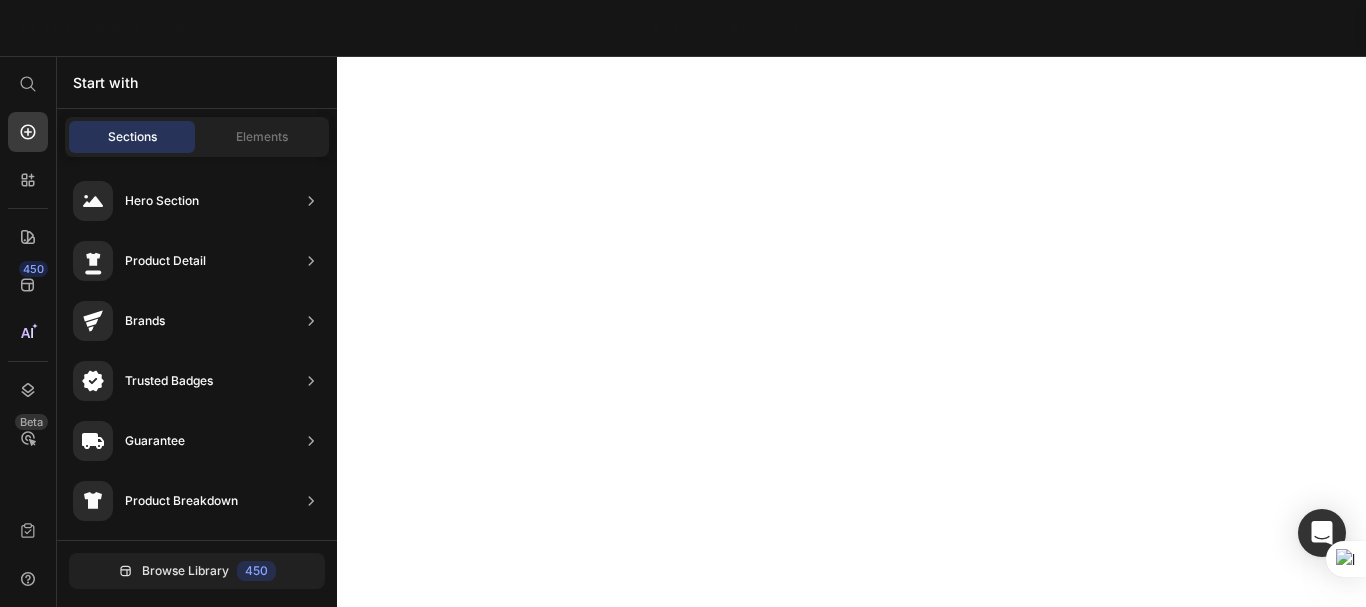 scroll, scrollTop: 0, scrollLeft: 0, axis: both 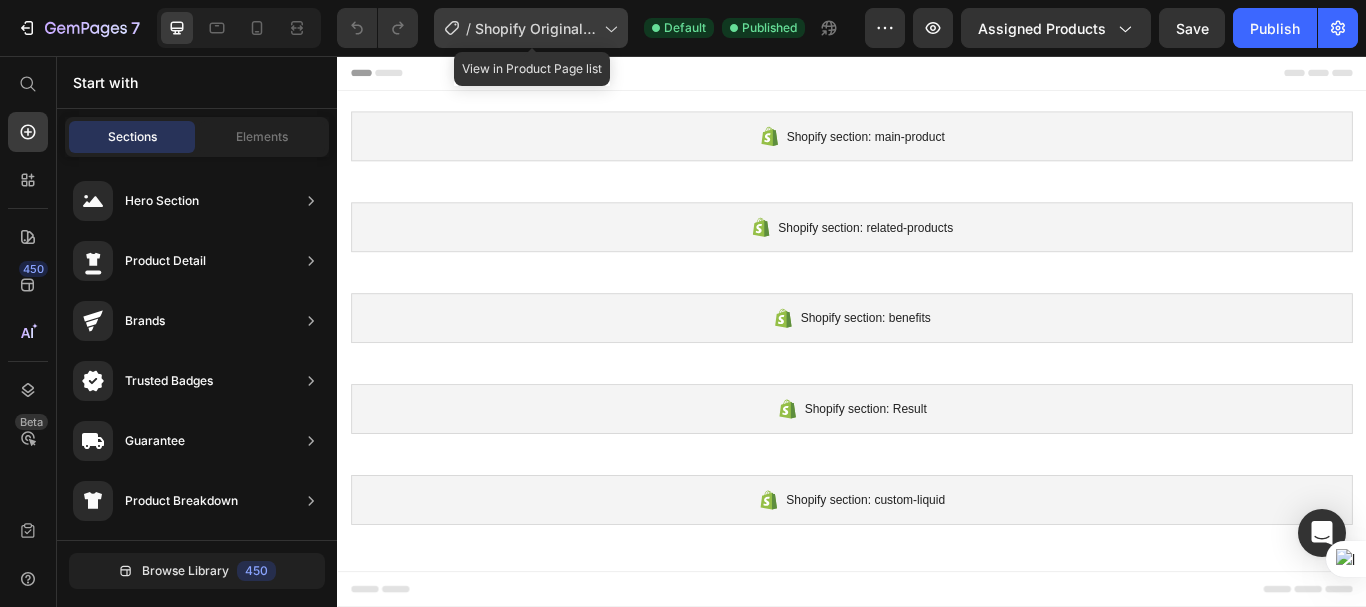 click on "Shopify Original Product Template" at bounding box center [535, 28] 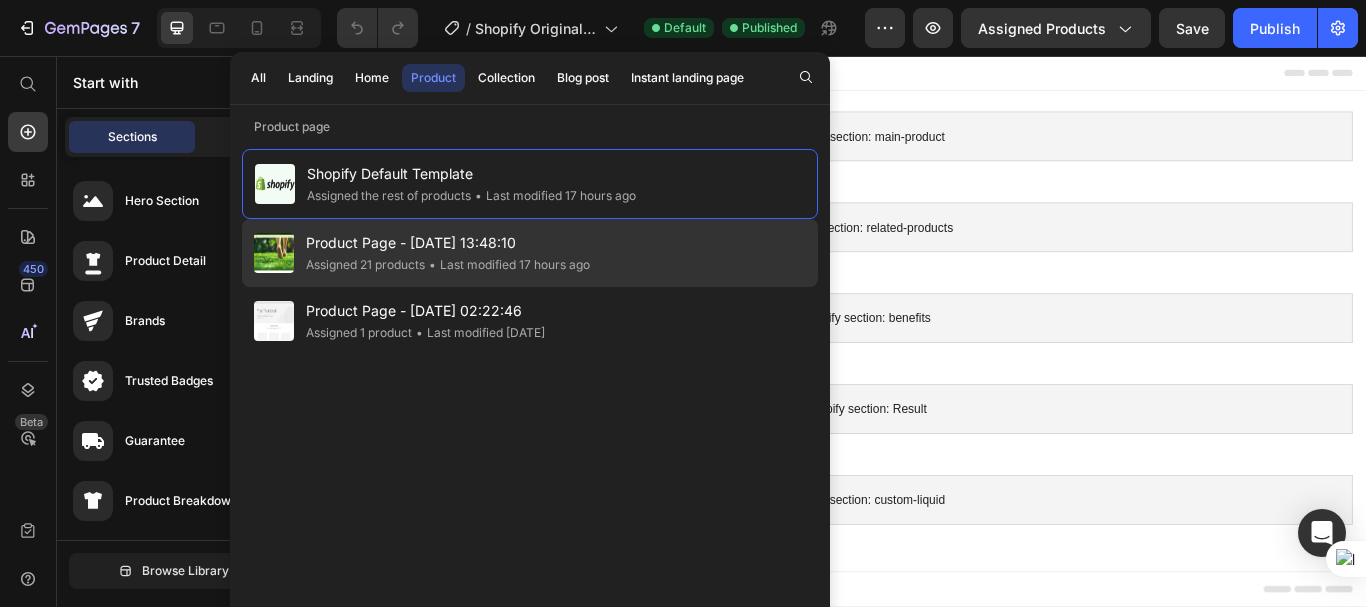 click on "Product Page - [DATE] 13:48:10" at bounding box center [448, 243] 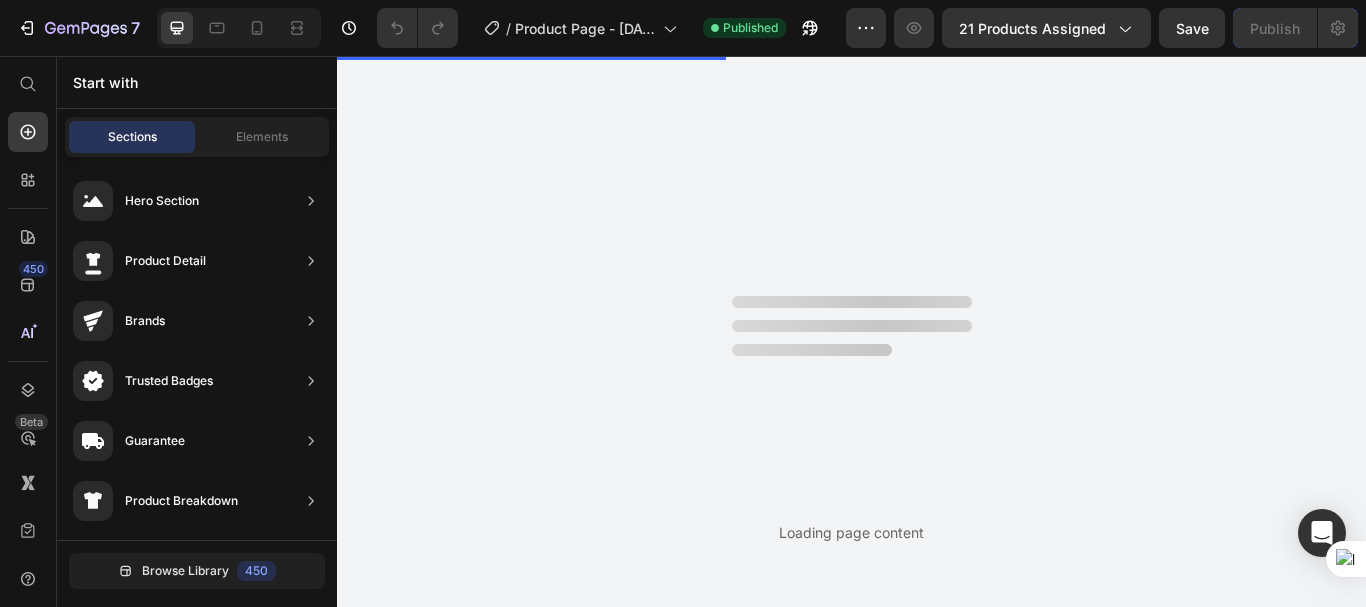 scroll, scrollTop: 0, scrollLeft: 0, axis: both 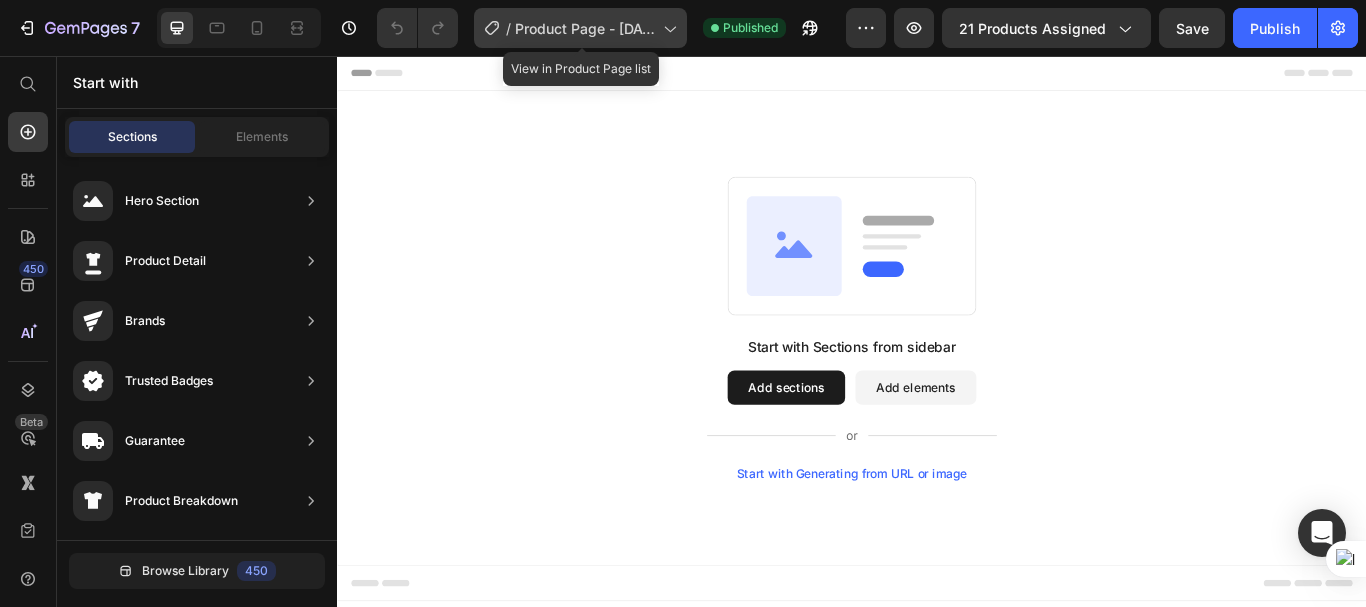 click on "Product Page - [DATE] 13:48:10" at bounding box center (585, 28) 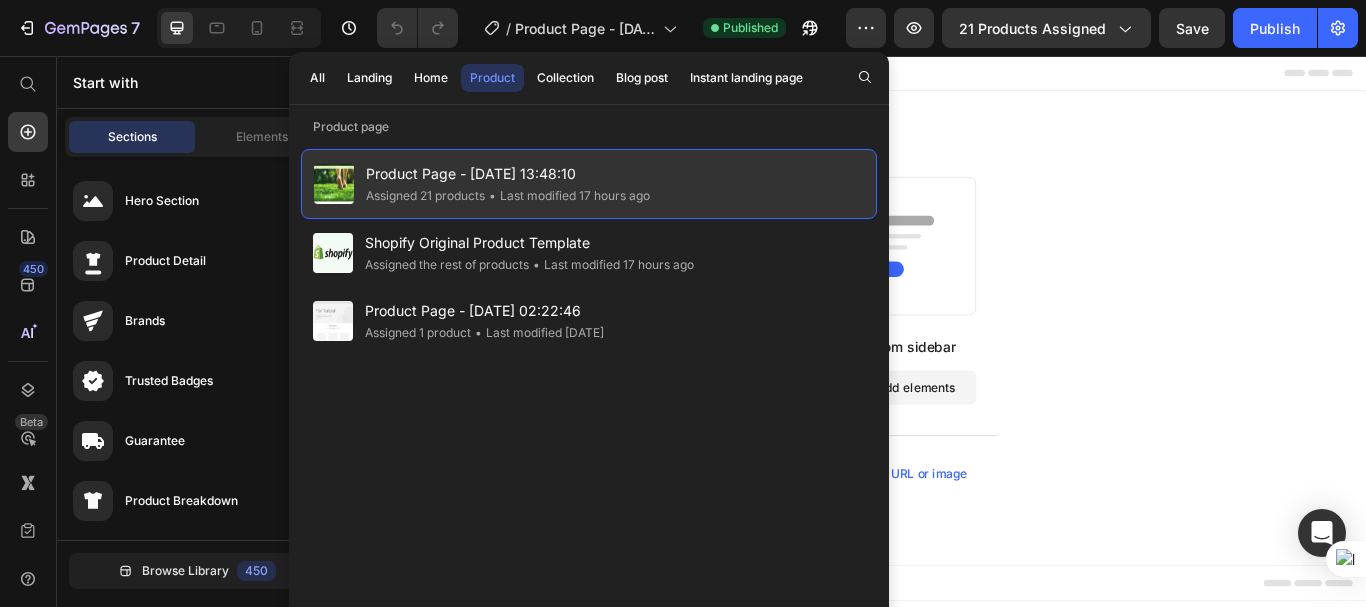click on "Product Page - [DATE] 13:48:10" at bounding box center [508, 174] 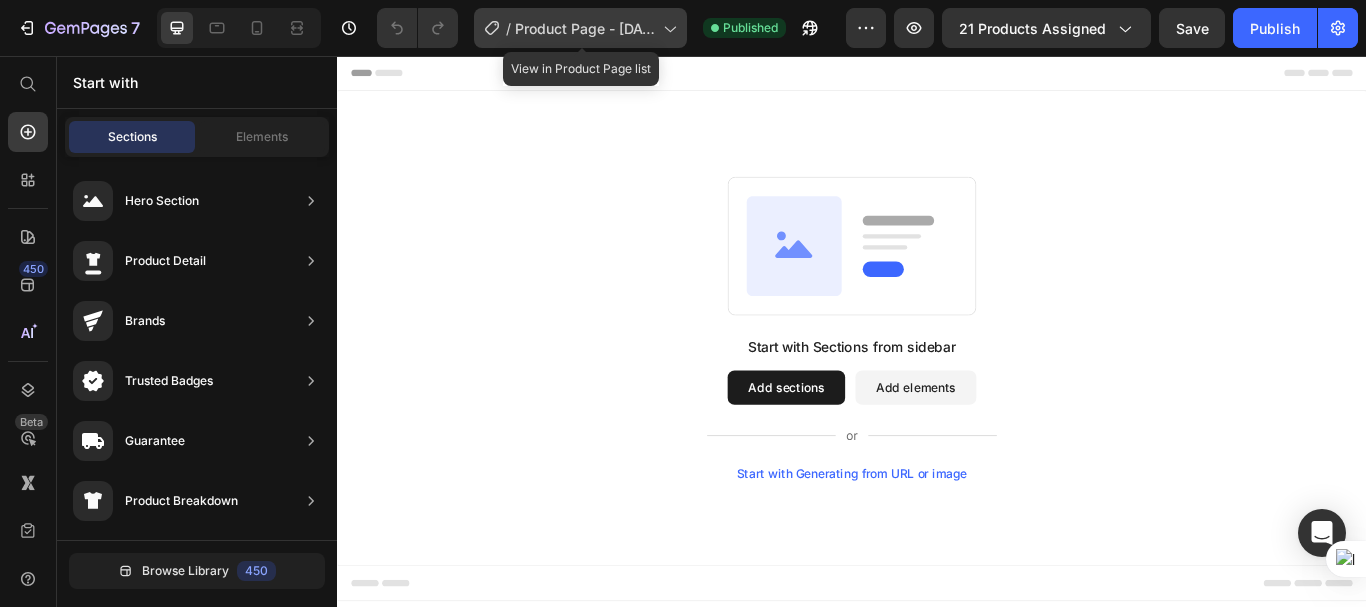 click on "Product Page - [DATE] 13:48:10" at bounding box center (585, 28) 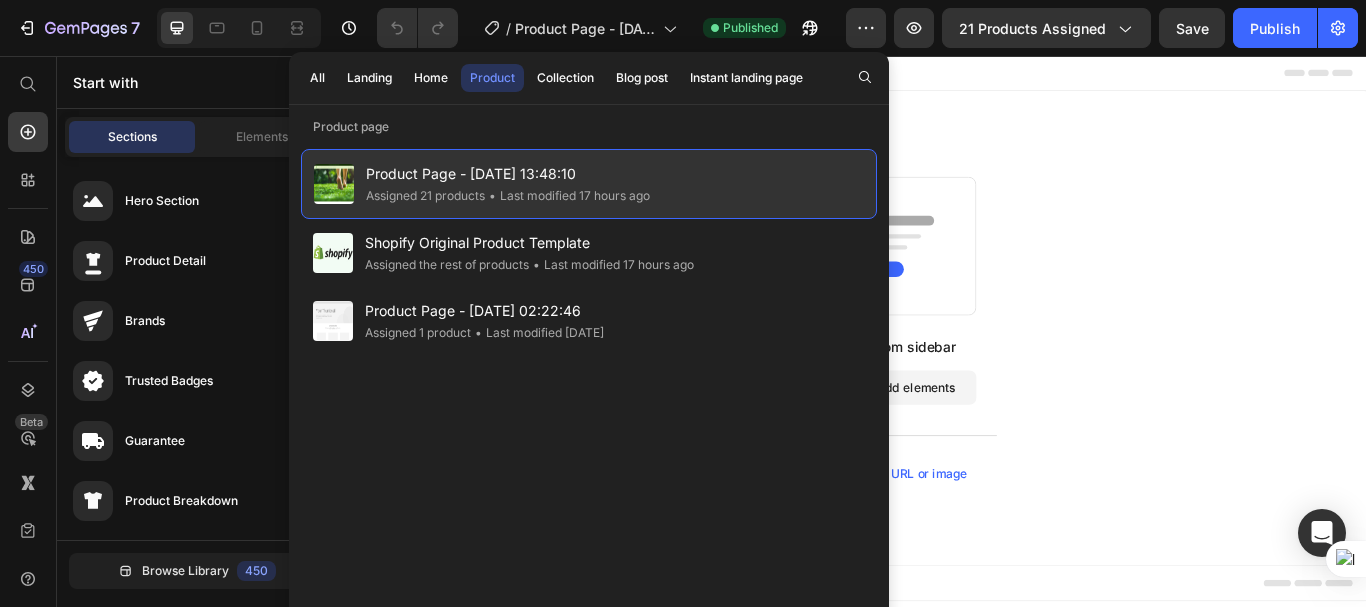 click on "Product Page - [DATE] 13:48:10" at bounding box center [508, 174] 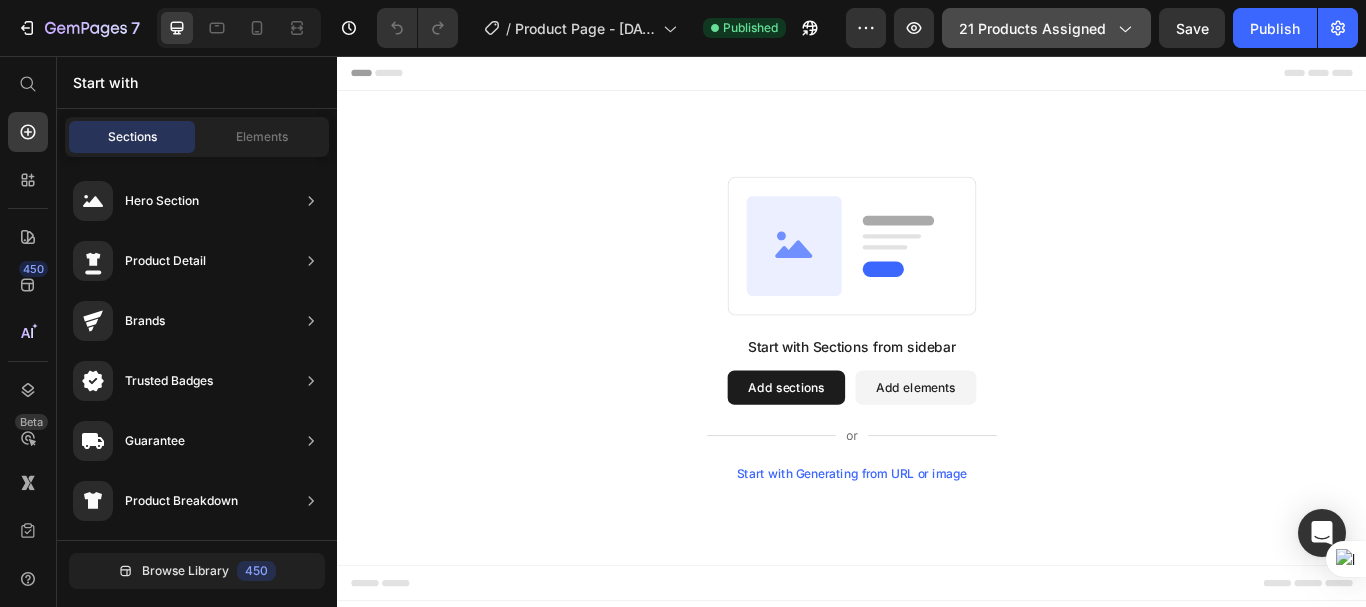 click on "21 products assigned" at bounding box center [1046, 28] 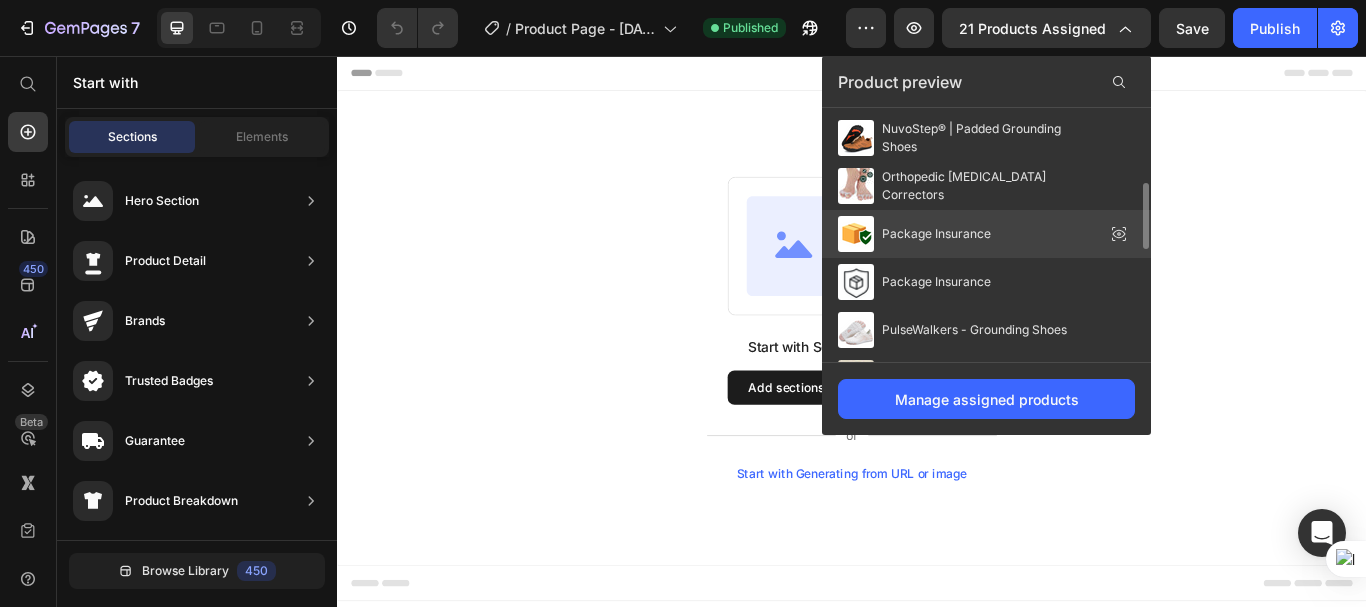 scroll, scrollTop: 770, scrollLeft: 0, axis: vertical 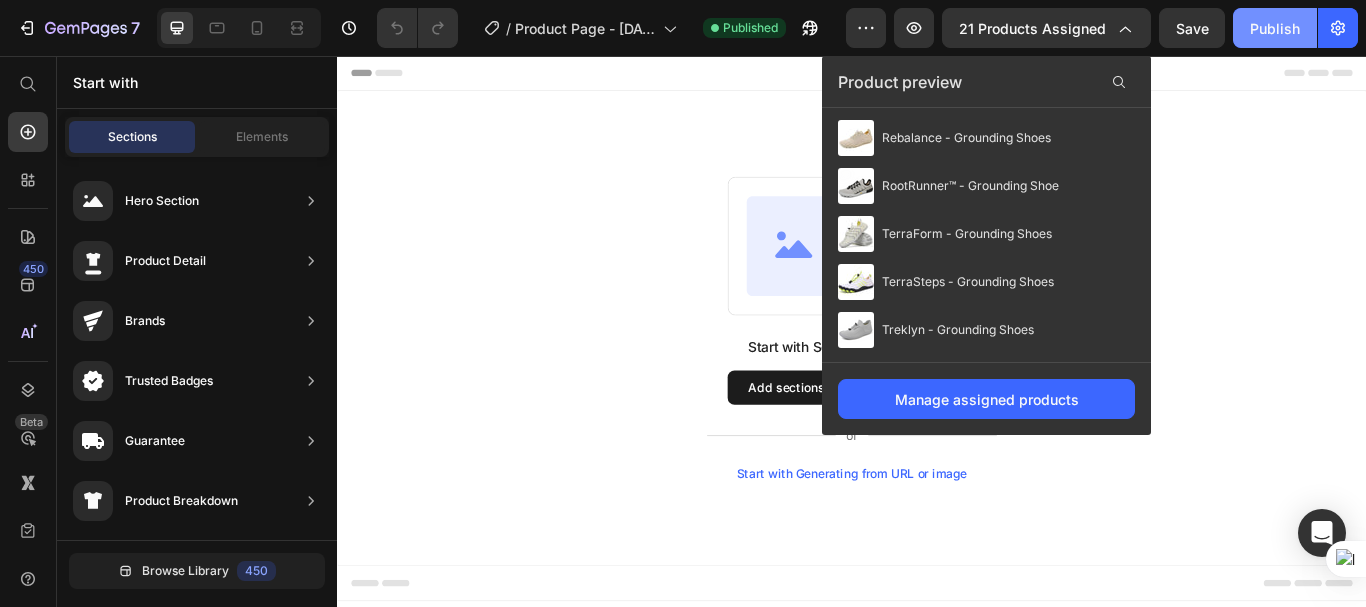 click on "Publish" at bounding box center (1275, 28) 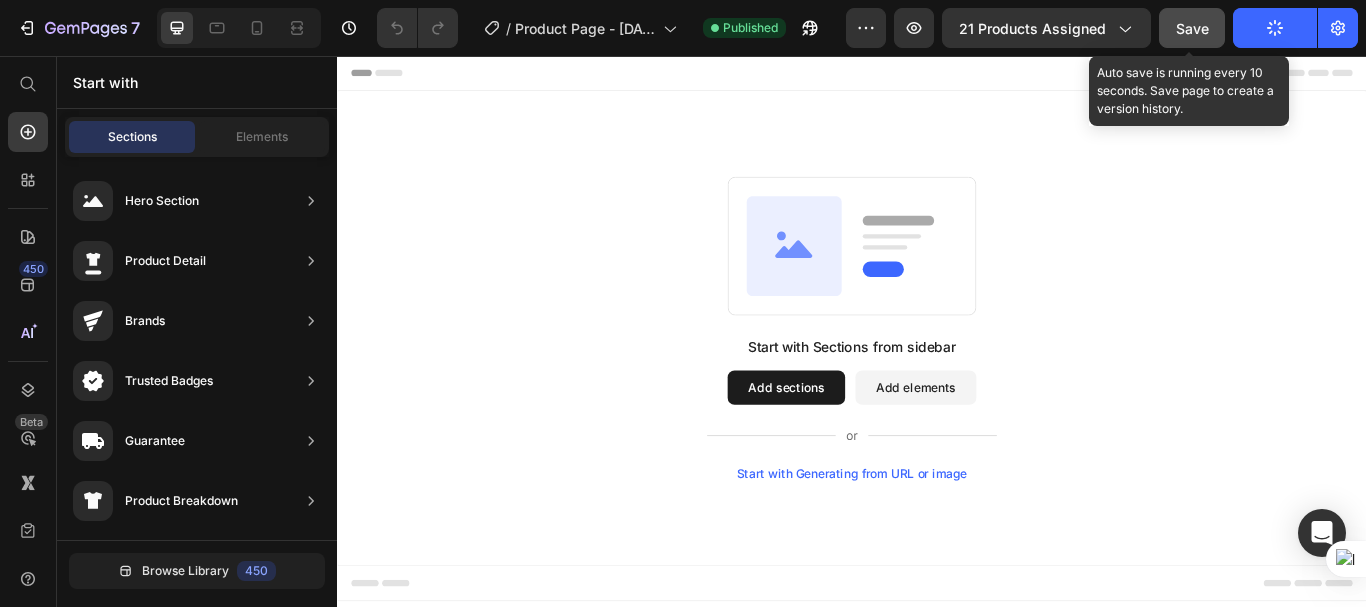 click on "Save" at bounding box center (1192, 28) 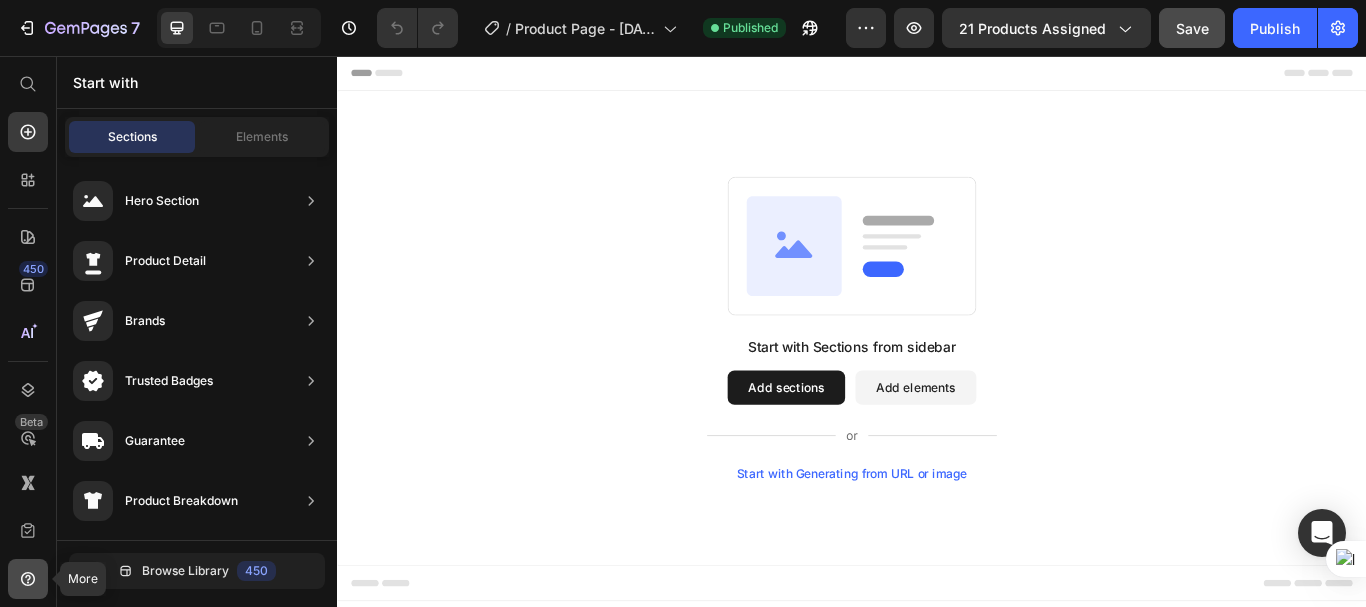 click 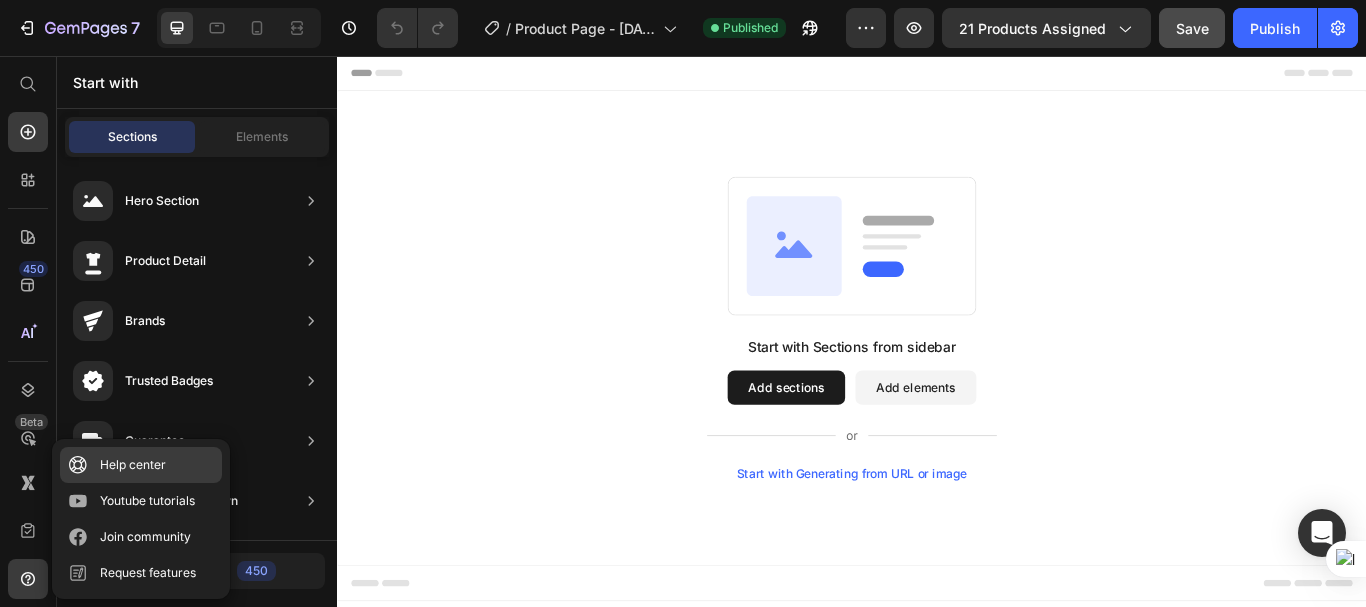 click on "Help center" 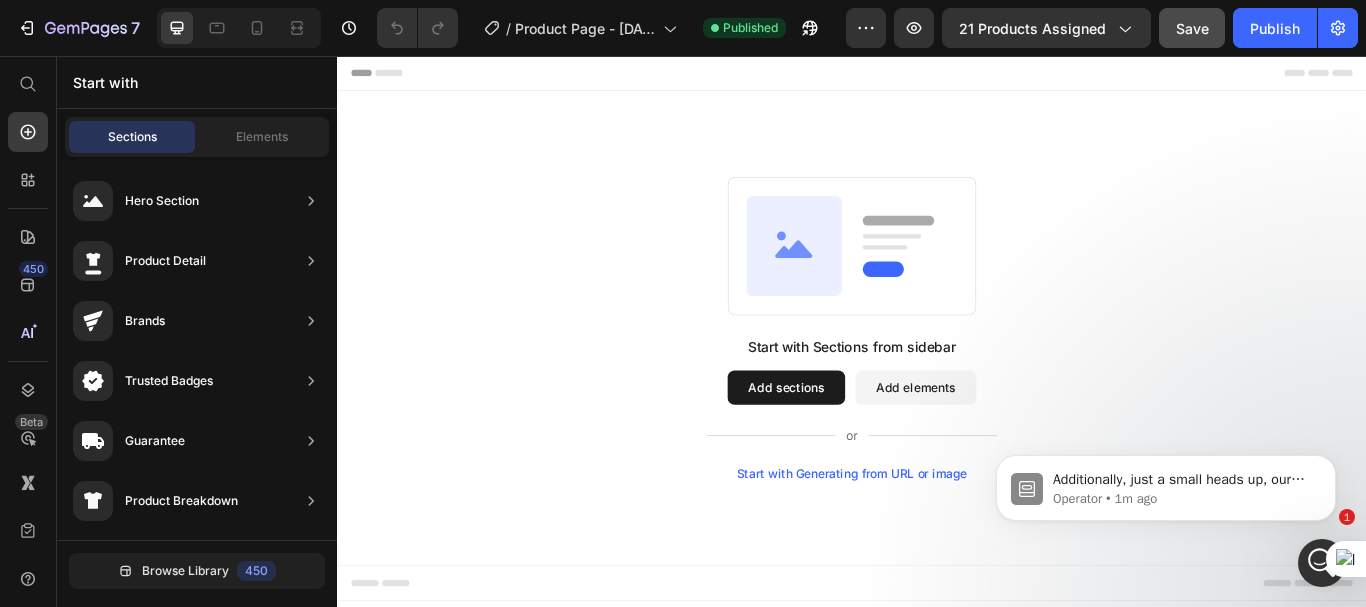 scroll, scrollTop: 0, scrollLeft: 0, axis: both 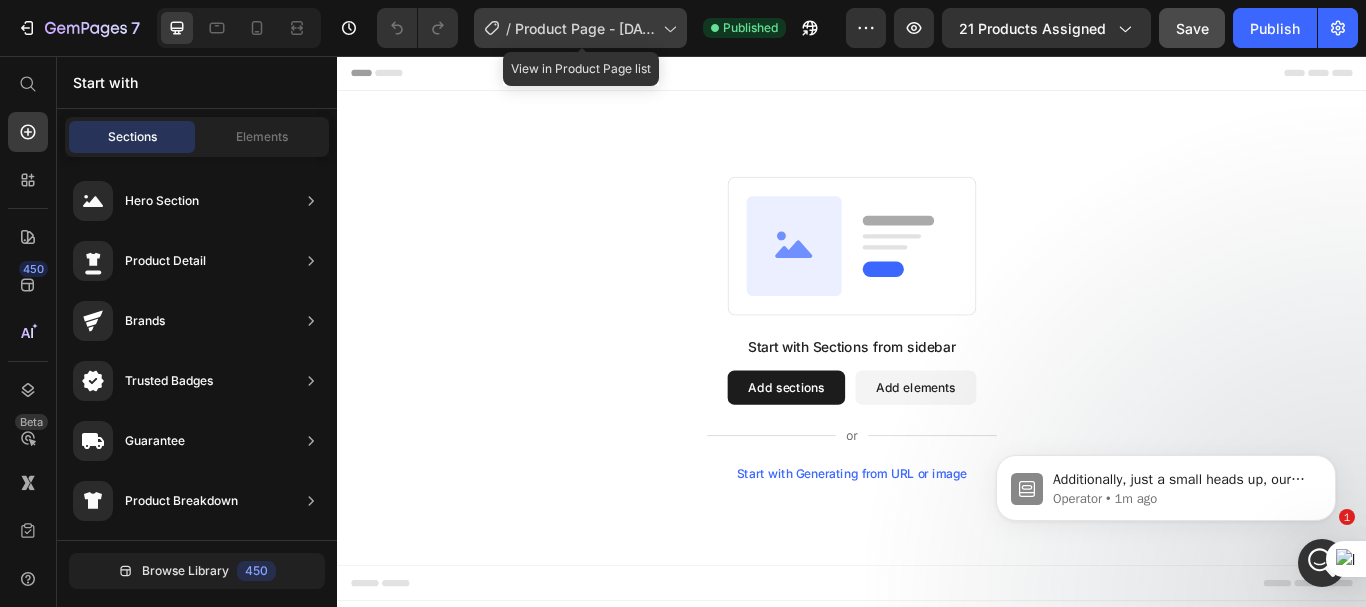 click 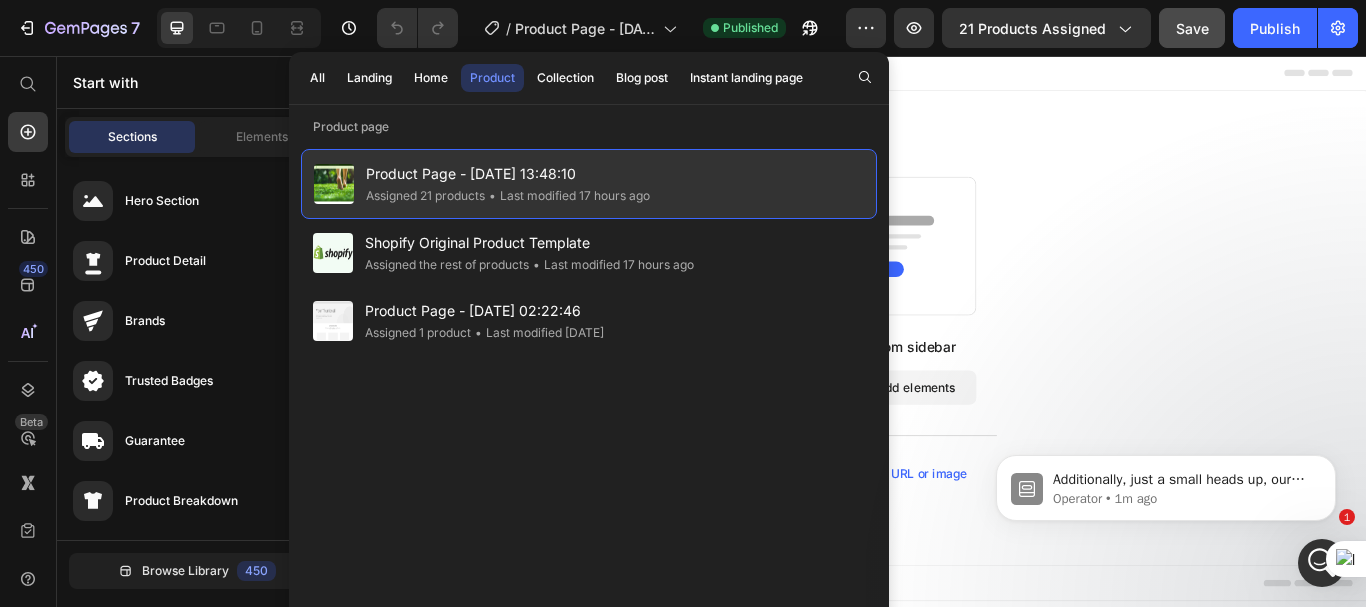 click at bounding box center (334, 184) 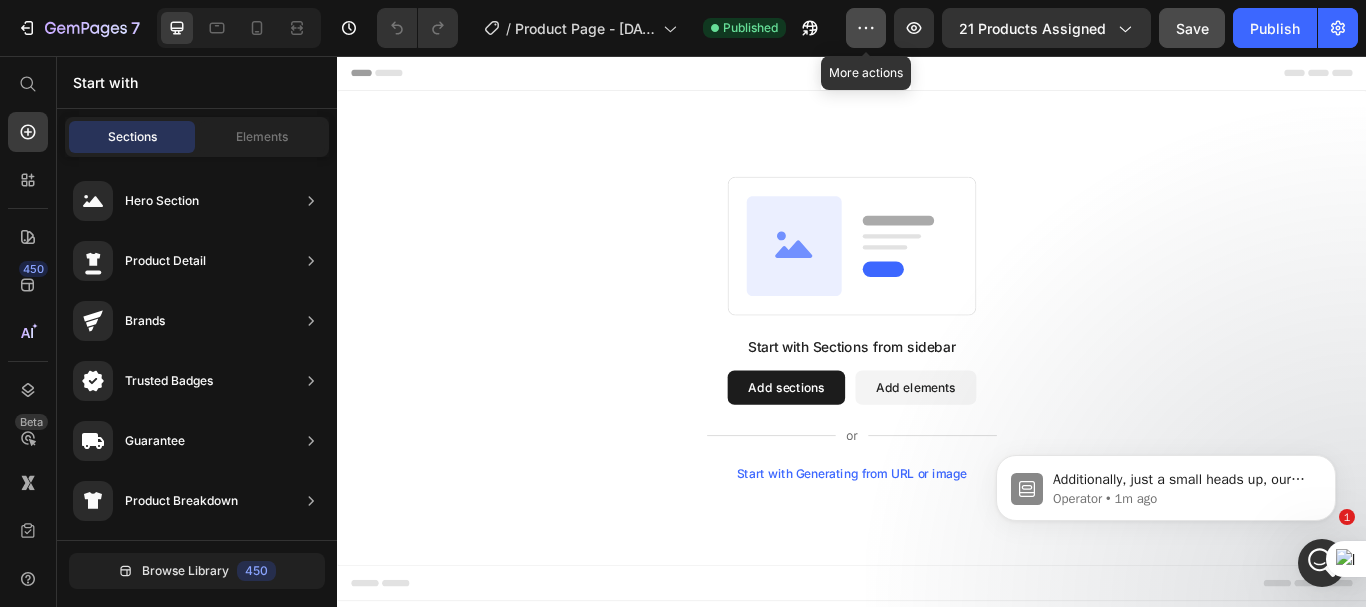 click 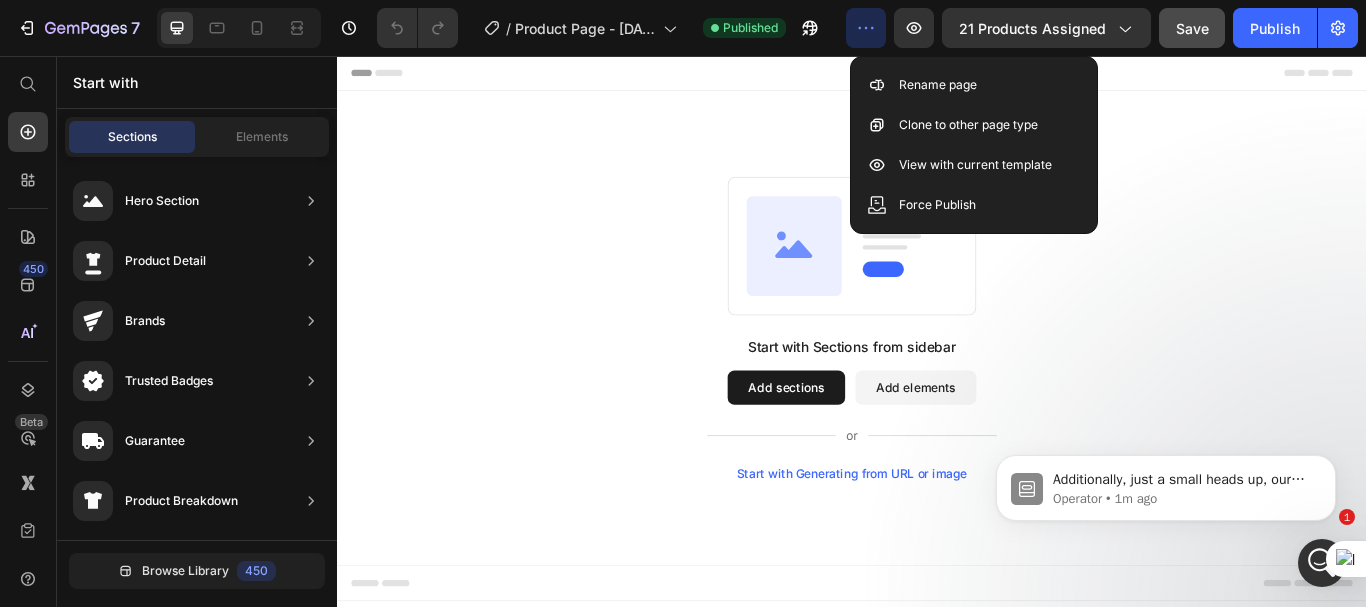 click 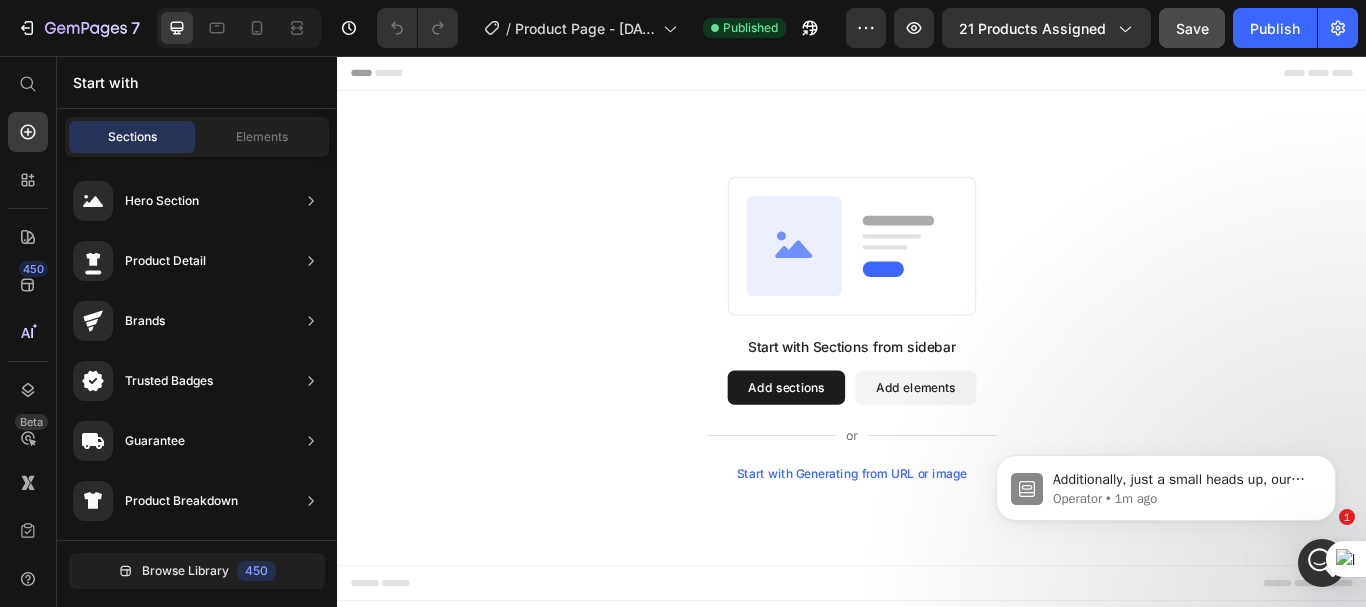 click at bounding box center [1322, 563] 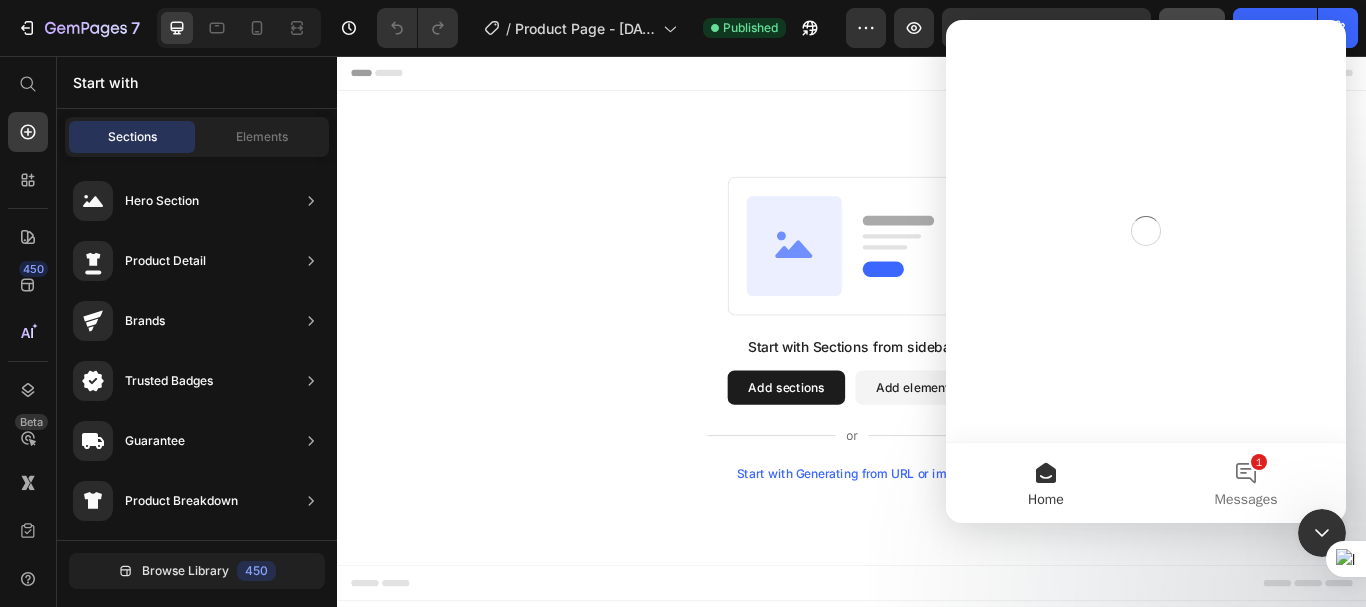 scroll, scrollTop: 0, scrollLeft: 0, axis: both 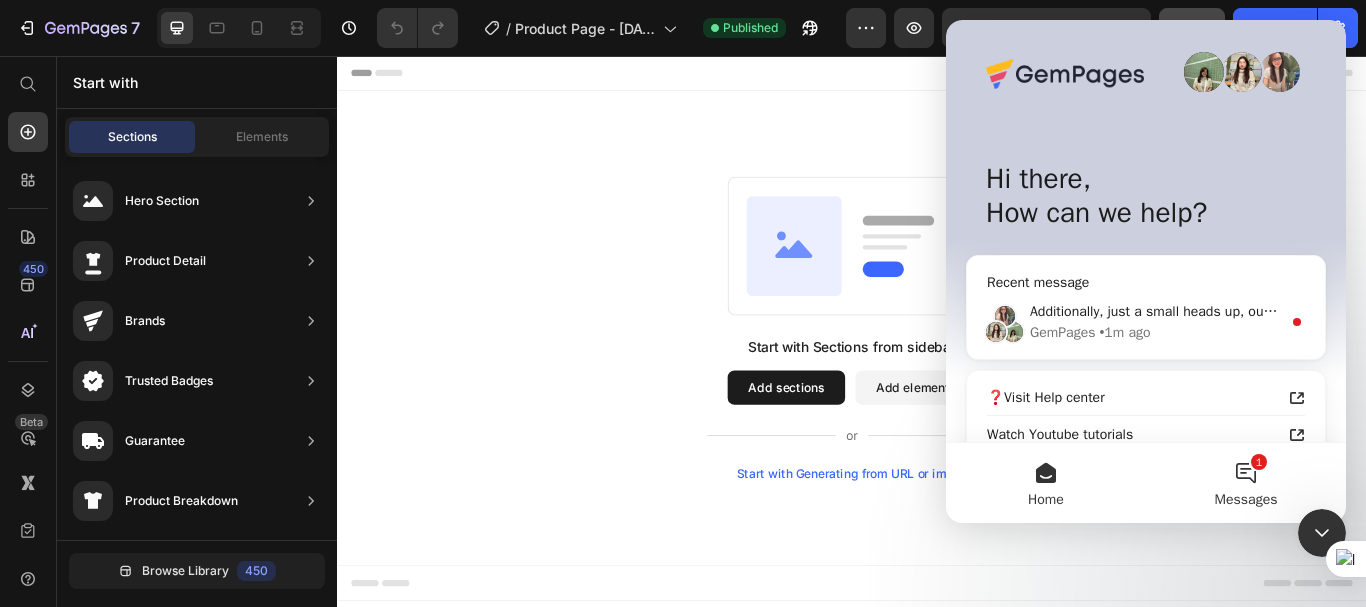 click on "Messages" at bounding box center (1246, 500) 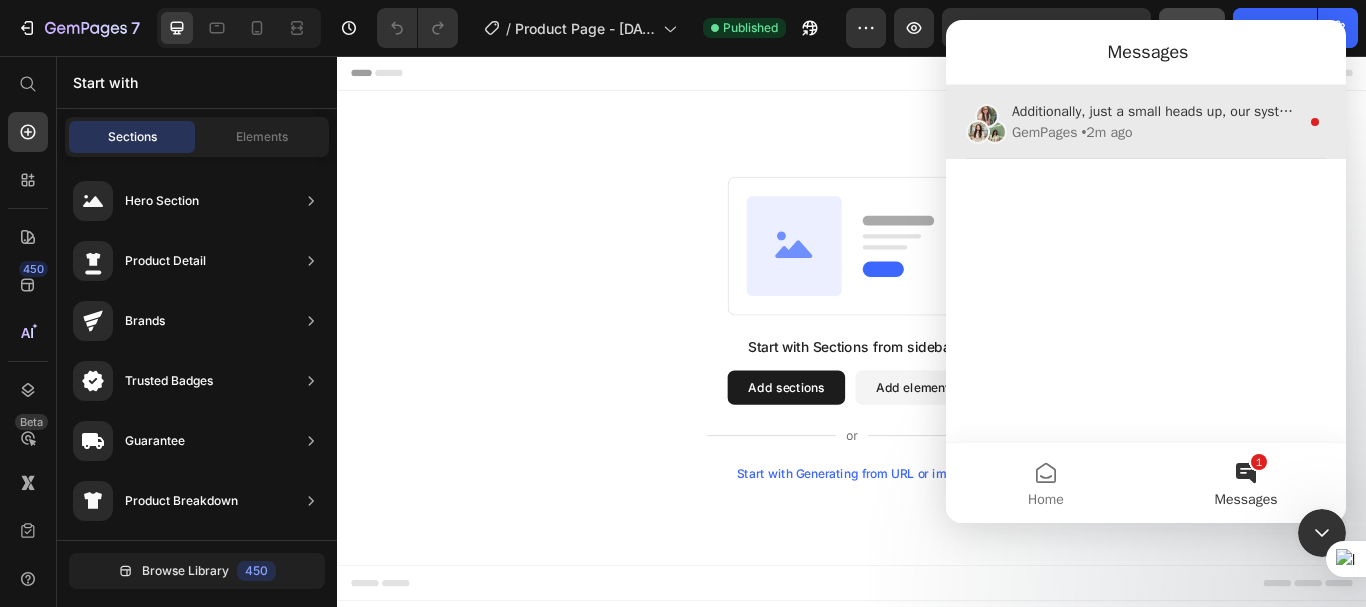 click on "•  2m ago" at bounding box center (1106, 132) 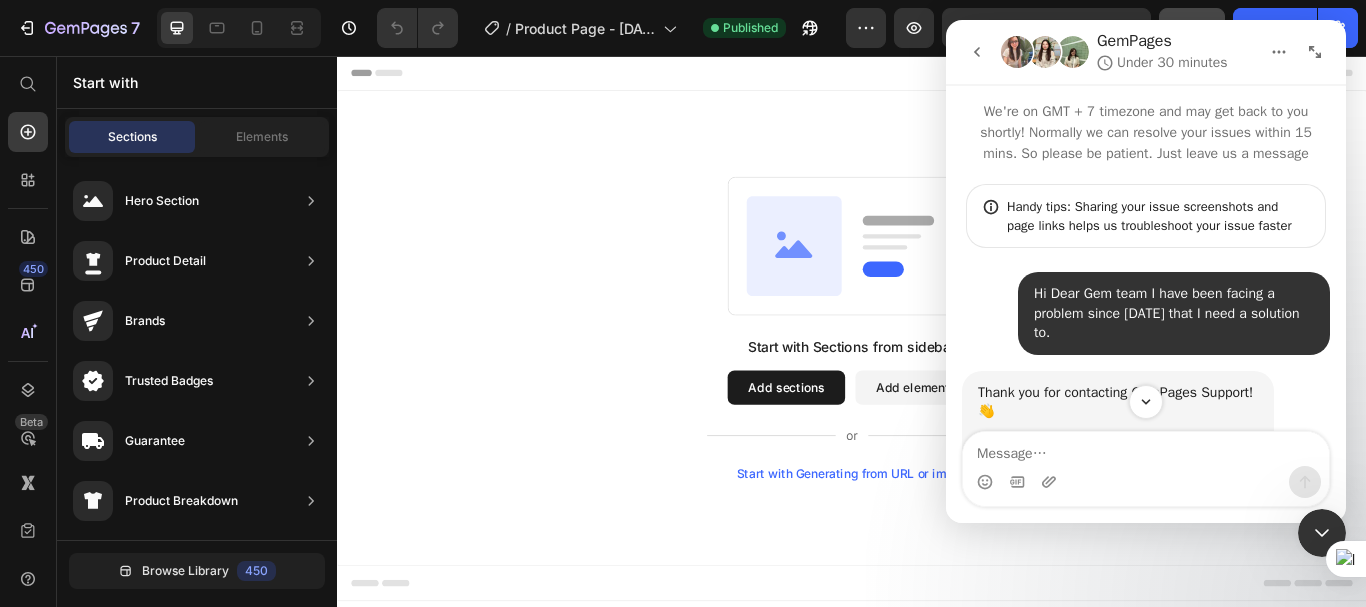 scroll, scrollTop: 414, scrollLeft: 0, axis: vertical 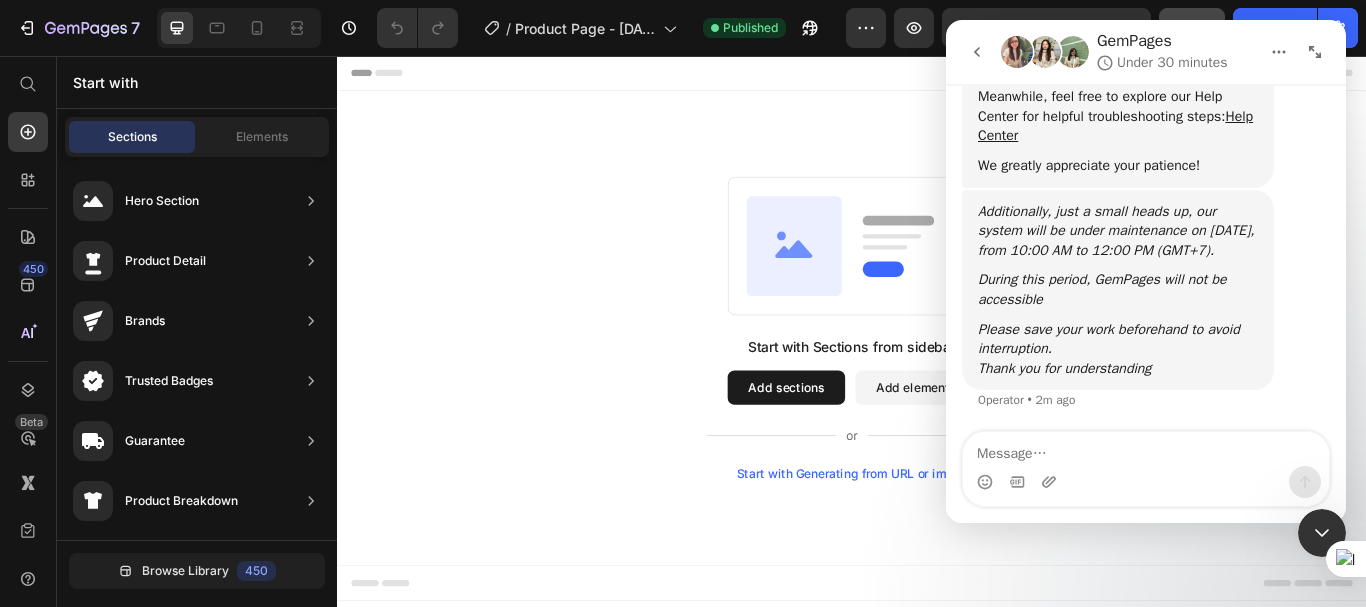 click on "Header" at bounding box center [937, 76] 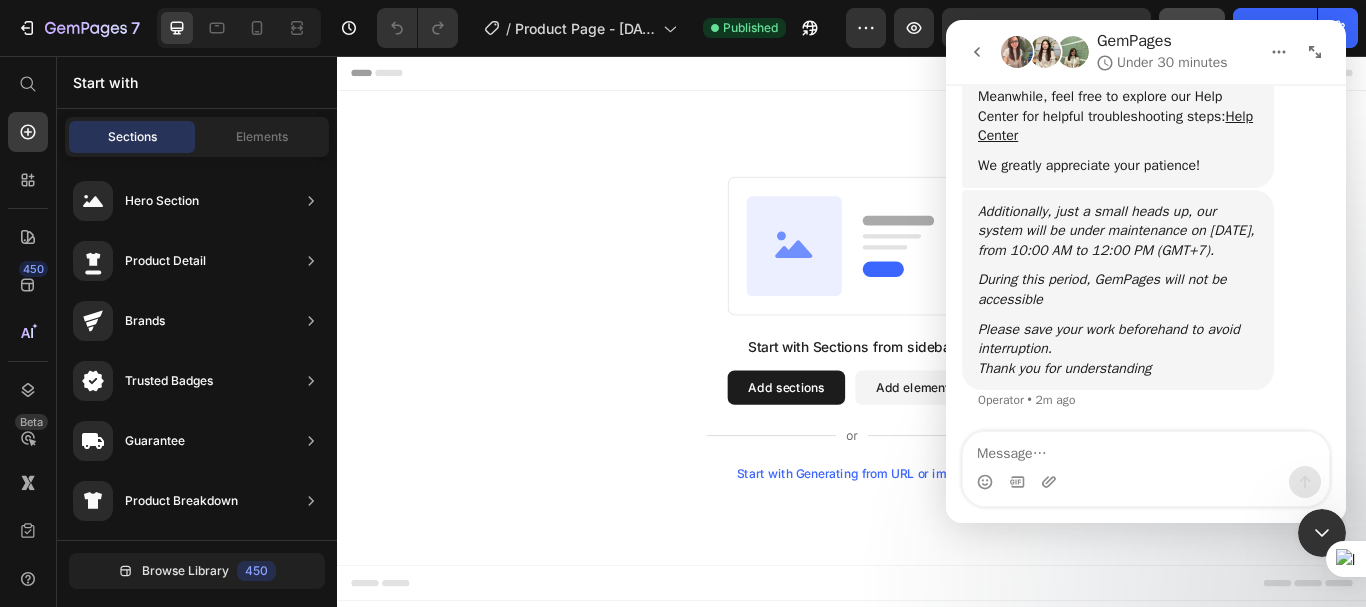 click 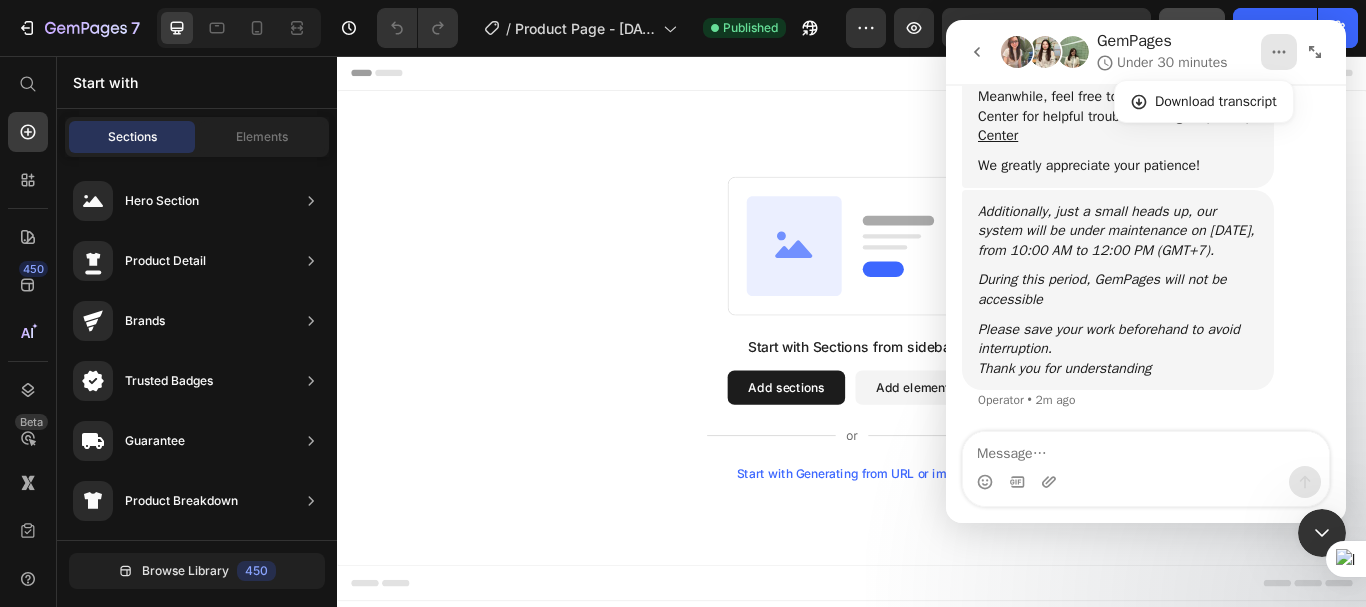 click 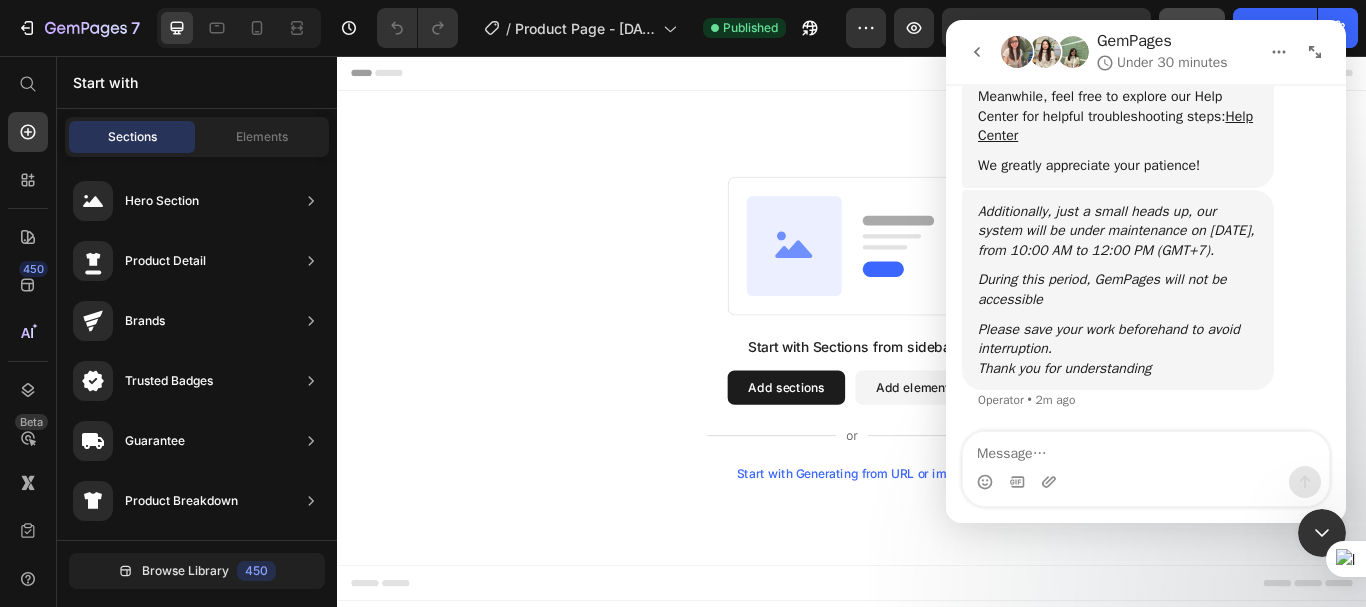 click 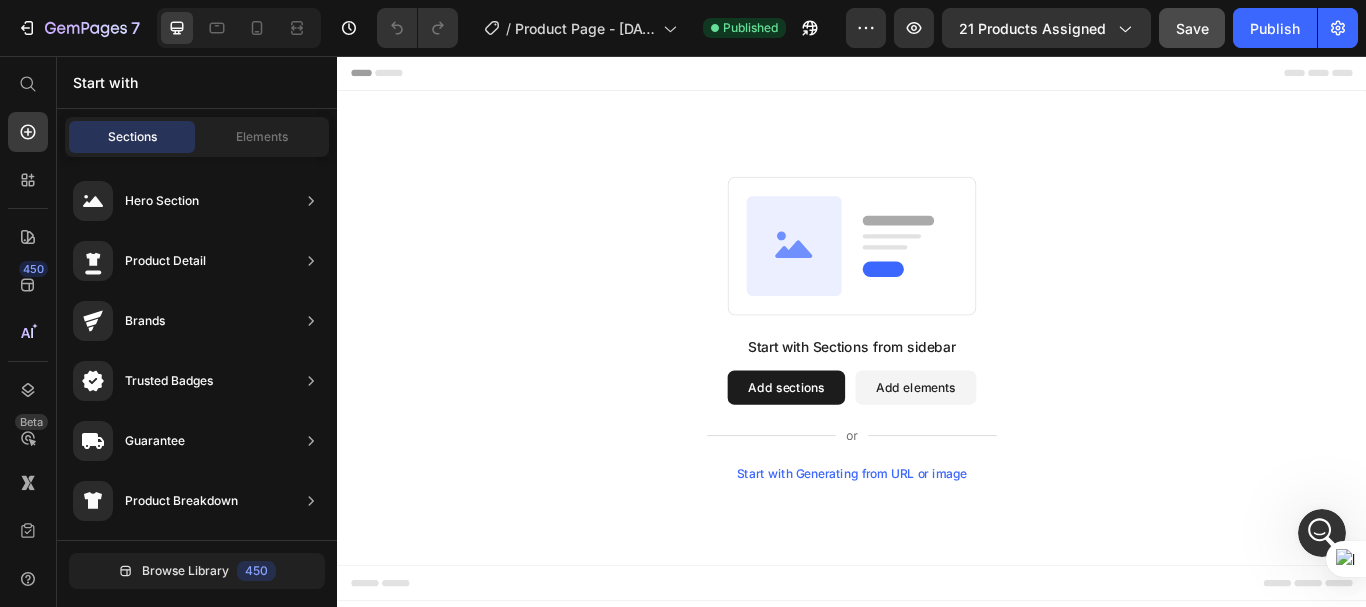 scroll, scrollTop: 0, scrollLeft: 0, axis: both 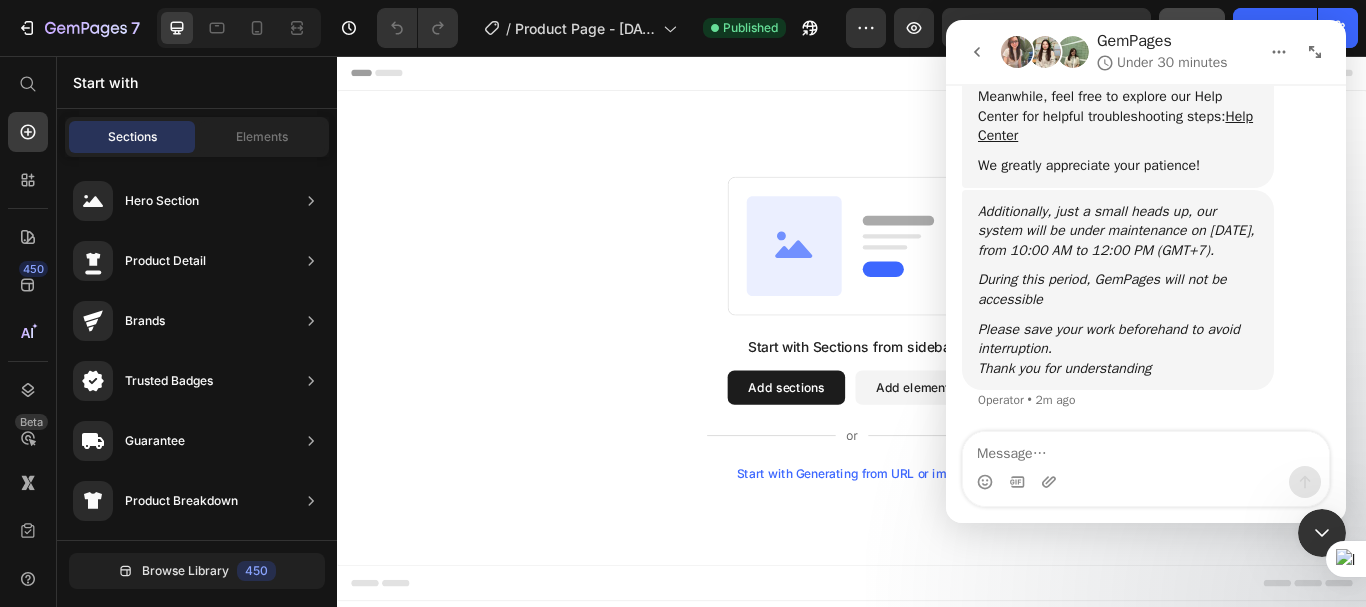 click 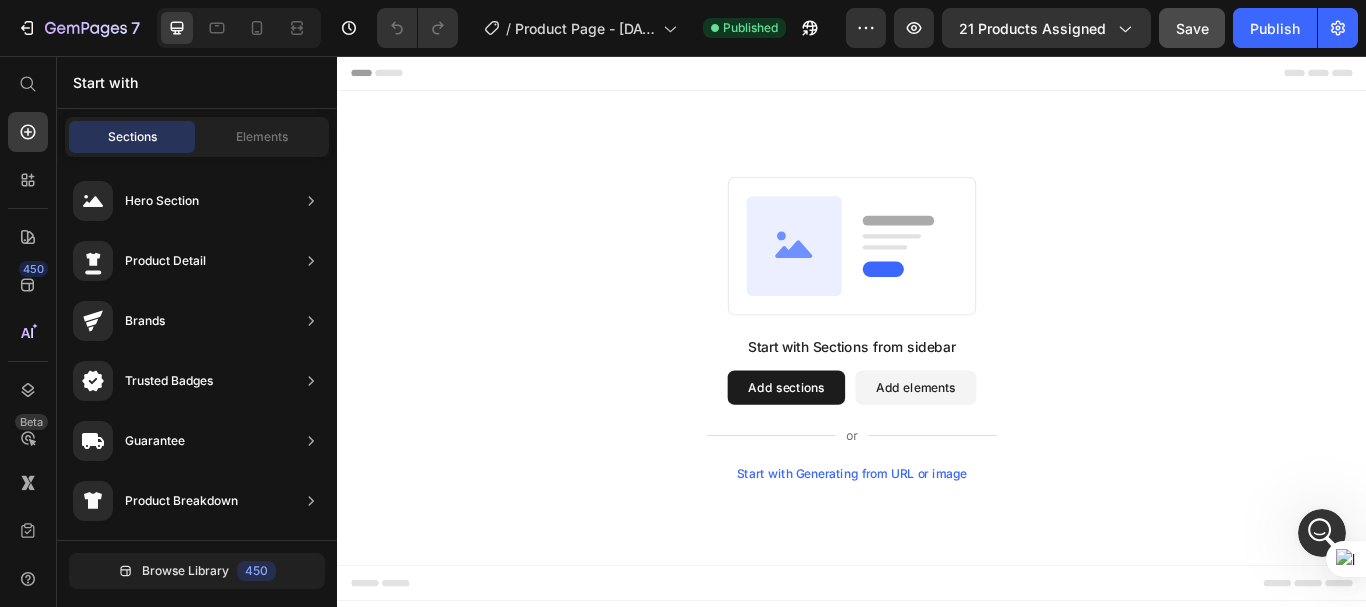 click 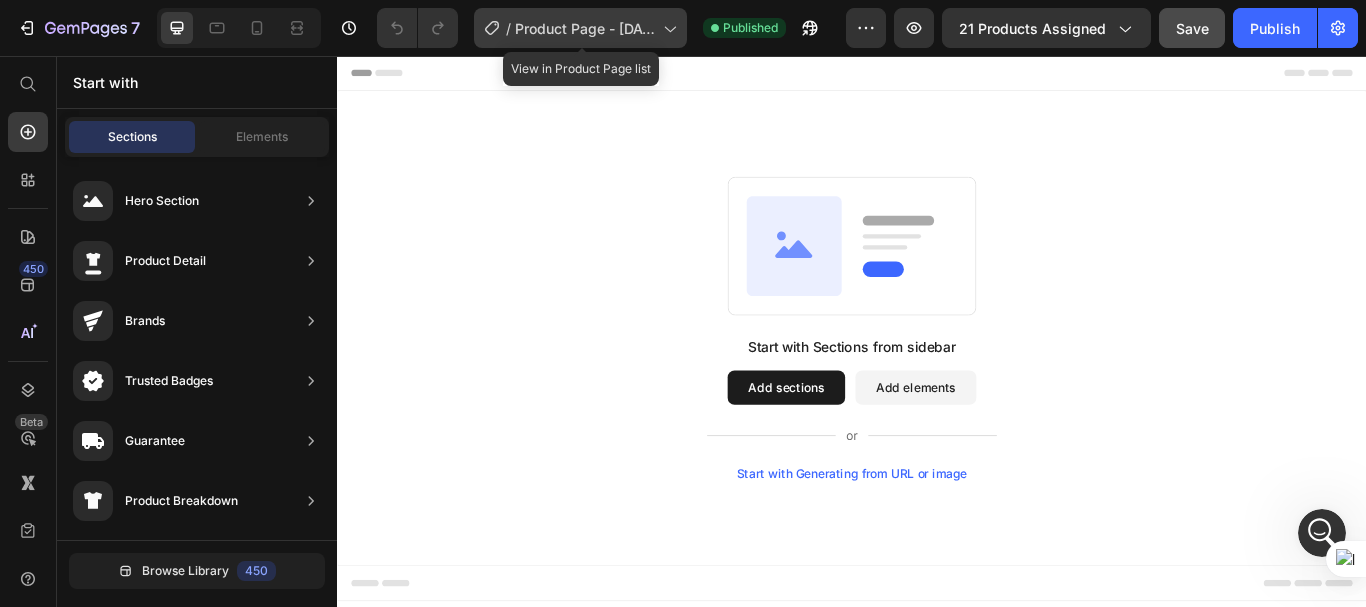 click on "Product Page - [DATE] 13:48:10" at bounding box center [585, 28] 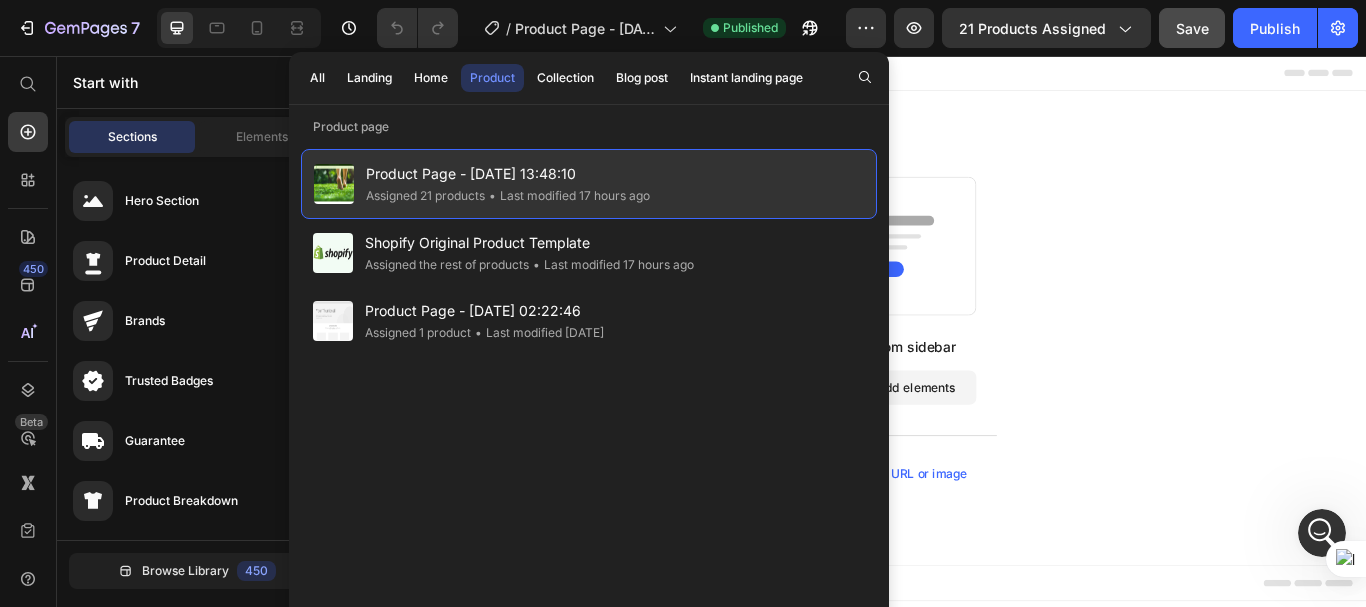click at bounding box center [334, 184] 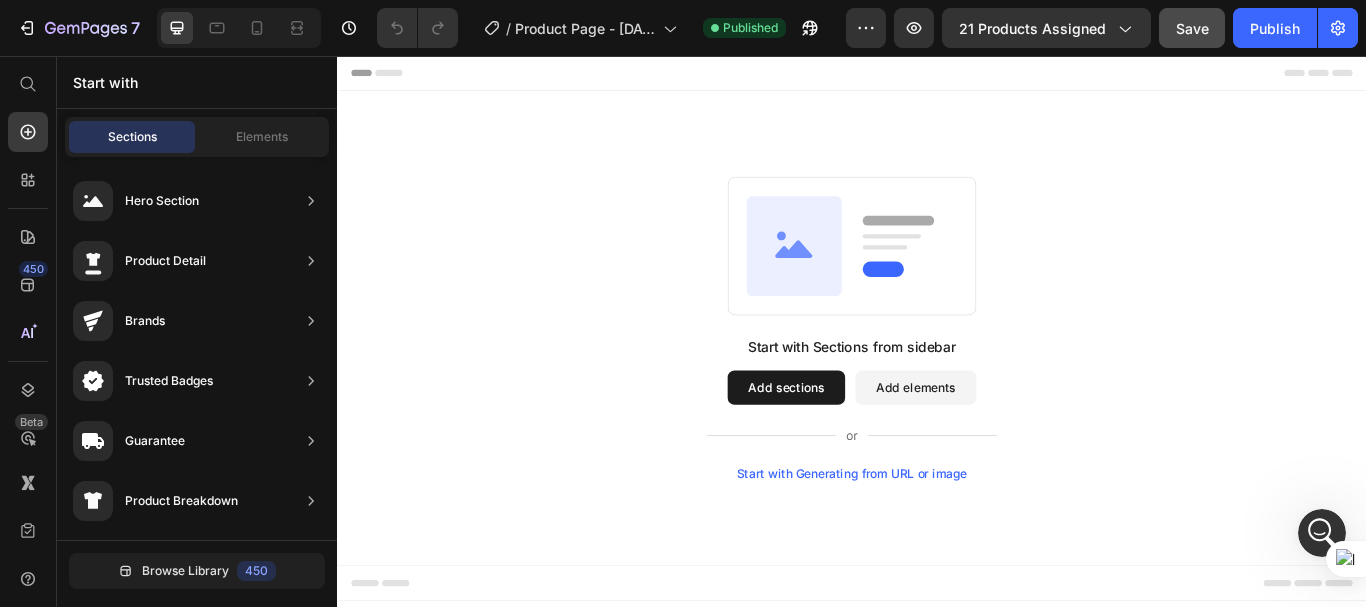 click on "Header" at bounding box center [394, 76] 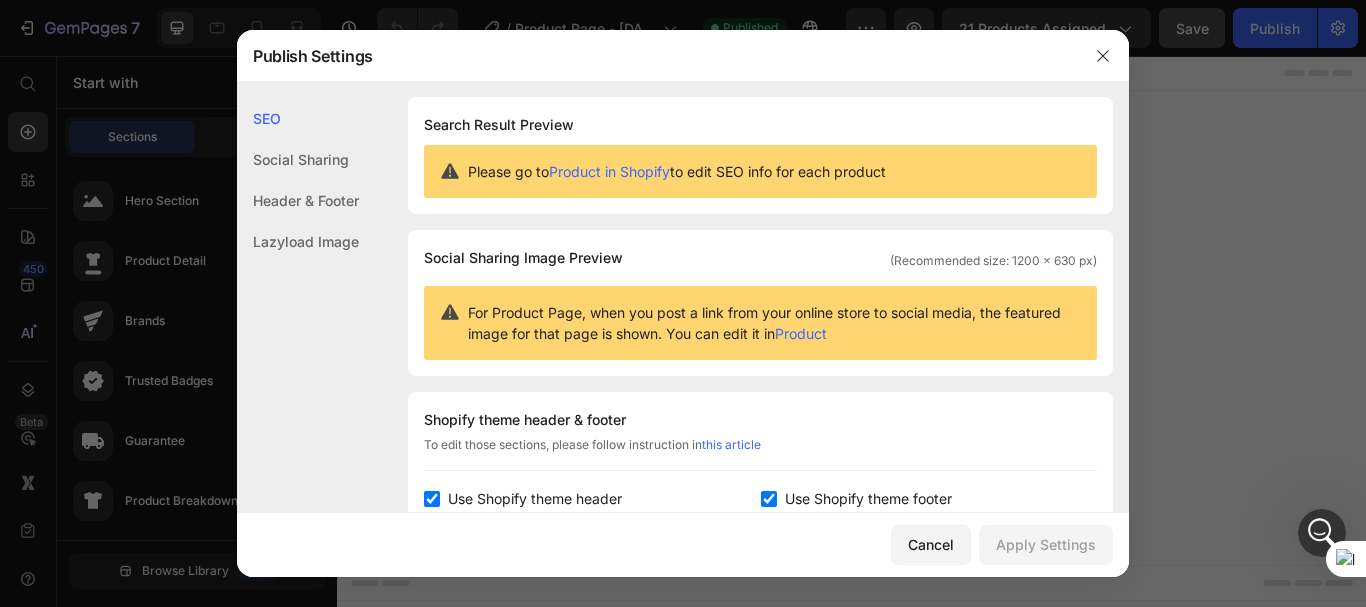 scroll, scrollTop: 0, scrollLeft: 0, axis: both 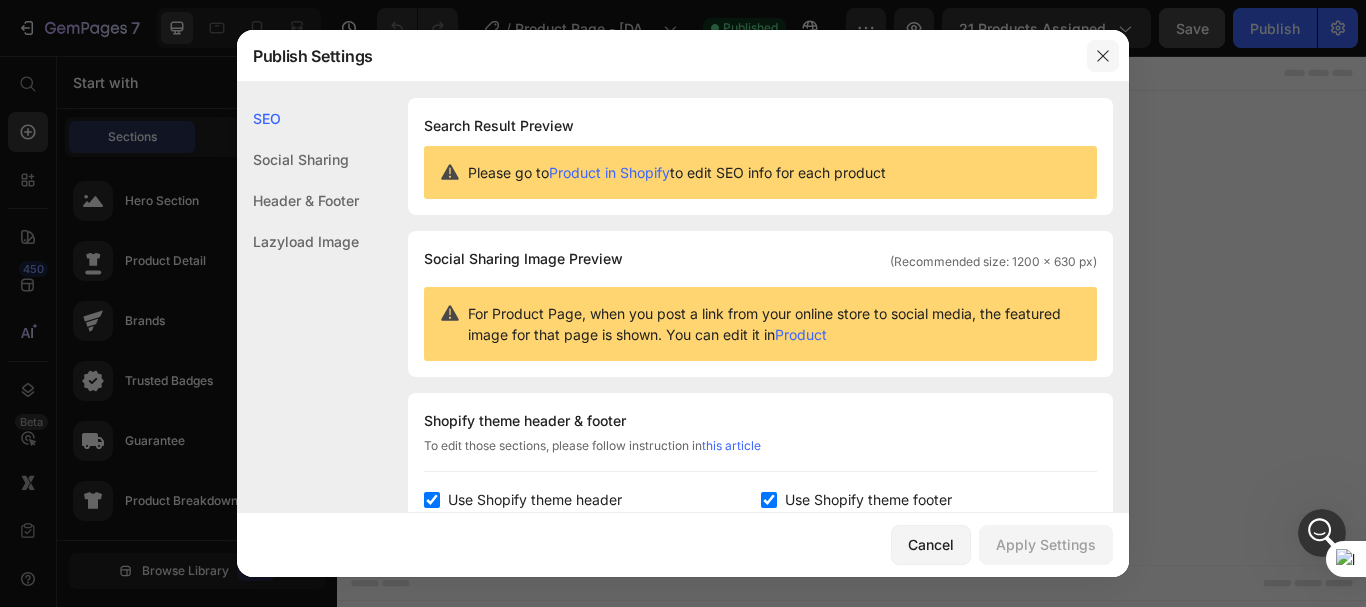 click 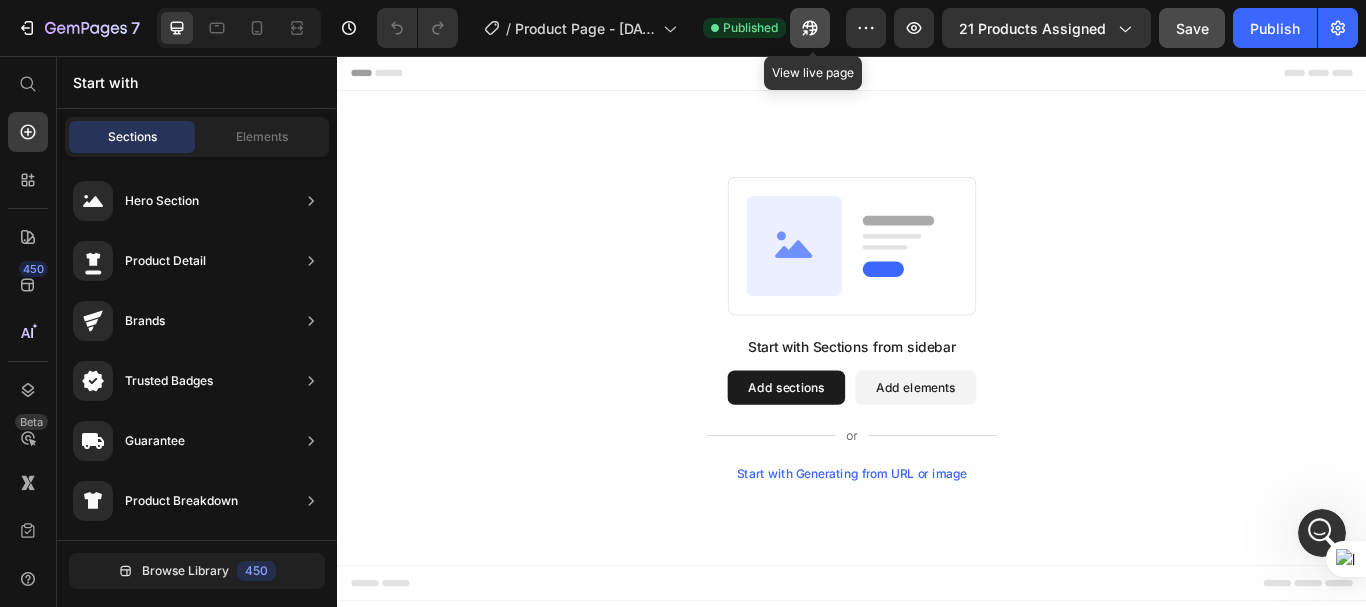 click 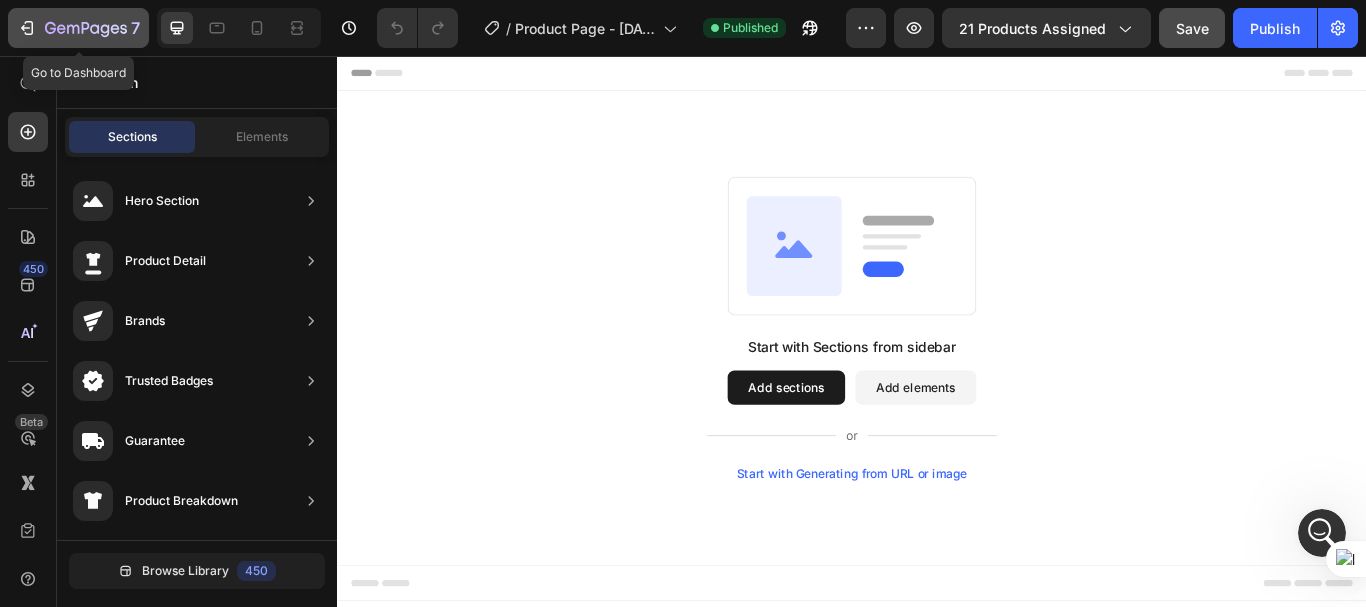 click 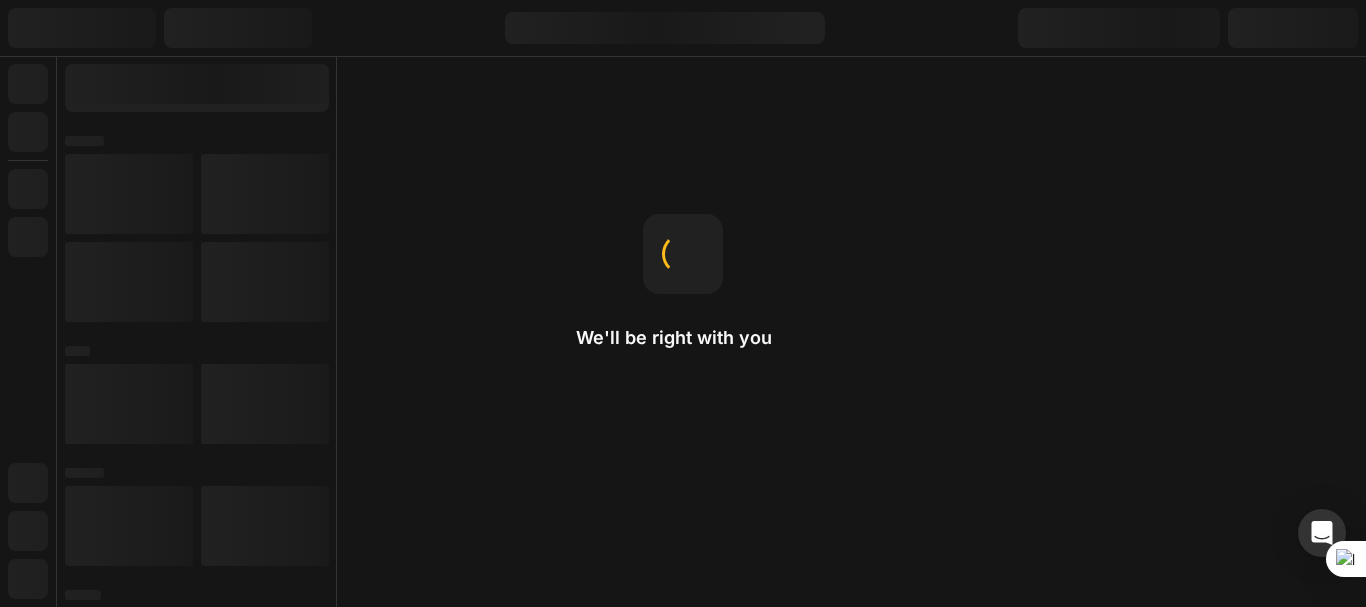 scroll, scrollTop: 0, scrollLeft: 0, axis: both 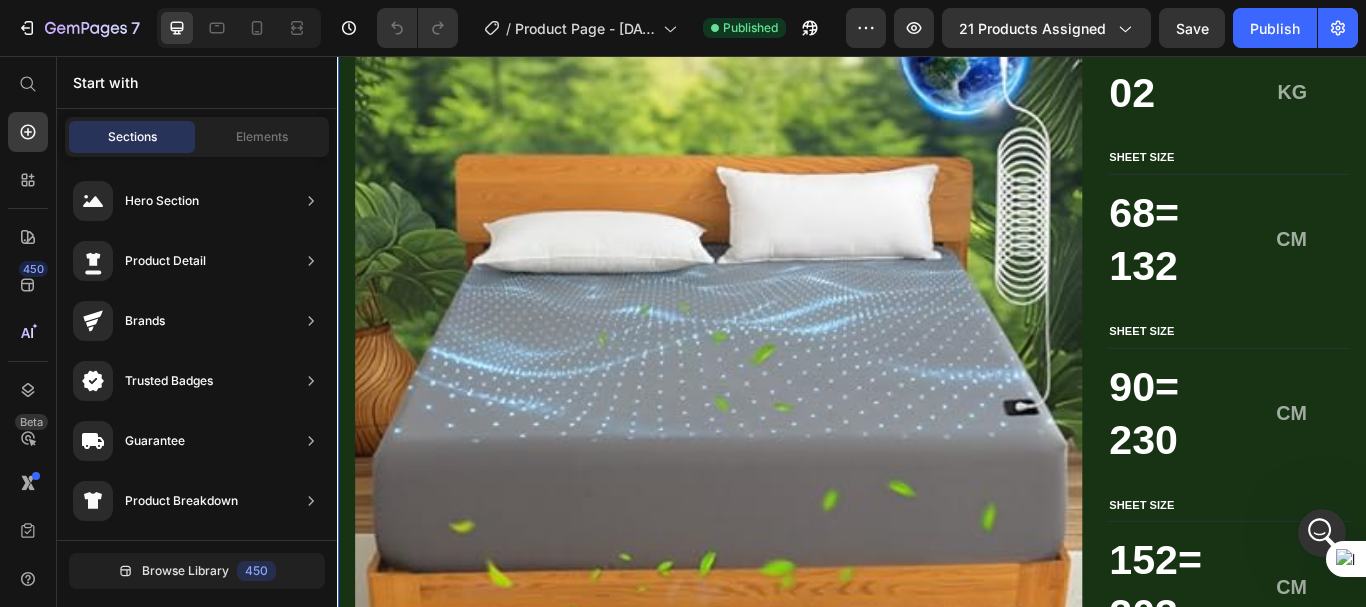 click on "Image KERB WEIGHT Text Block 02 Text Block KG Text Block Row SHEET SIZE Text Block 68= 132 Text Block CM Text Block Row SHEET SIZE Text Block 90= 230 Text Block CM Text Block Row SHEET SIZE Text Block 152=203 Text Block CM Text Block Row Row SHEET WEIGHT Text Block 02 Text Block KG Text Block Row SHEET SIZE Text Block 153-230 Text Block CM Text Block Row Row LENGTH Text Block KING SIZE Text Block CM Text Block Row HEIGHT Text Block QUEEN SIZE Text Block CM Text Block Row Row Row Section 5" at bounding box center (937, 383) 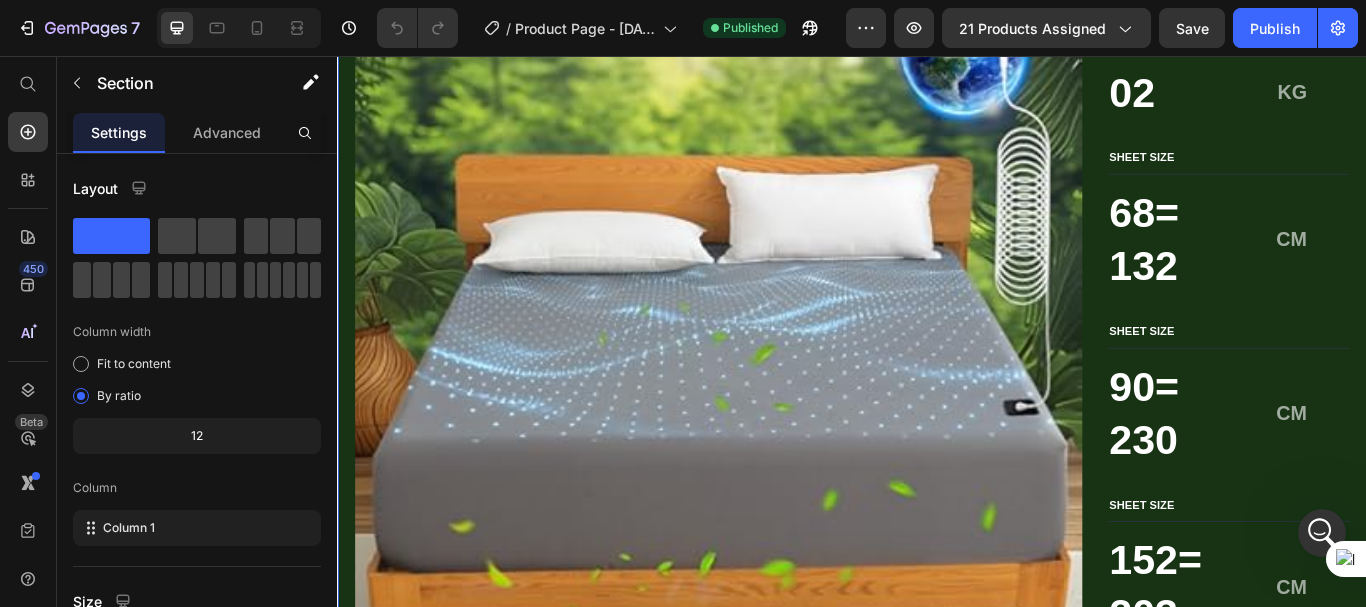 click 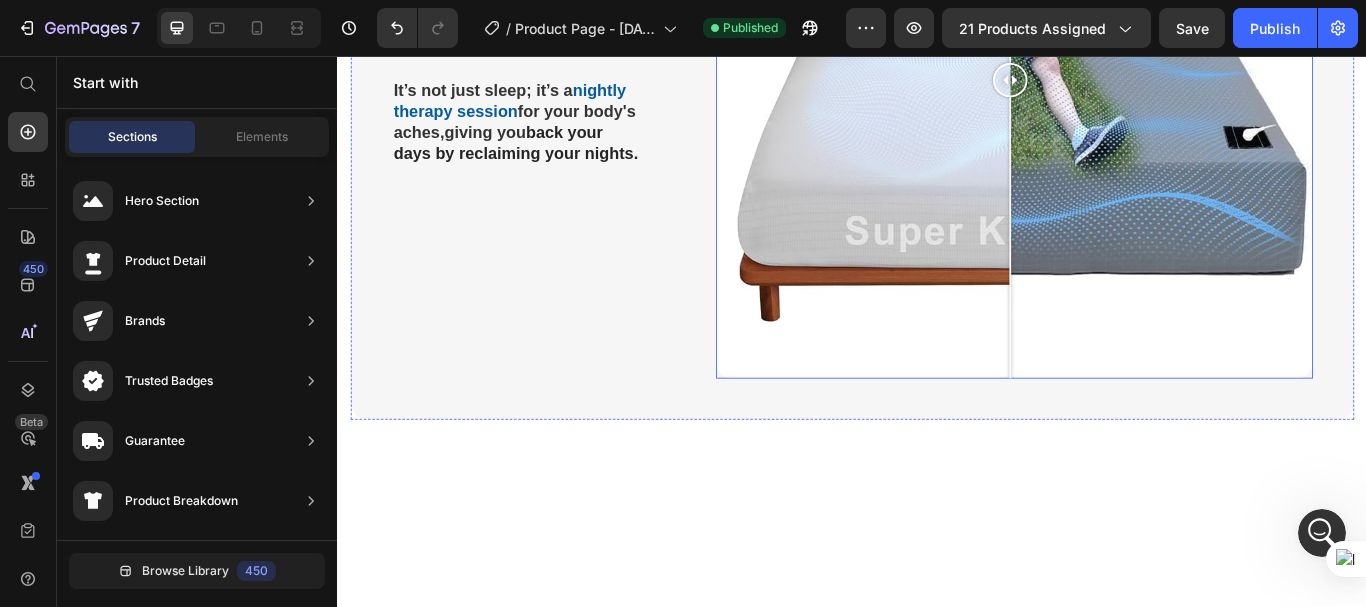 scroll, scrollTop: 2900, scrollLeft: 0, axis: vertical 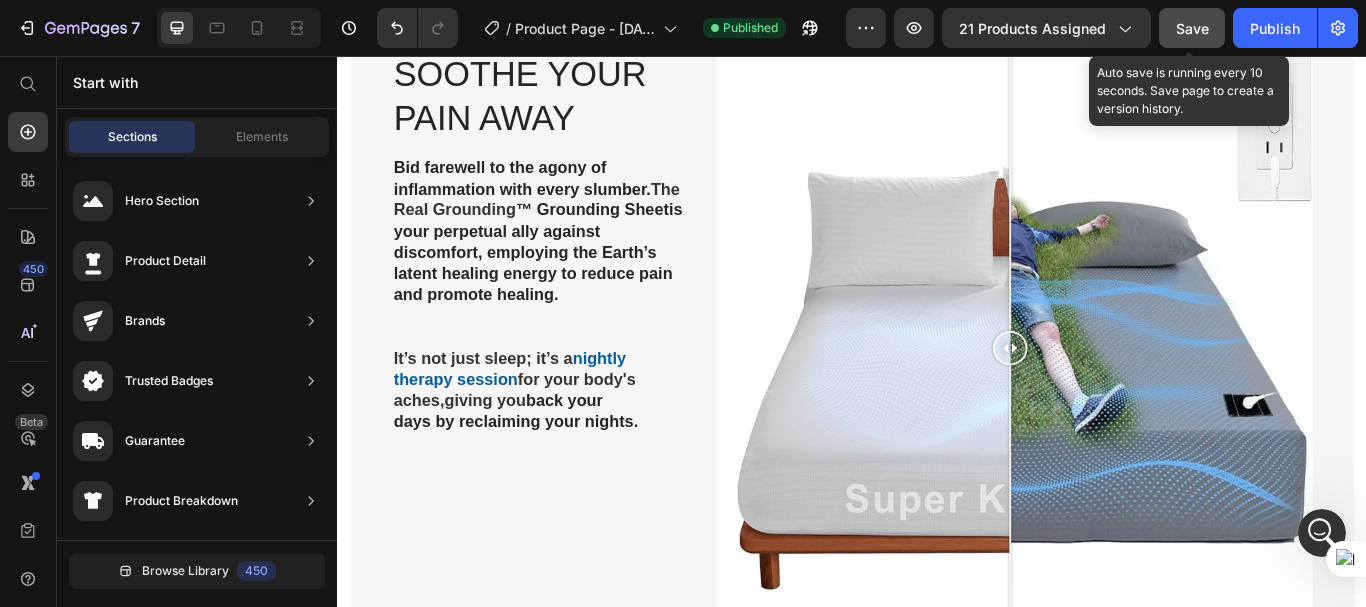 click on "Save" 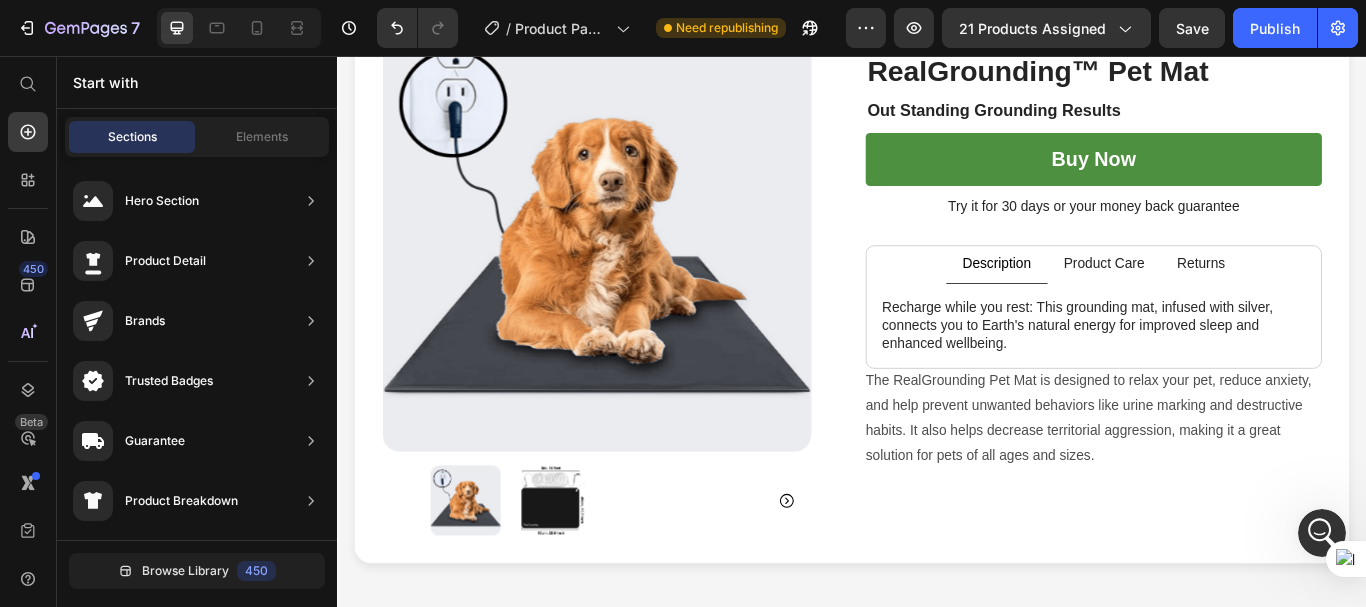 scroll, scrollTop: 0, scrollLeft: 0, axis: both 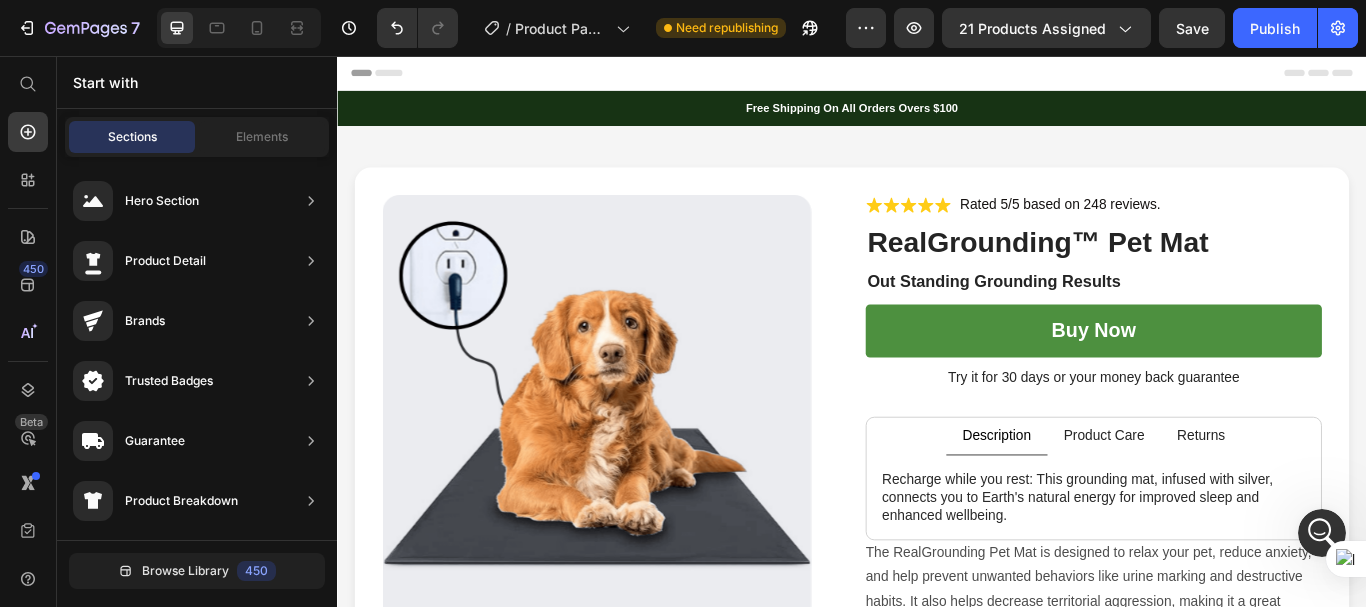 click 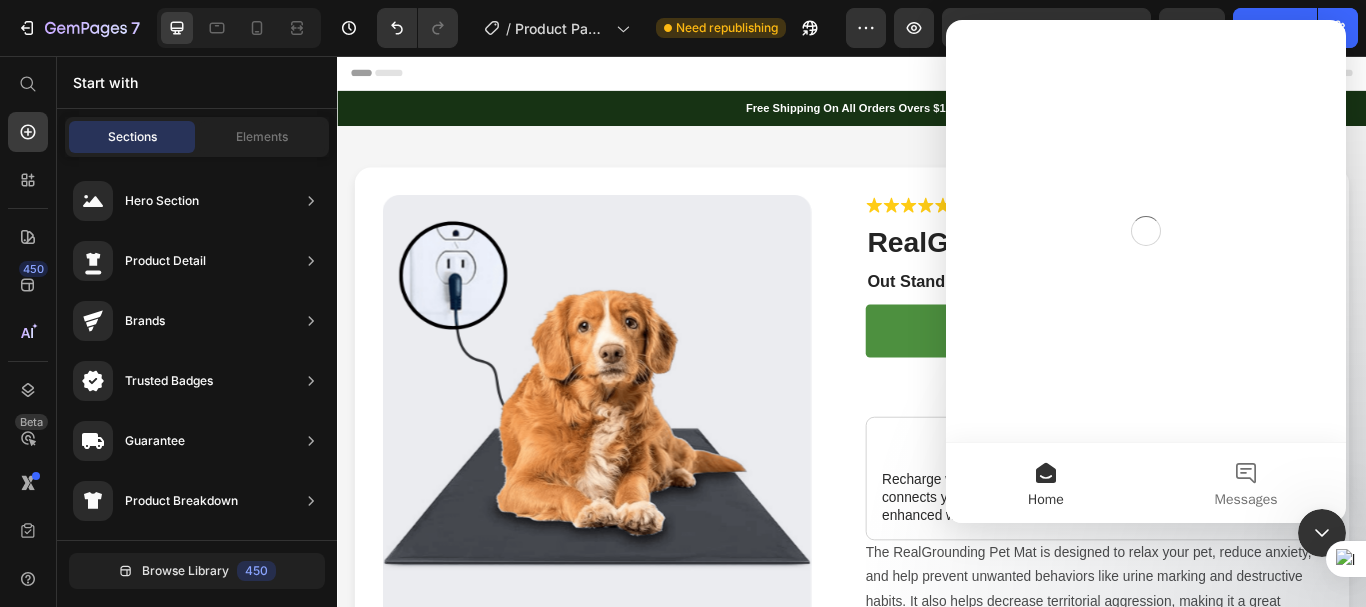 scroll, scrollTop: 0, scrollLeft: 0, axis: both 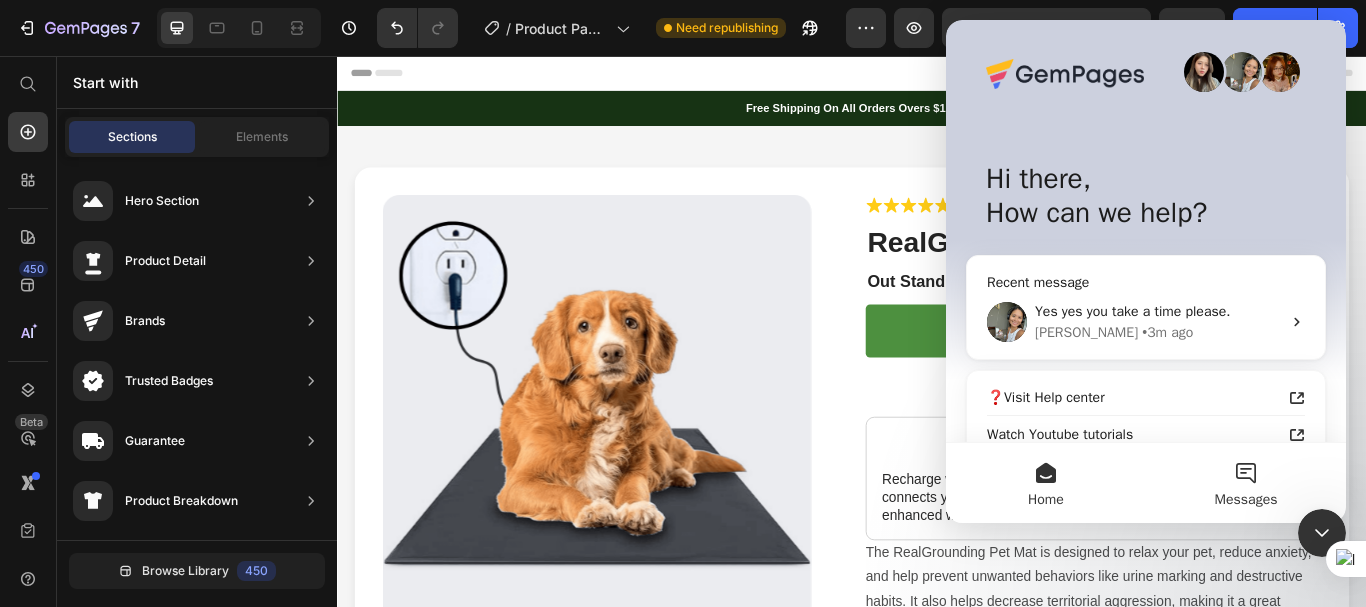 click on "Messages" at bounding box center (1246, 483) 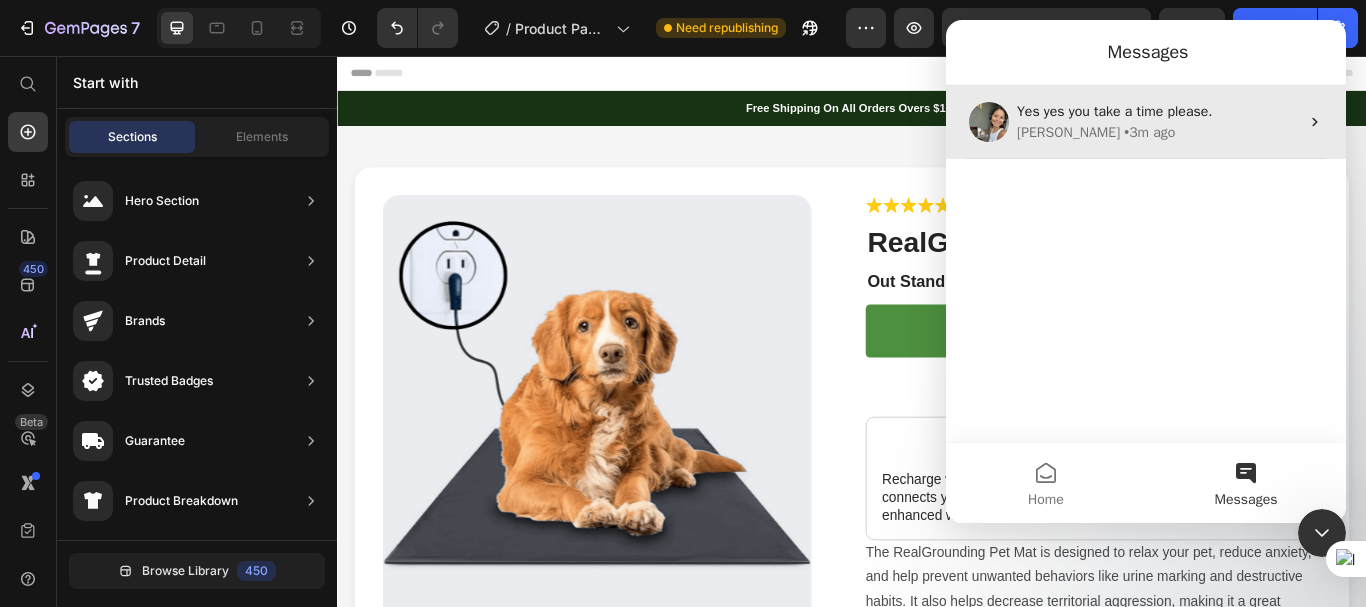 click on "Zoe •  3m ago" at bounding box center [1158, 132] 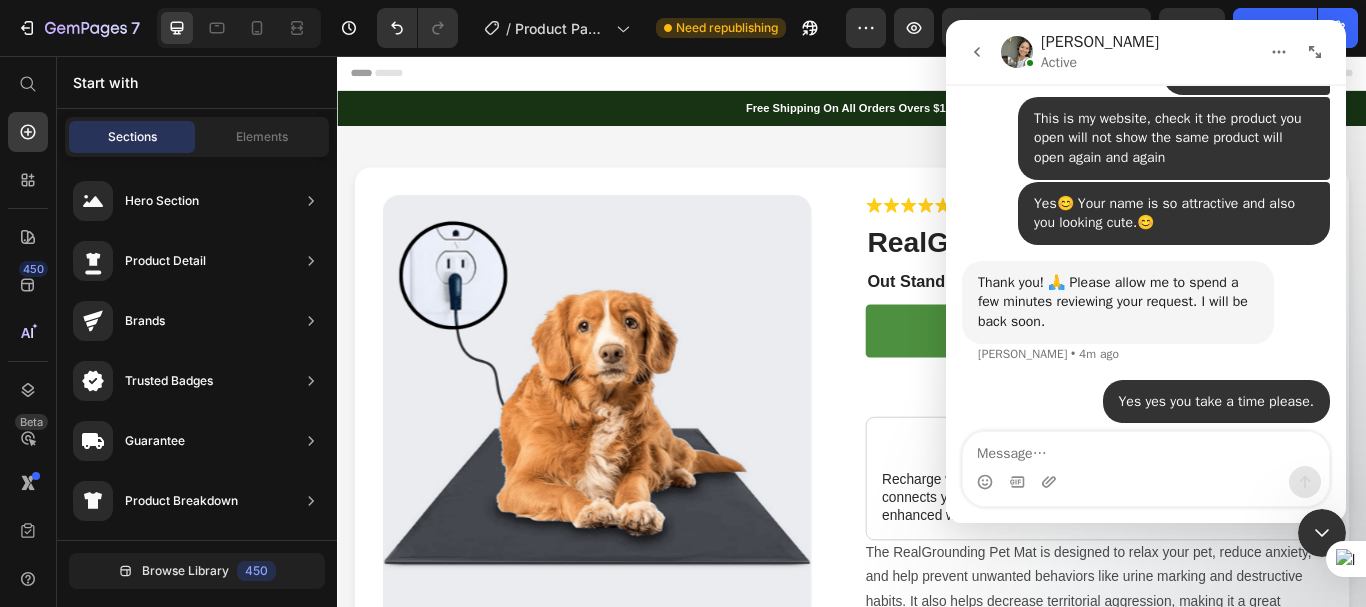 scroll, scrollTop: 1241, scrollLeft: 0, axis: vertical 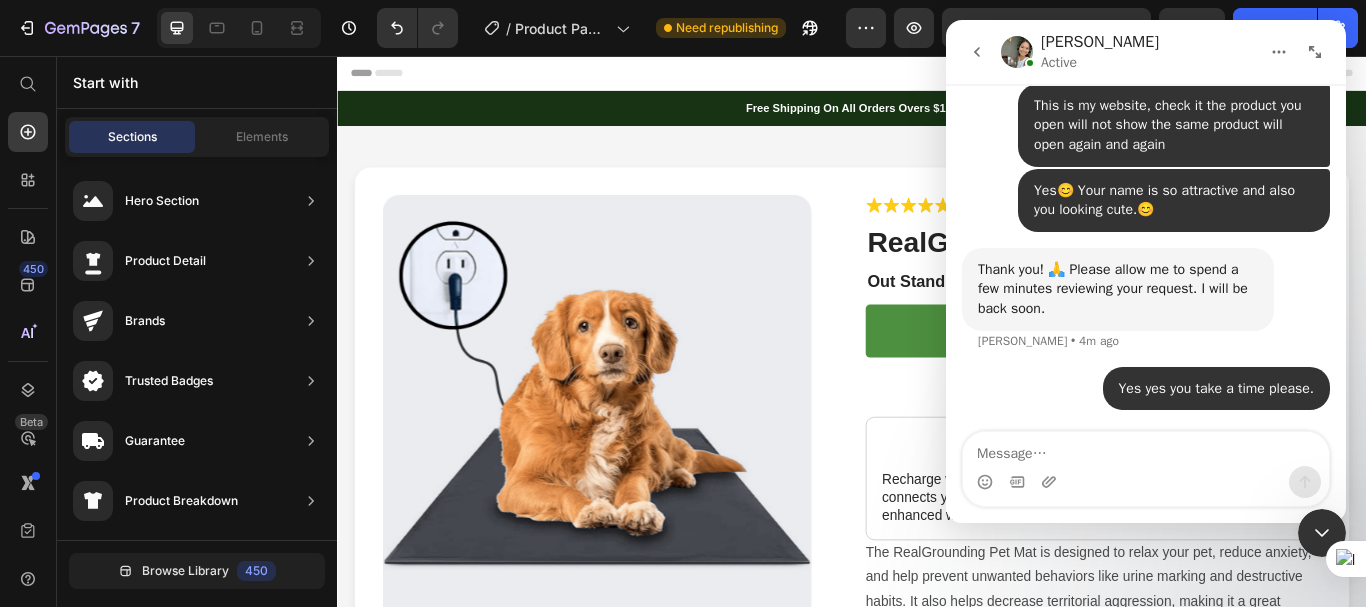 click 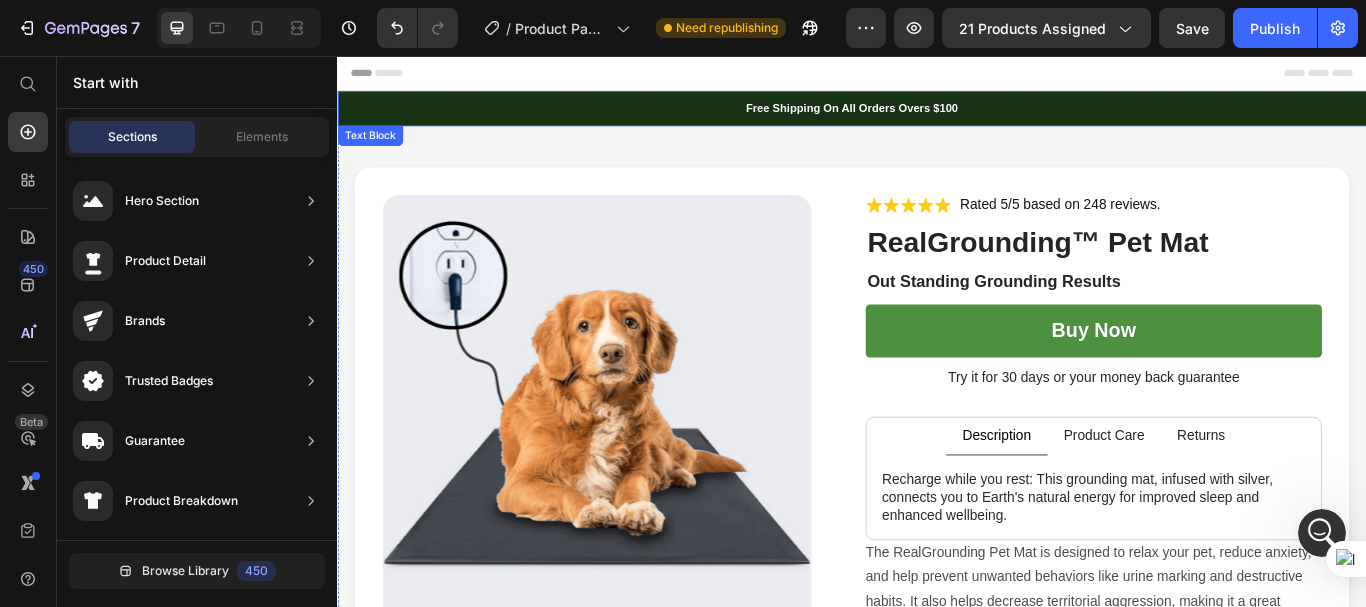 scroll, scrollTop: 0, scrollLeft: 0, axis: both 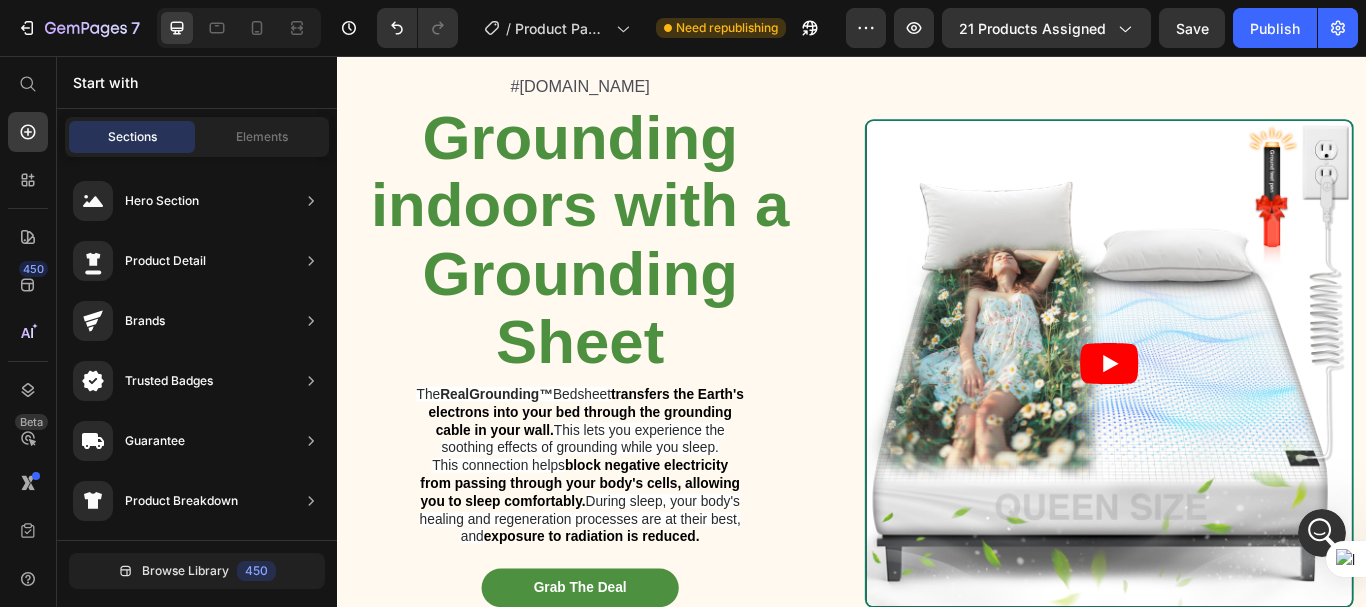 click 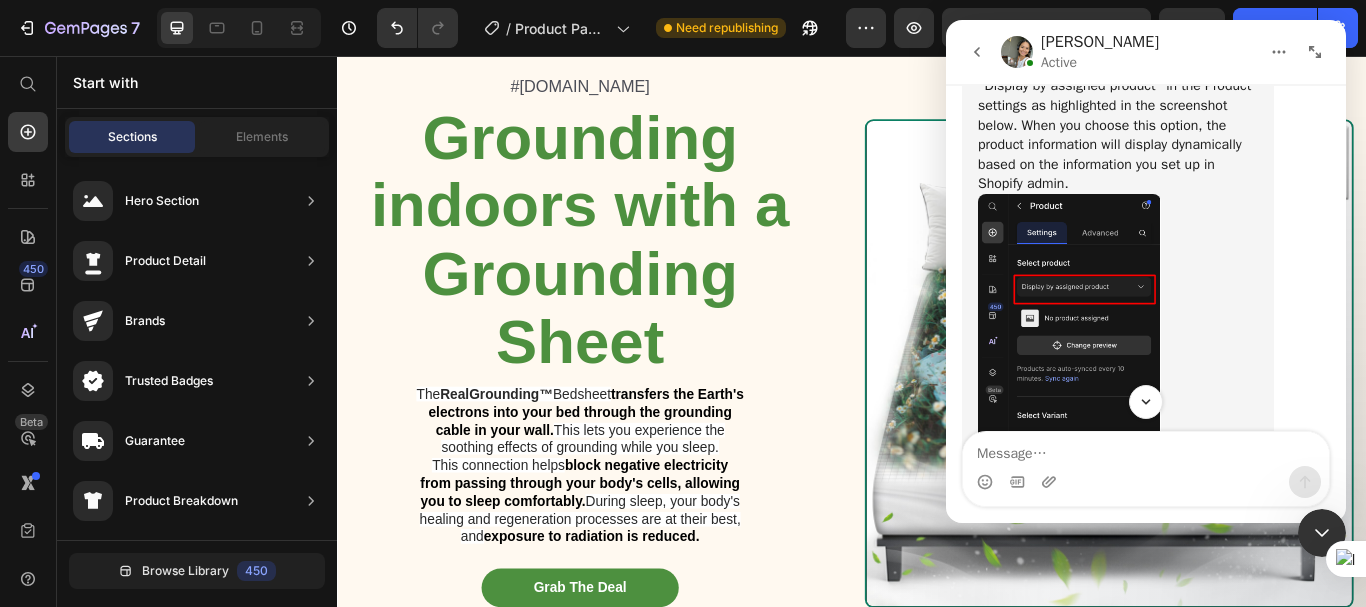 scroll, scrollTop: 1783, scrollLeft: 0, axis: vertical 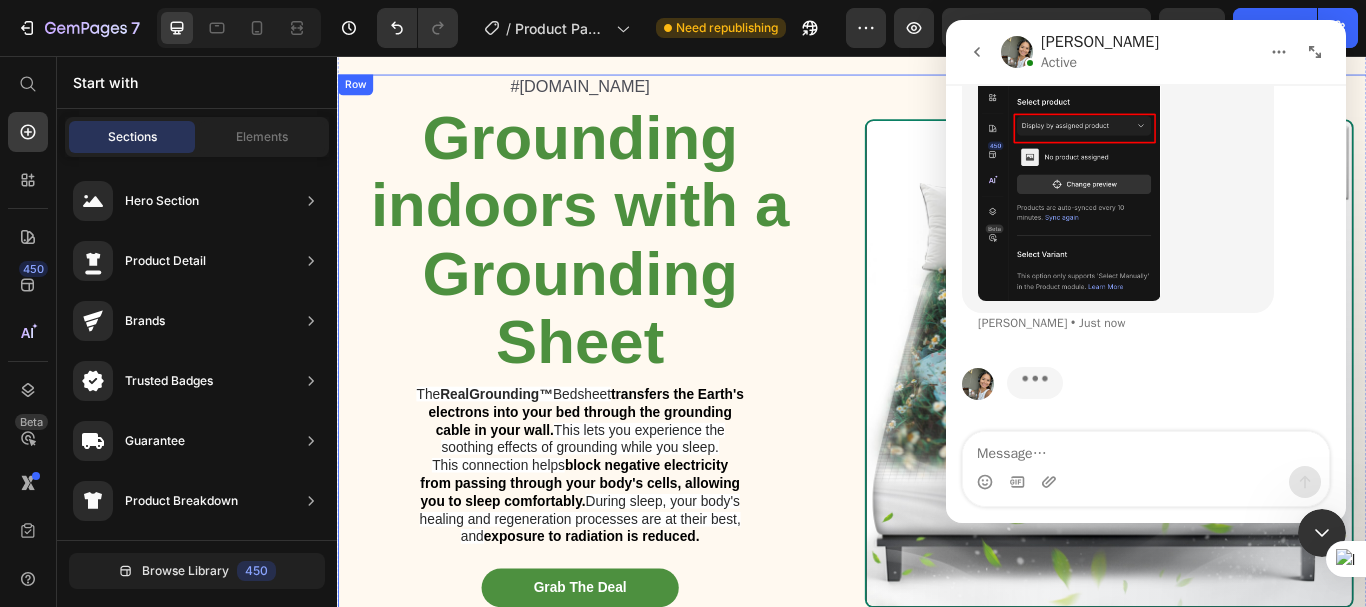 click on "#RealGrounding.co Text Block Grounding indoors with a Grounding Sheet Heading The  RealGrounding™  Bedsheet  transfers the Earth's electrons into your bed through the grounding cable in your wall.  This lets you experience the soothing effects of grounding while you sleep. This connection helps  block negative electricity from passing through your body's cells, allowing you to sleep comfortably.  During sleep, your body's healing and regeneration processes are at their best, and  exposure to radiation is reduced. Text Block Grab The Deal Button Icon Icon Icon Icon Icon Icon List Over 15,000 Five Star Reviews! Text Block Row Video Row" at bounding box center [937, 415] 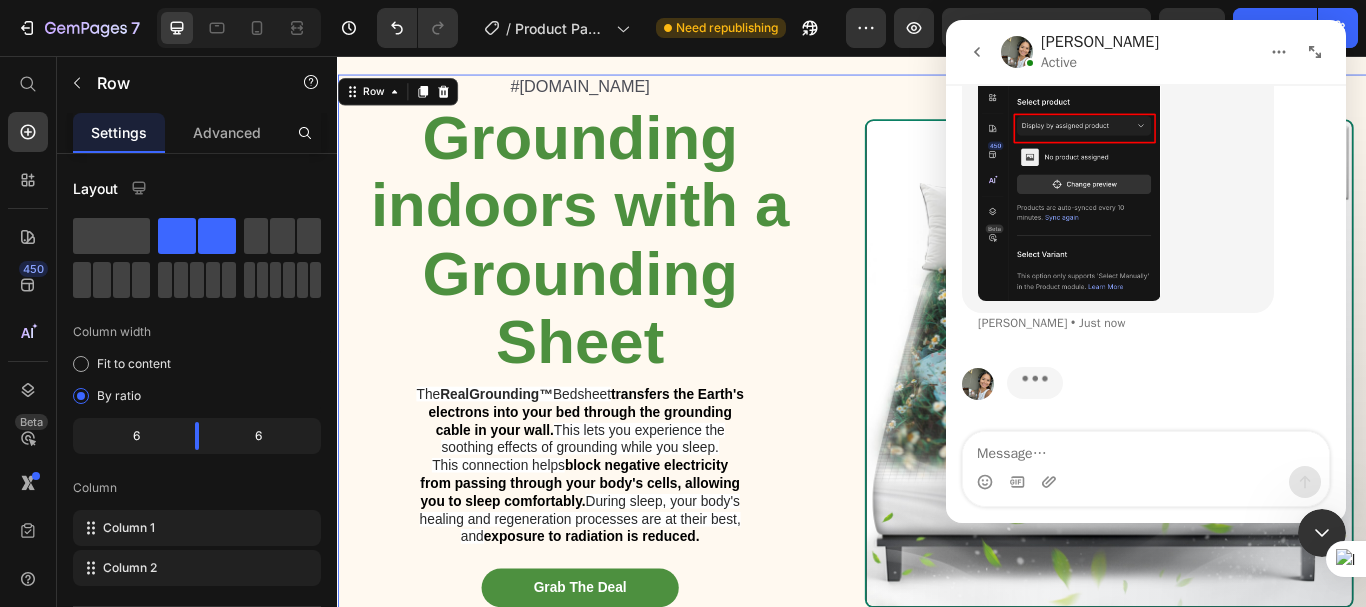 drag, startPoint x: 1321, startPoint y: 531, endPoint x: 1663, endPoint y: 886, distance: 492.93915 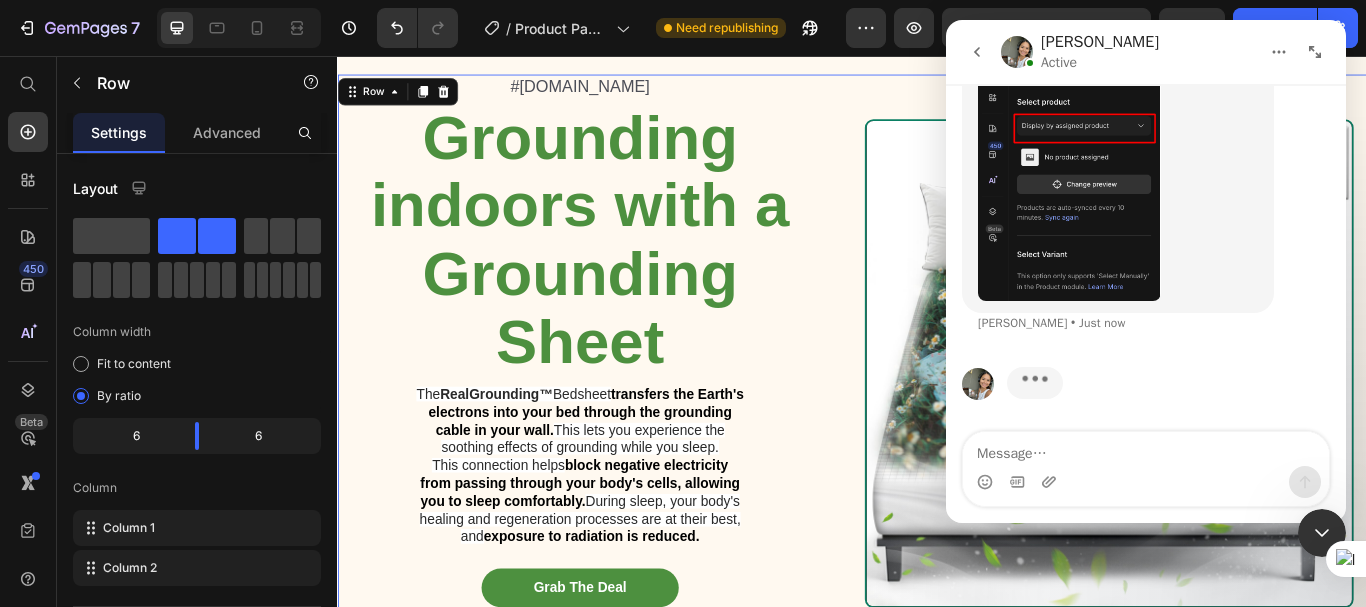 click 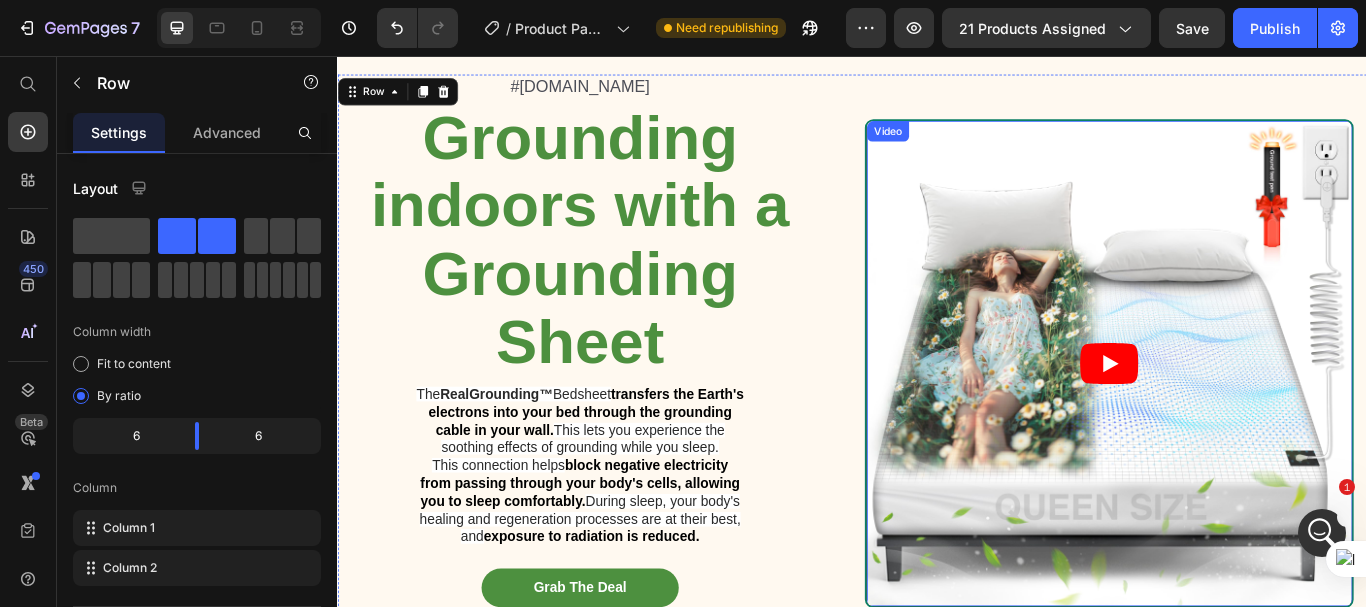 scroll, scrollTop: 1771, scrollLeft: 0, axis: vertical 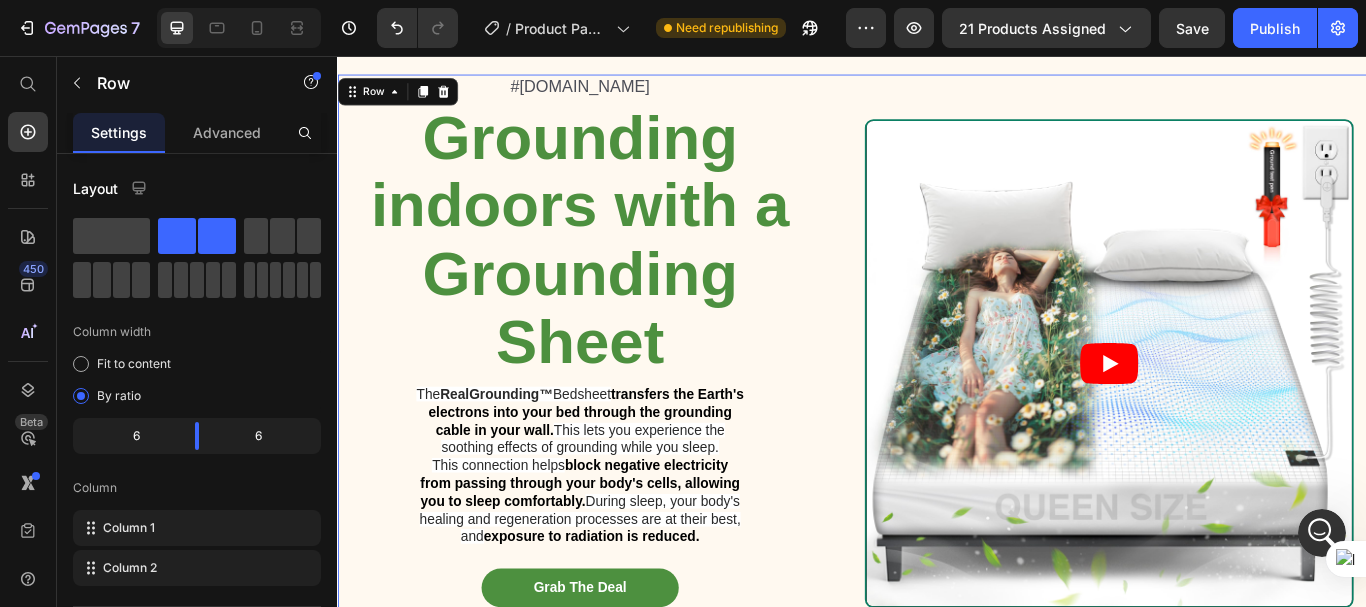 click 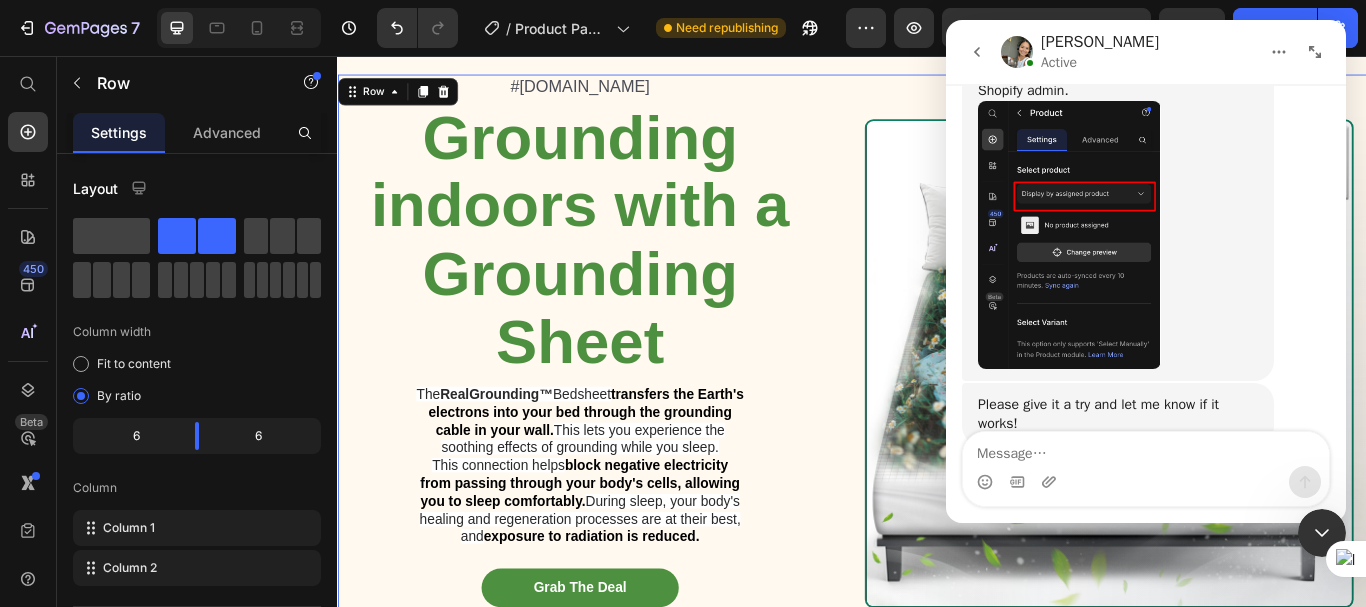 scroll, scrollTop: 1771, scrollLeft: 0, axis: vertical 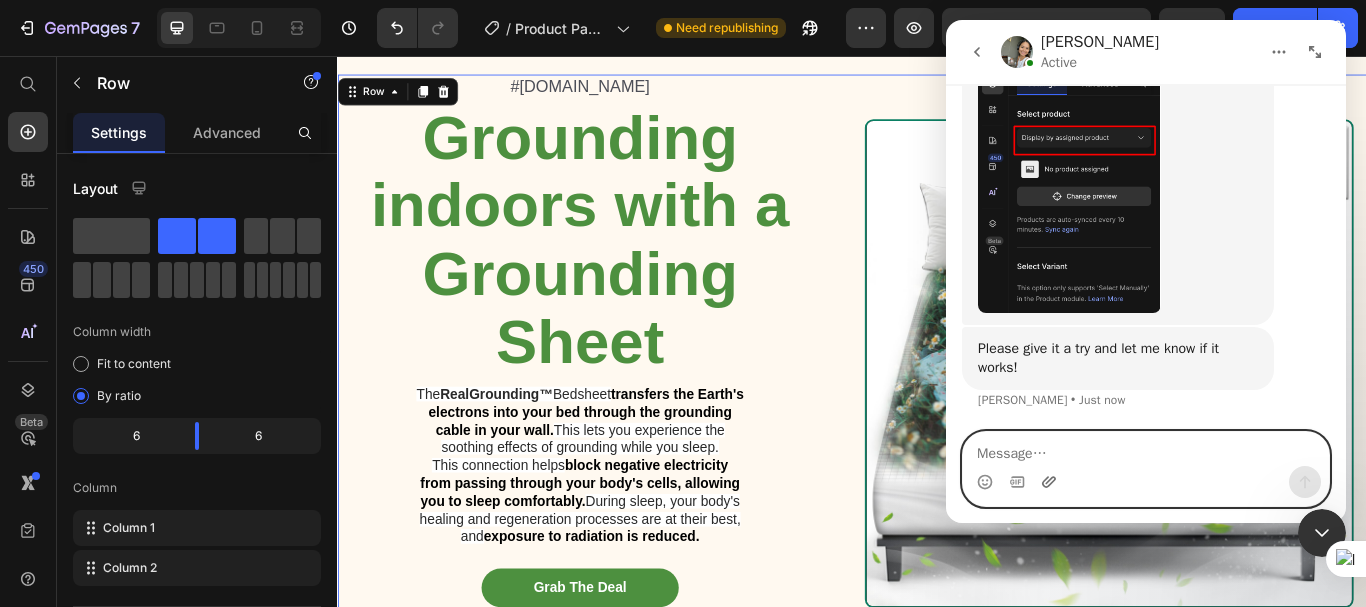click 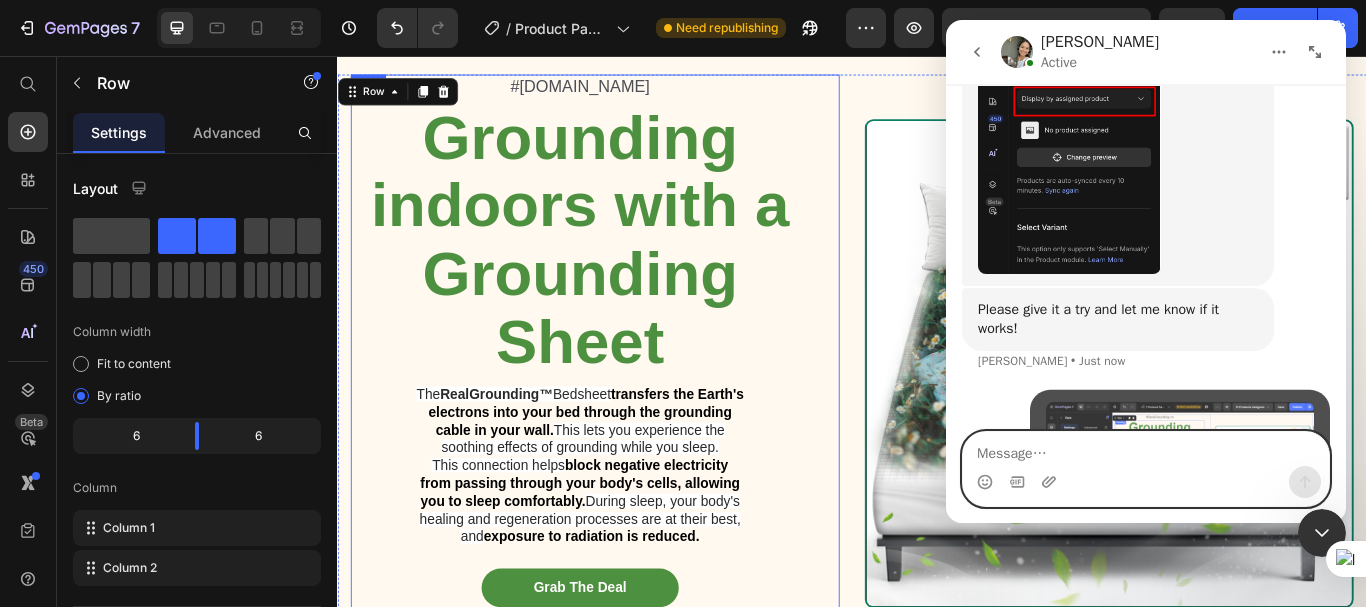 scroll, scrollTop: 1932, scrollLeft: 0, axis: vertical 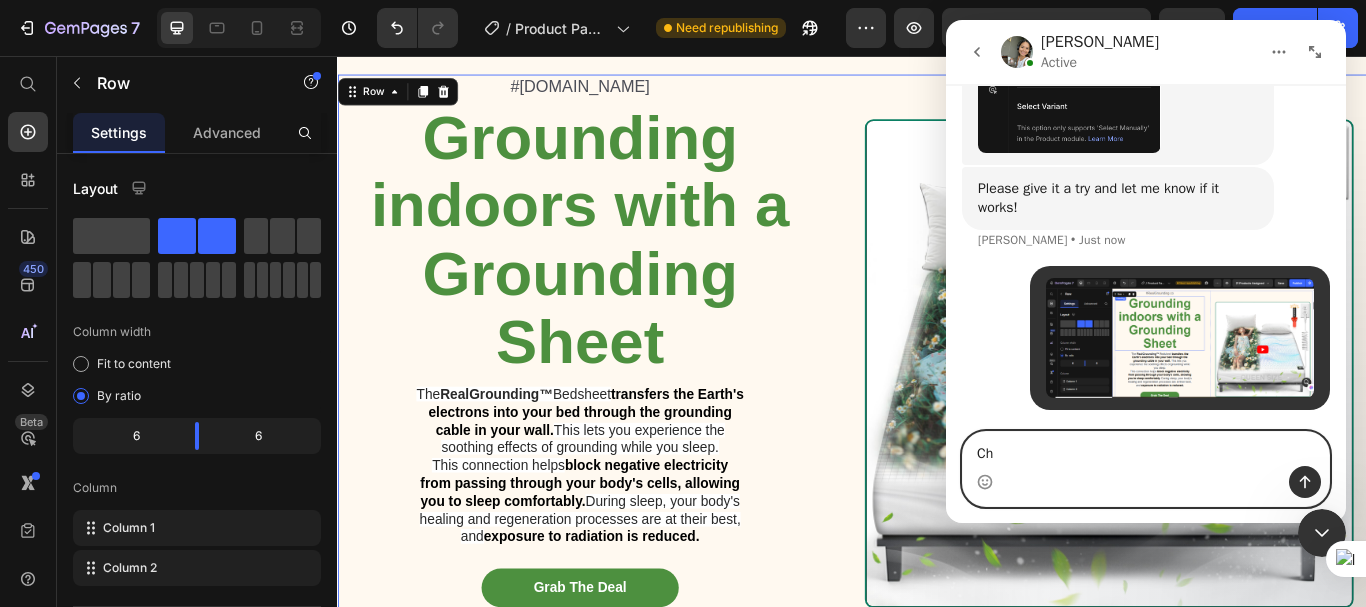 type on "C" 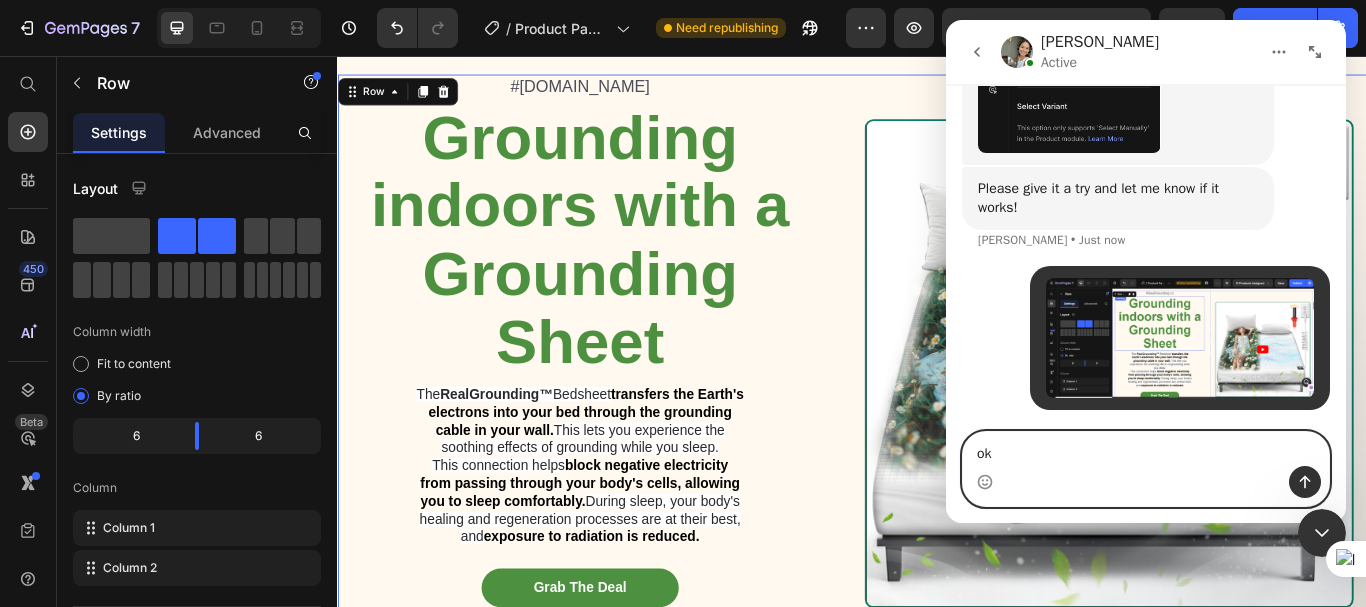 type on "ok" 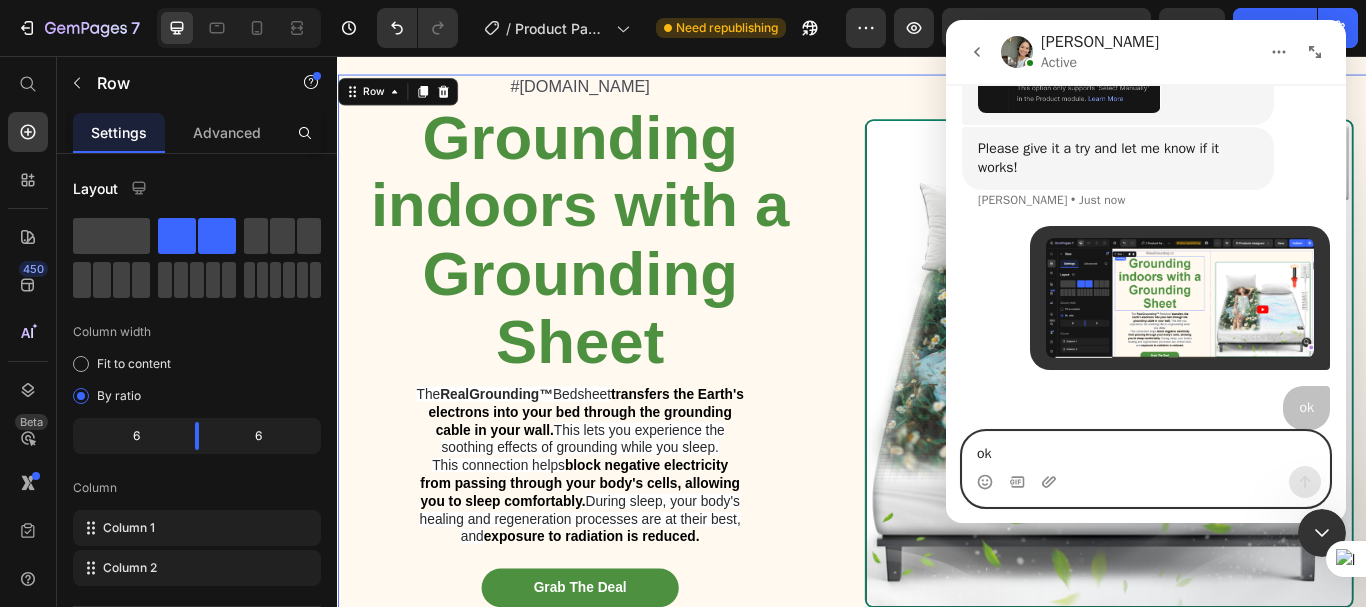 type 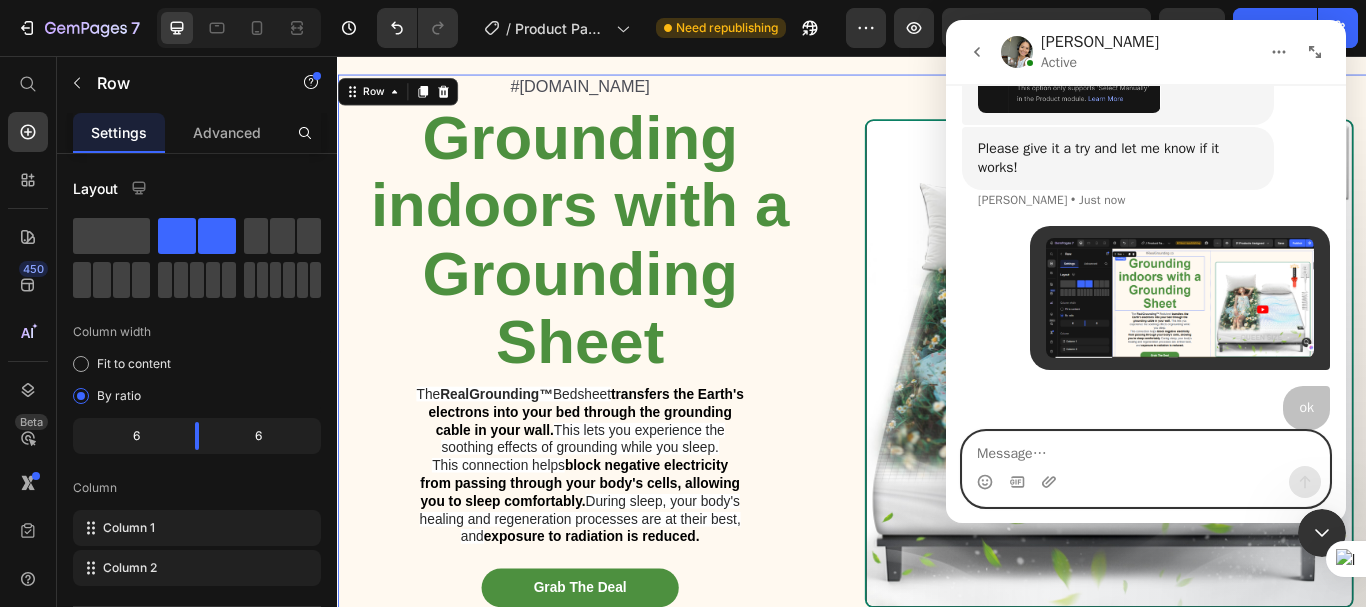 scroll, scrollTop: 1977, scrollLeft: 0, axis: vertical 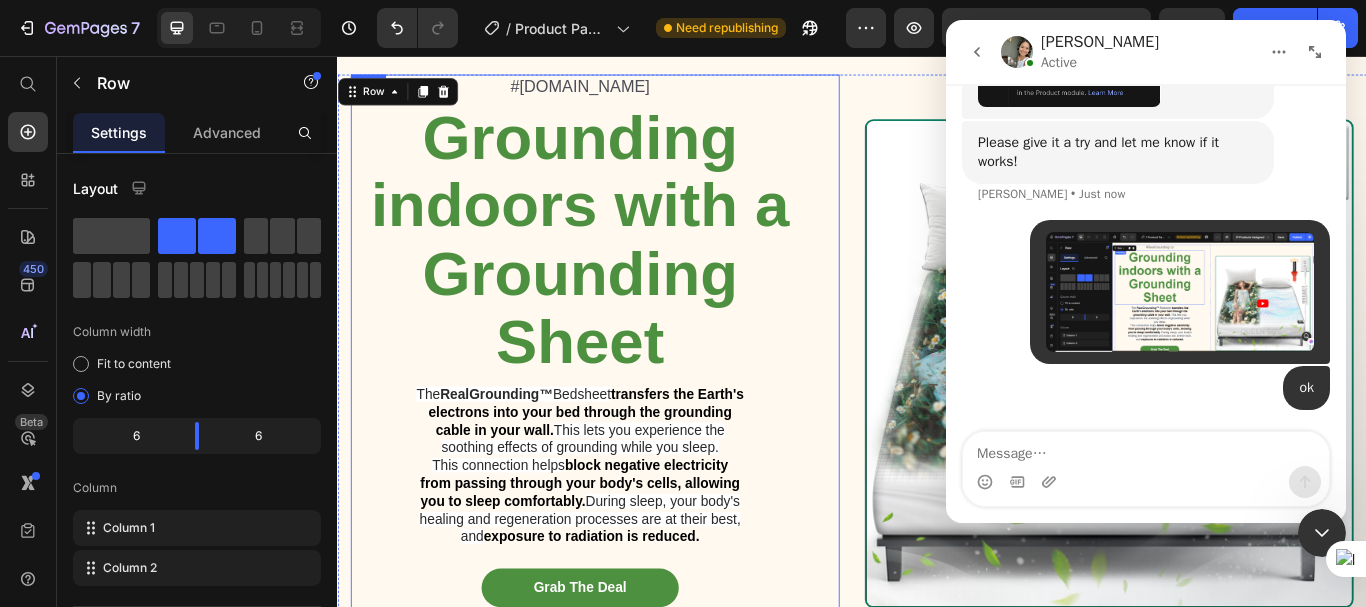 click on "#RealGrounding.co Text Block Grounding indoors with a Grounding Sheet Heading The  RealGrounding™  Bedsheet  transfers the Earth's electrons into your bed through the grounding cable in your wall.  This lets you experience the soothing effects of grounding while you sleep. This connection helps  block negative electricity from passing through your body's cells, allowing you to sleep comfortably.  During sleep, your body's healing and regeneration processes are at their best, and  exposure to radiation is reduced. Text Block Grab The Deal Button Icon Icon Icon Icon Icon Icon List Over 15,000 Five Star Reviews! Text Block Row" at bounding box center (637, 415) 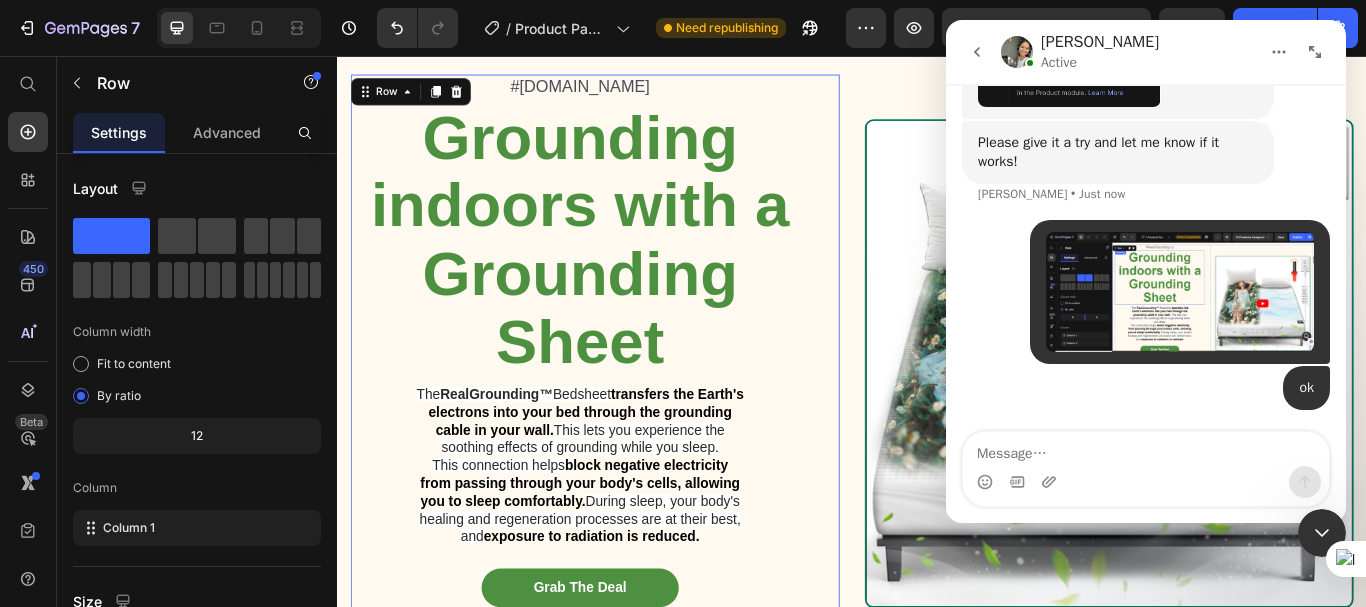 click on "Video" at bounding box center [1237, 415] 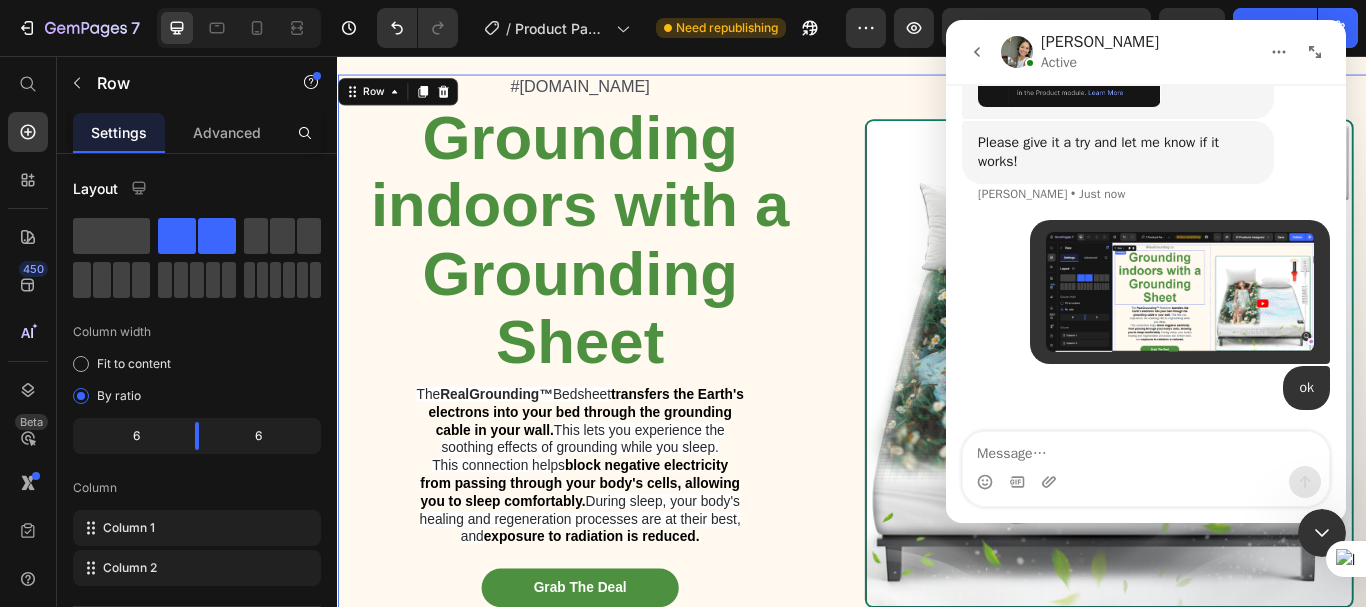 click 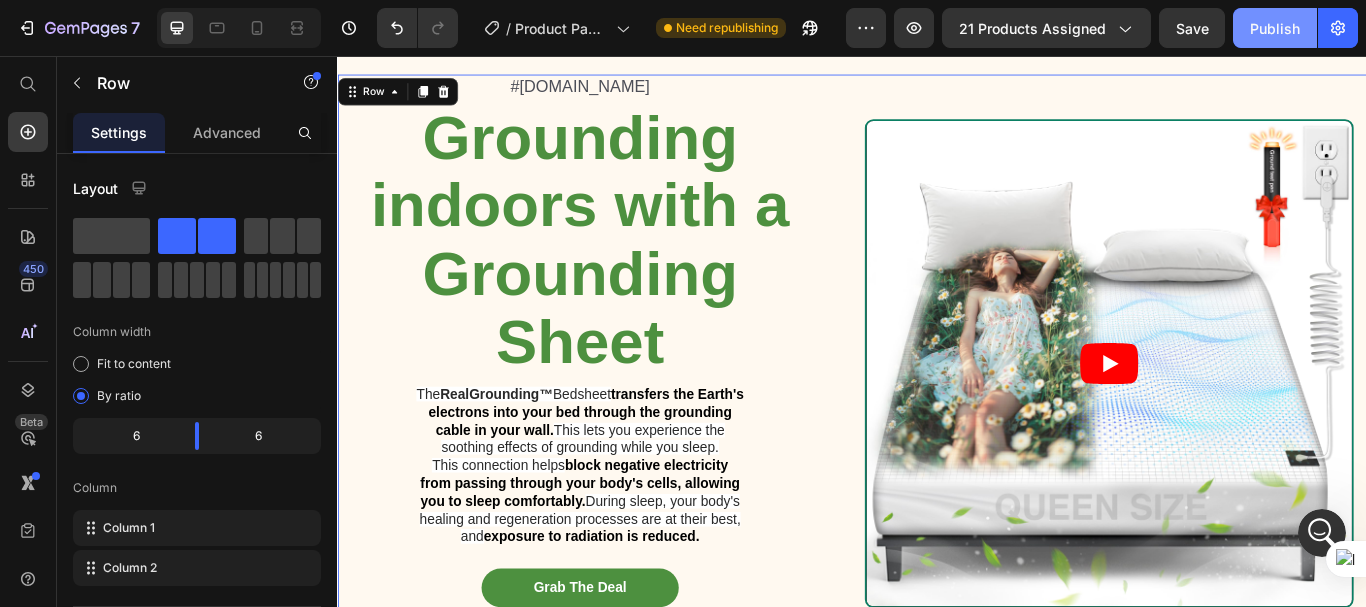 click on "Publish" at bounding box center (1275, 28) 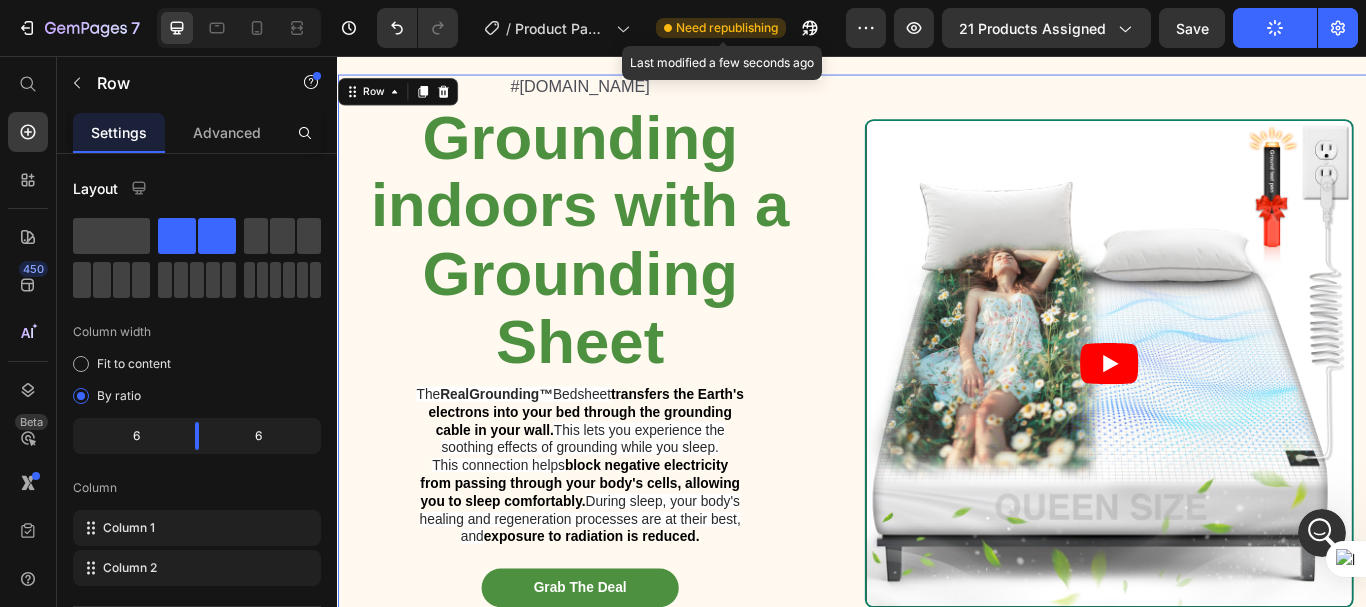 click on "Need republishing" at bounding box center [727, 28] 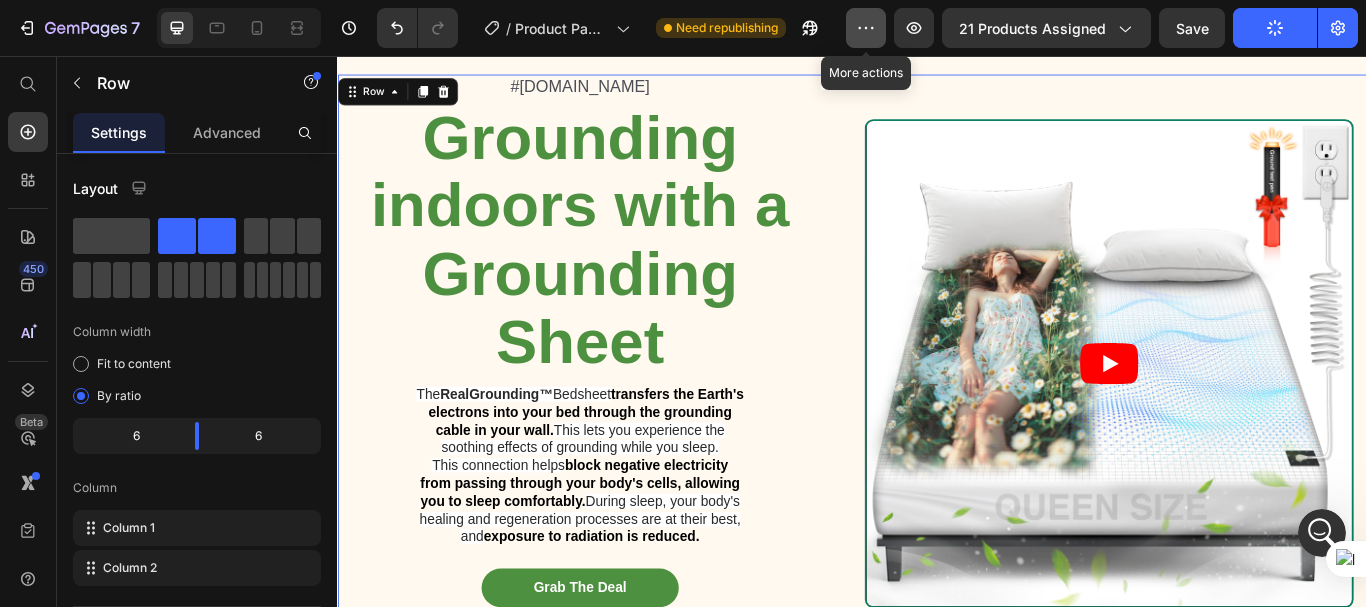 click 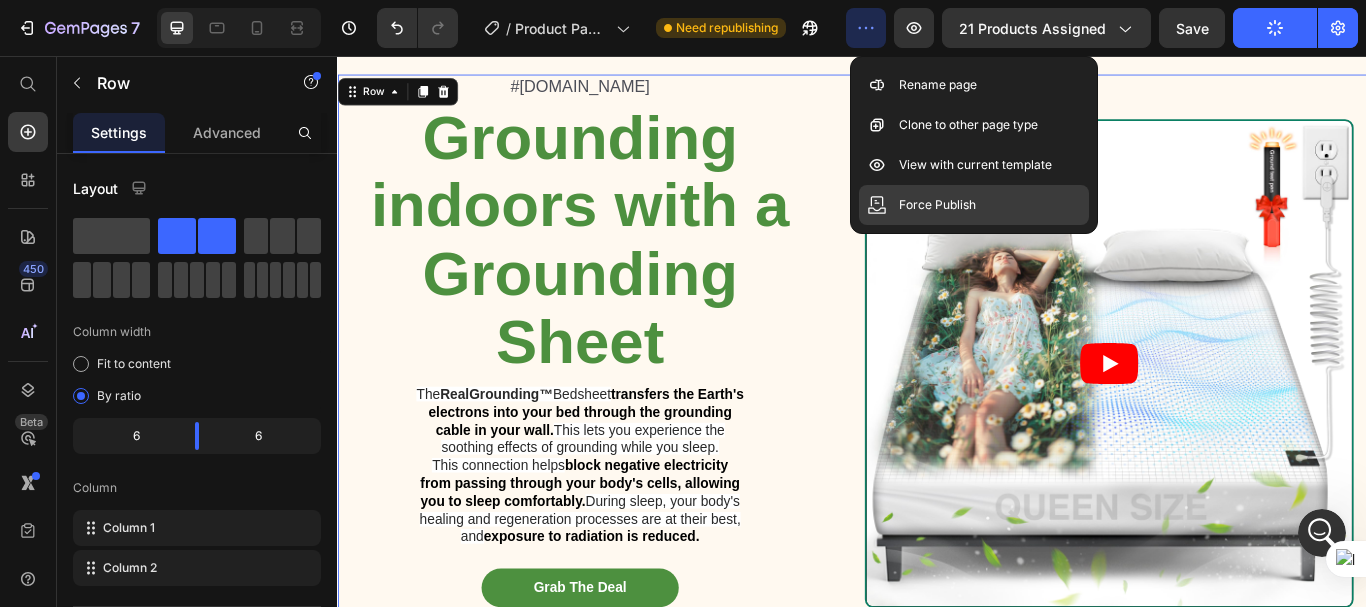 drag, startPoint x: 913, startPoint y: 200, endPoint x: 507, endPoint y: 172, distance: 406.9644 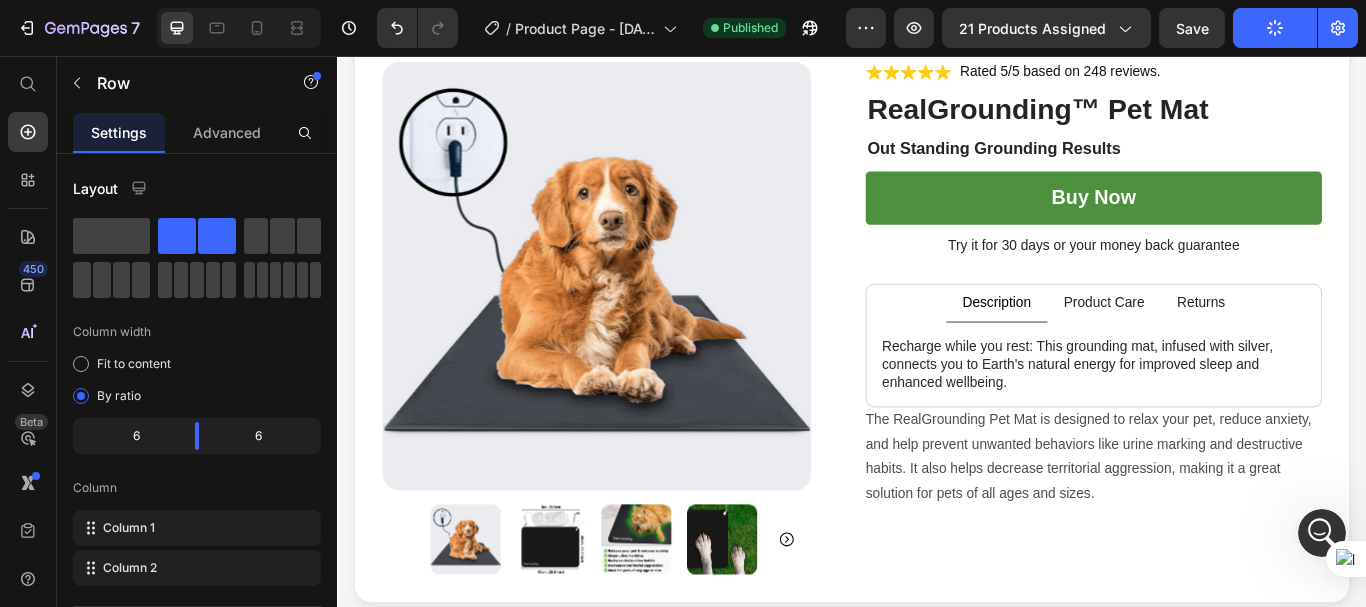 scroll, scrollTop: 0, scrollLeft: 0, axis: both 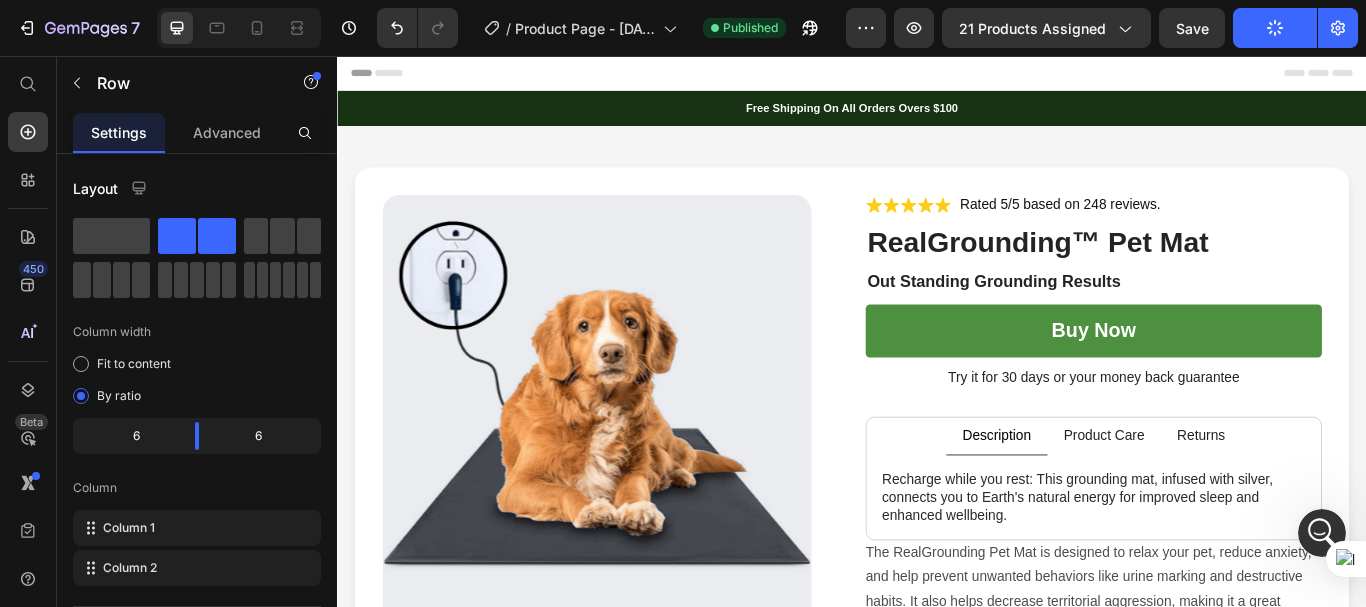 click at bounding box center [1322, 533] 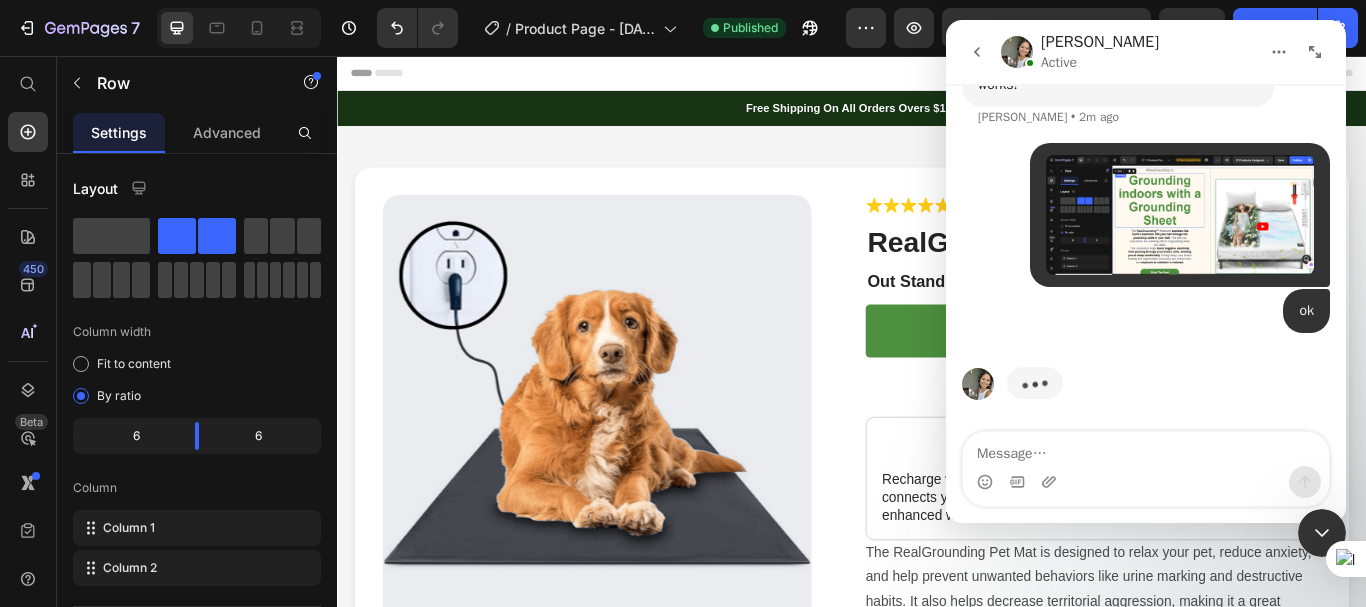 scroll, scrollTop: 2054, scrollLeft: 0, axis: vertical 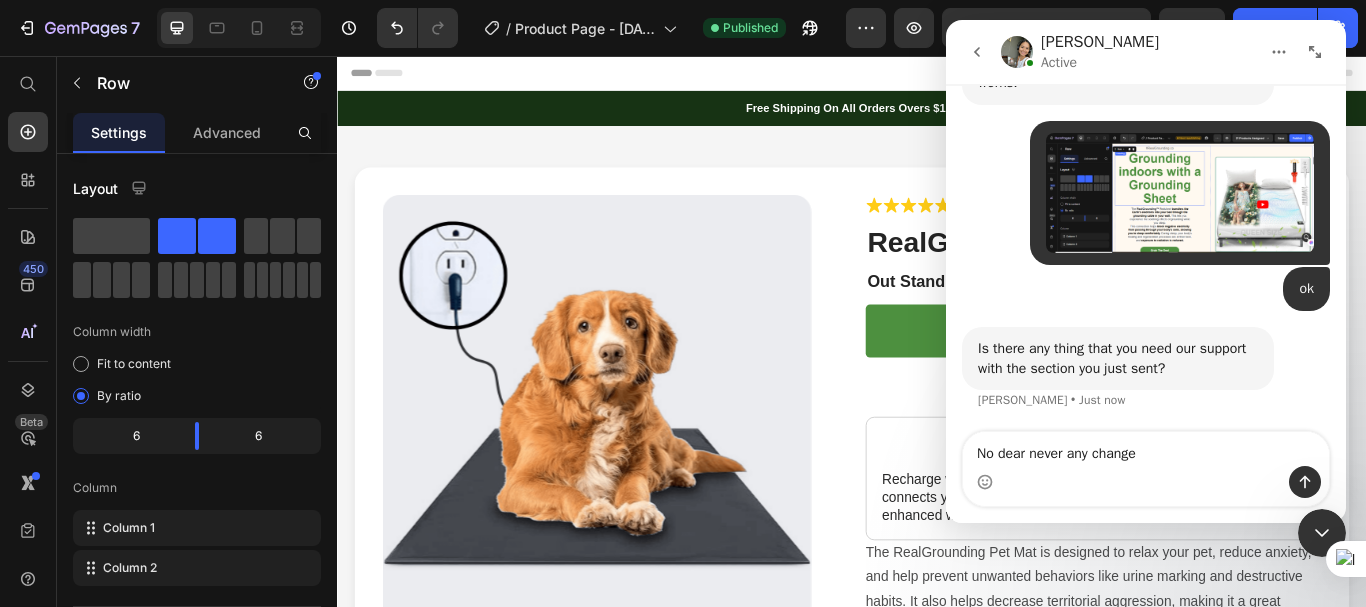 type on "No dear never any changed" 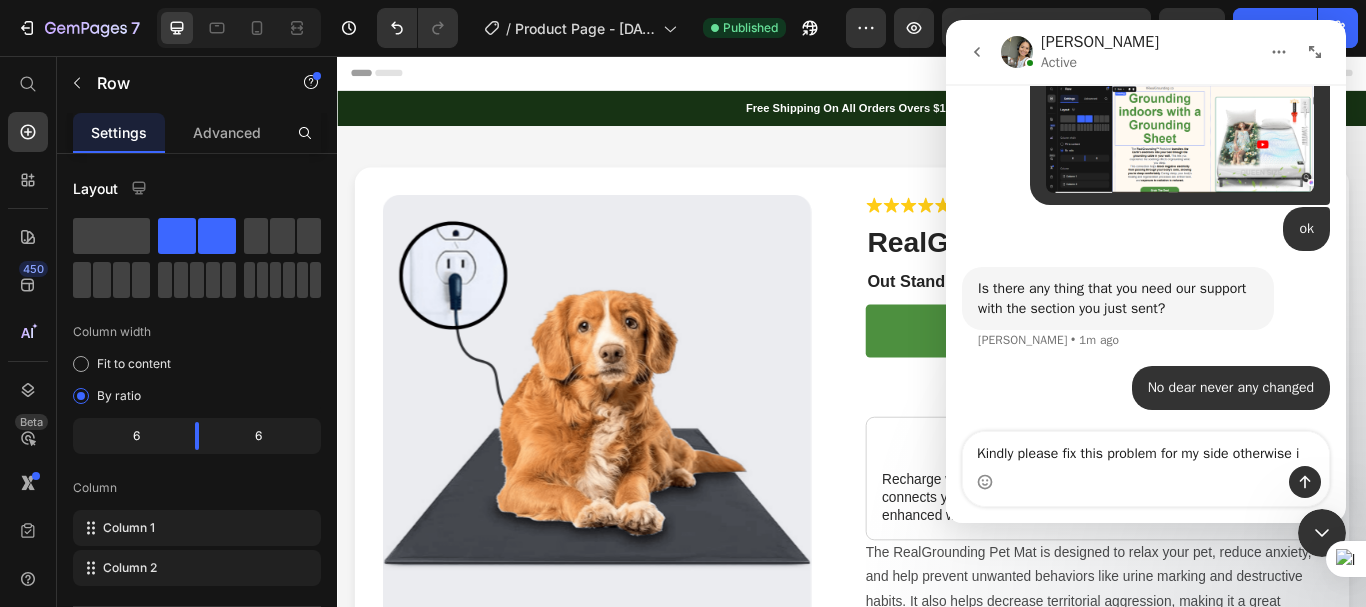 scroll, scrollTop: 2136, scrollLeft: 0, axis: vertical 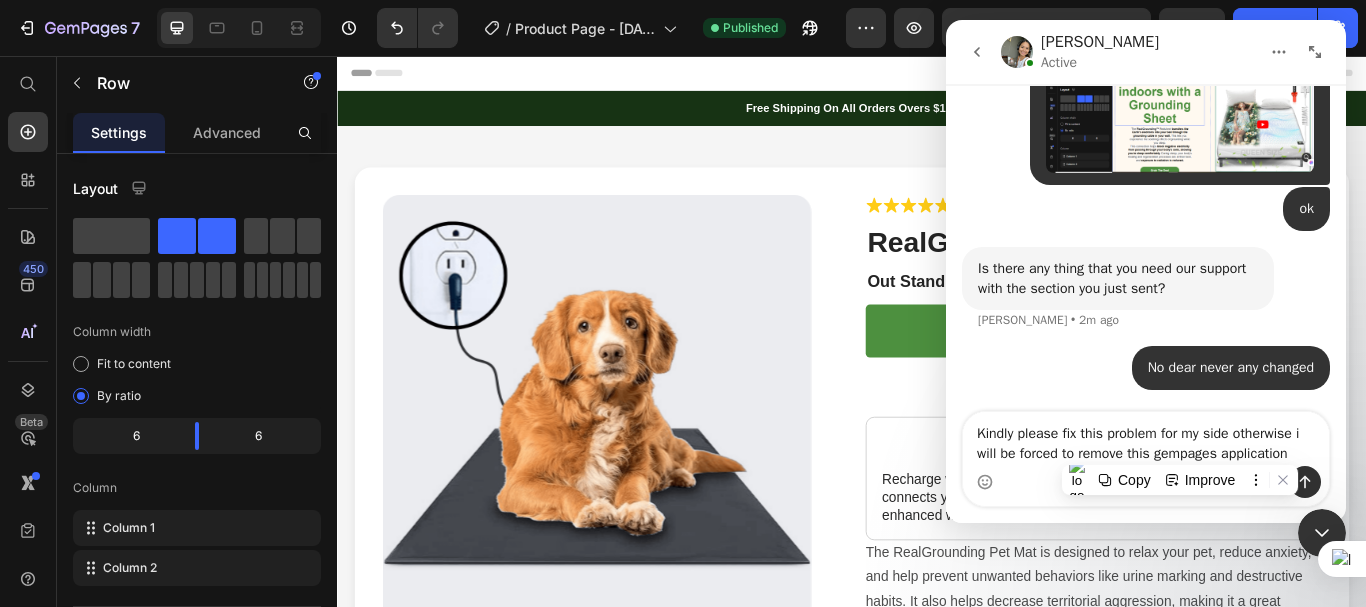 drag, startPoint x: 1182, startPoint y: 450, endPoint x: 1232, endPoint y: 451, distance: 50.01 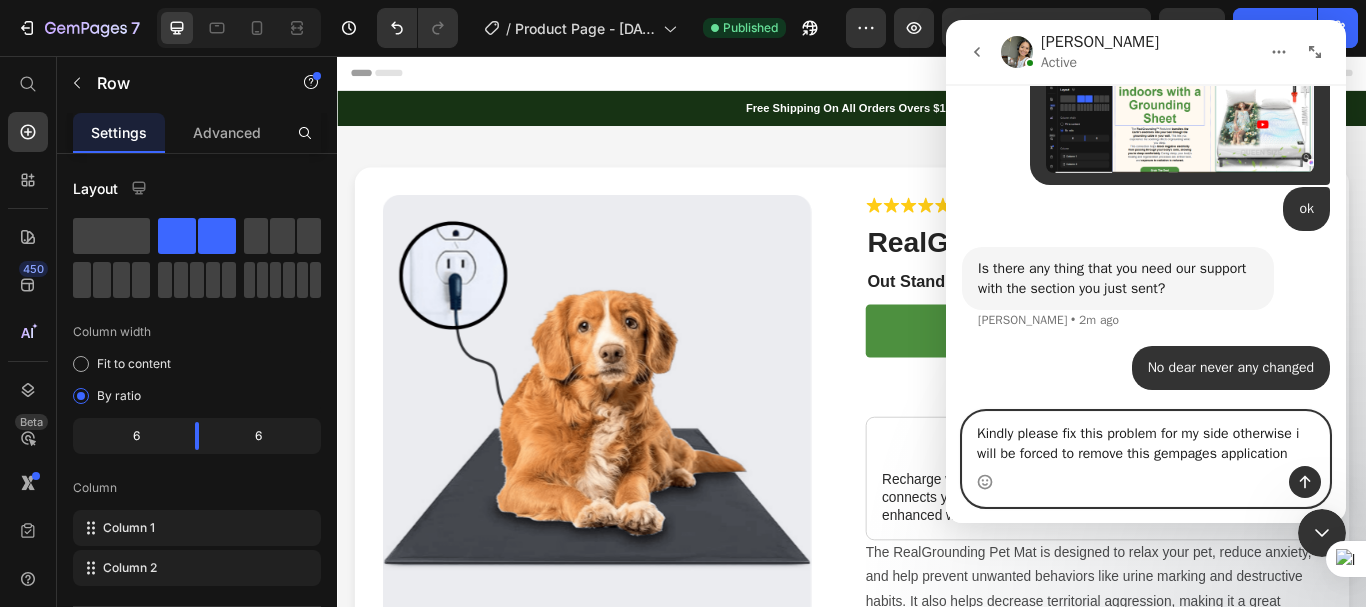 click on "Kindly please fix this problem for my side otherwise i will be forced to remove this gempages application" at bounding box center (1146, 439) 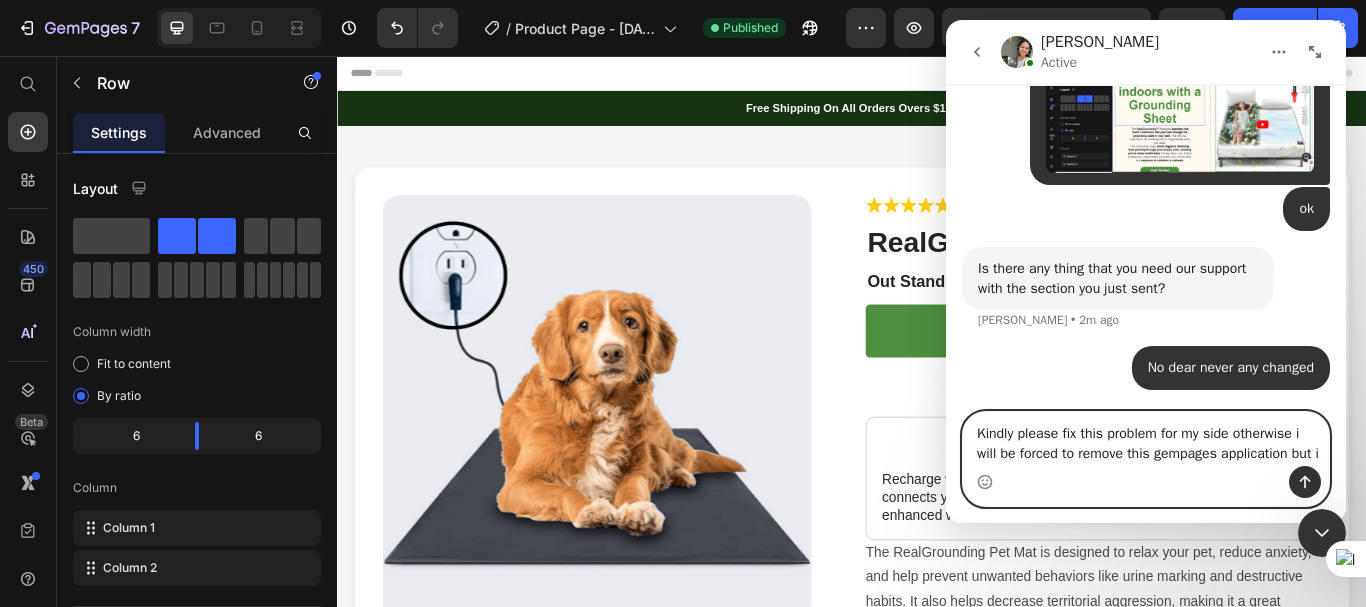 scroll, scrollTop: 2156, scrollLeft: 0, axis: vertical 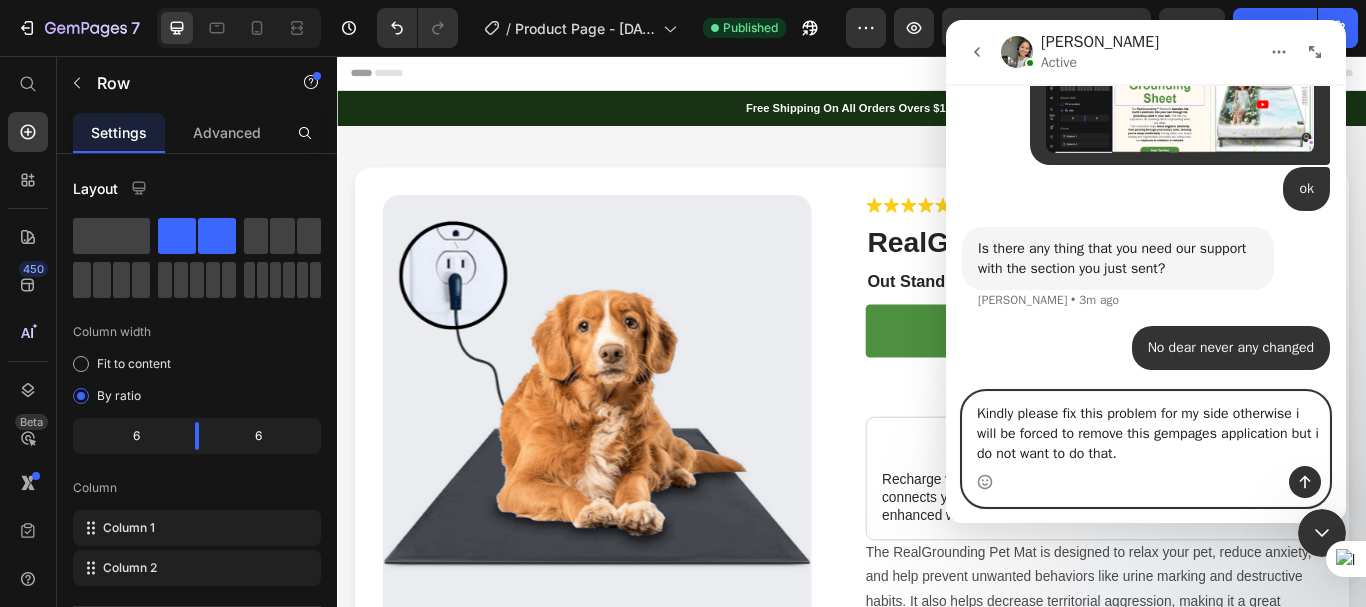 click 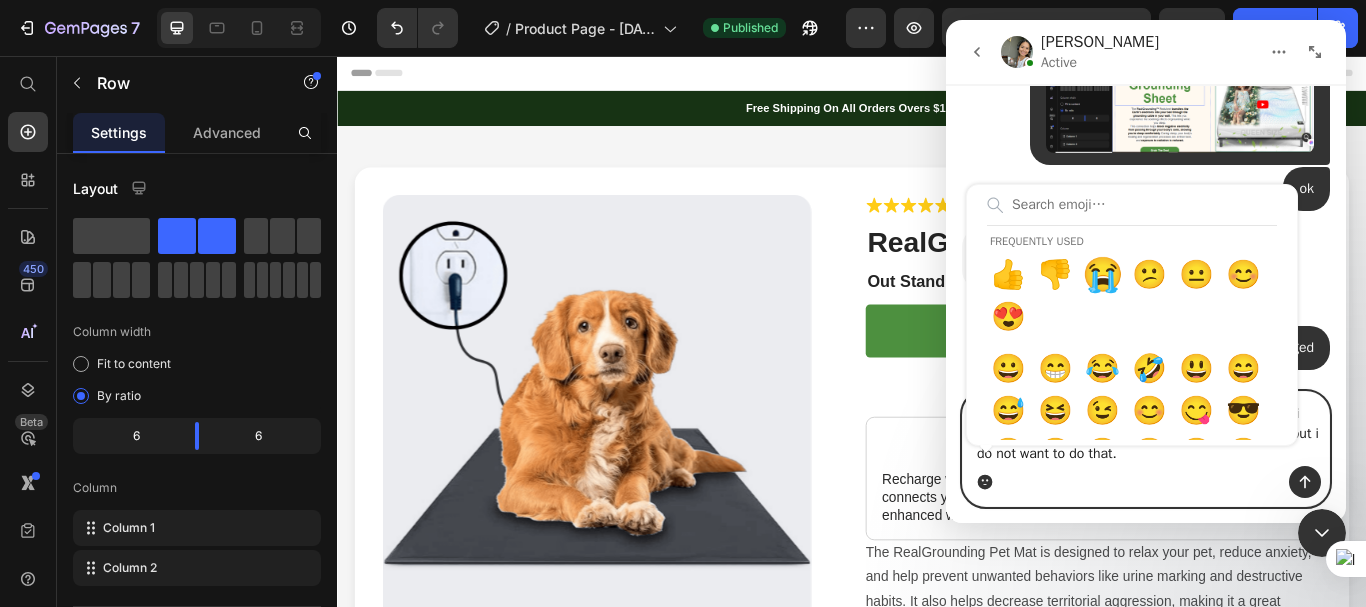 type on "Kindly please fix this problem for my side otherwise i will be forced to remove this gempages application but i do not want to do that.😭" 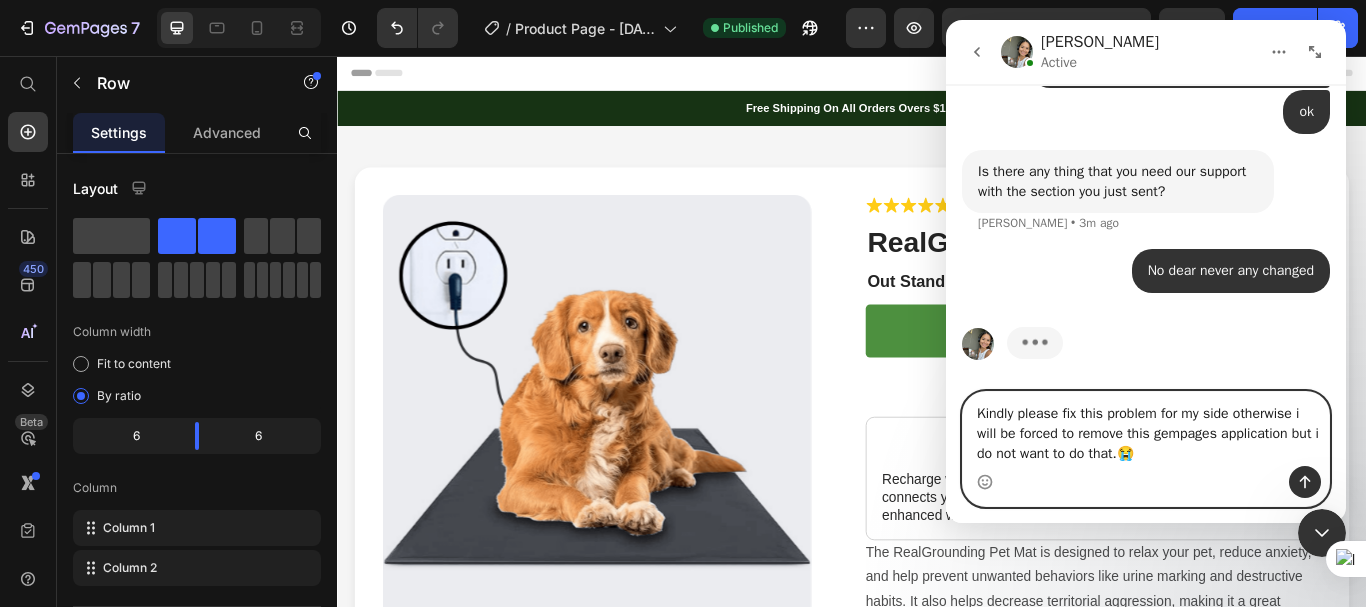 scroll, scrollTop: 2233, scrollLeft: 0, axis: vertical 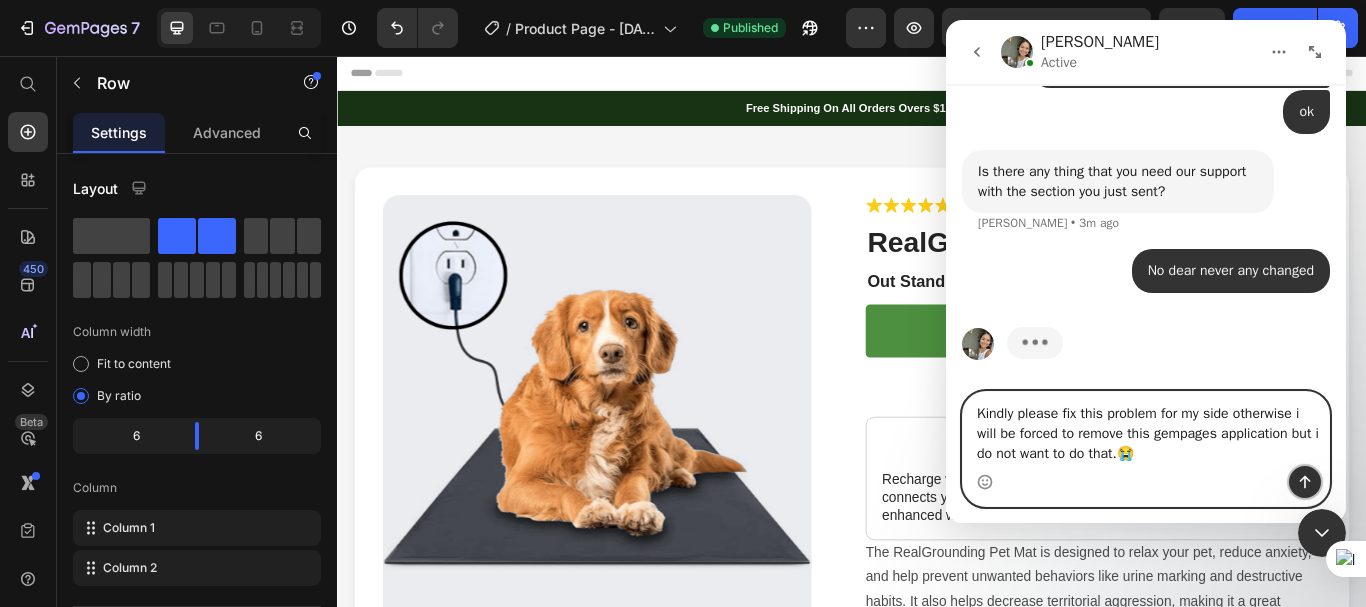 click 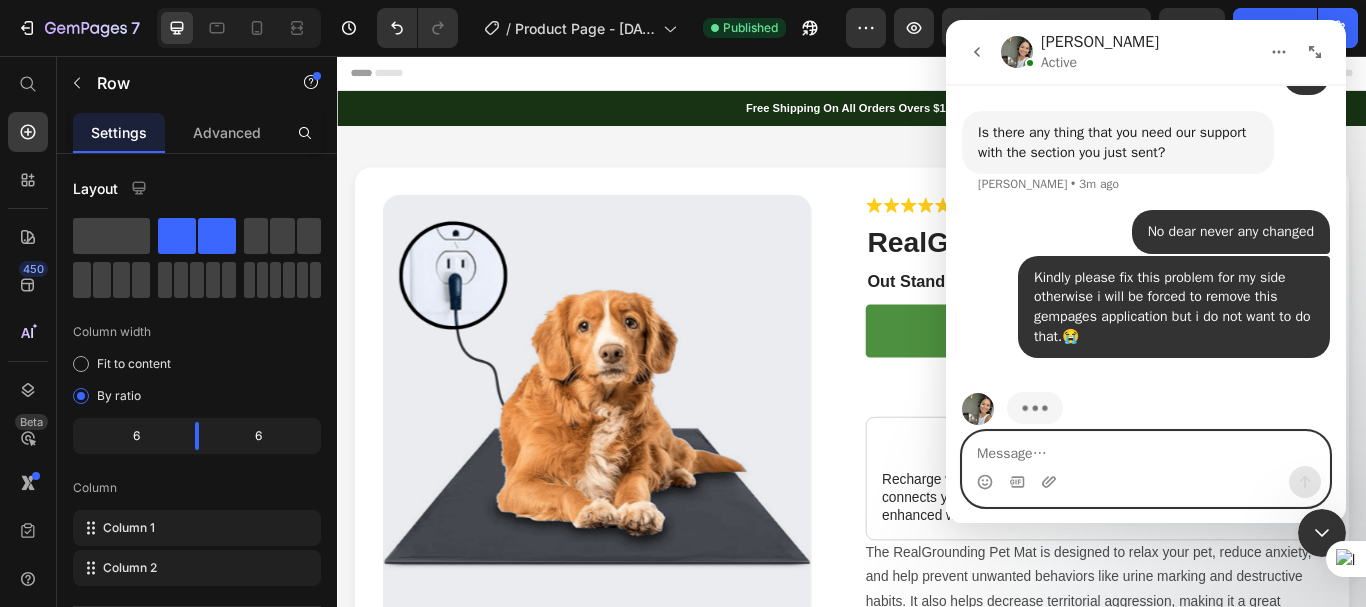 scroll, scrollTop: 2297, scrollLeft: 0, axis: vertical 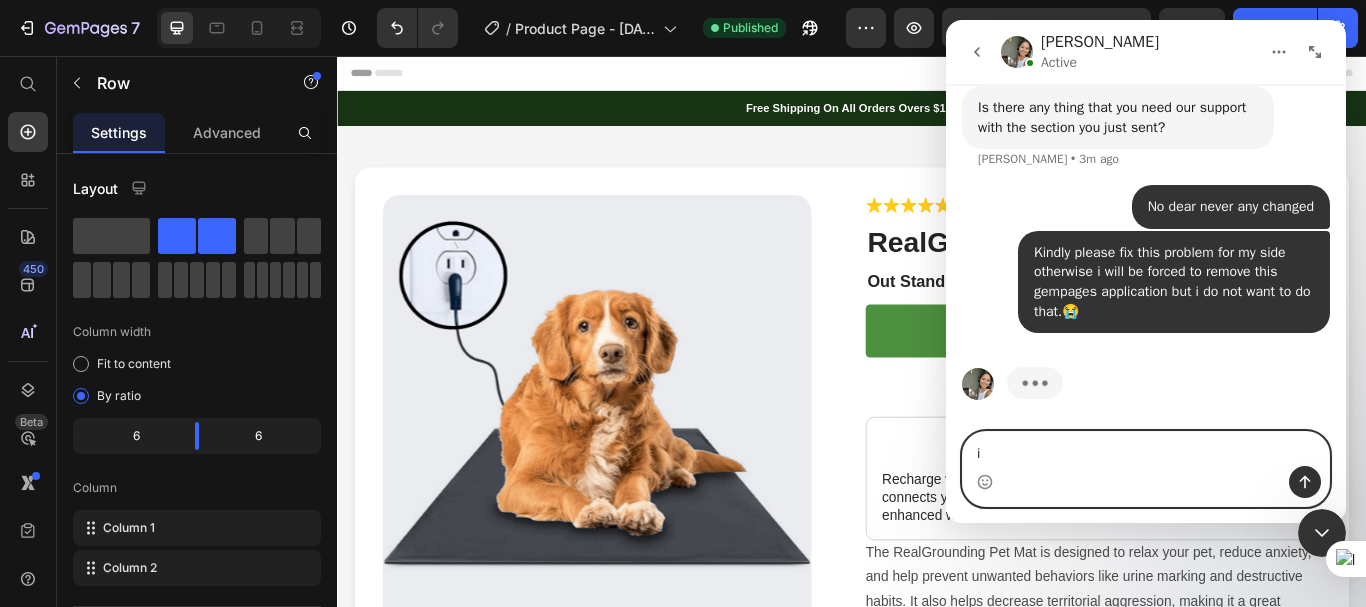 type on "i" 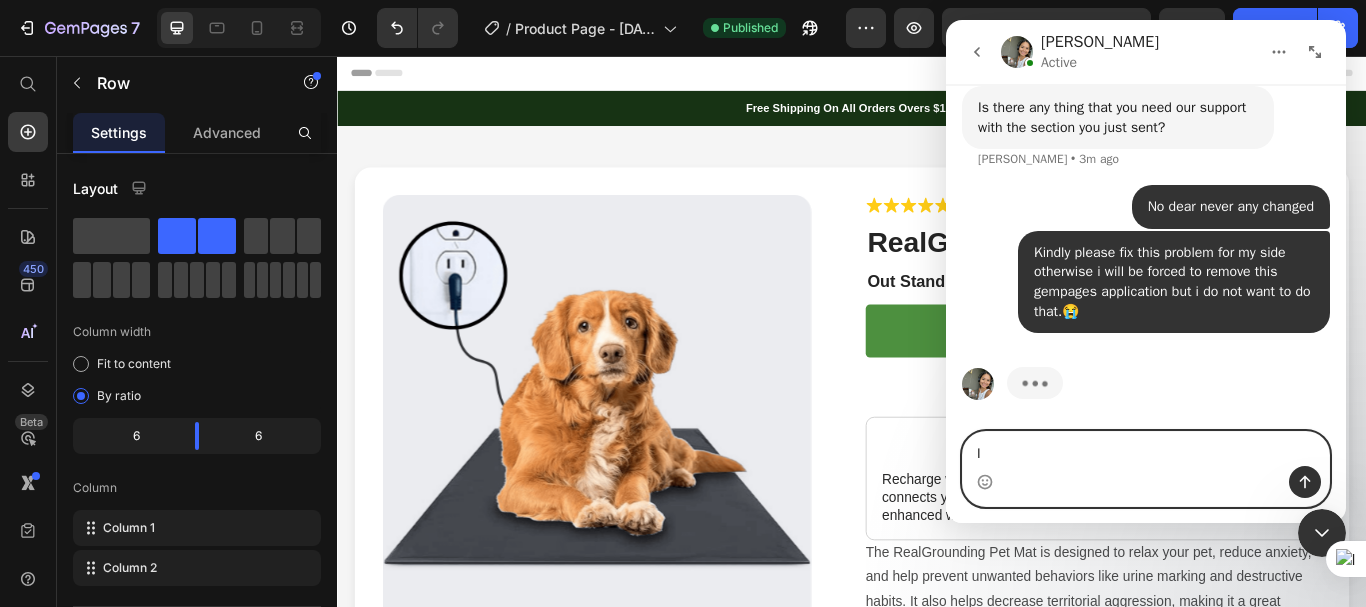 type on "I" 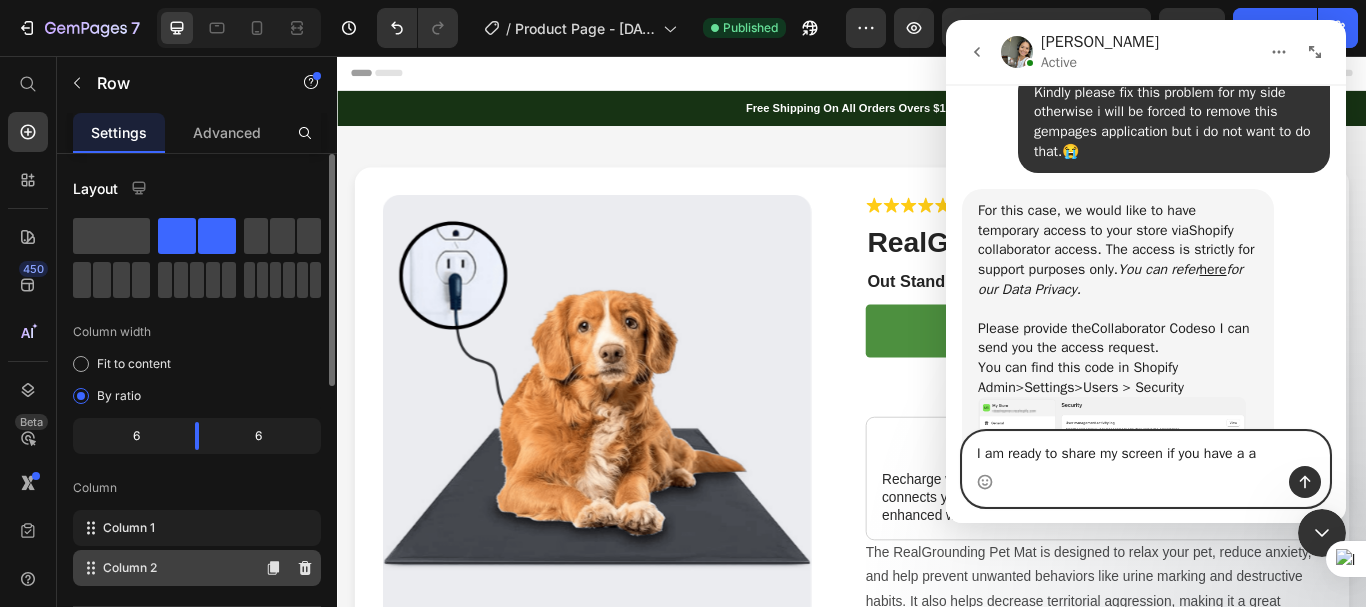 scroll, scrollTop: 2592, scrollLeft: 0, axis: vertical 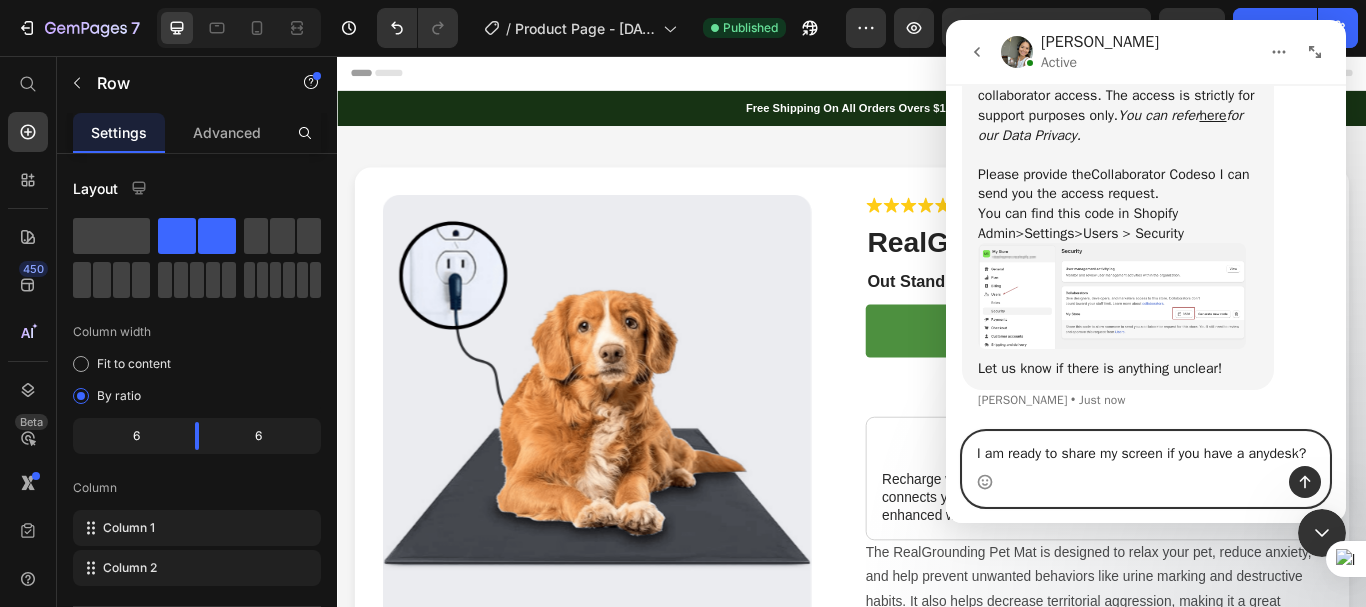 type on "I am ready to share my screen if you have a anydesk?" 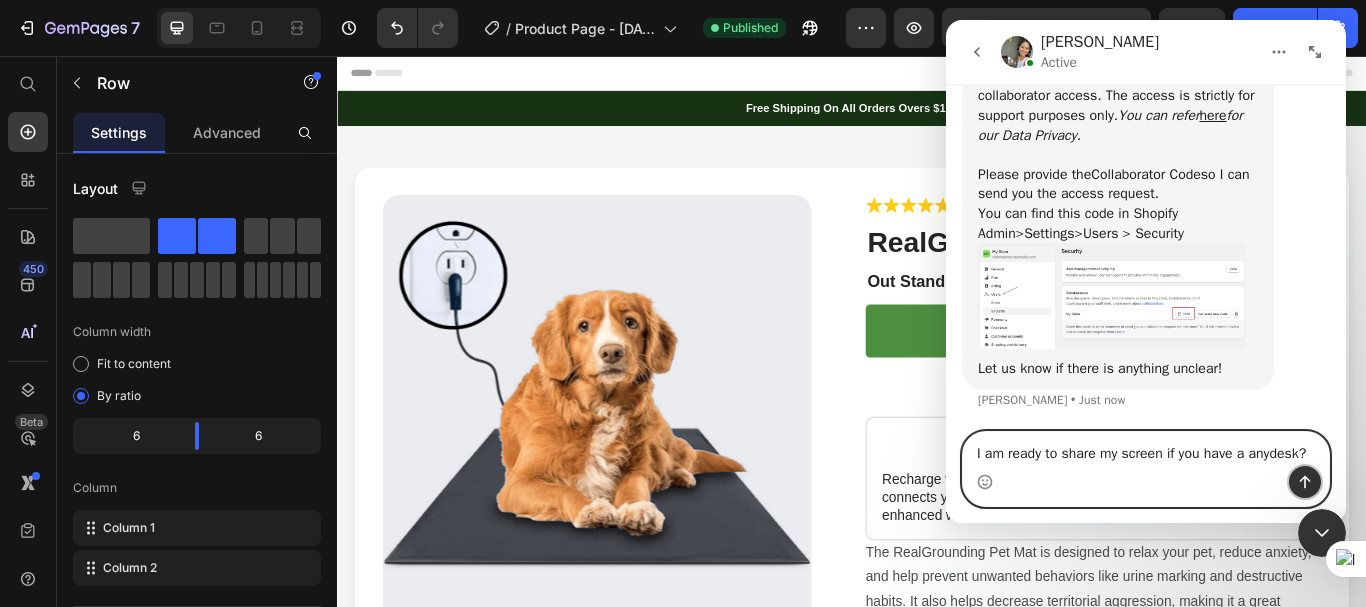 click 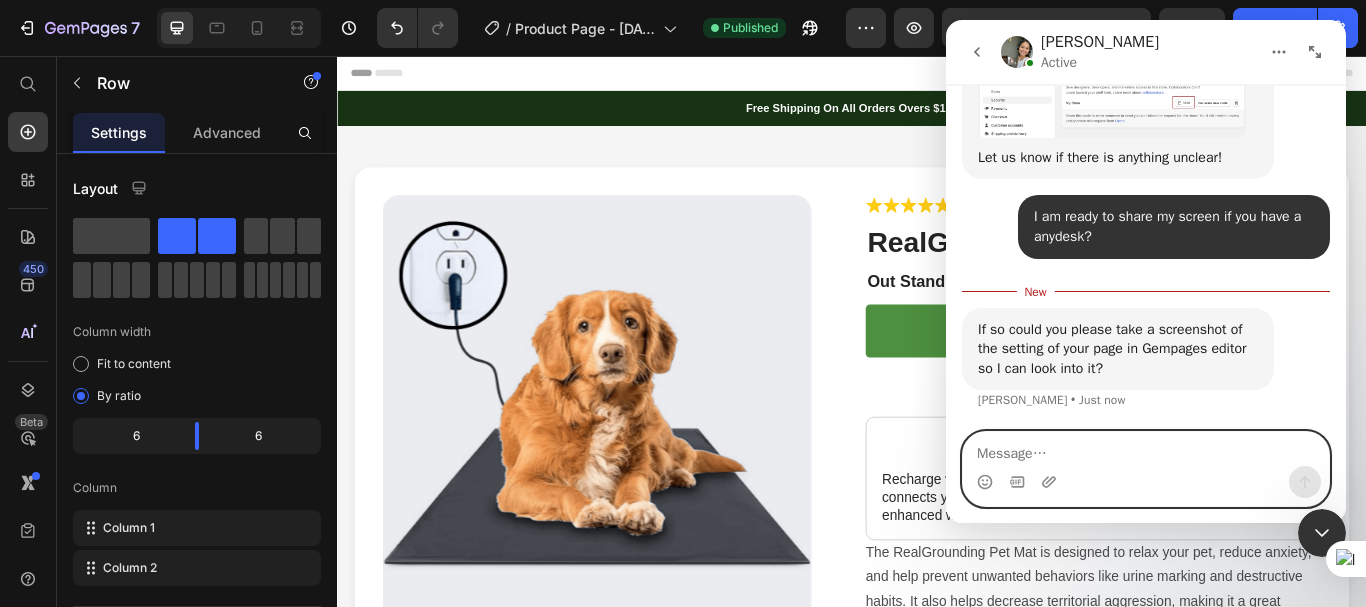 scroll, scrollTop: 2803, scrollLeft: 0, axis: vertical 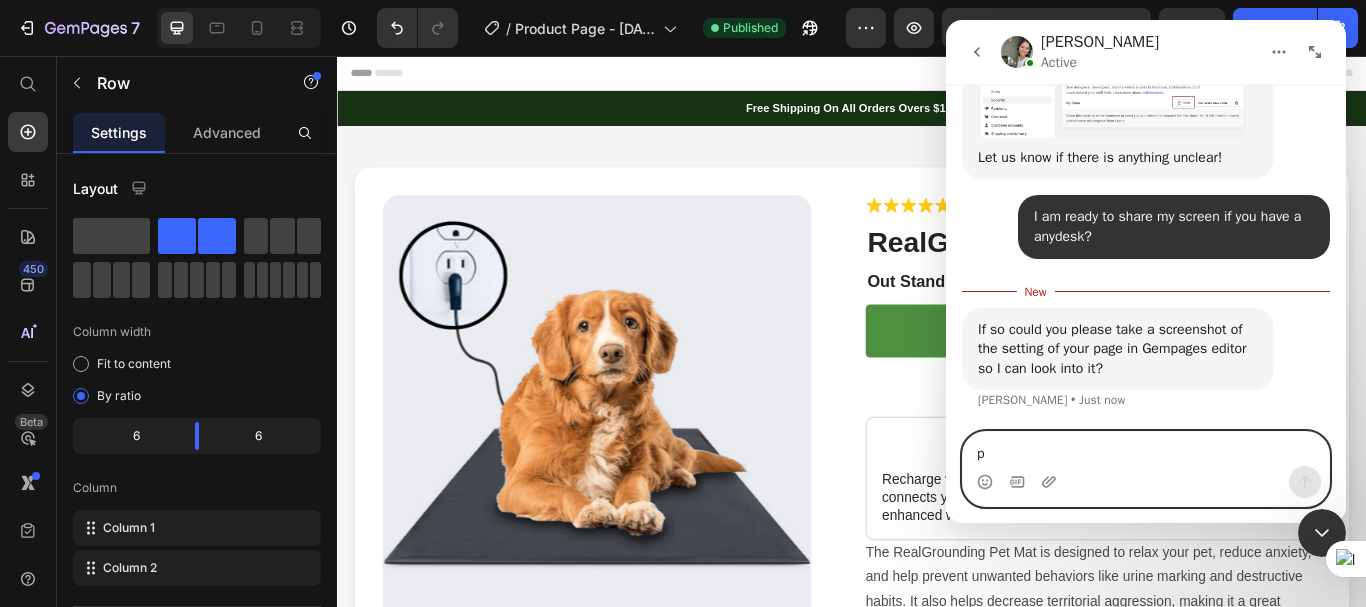 type on "pk" 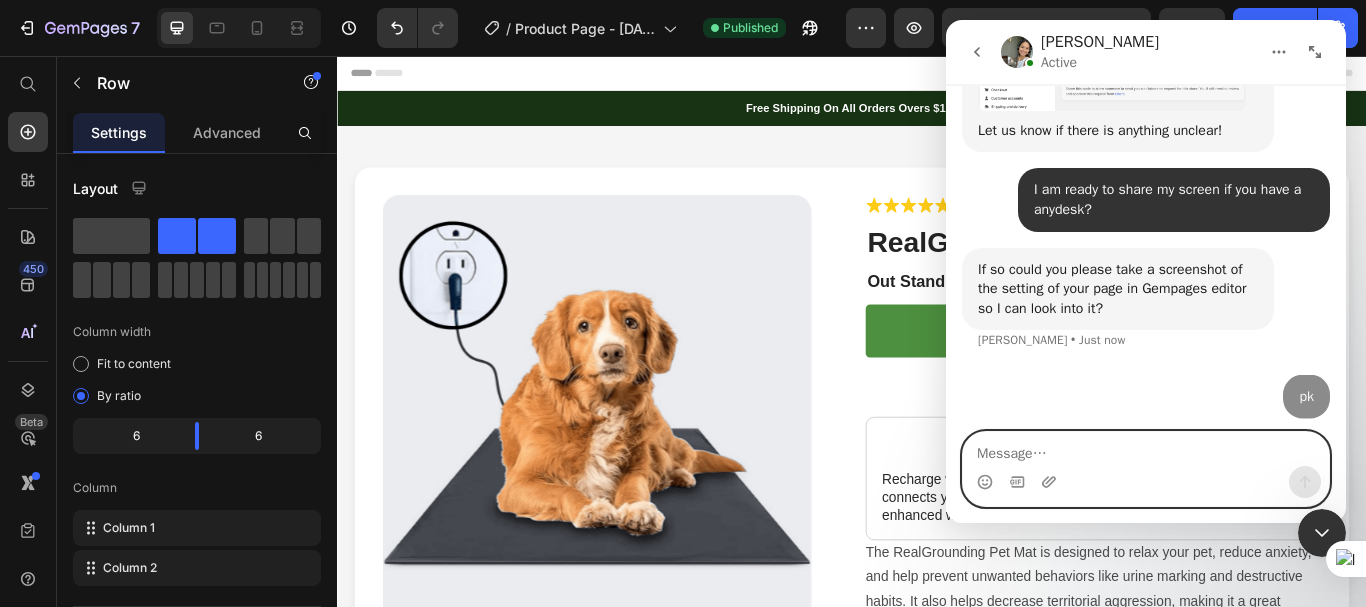 scroll, scrollTop: 2829, scrollLeft: 0, axis: vertical 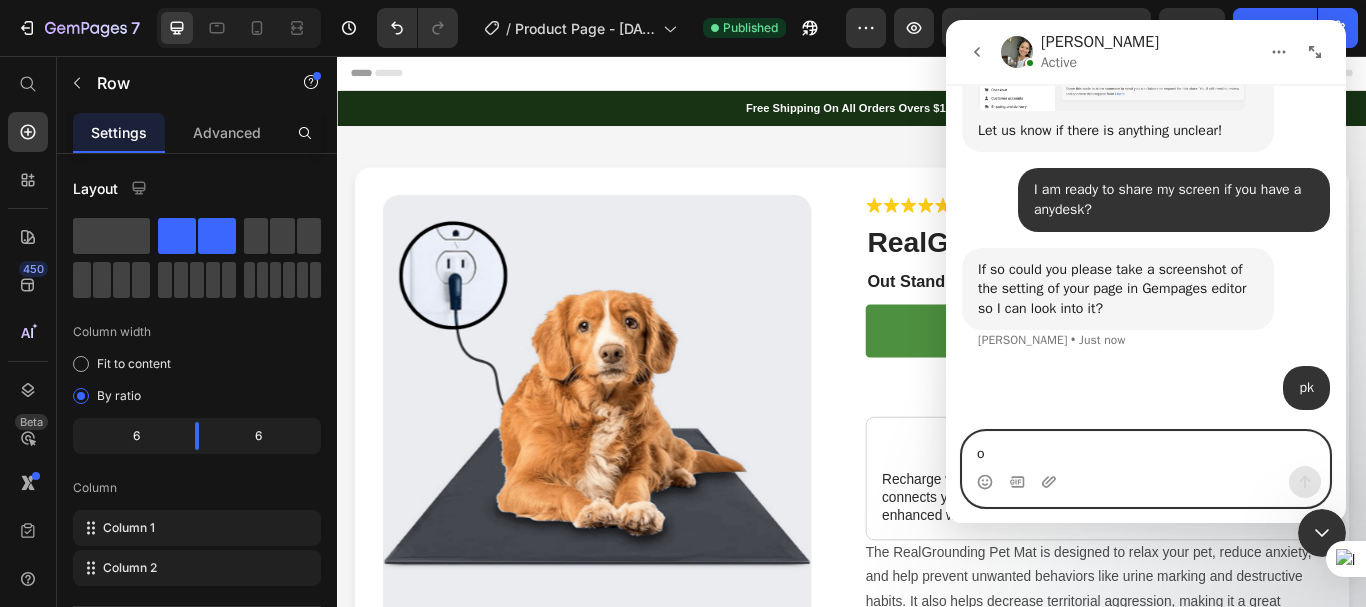 type on "ok" 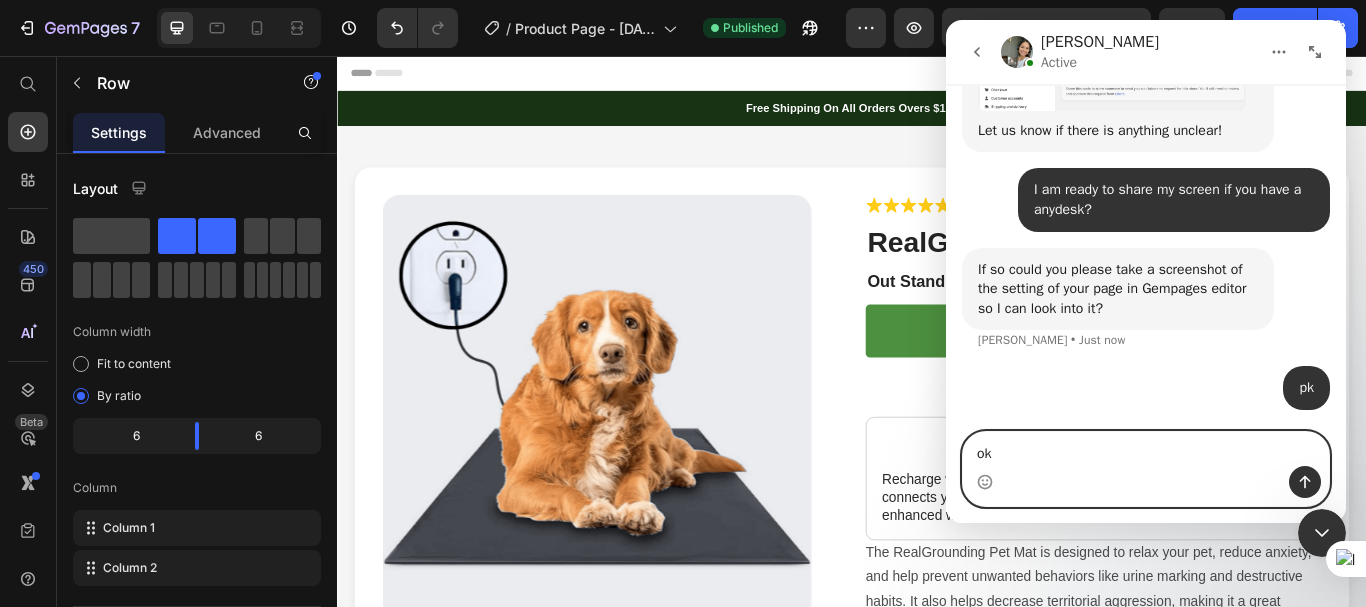 type 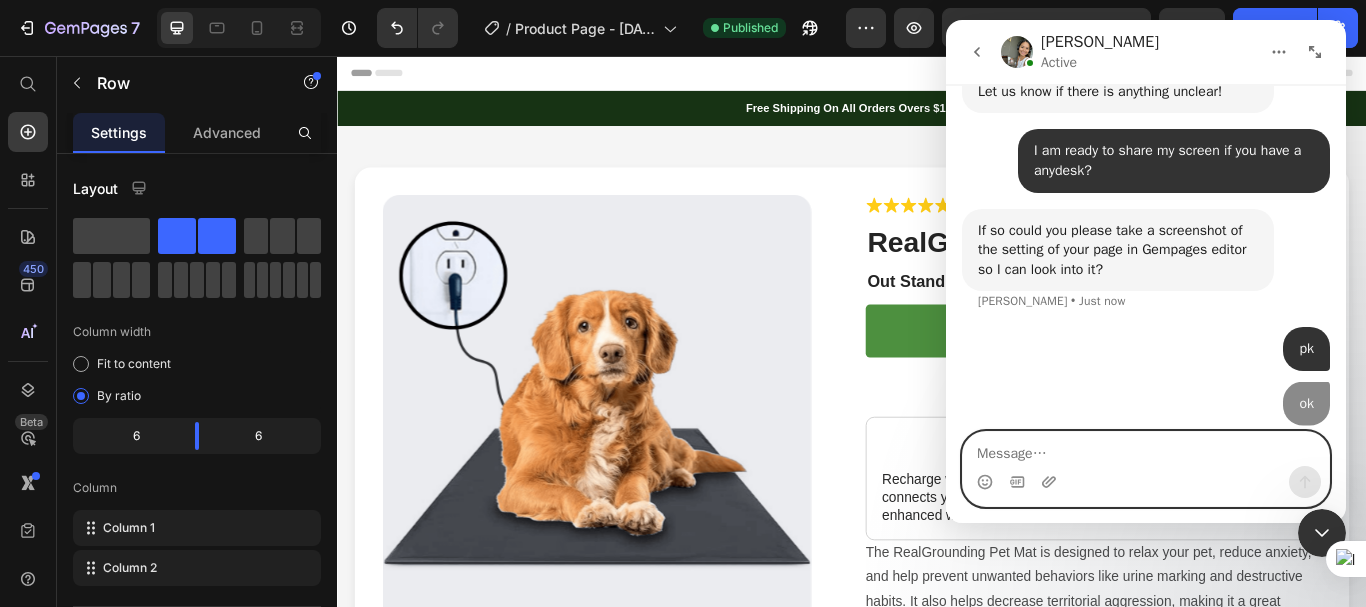 scroll, scrollTop: 2875, scrollLeft: 0, axis: vertical 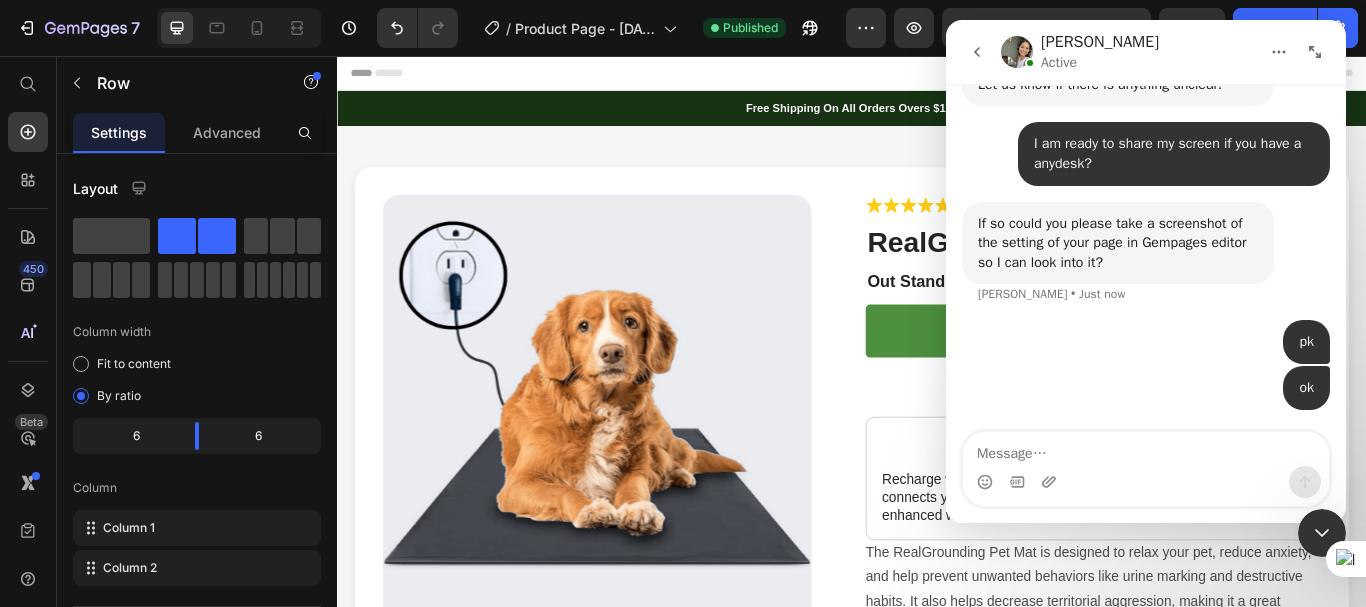 click 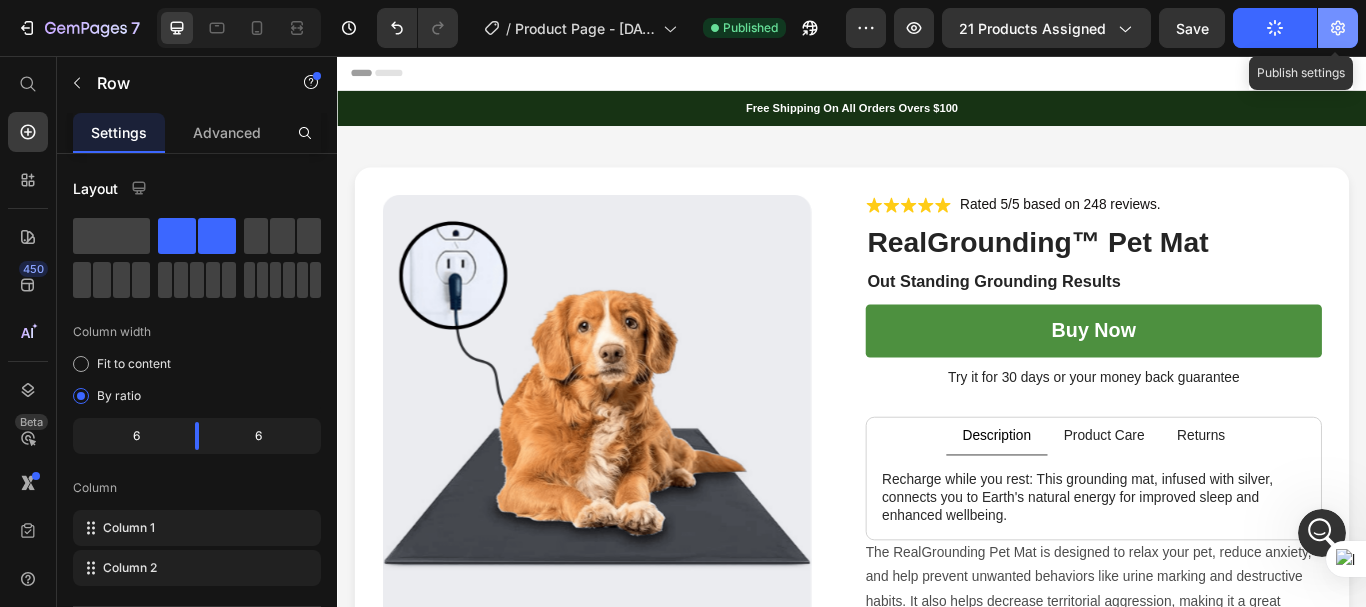 click 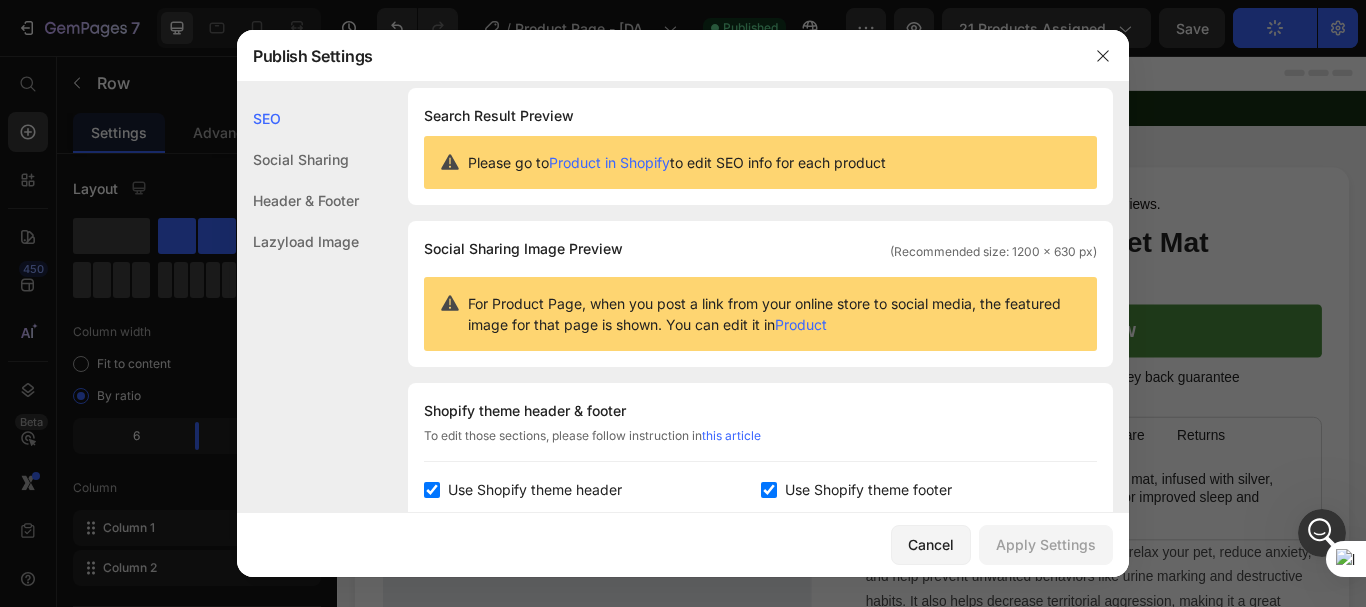 scroll, scrollTop: 0, scrollLeft: 0, axis: both 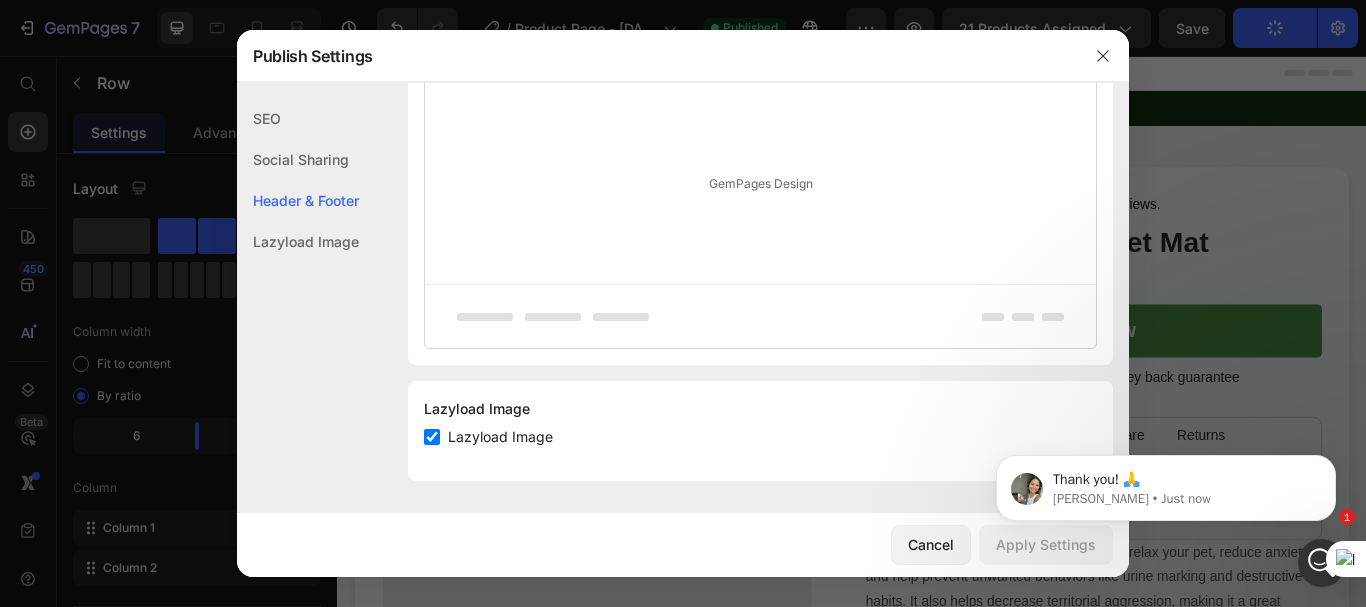 click 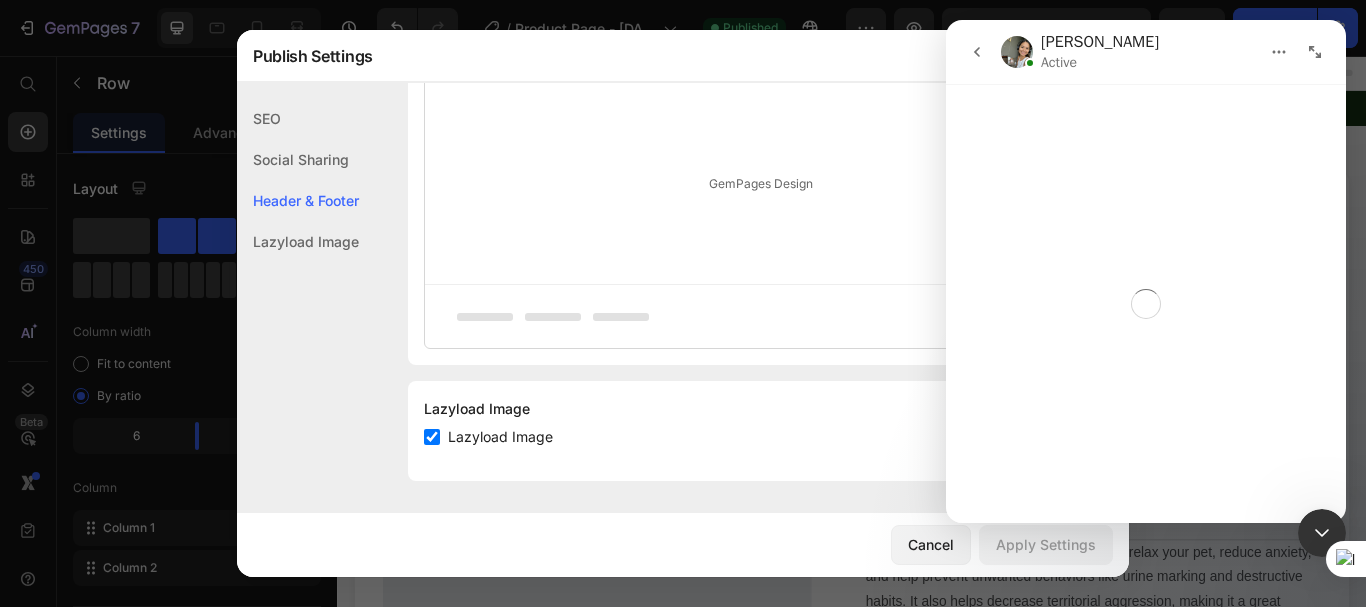 click at bounding box center [1322, 533] 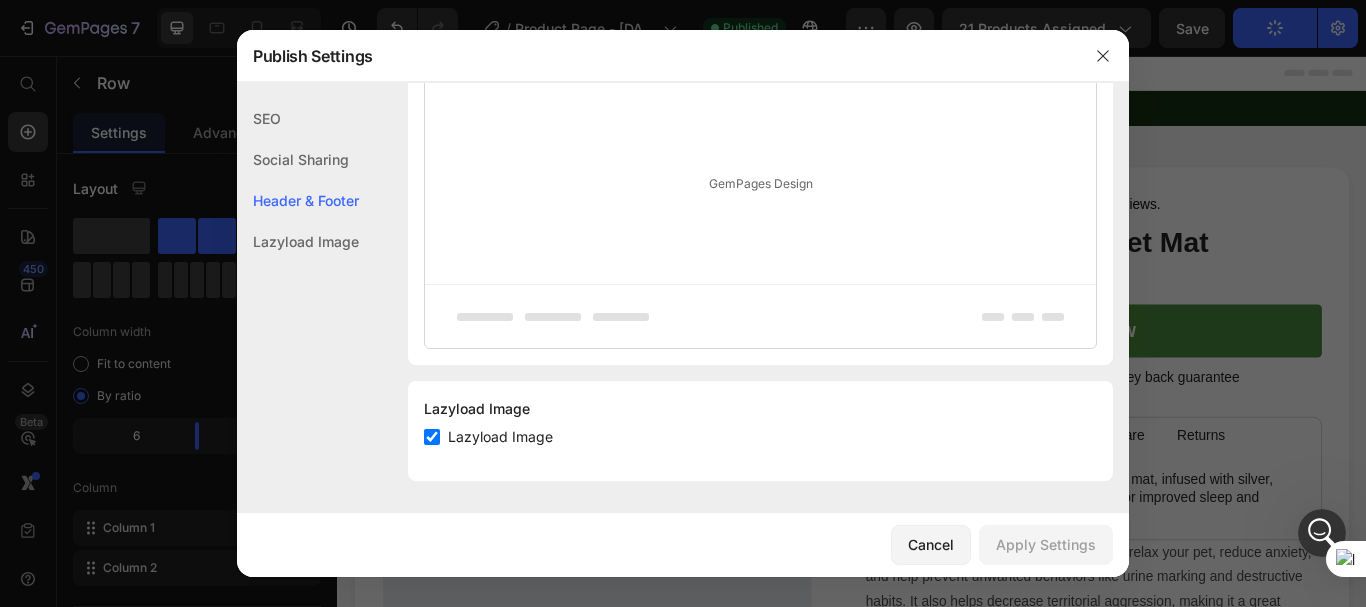 scroll, scrollTop: 448, scrollLeft: 0, axis: vertical 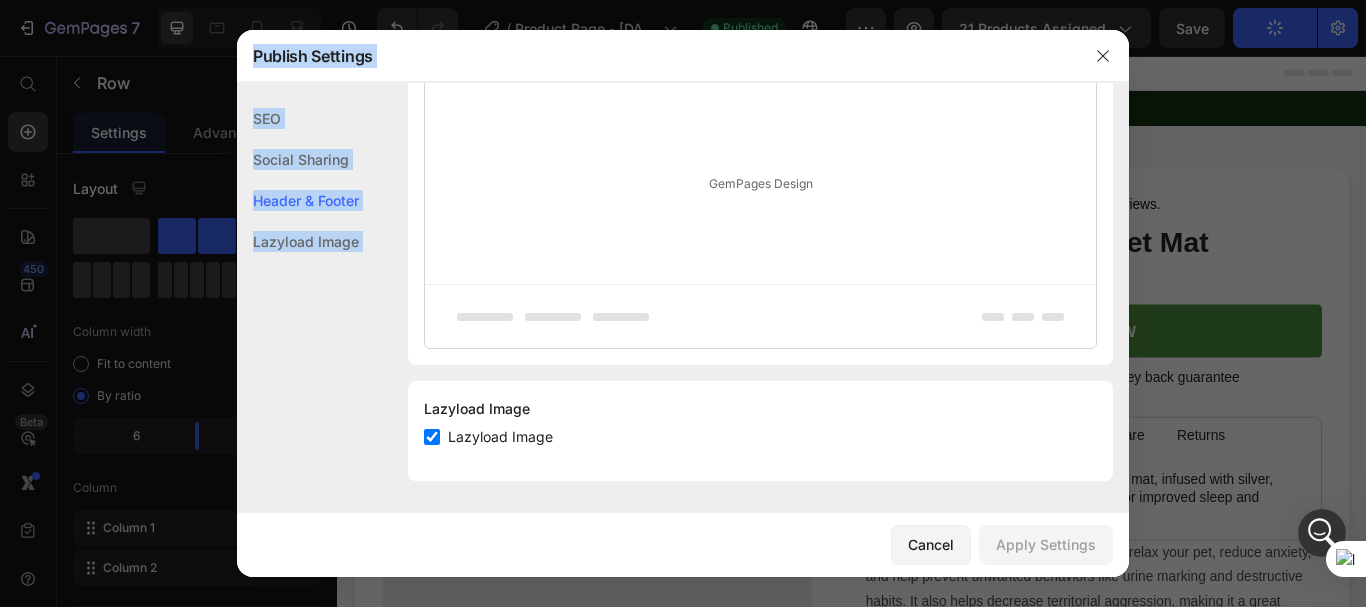 drag, startPoint x: 239, startPoint y: 37, endPoint x: 429, endPoint y: 78, distance: 194.37335 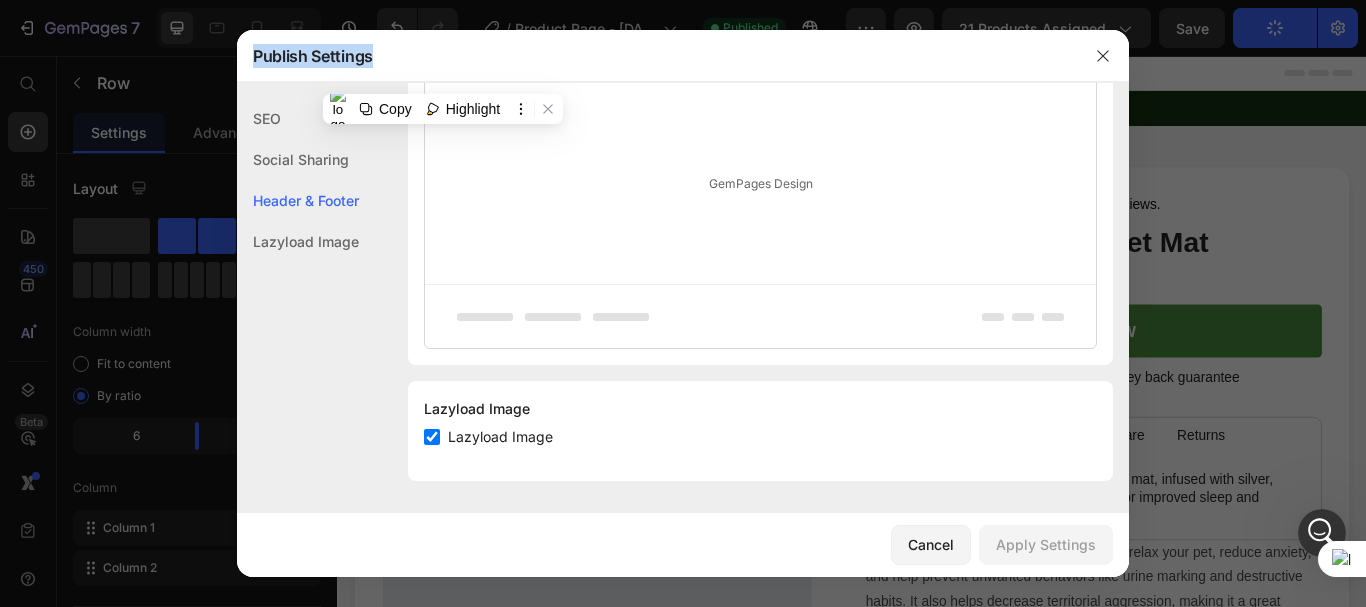 click on "Publish Settings" at bounding box center [657, 56] 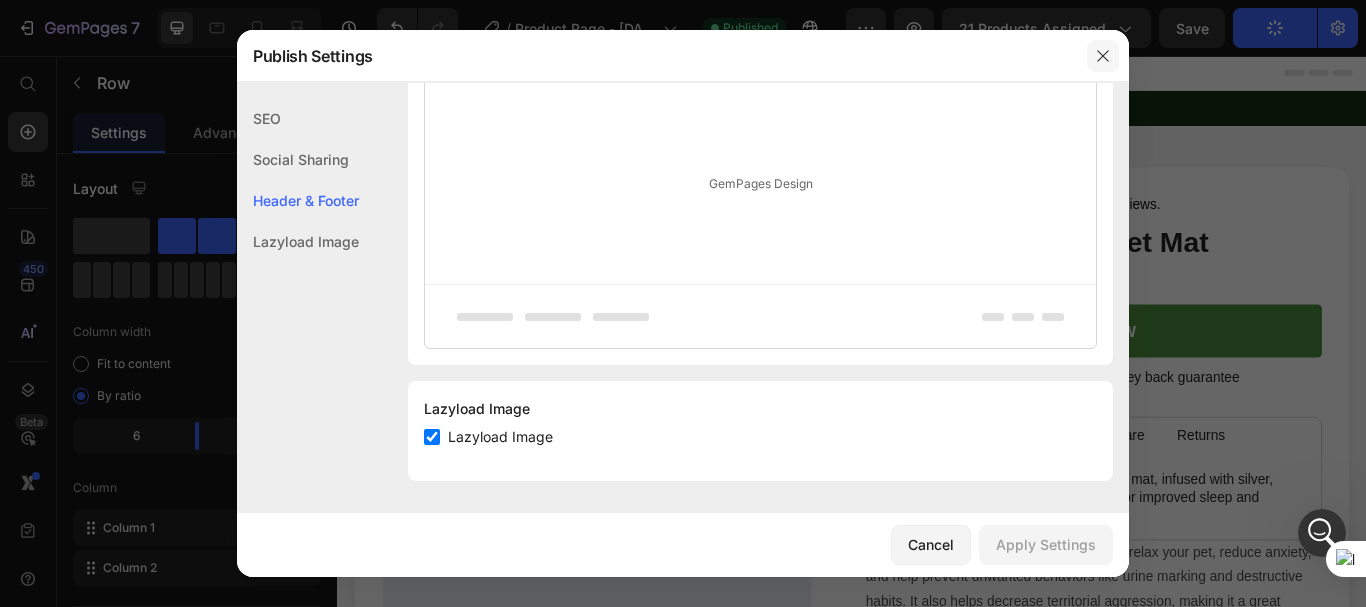 click at bounding box center (1103, 56) 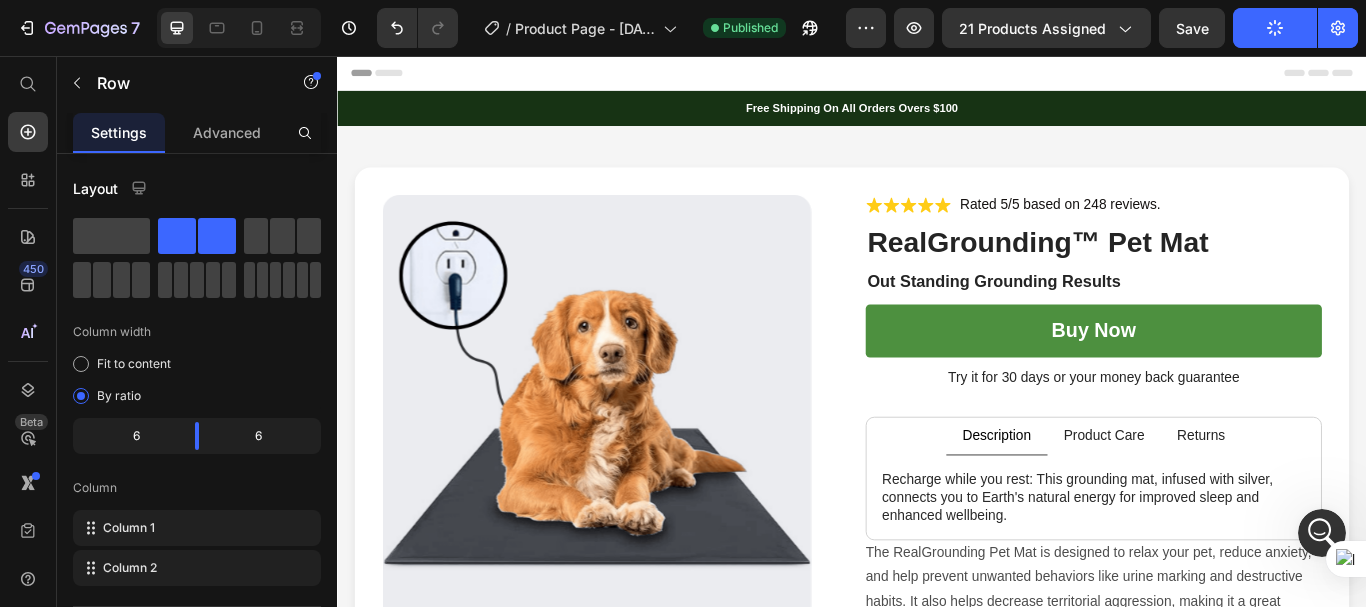click 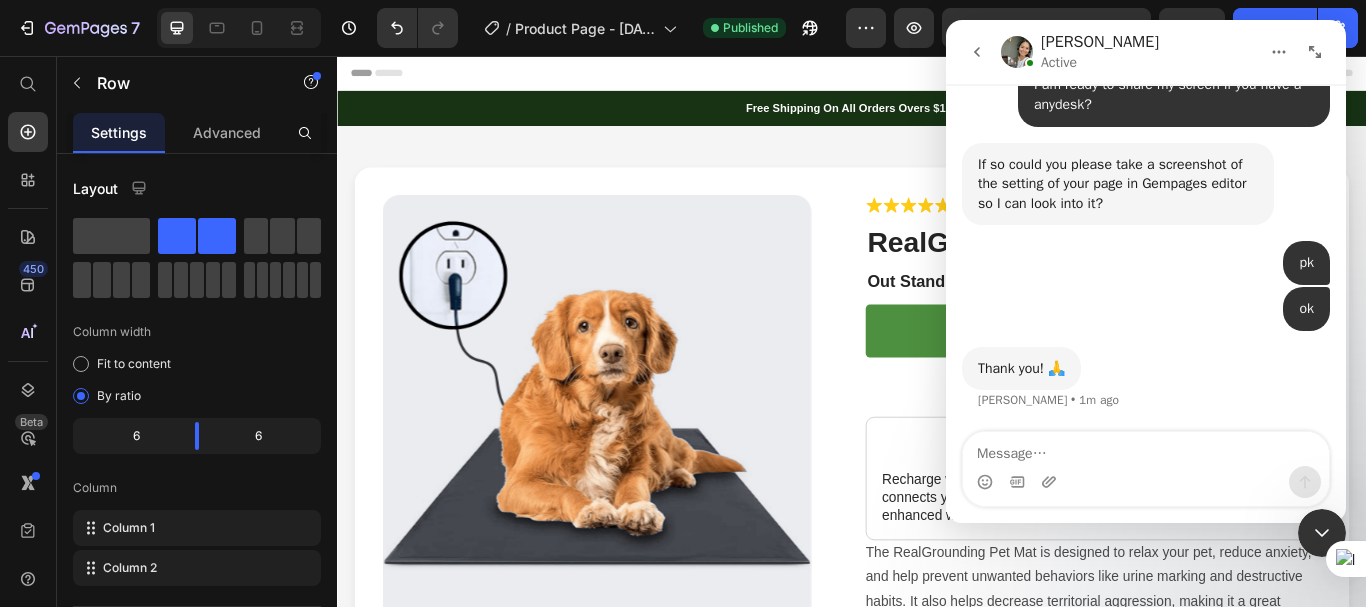 scroll, scrollTop: 2934, scrollLeft: 0, axis: vertical 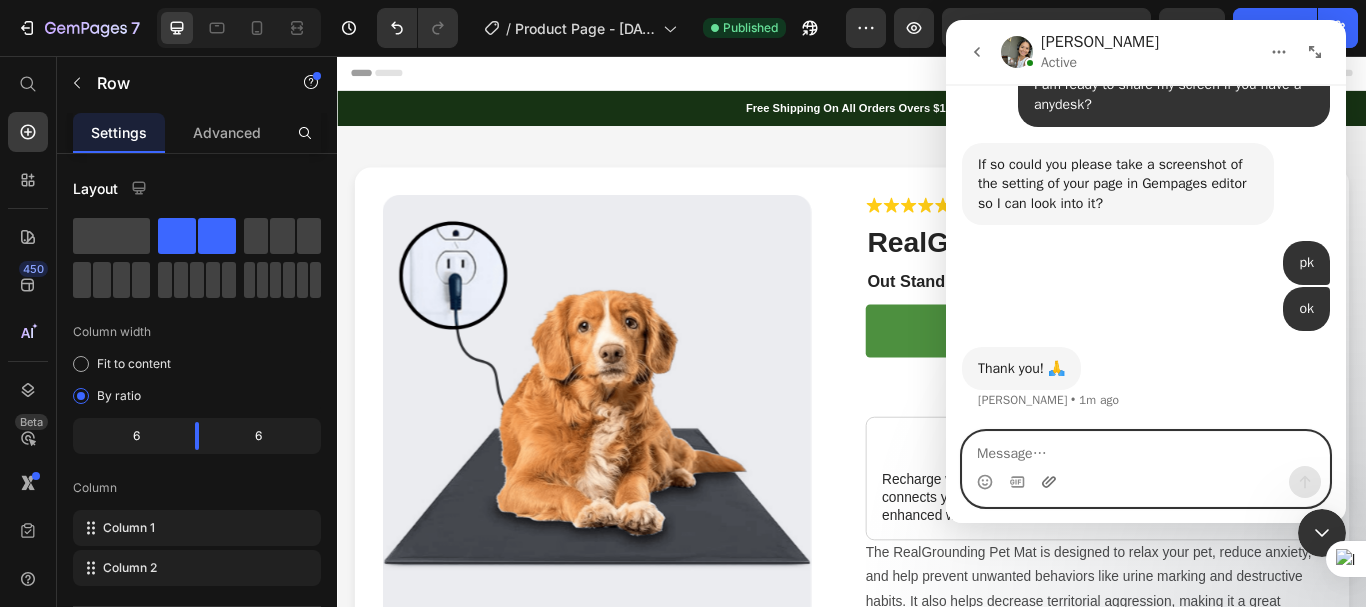 click 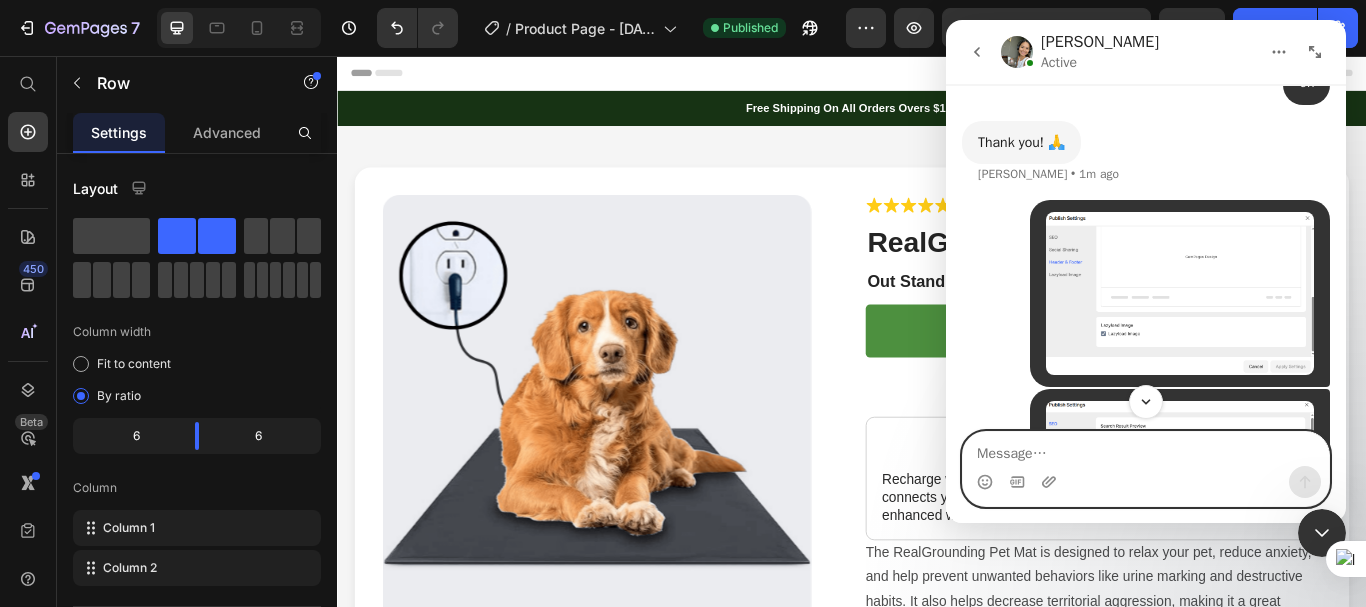 scroll, scrollTop: 3122, scrollLeft: 0, axis: vertical 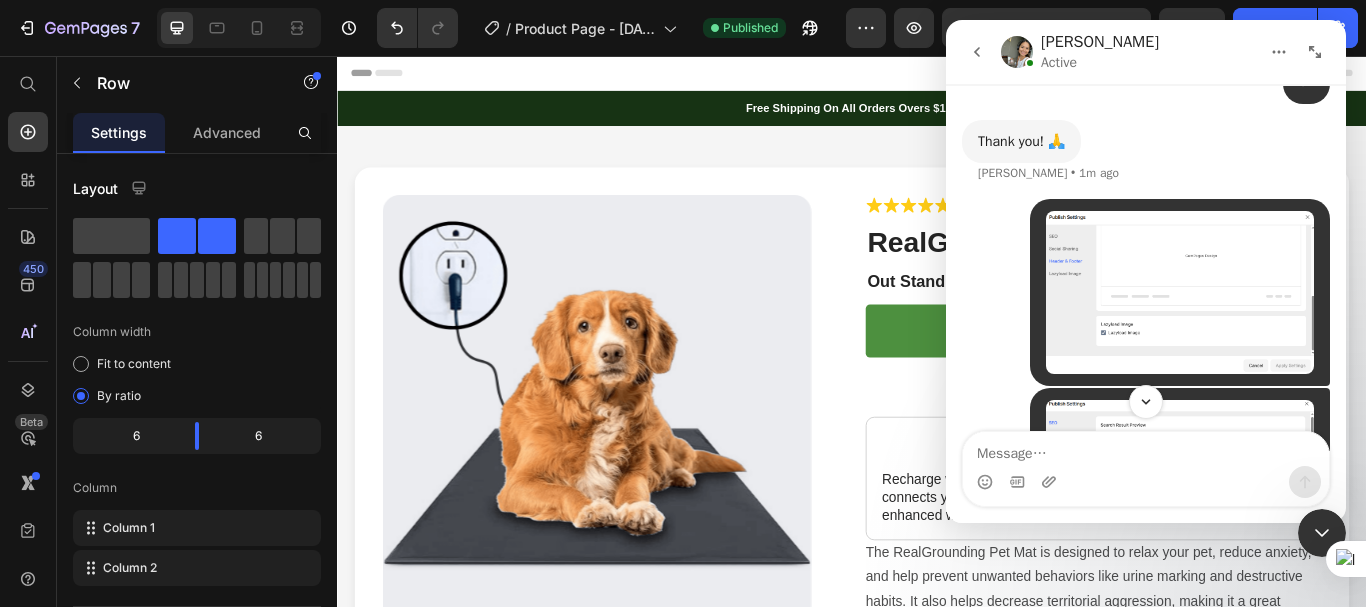 click at bounding box center [1322, 533] 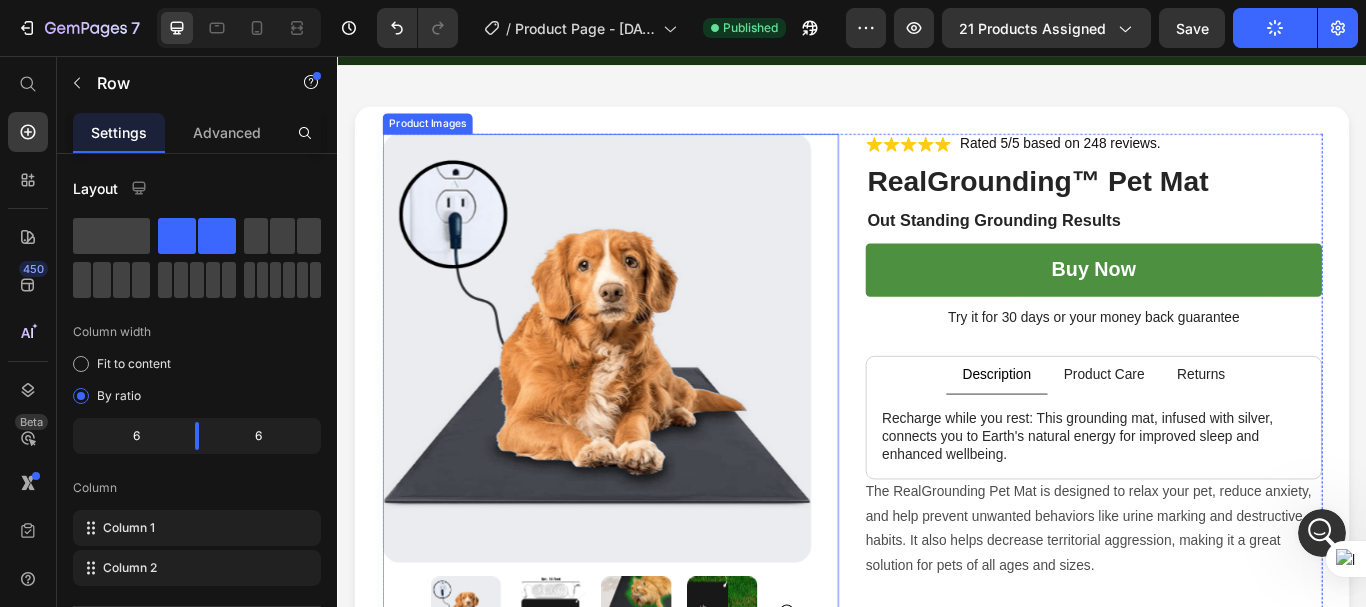 scroll, scrollTop: 600, scrollLeft: 0, axis: vertical 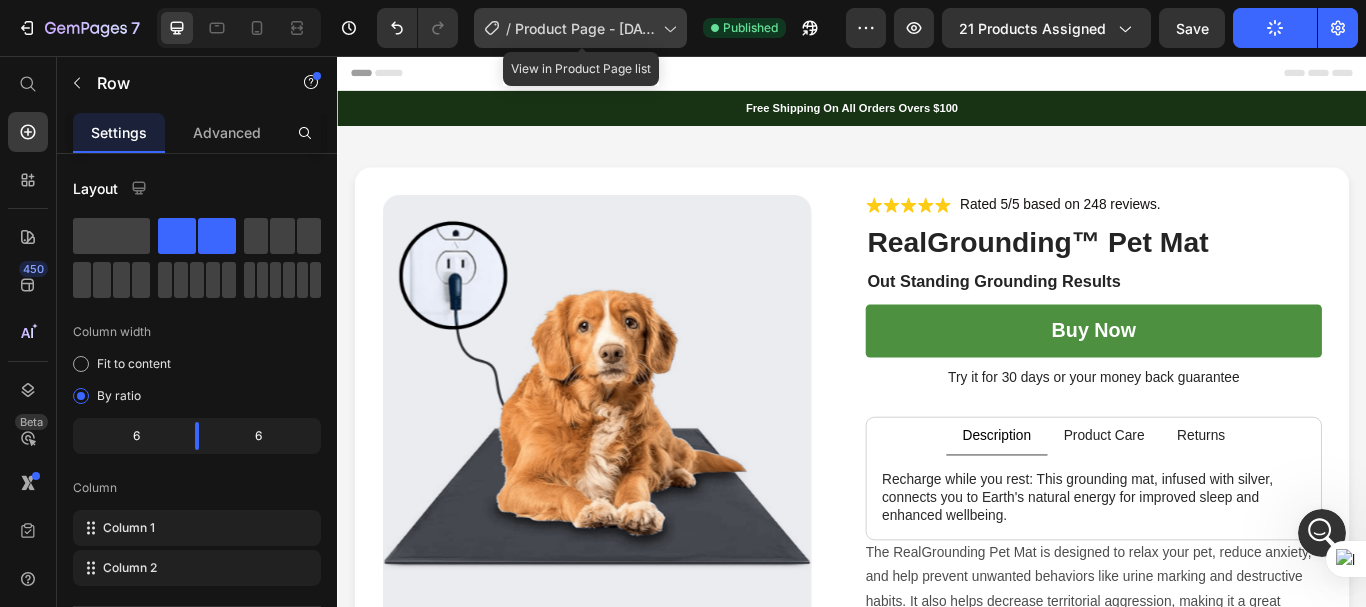 click on "Product Page - [DATE] 13:48:10" at bounding box center (585, 28) 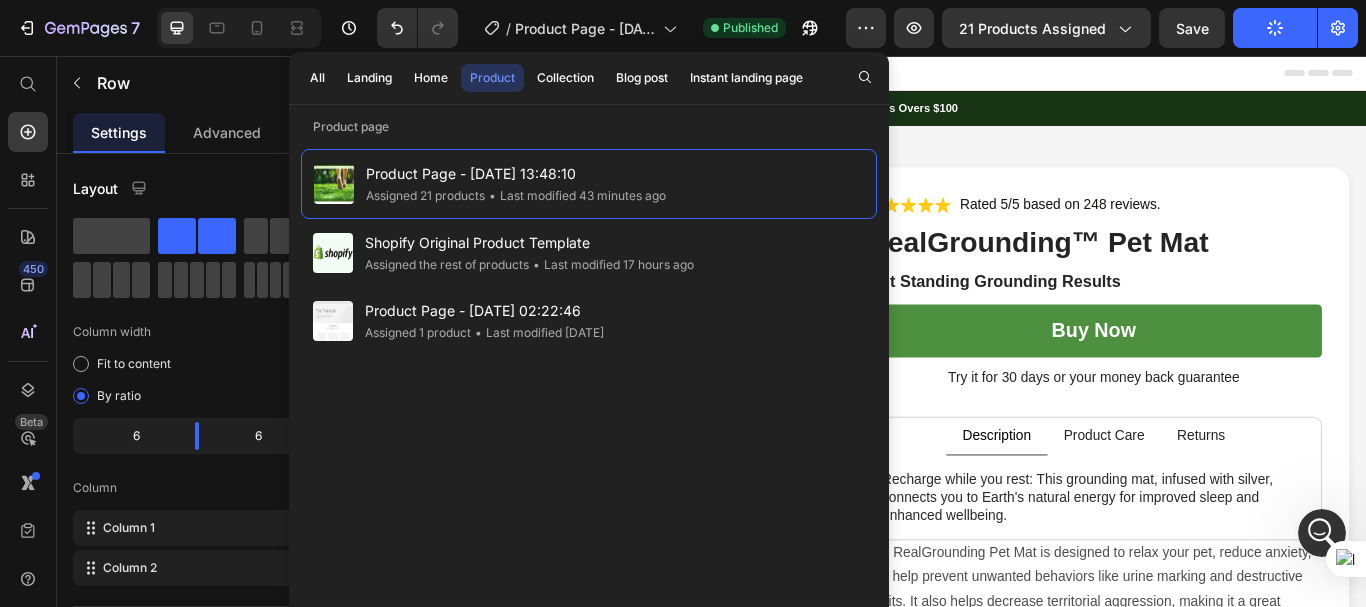 click on "Header" at bounding box center (937, 76) 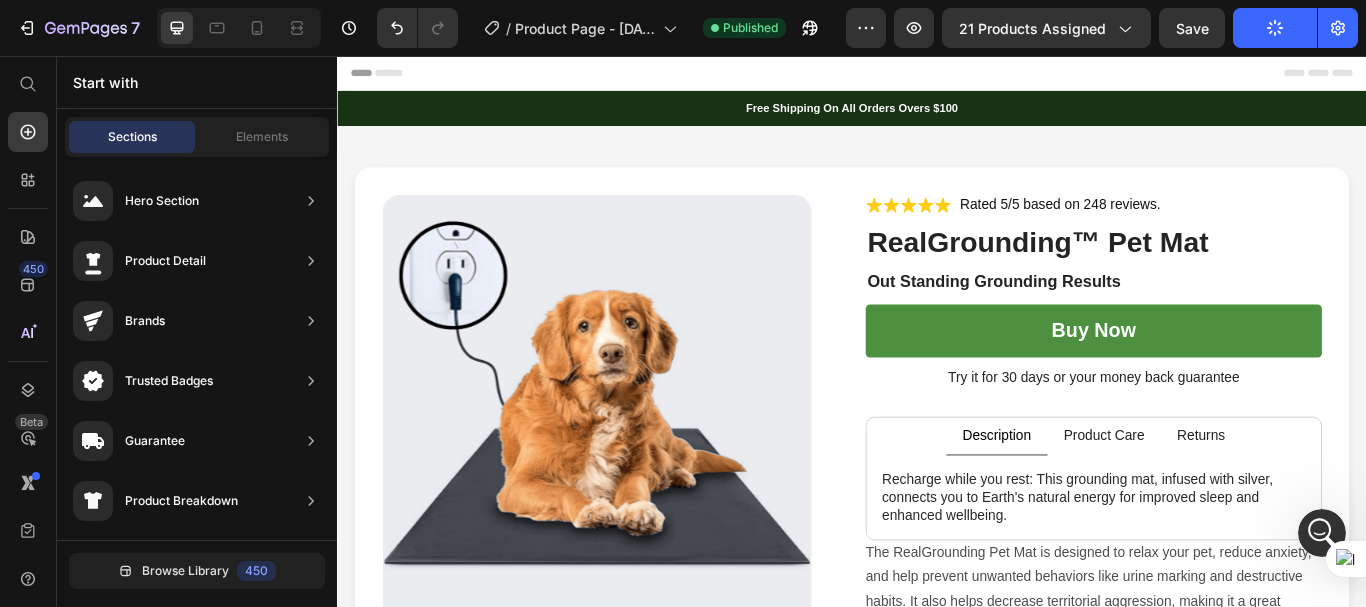 click on "7   /  Product Page - Jul 9, 13:48:10 Published Preview 21 products assigned  Save   Publish" 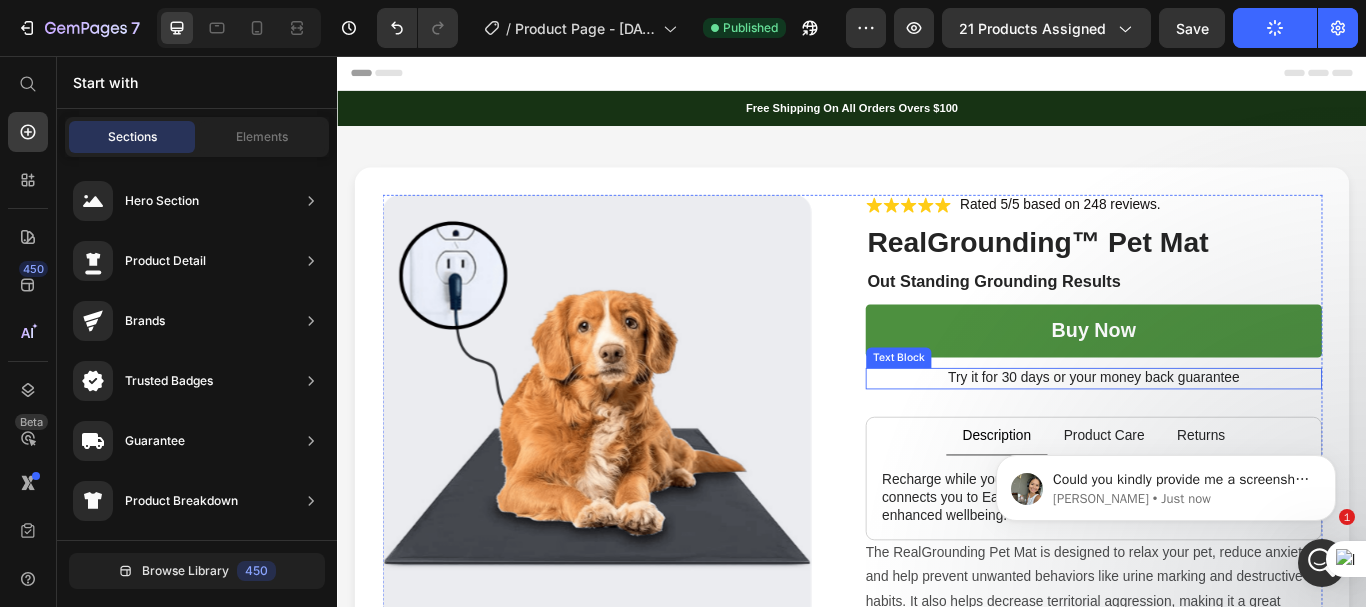 scroll, scrollTop: 0, scrollLeft: 0, axis: both 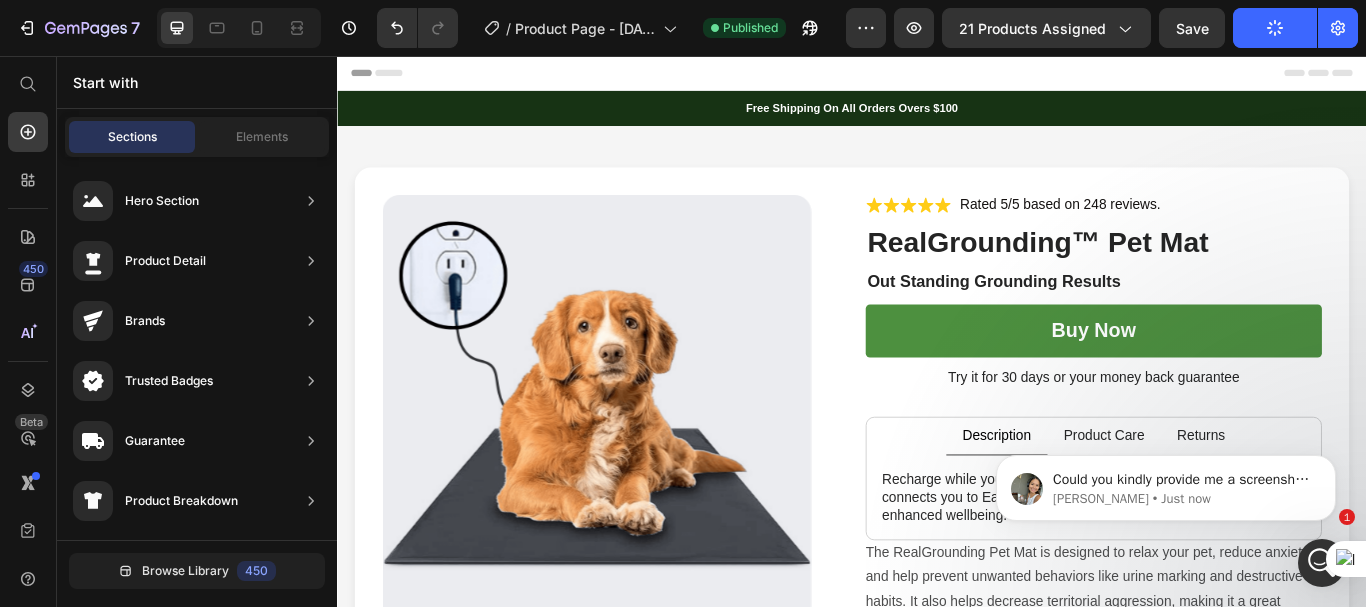 click 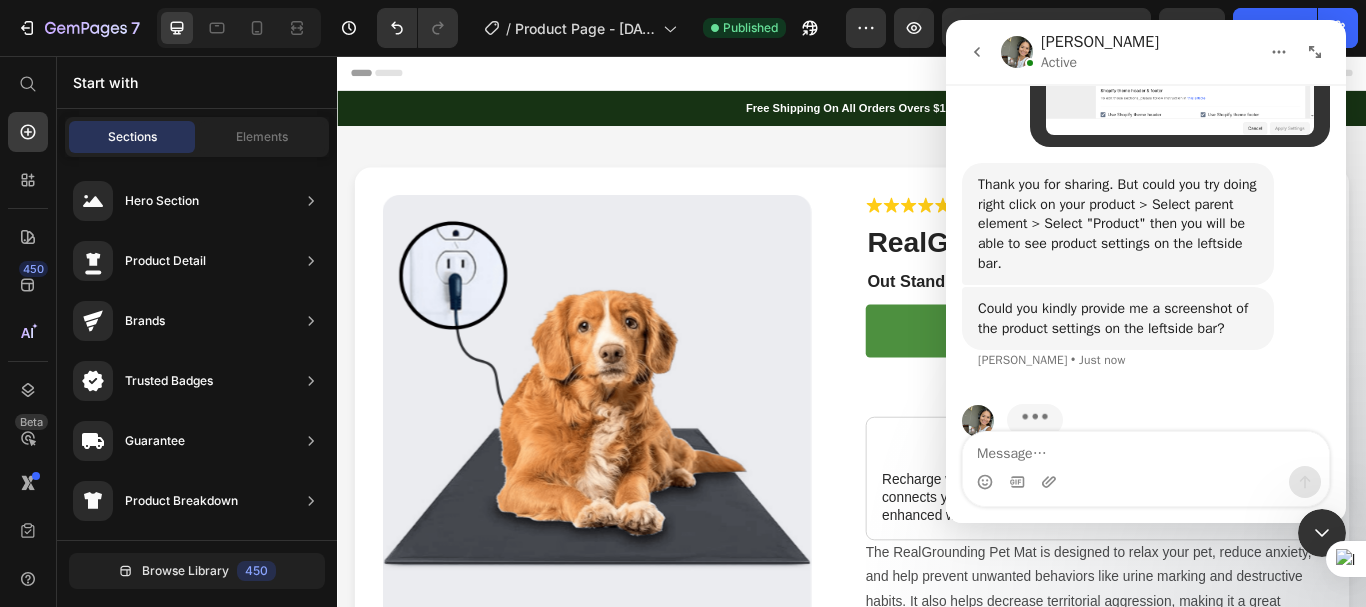 scroll, scrollTop: 3603, scrollLeft: 0, axis: vertical 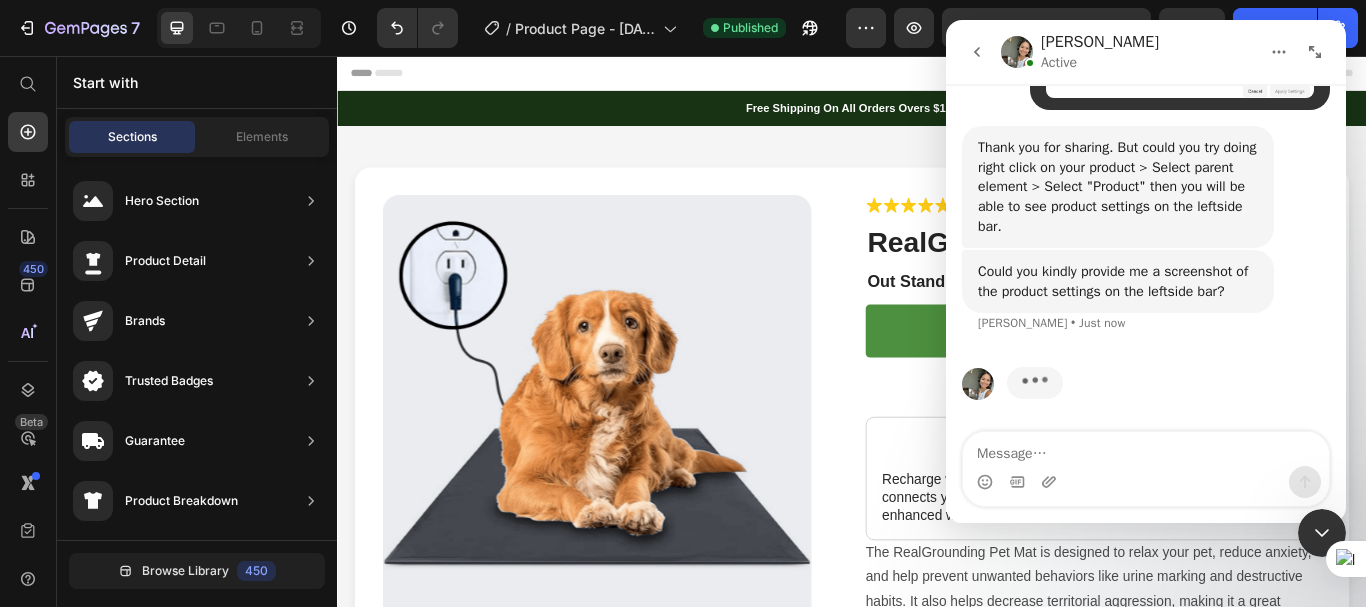 click at bounding box center (1146, 449) 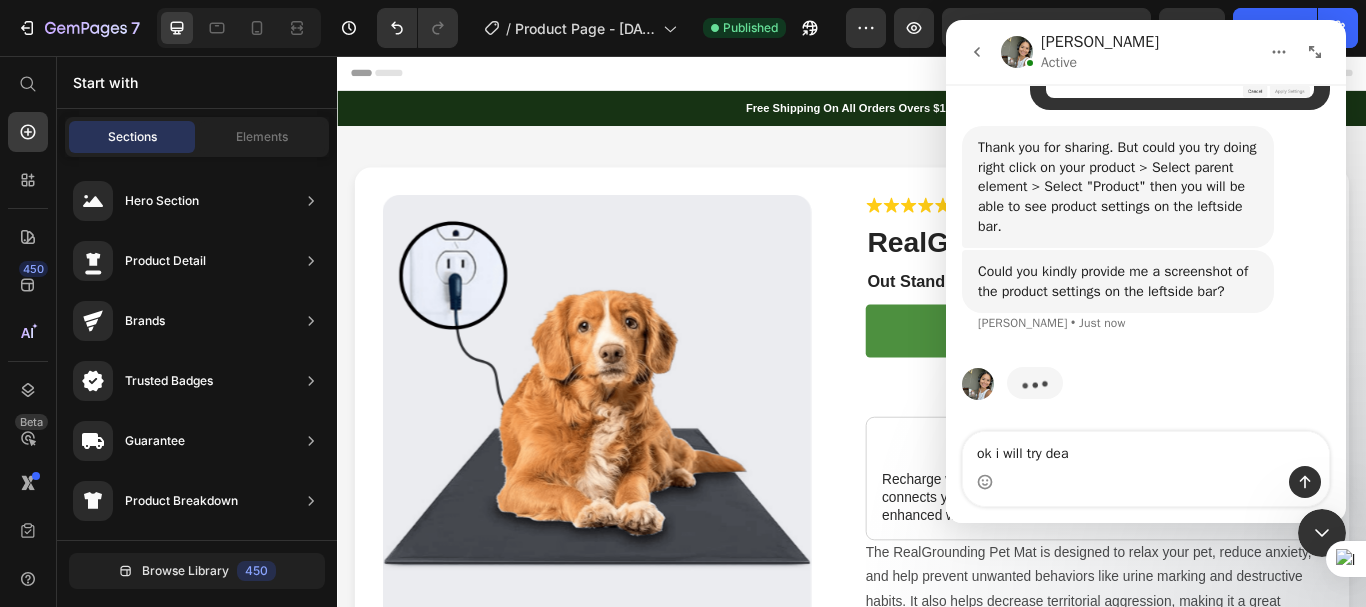 type on "ok i will try dear" 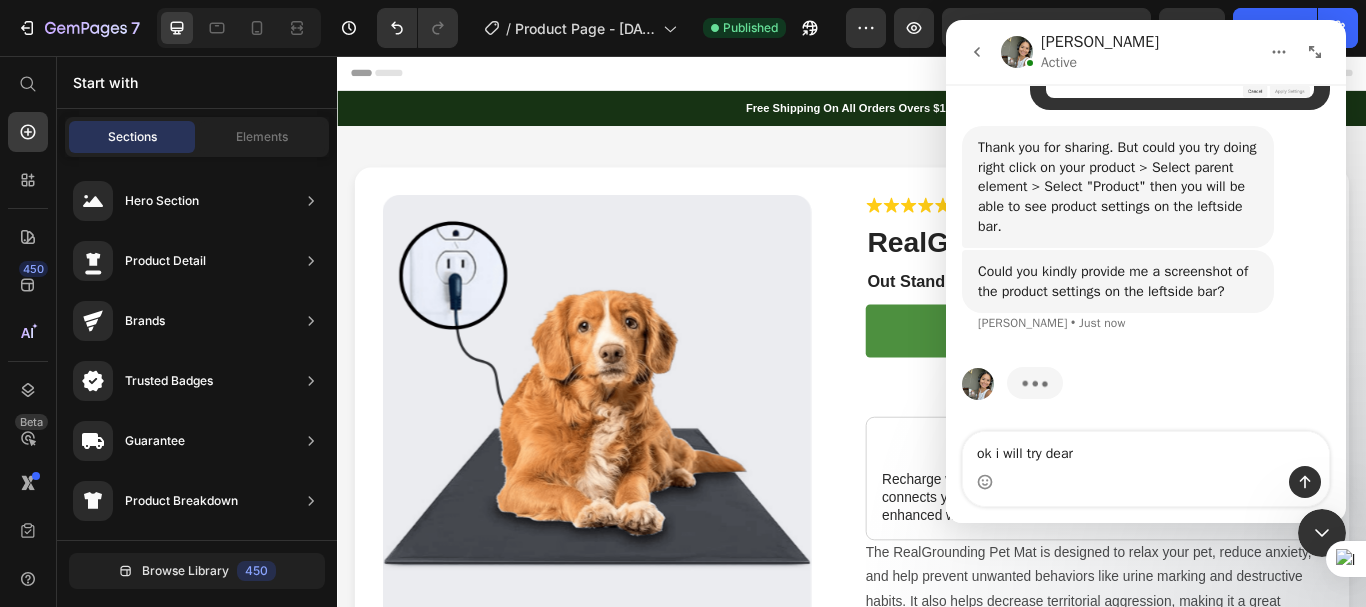 type 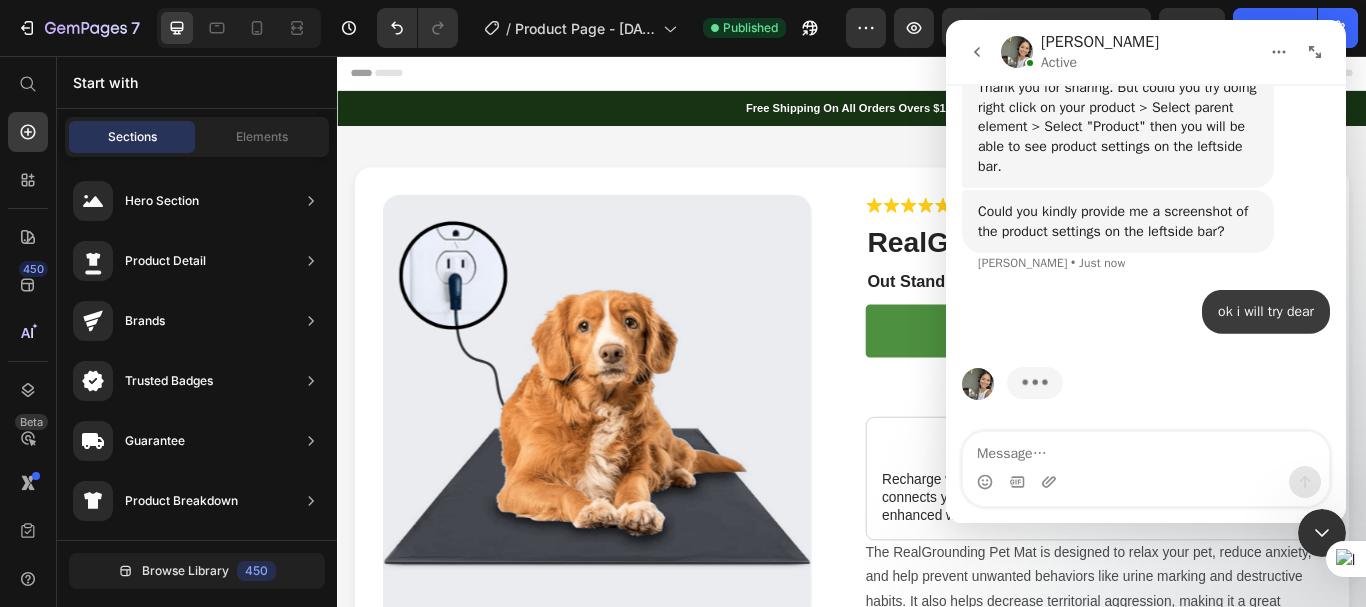 scroll, scrollTop: 3662, scrollLeft: 0, axis: vertical 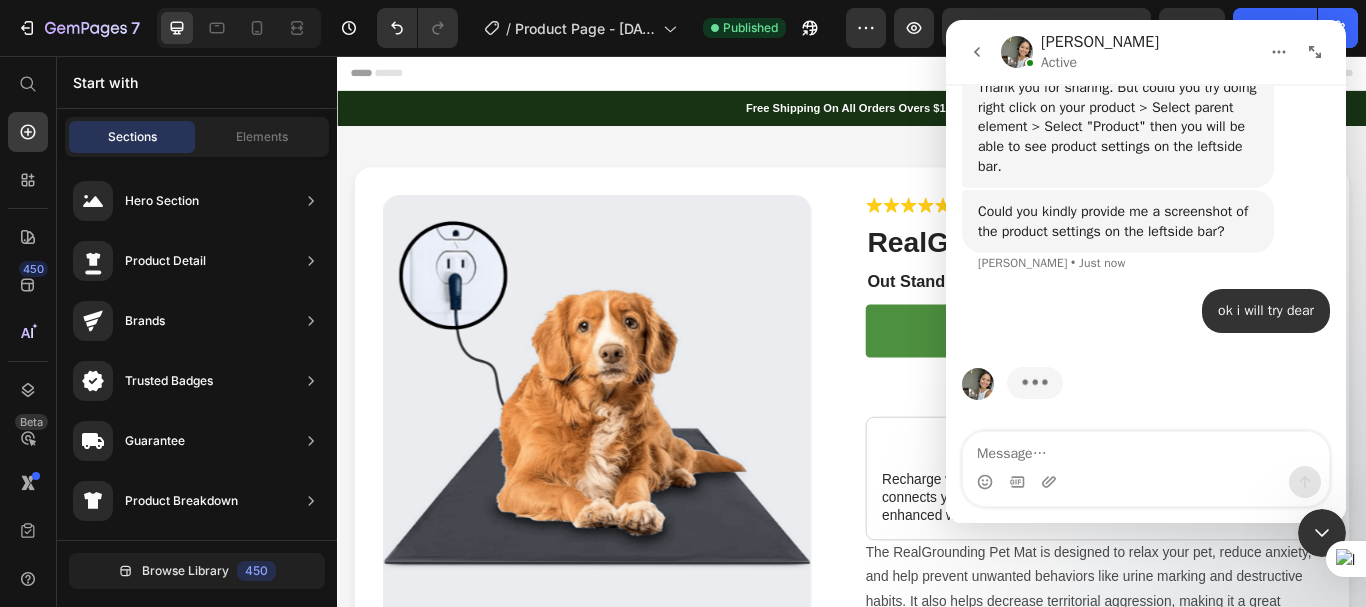 click on "Header" at bounding box center (937, 76) 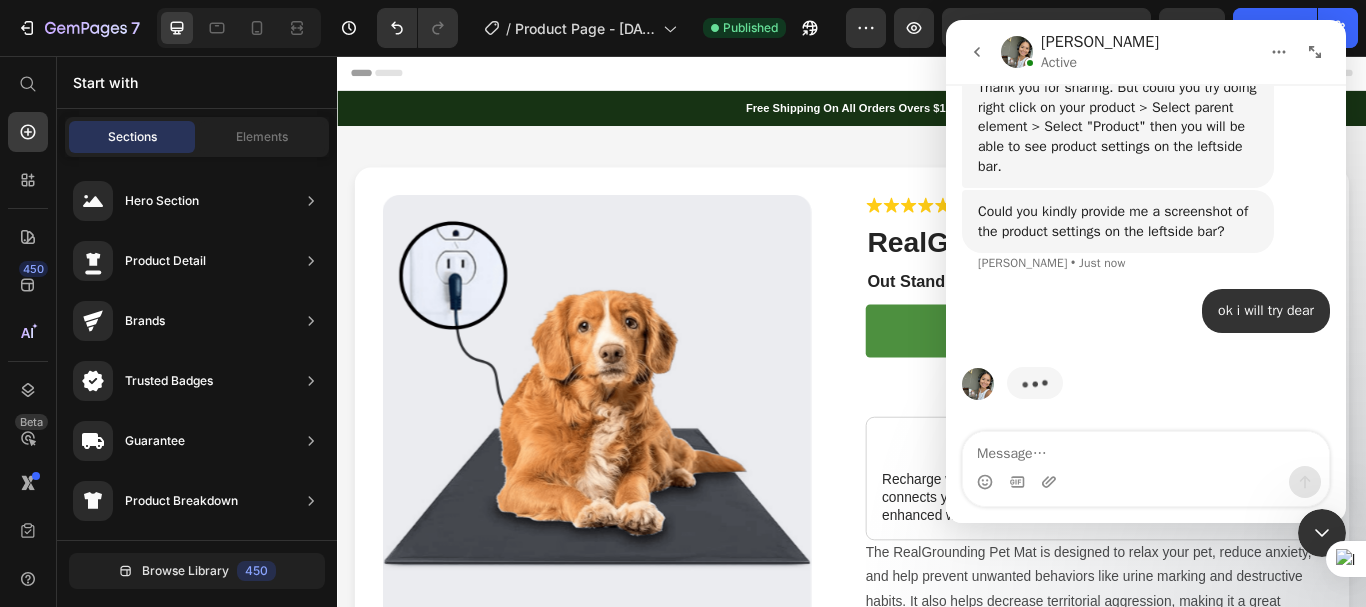 click 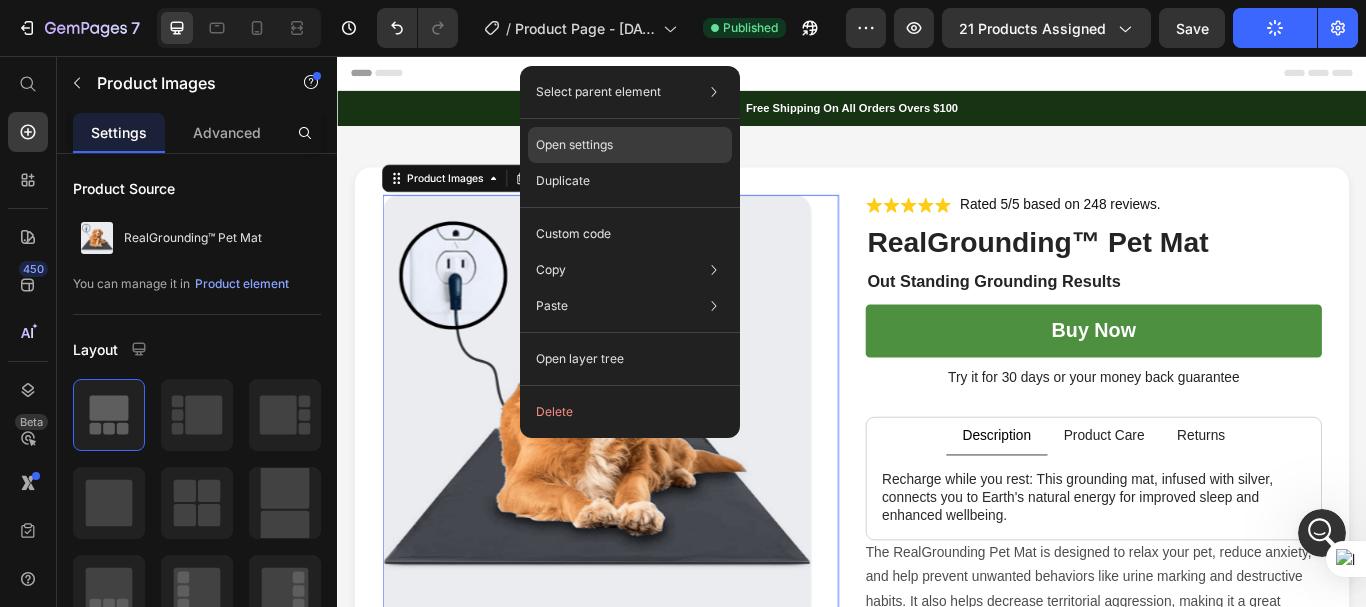 click on "Open settings" at bounding box center [574, 145] 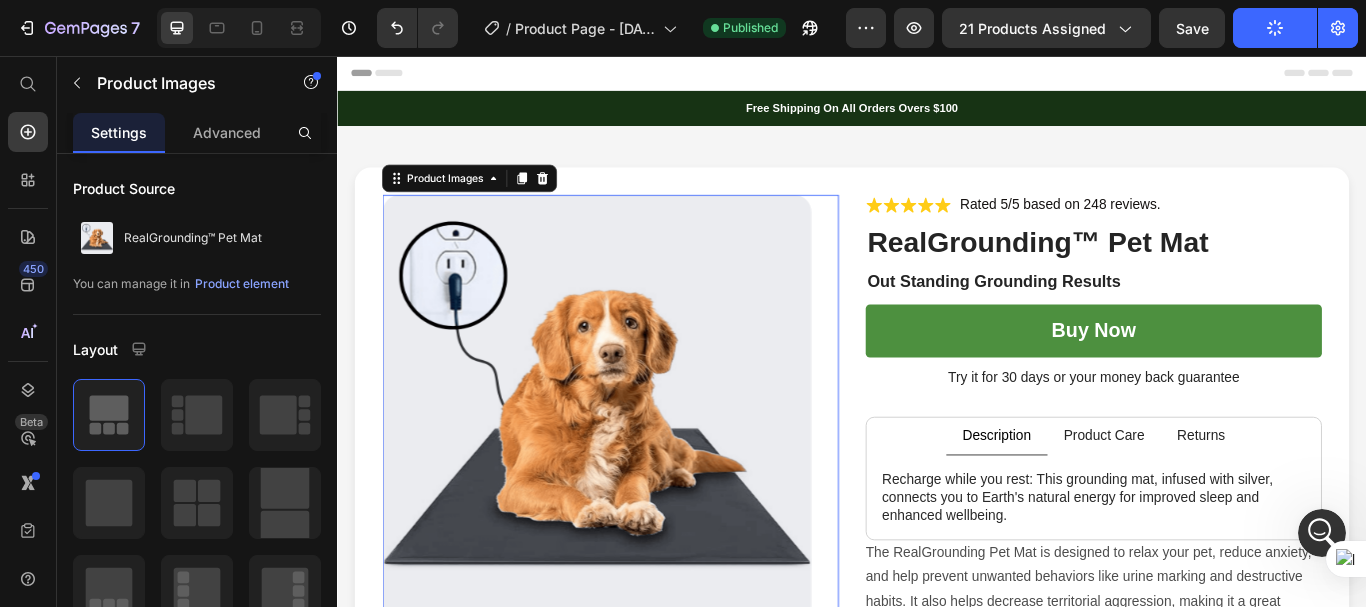 scroll, scrollTop: 3585, scrollLeft: 0, axis: vertical 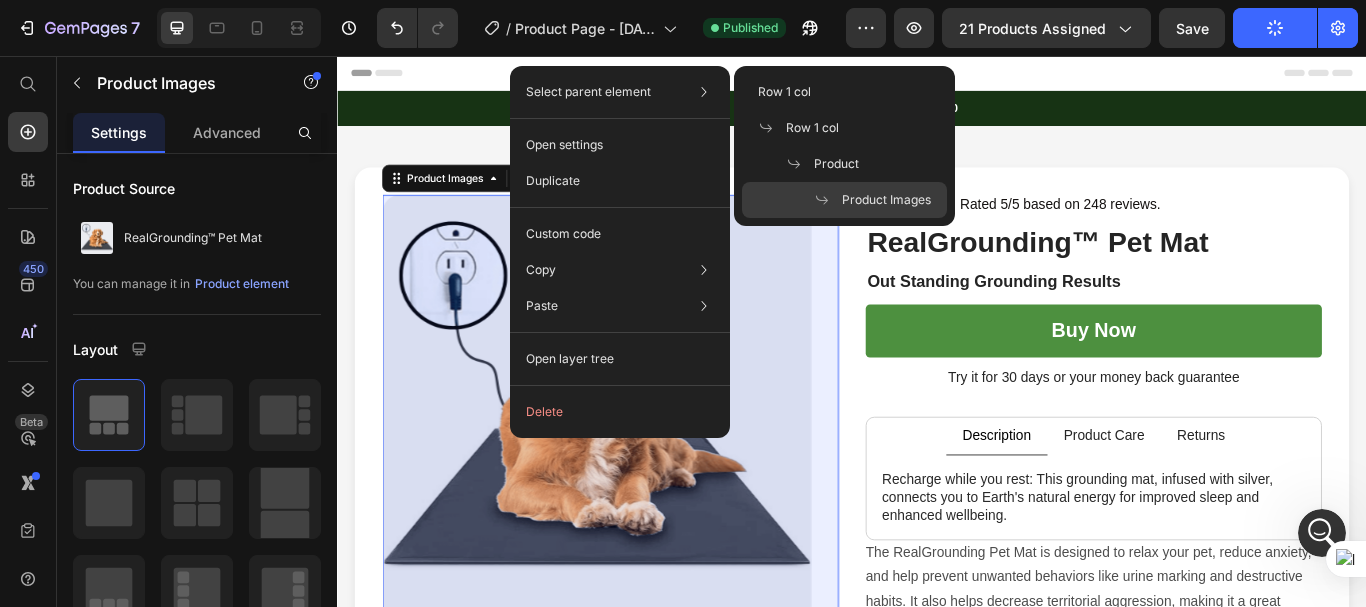 click on "Product Images" 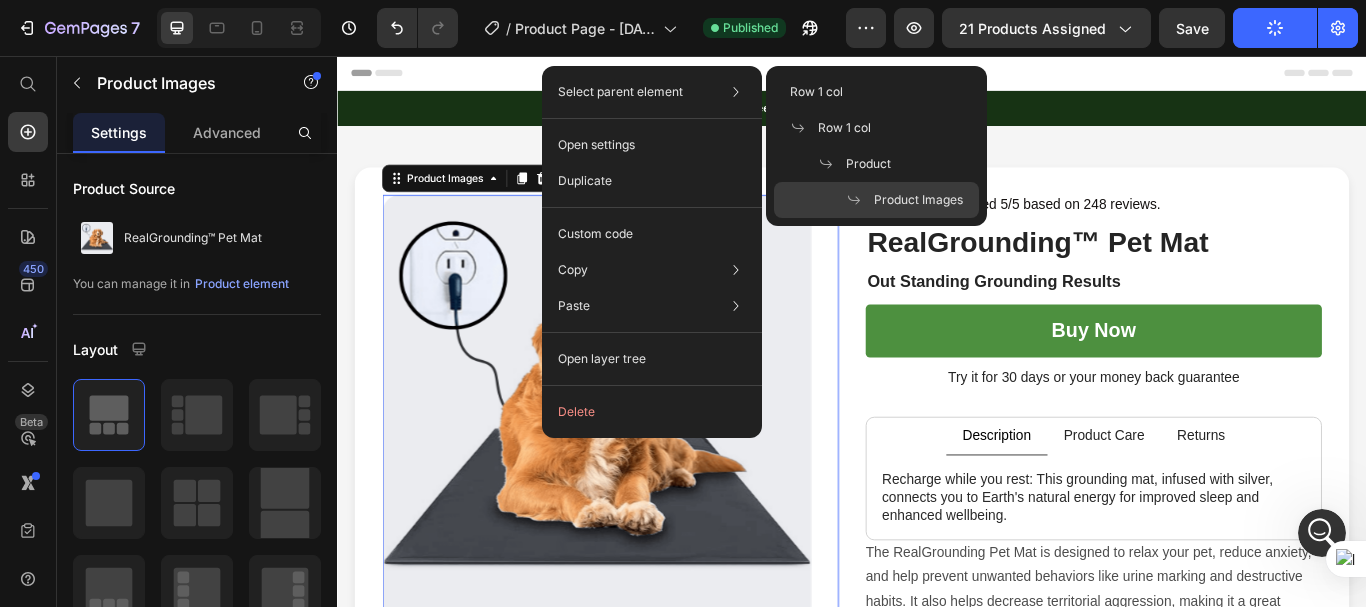scroll, scrollTop: 3662, scrollLeft: 0, axis: vertical 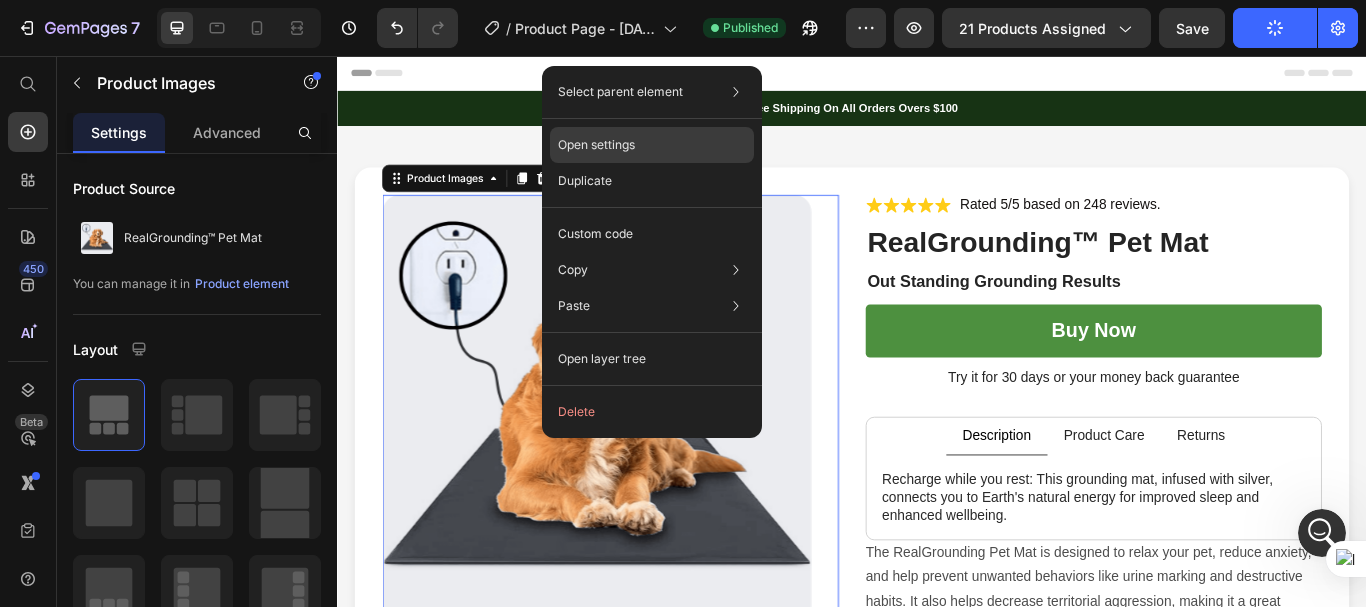 click on "Open settings" 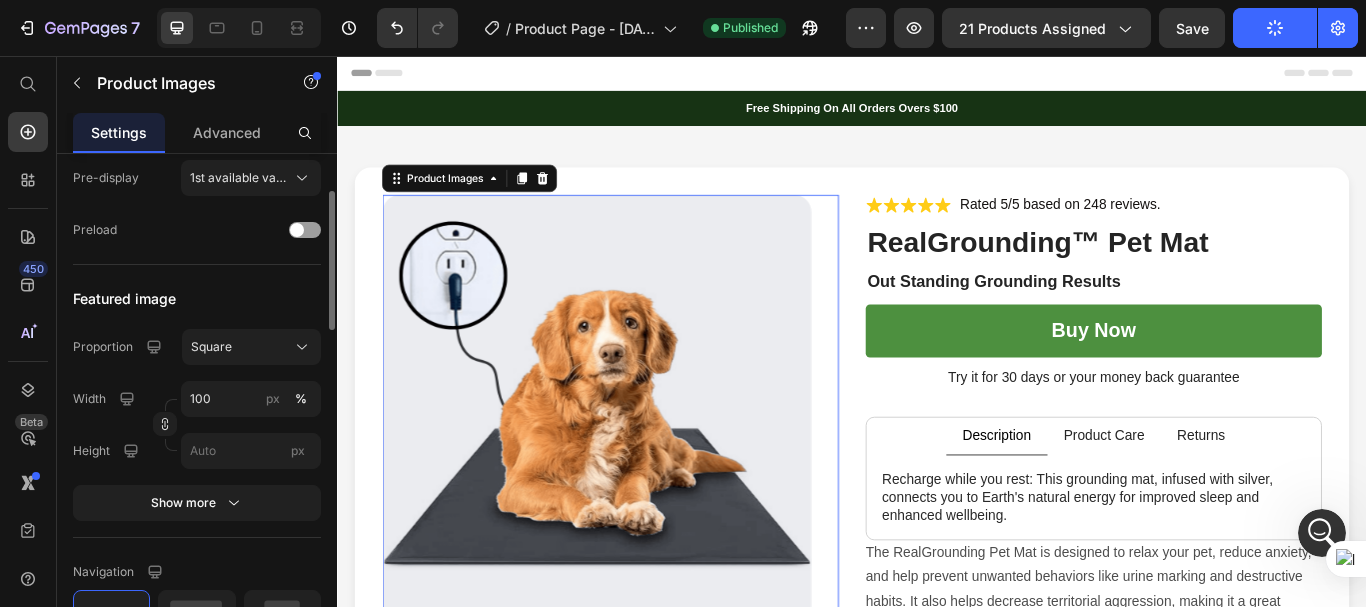 scroll, scrollTop: 400, scrollLeft: 0, axis: vertical 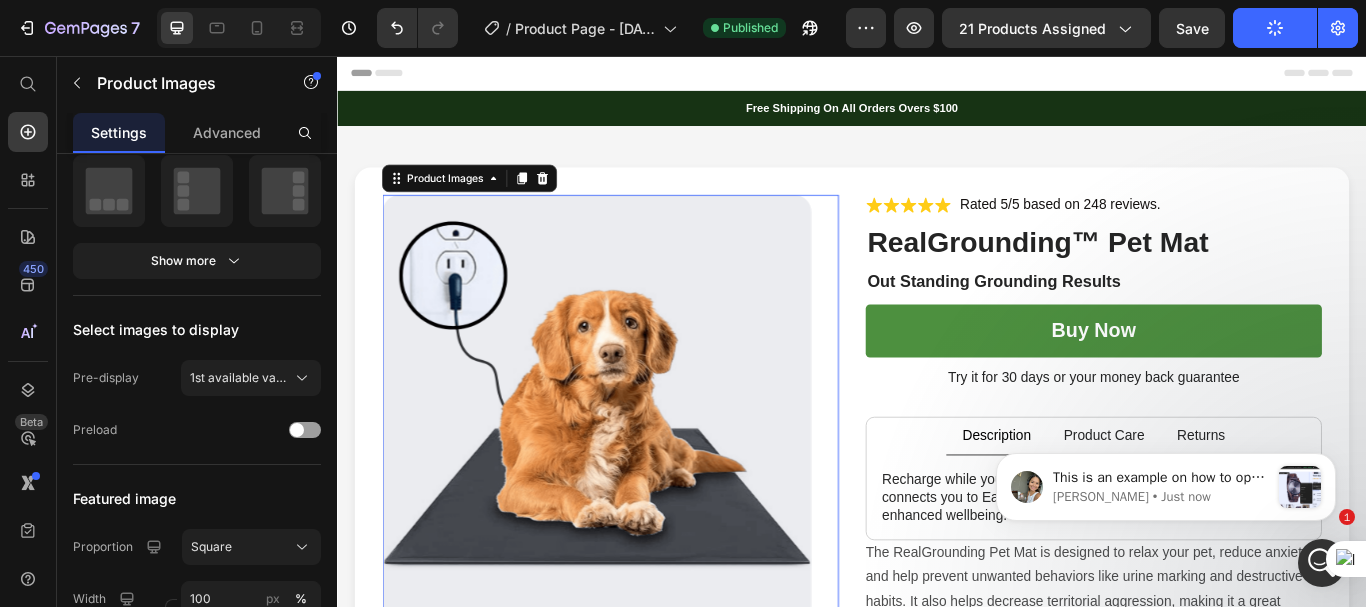 click 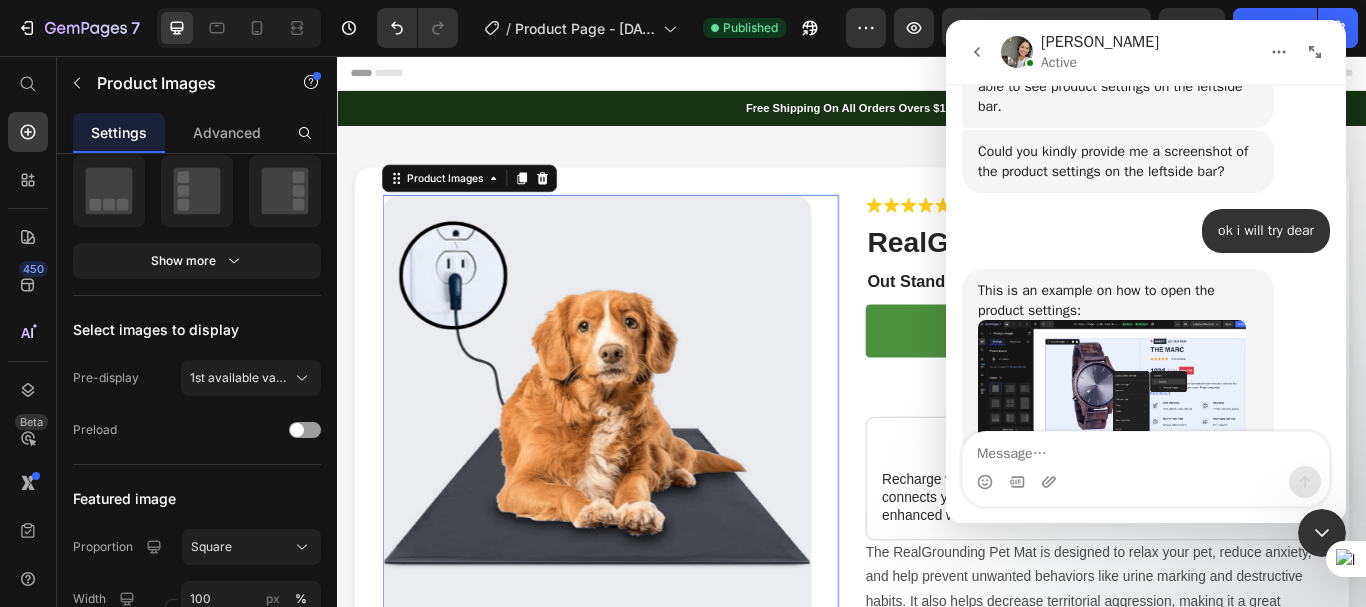 scroll, scrollTop: 3791, scrollLeft: 0, axis: vertical 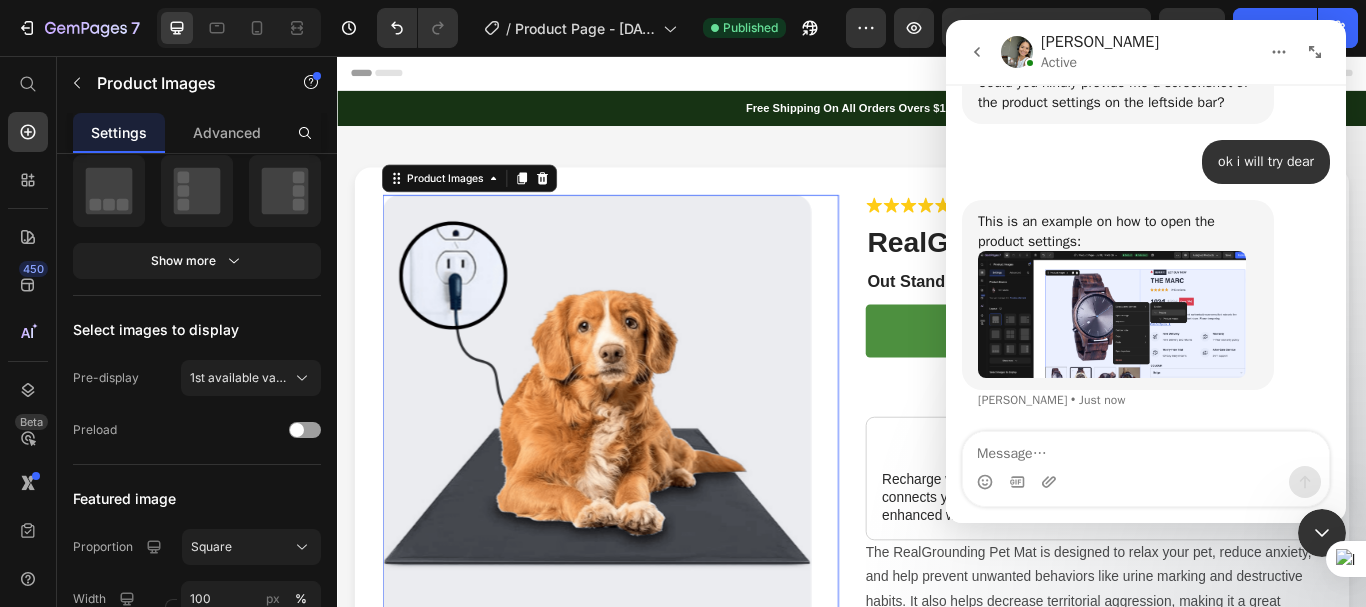 click at bounding box center [1112, 314] 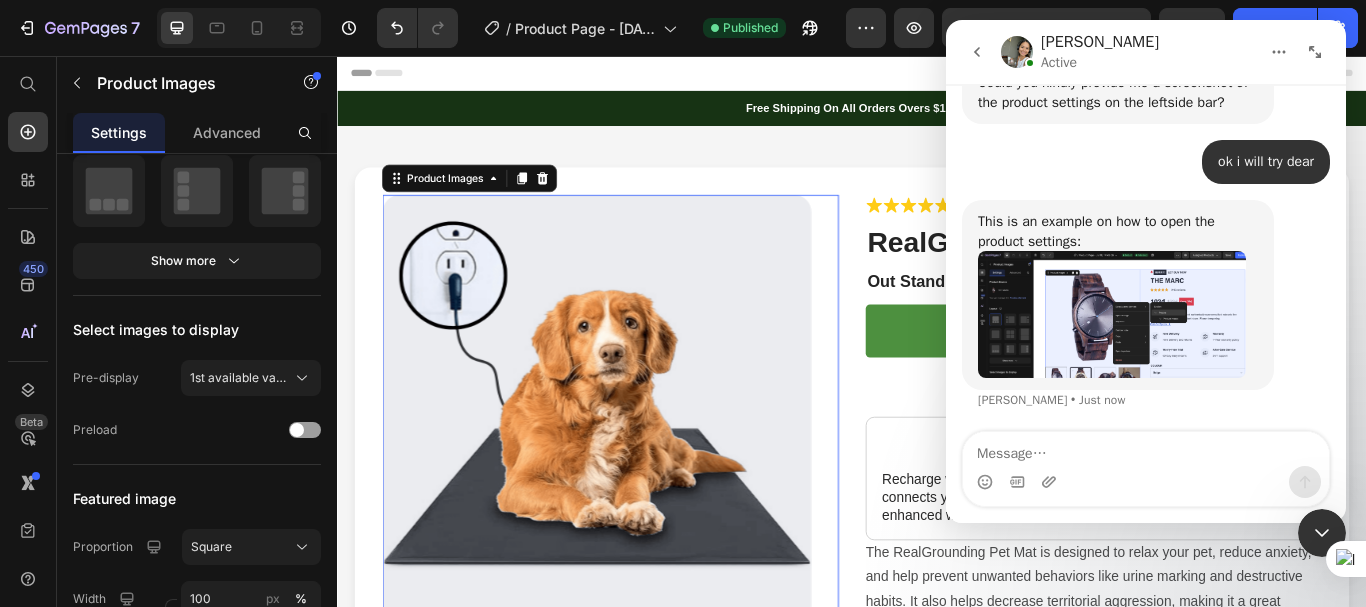 scroll, scrollTop: 0, scrollLeft: 0, axis: both 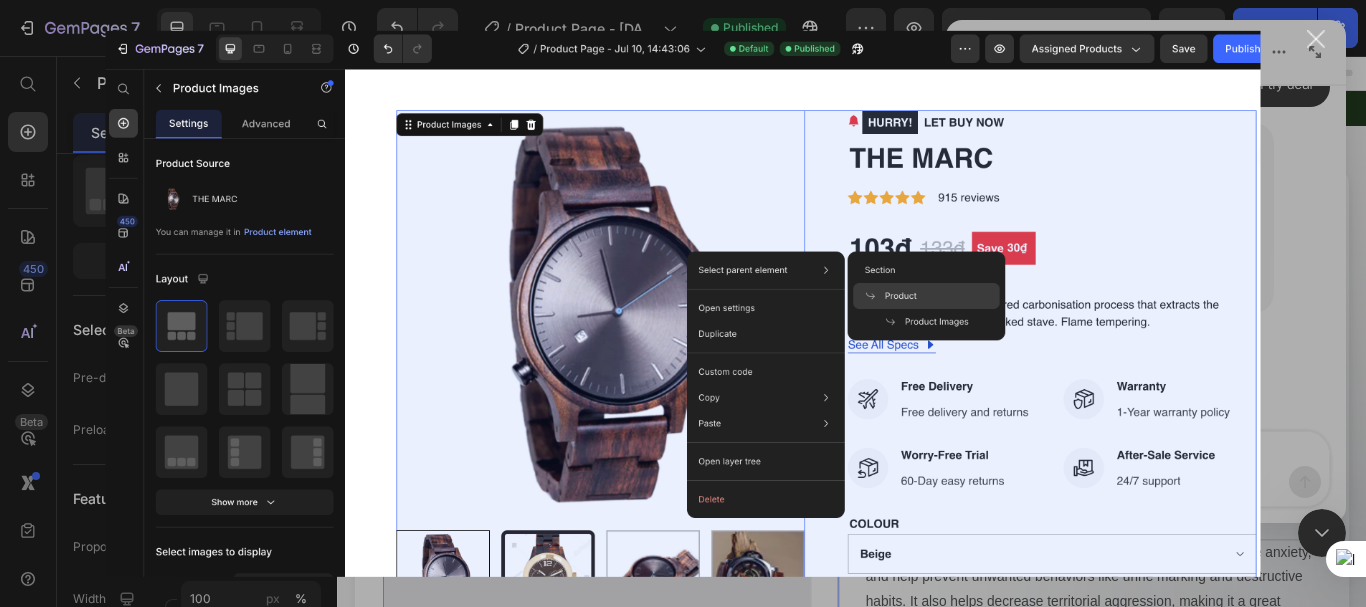 click at bounding box center [1316, 39] 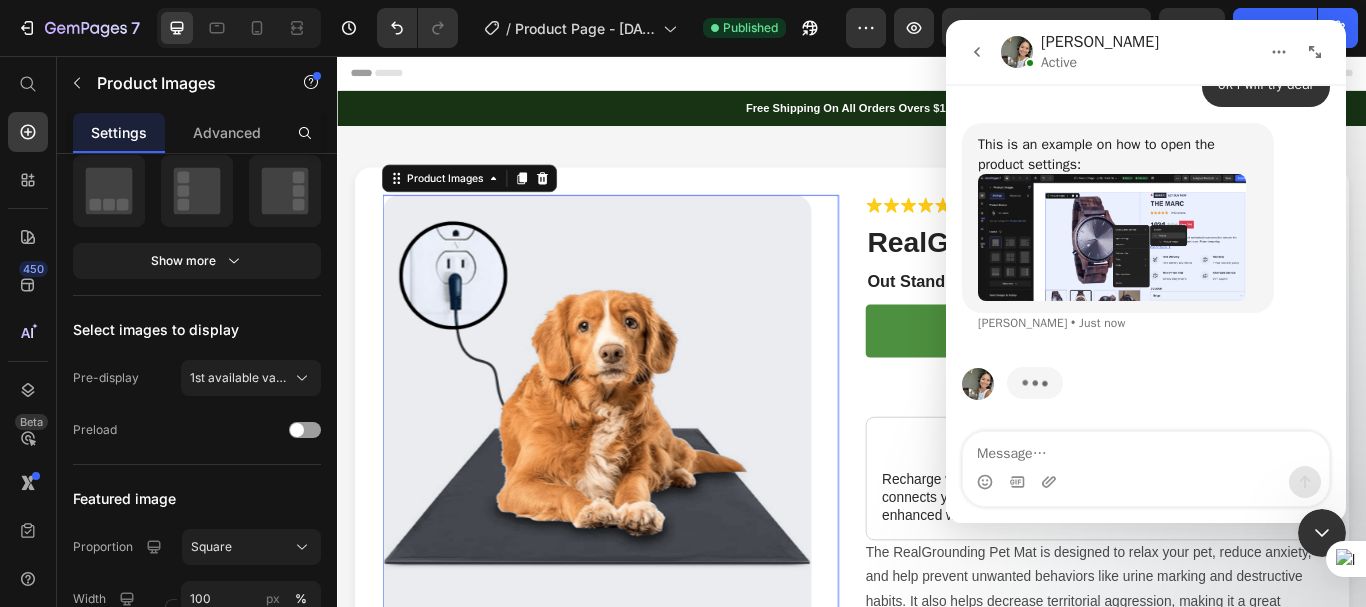 click at bounding box center (639, 468) 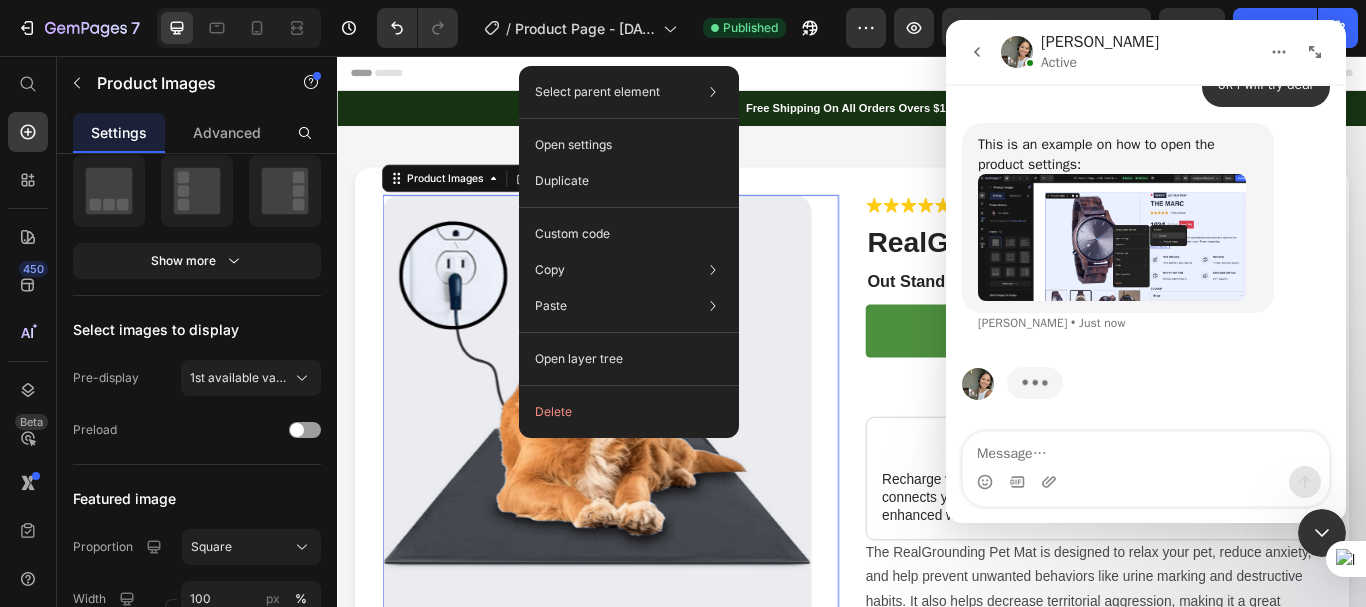 click 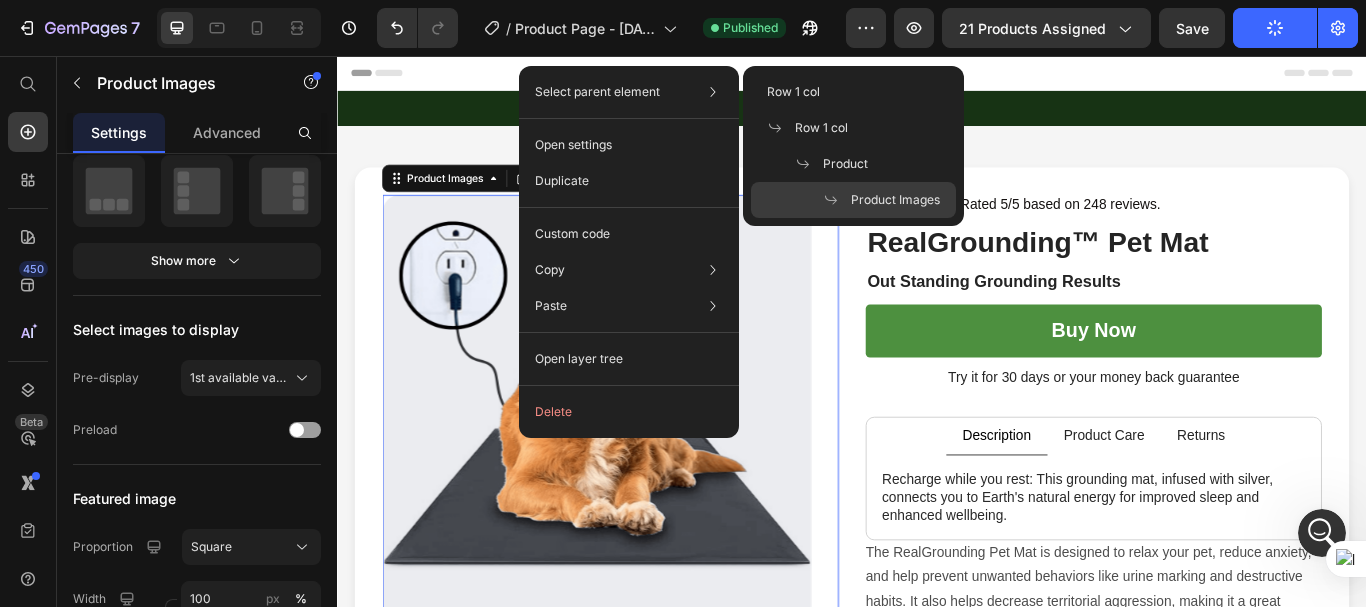 scroll, scrollTop: 3791, scrollLeft: 0, axis: vertical 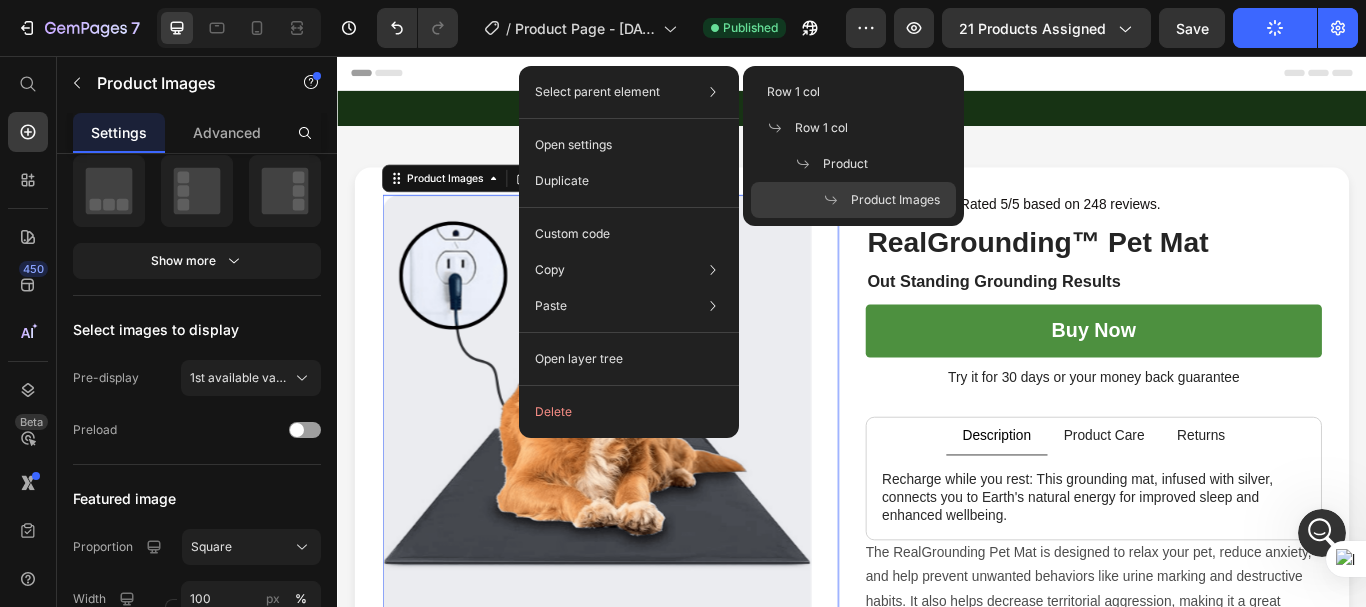 drag, startPoint x: 630, startPoint y: 92, endPoint x: 609, endPoint y: 96, distance: 21.377558 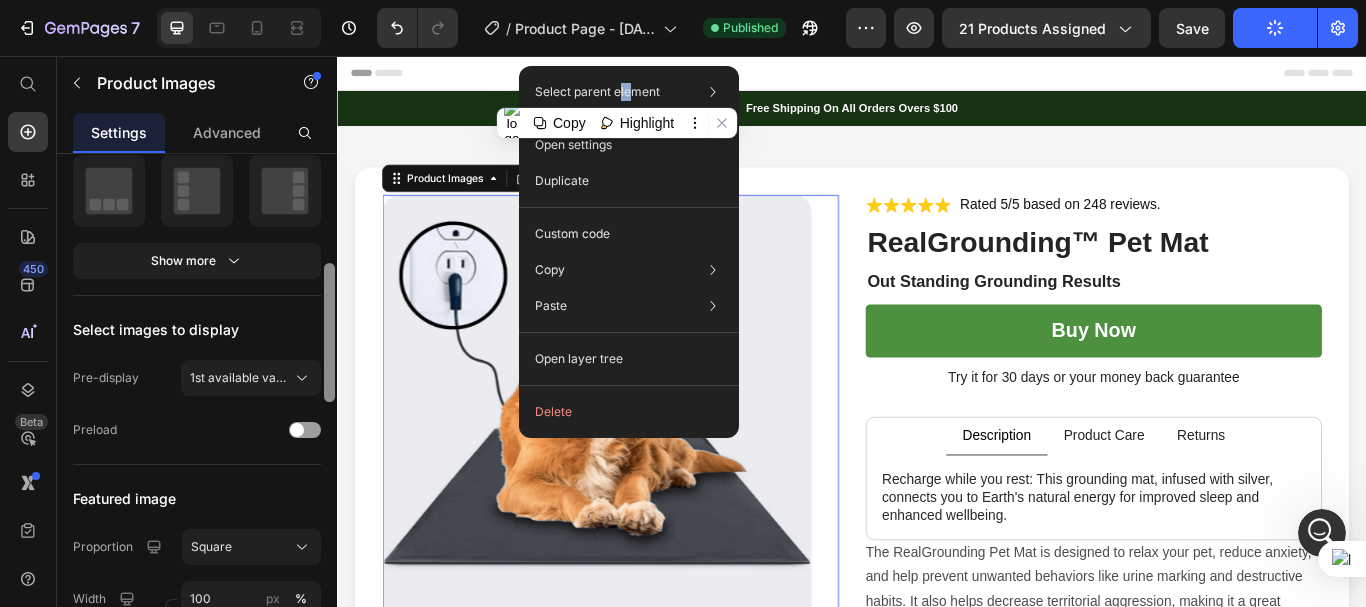 scroll, scrollTop: 3868, scrollLeft: 0, axis: vertical 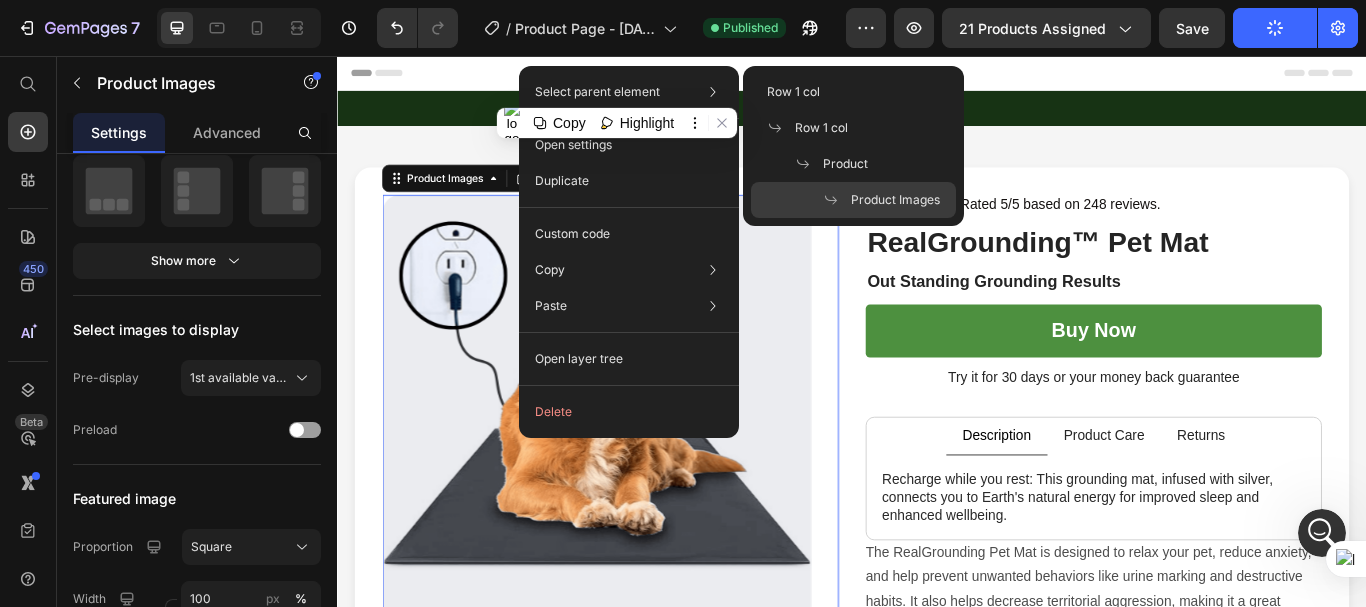 click on "Select parent element" at bounding box center (597, 92) 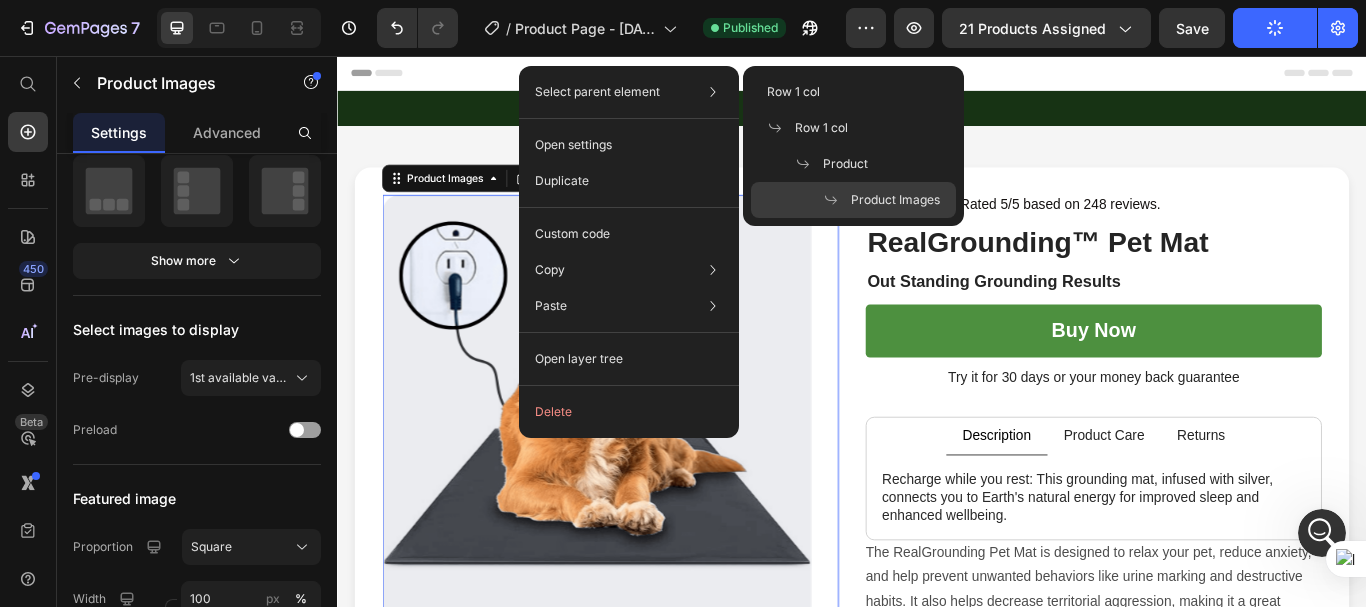 click 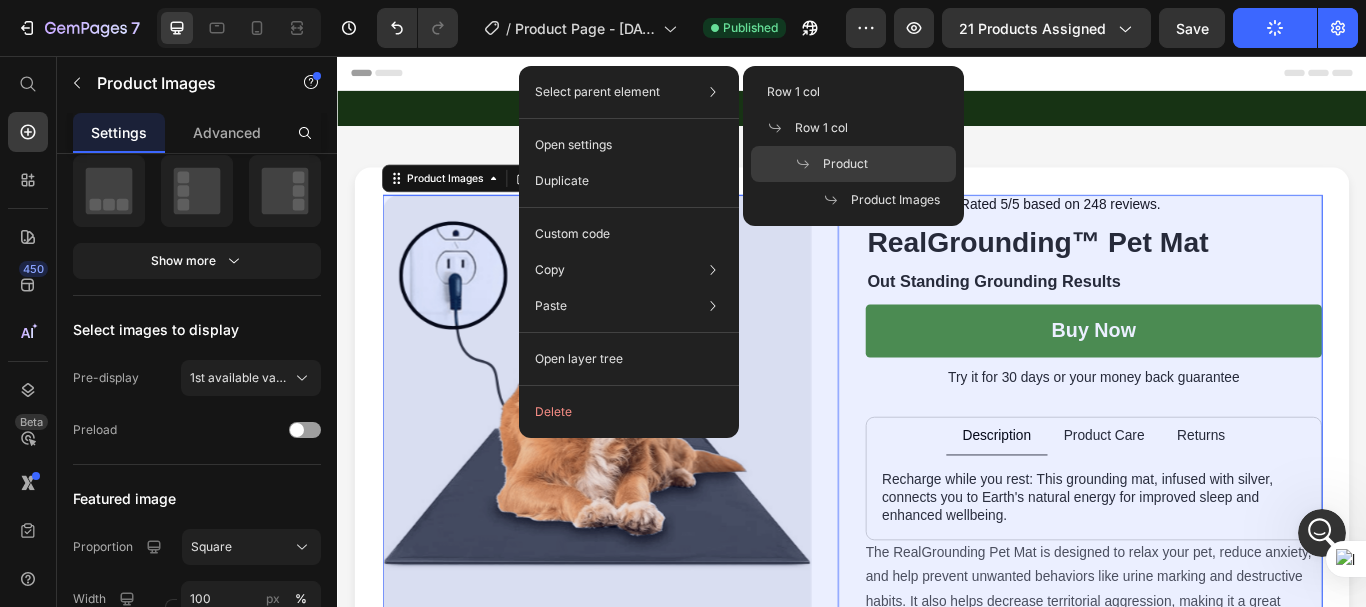 drag, startPoint x: 855, startPoint y: 163, endPoint x: 539, endPoint y: 166, distance: 316.01425 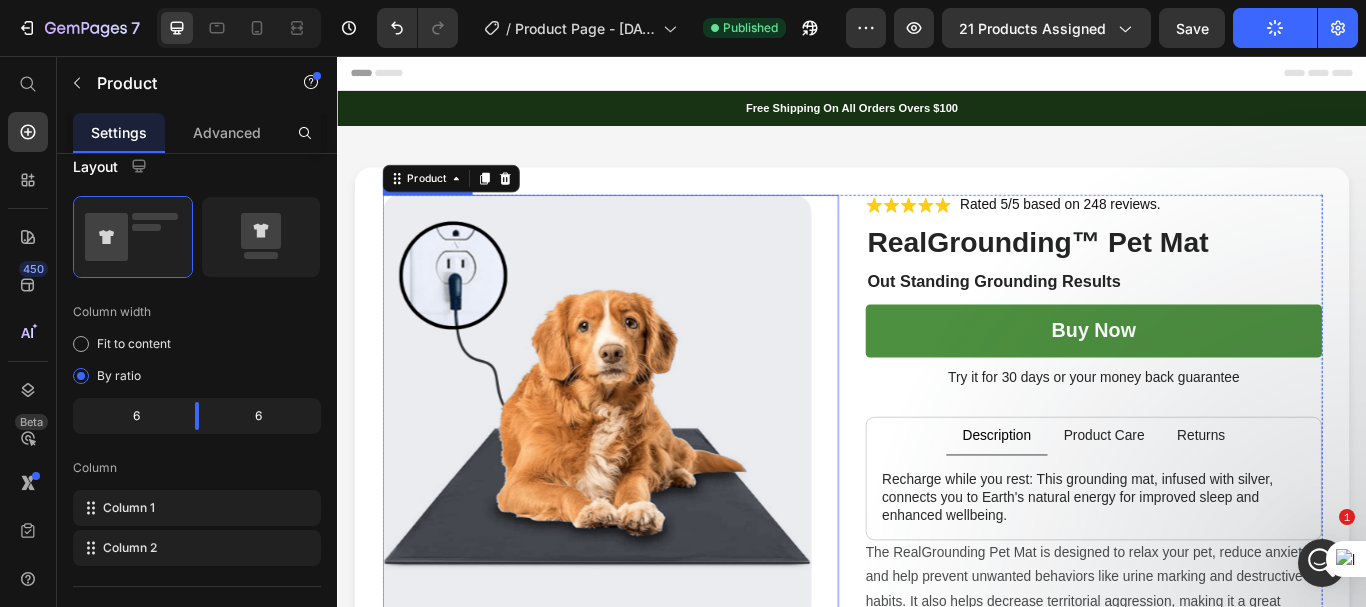 scroll, scrollTop: 0, scrollLeft: 0, axis: both 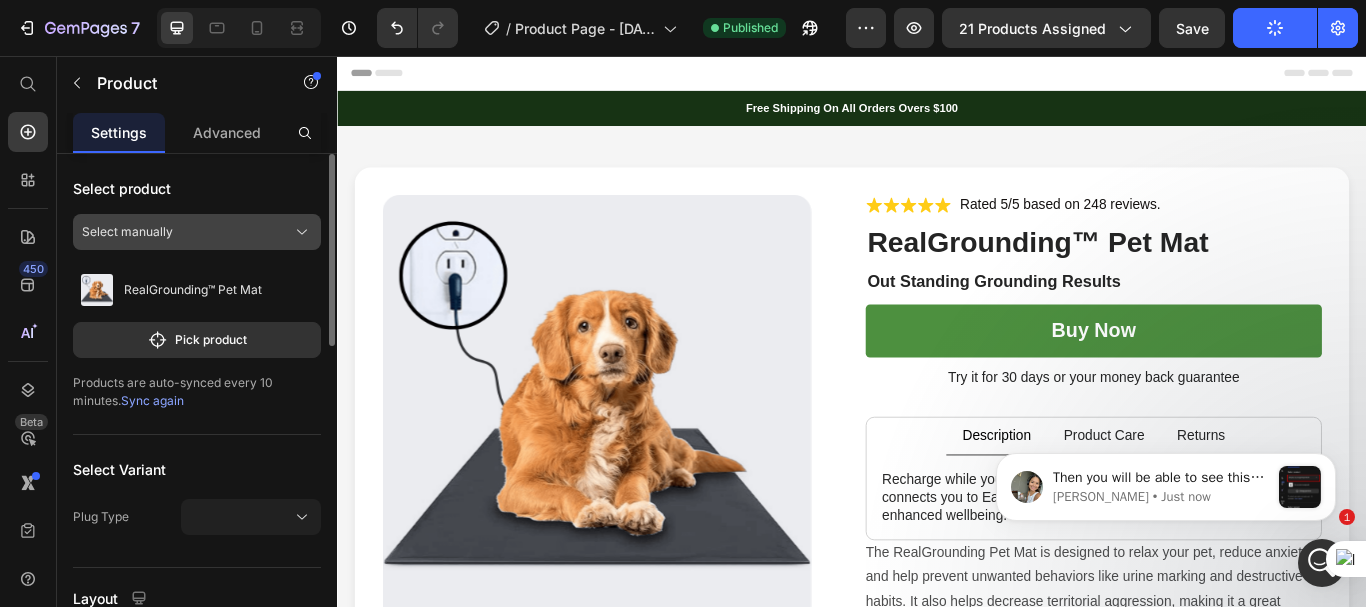 click on "Select manually" 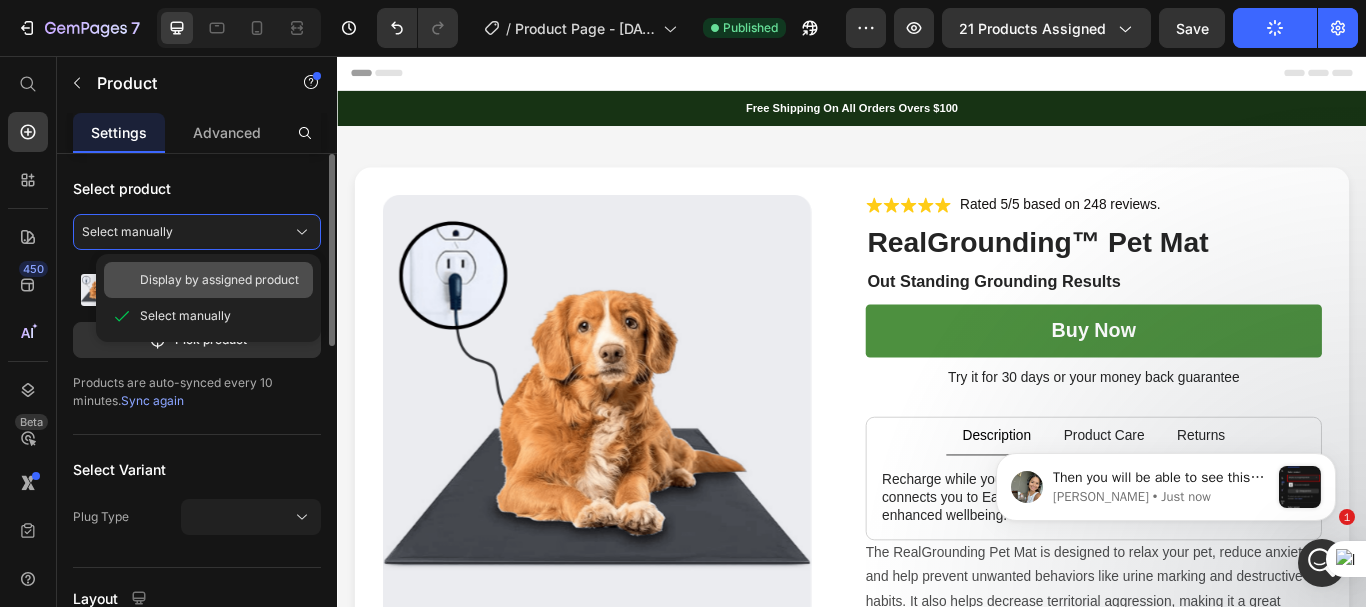 click on "Display by assigned product" at bounding box center (219, 280) 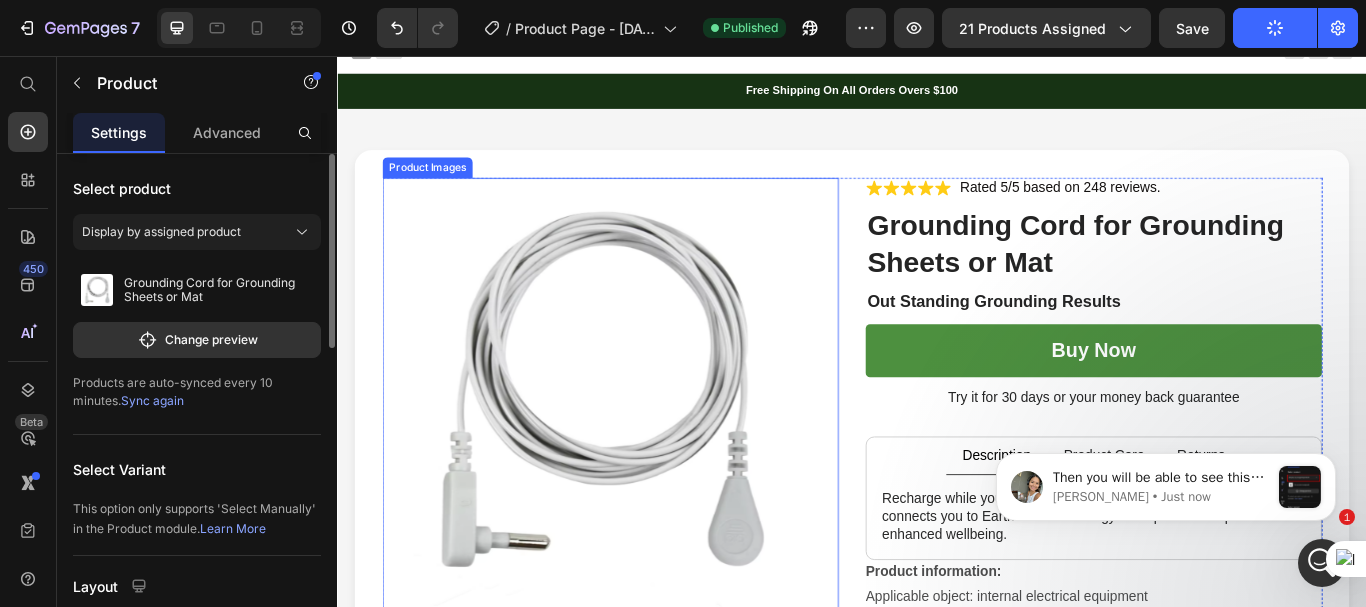 scroll, scrollTop: 0, scrollLeft: 0, axis: both 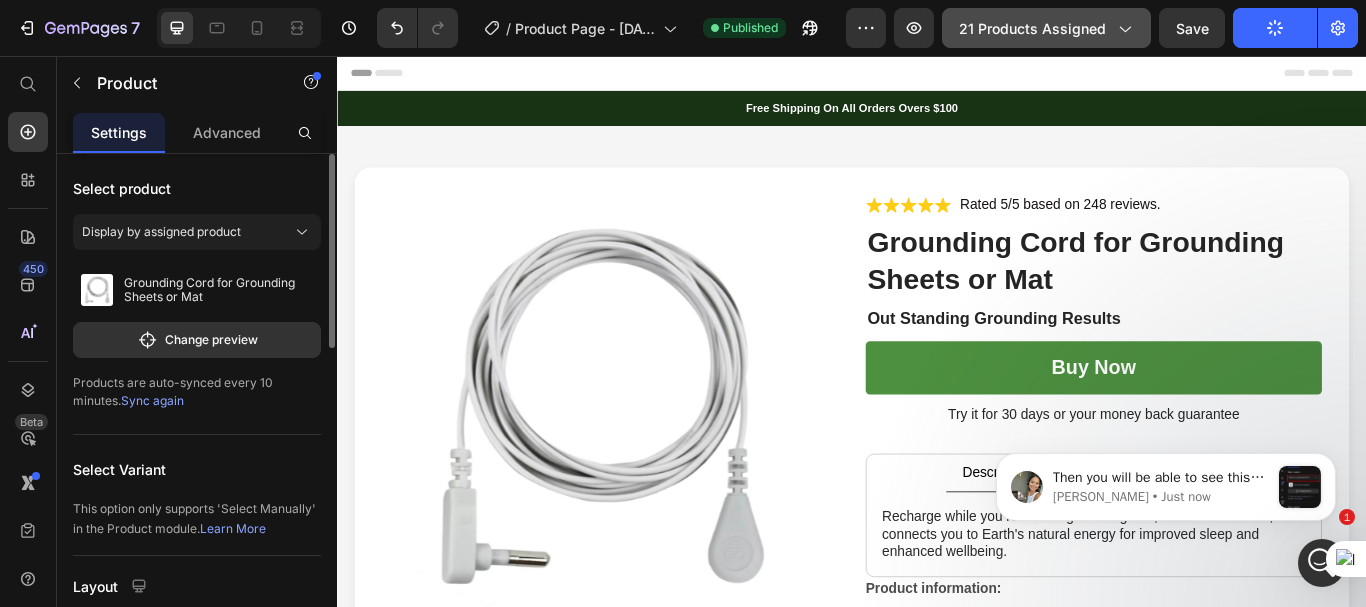 click on "21 products assigned" 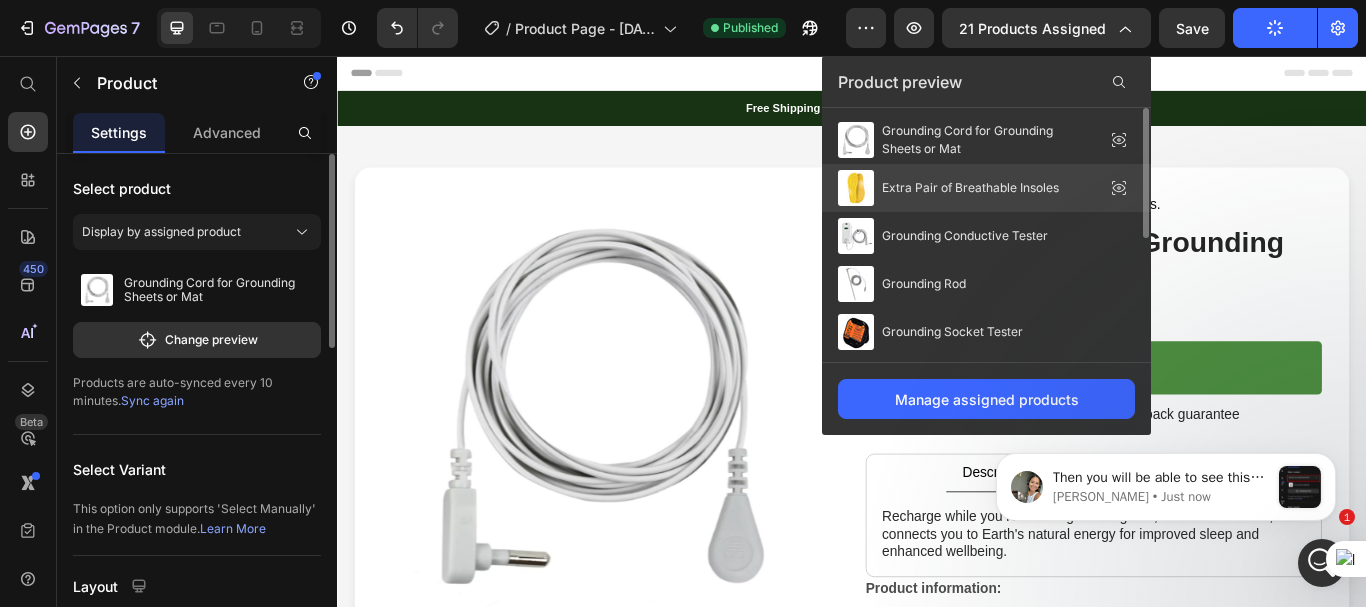 click on "Extra Pair of Breathable Insoles" at bounding box center [948, 188] 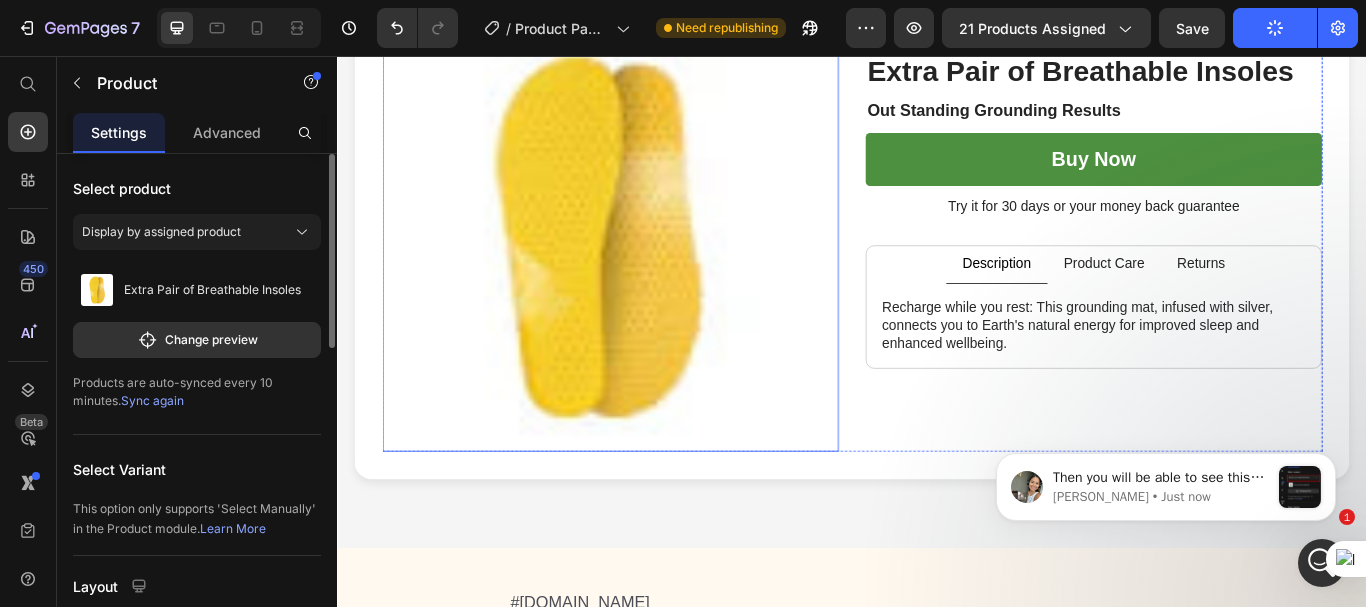 scroll, scrollTop: 0, scrollLeft: 0, axis: both 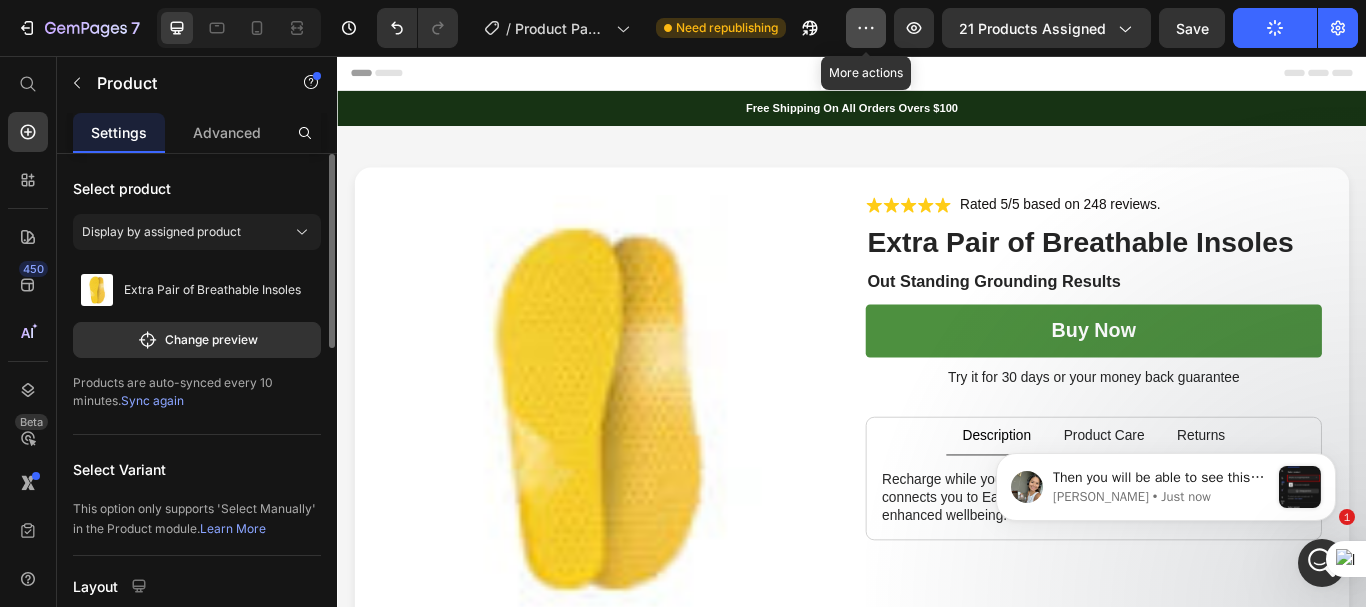 drag, startPoint x: 868, startPoint y: 24, endPoint x: 864, endPoint y: 38, distance: 14.56022 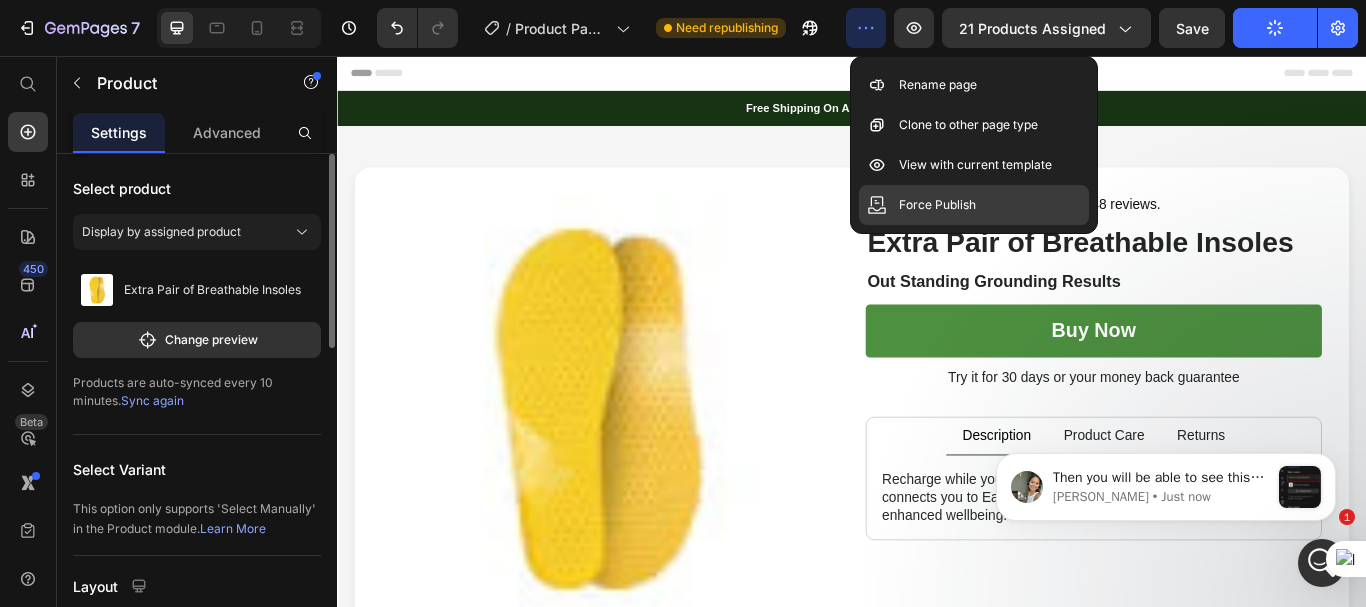 click 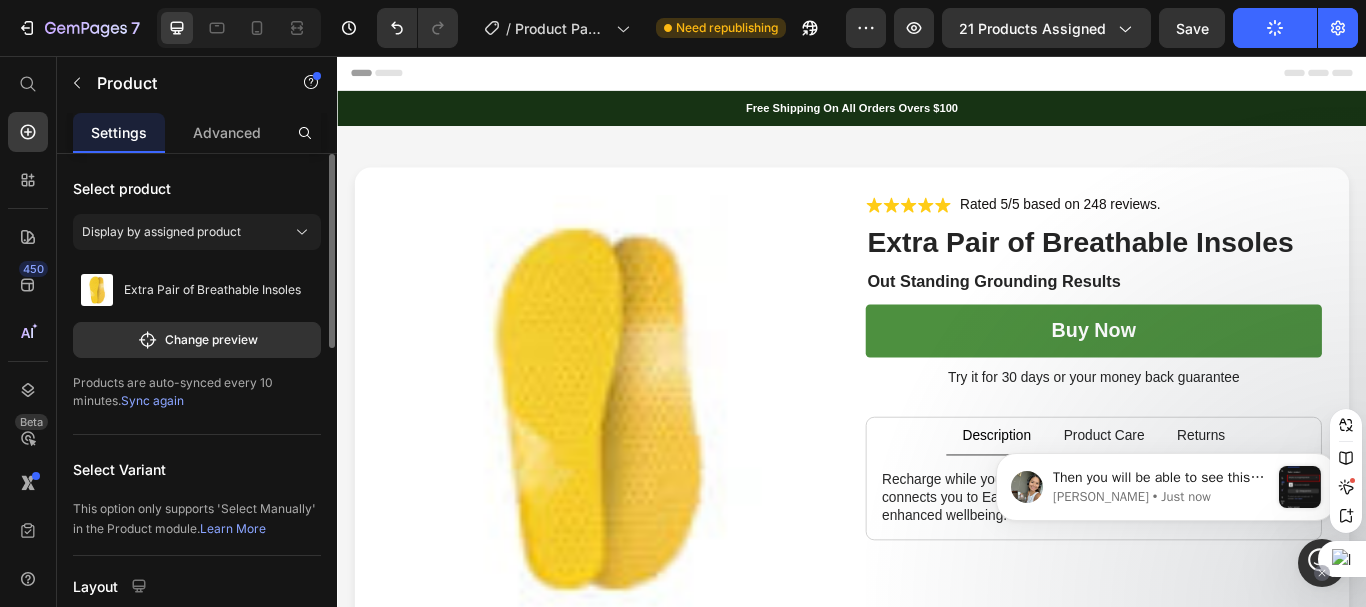 click at bounding box center (1322, 573) 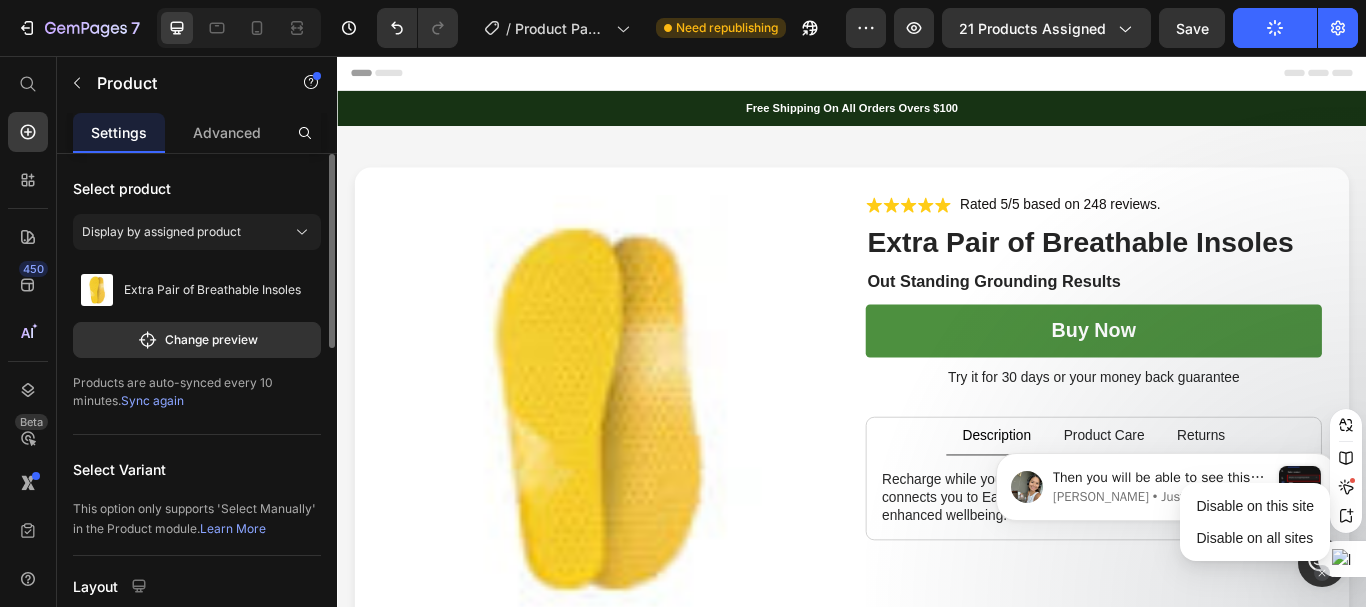 click at bounding box center [1322, 563] 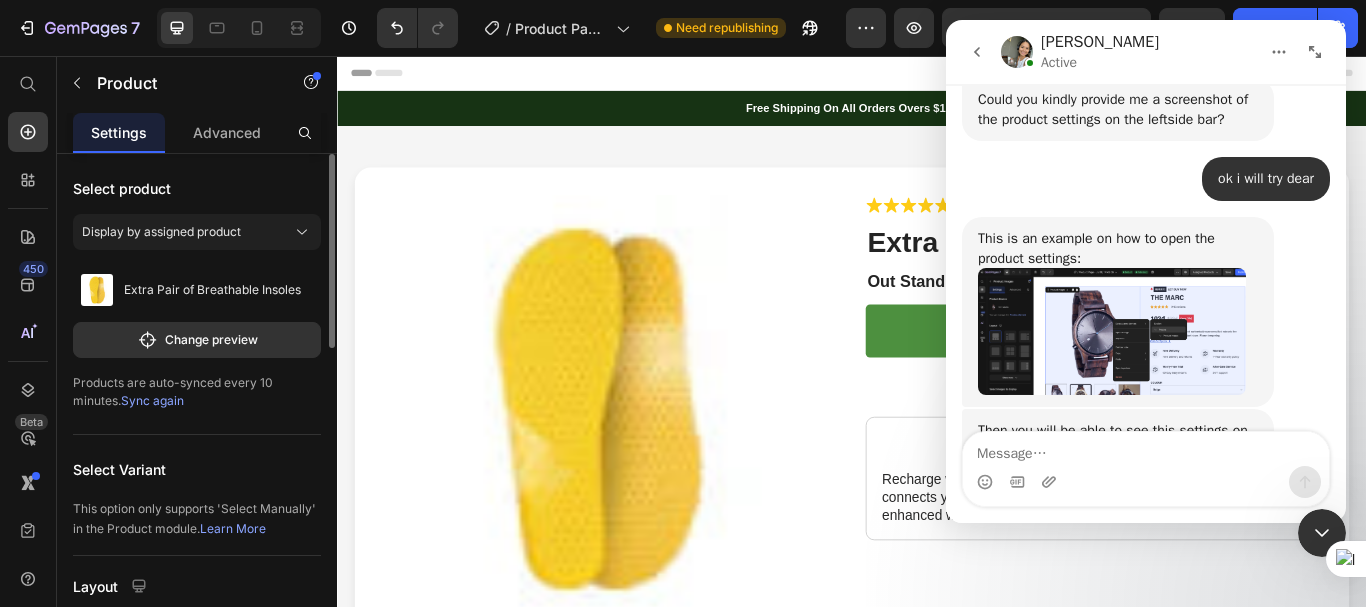 scroll, scrollTop: 4124, scrollLeft: 0, axis: vertical 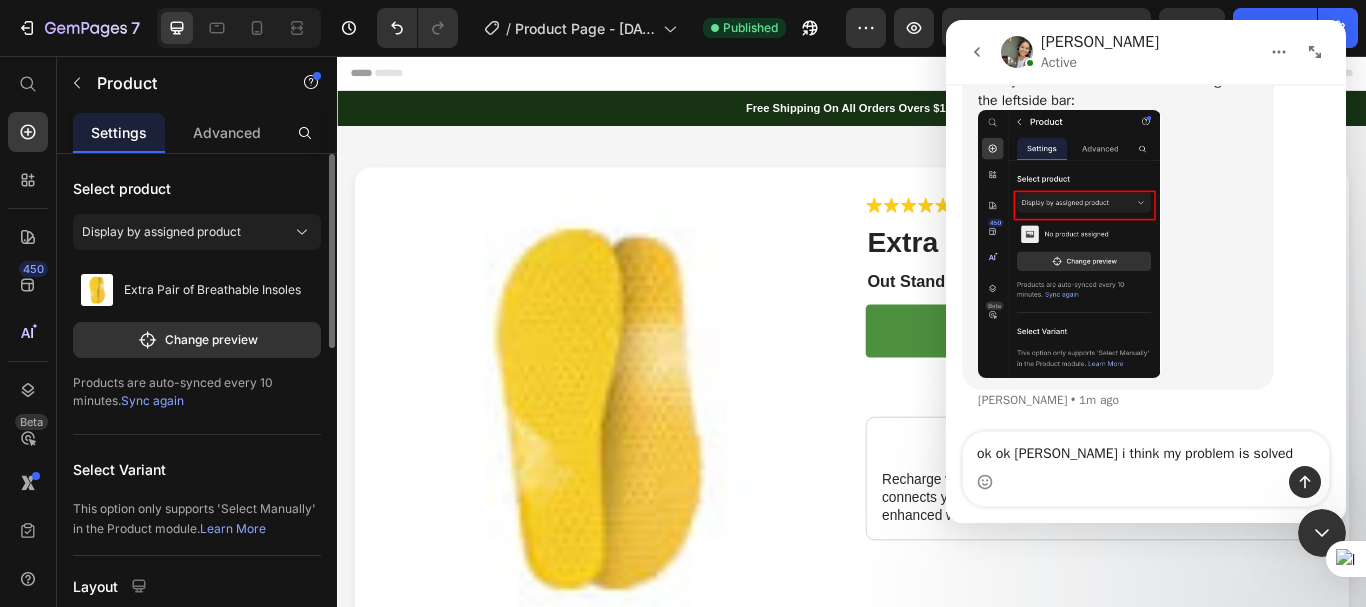 click on "ok ok [PERSON_NAME] i think my problem is solved" at bounding box center (1146, 449) 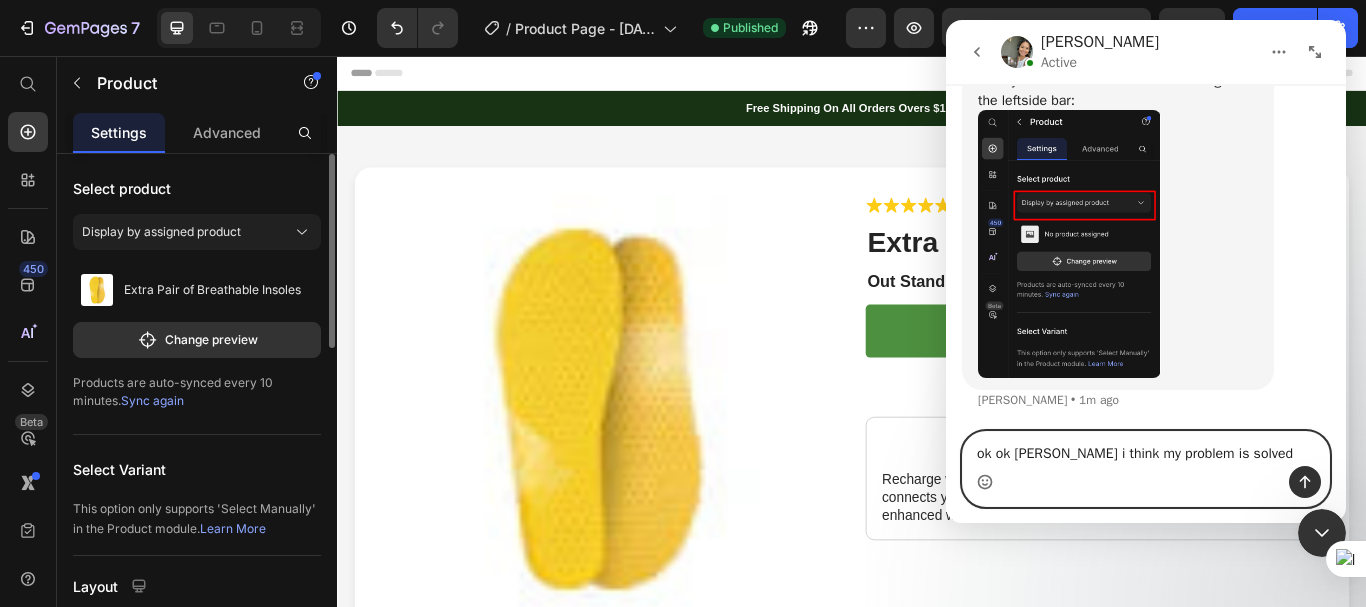 click 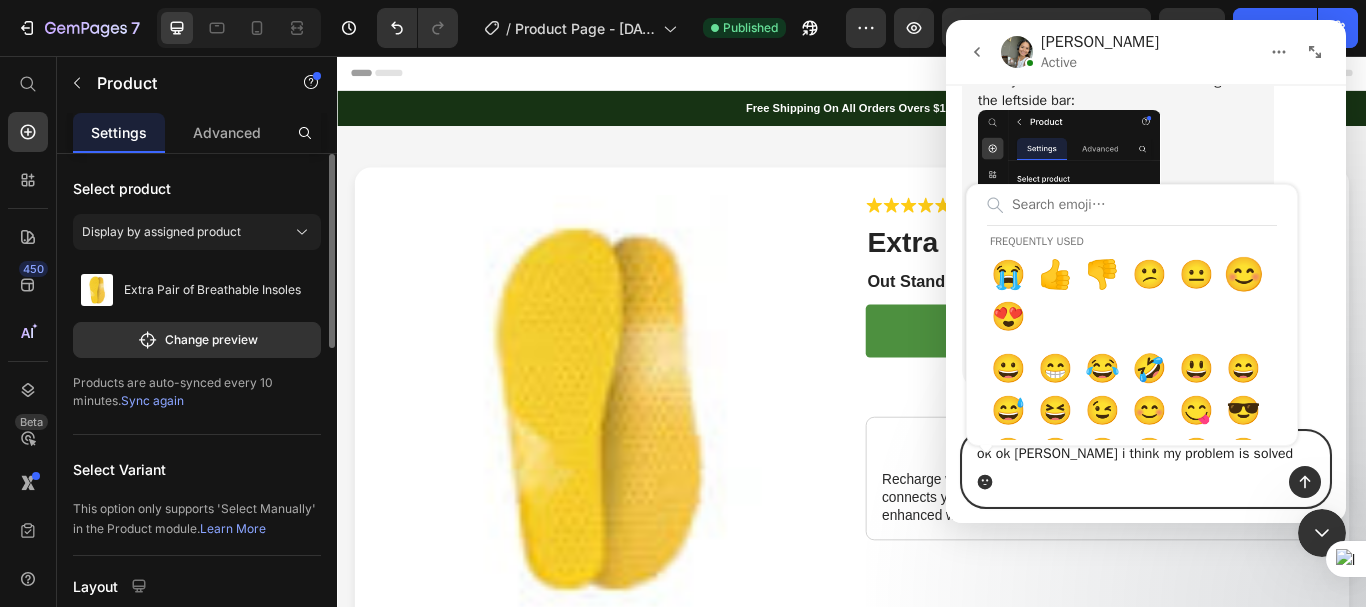 type on "ok ok [PERSON_NAME] i think my problem is solved😊" 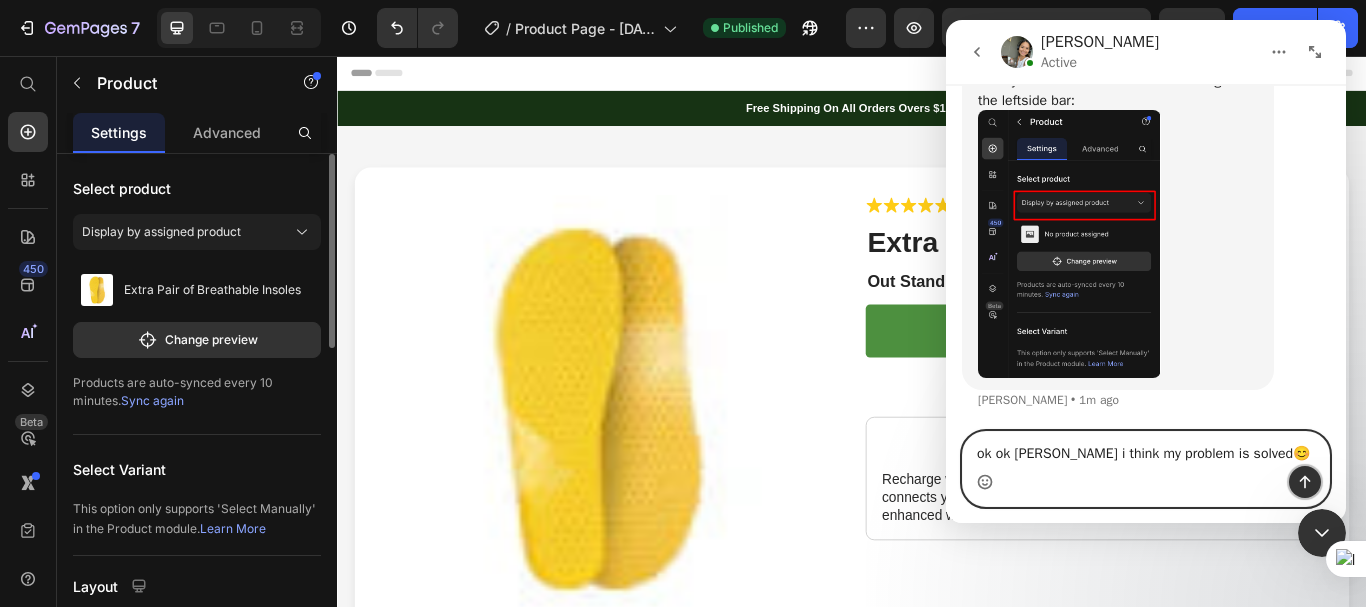 click at bounding box center (1305, 482) 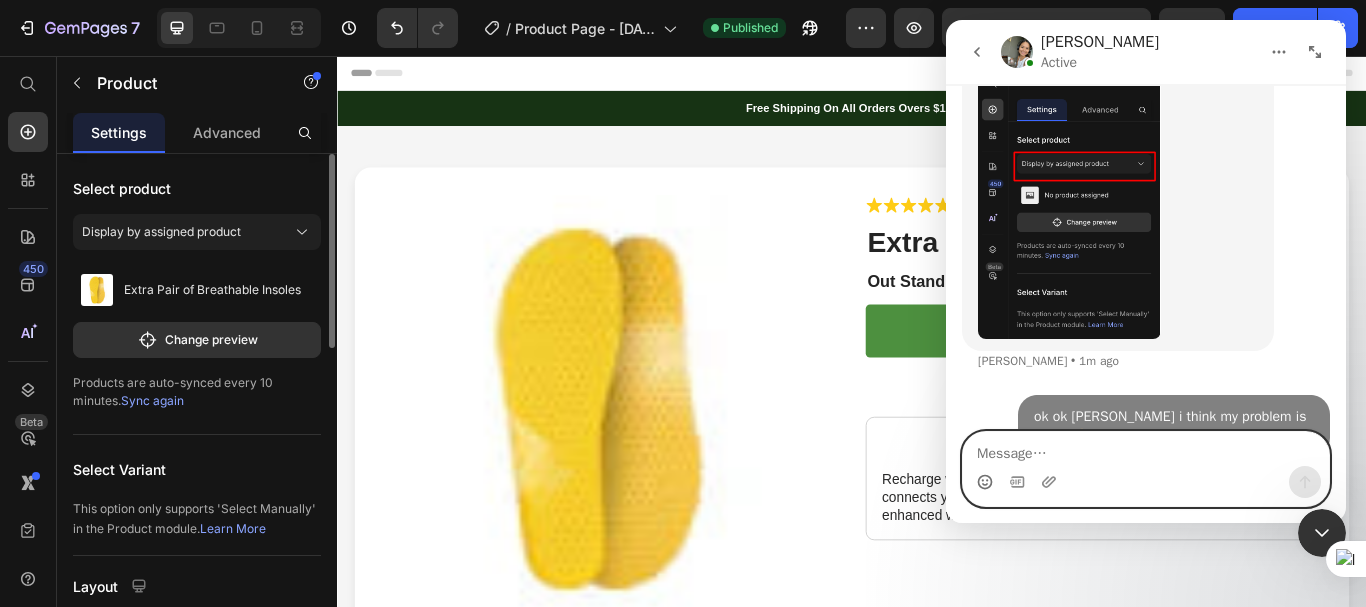 scroll, scrollTop: 4184, scrollLeft: 0, axis: vertical 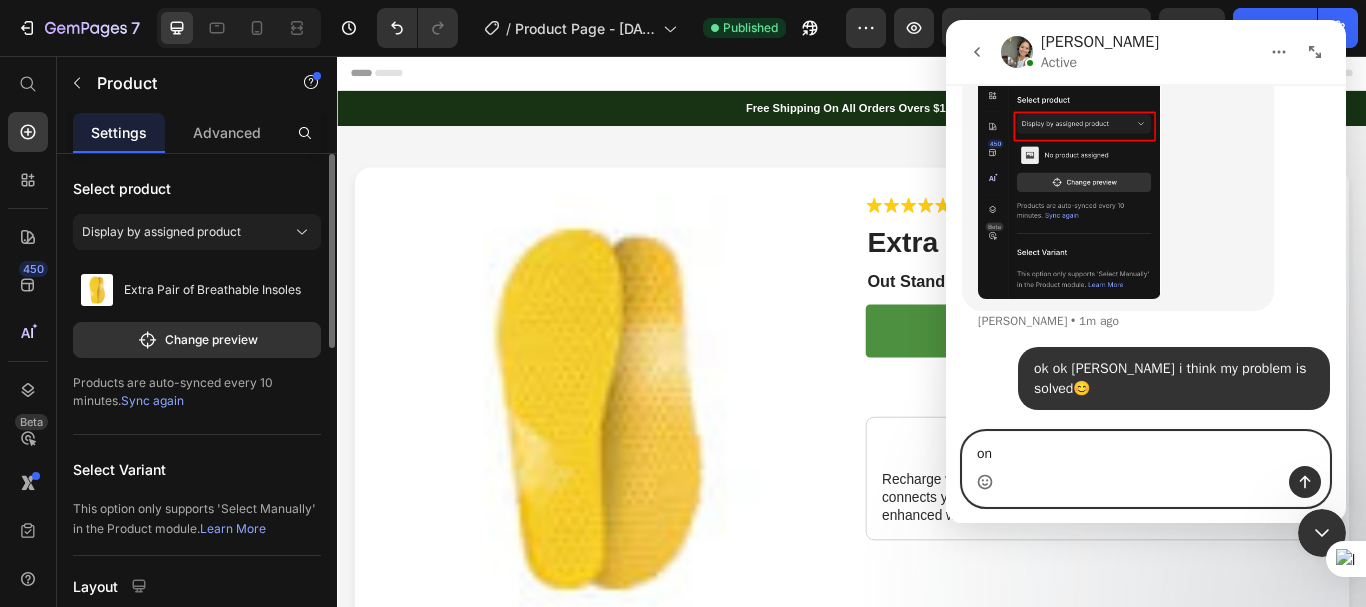 type on "o" 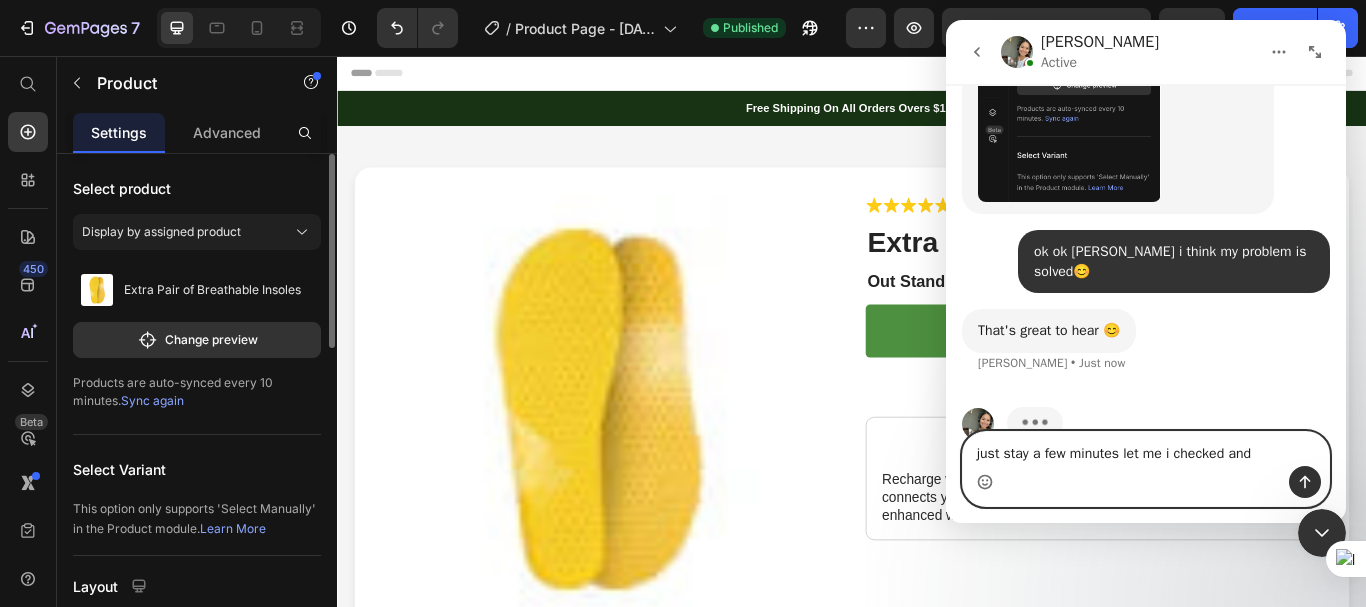 scroll, scrollTop: 4320, scrollLeft: 0, axis: vertical 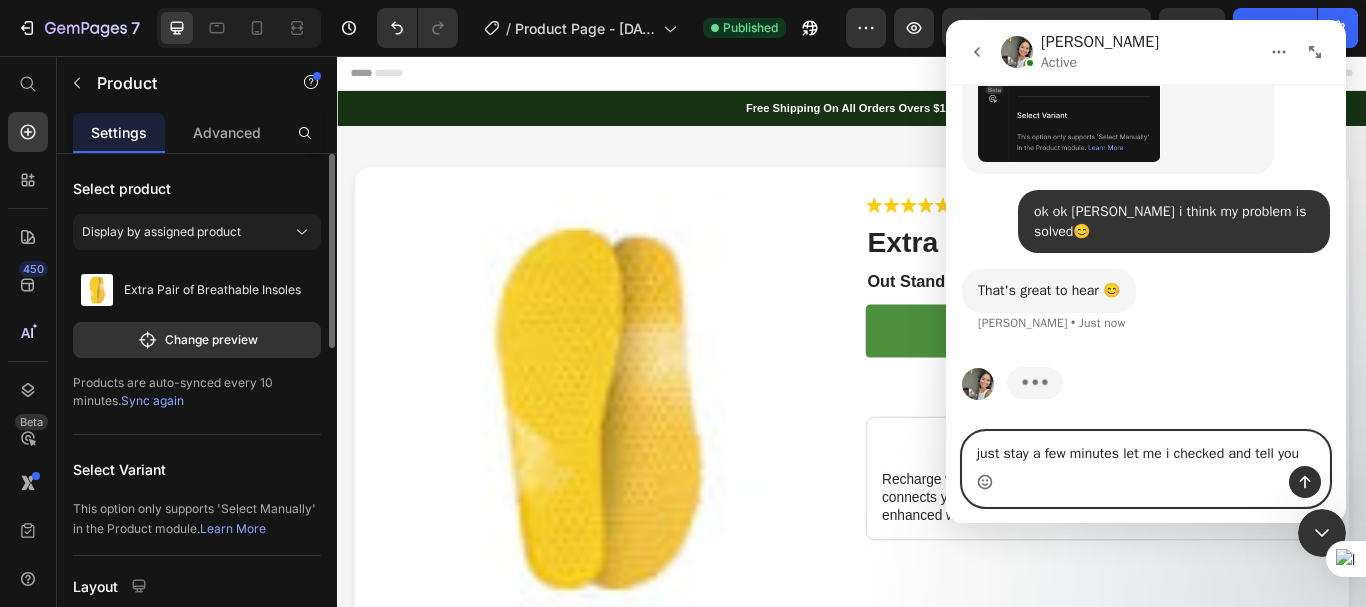 type on "just stay a few minutes let me i checked and tell you" 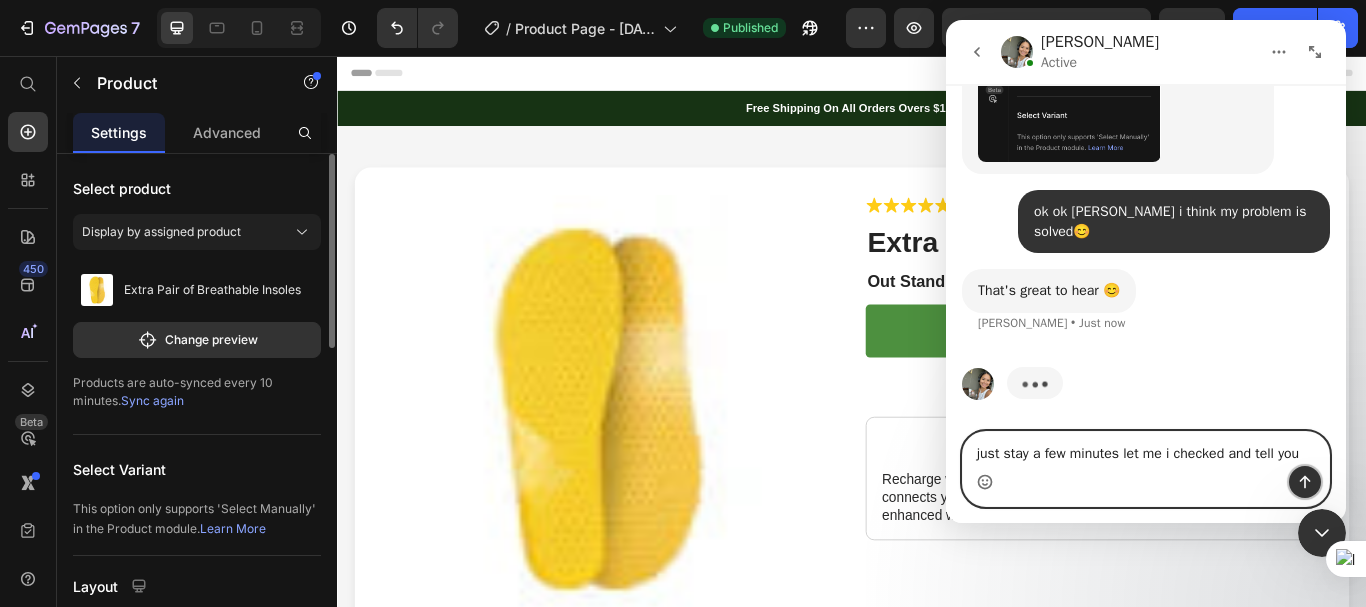 click 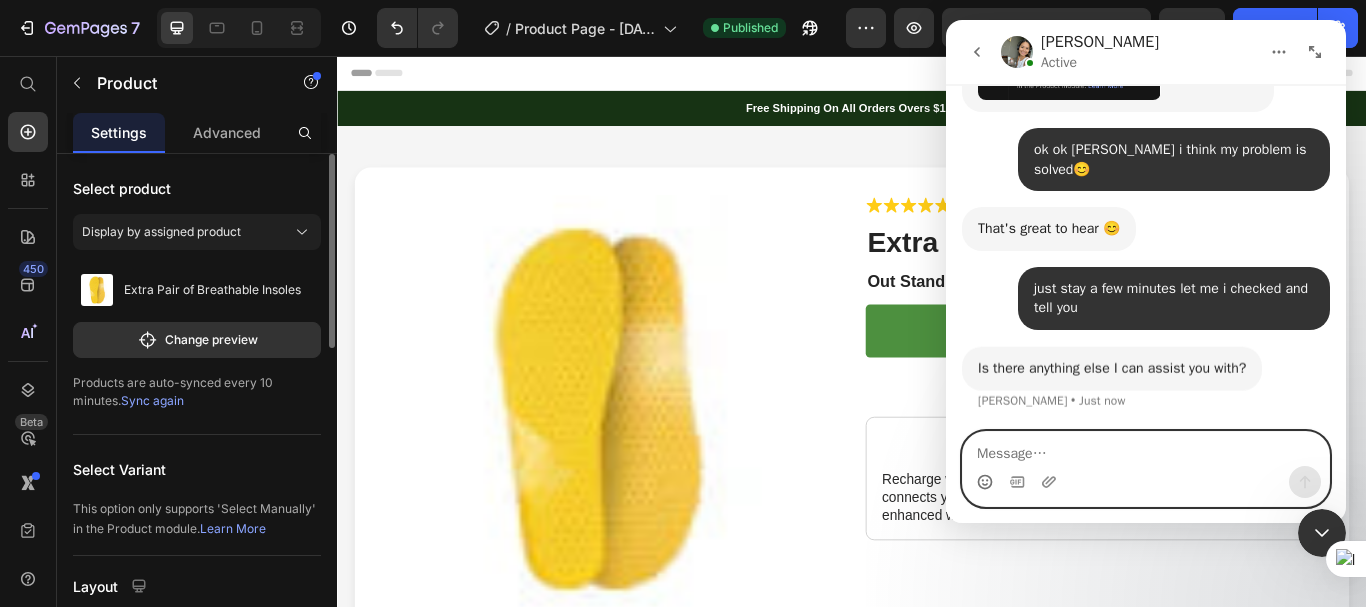 scroll, scrollTop: 4382, scrollLeft: 0, axis: vertical 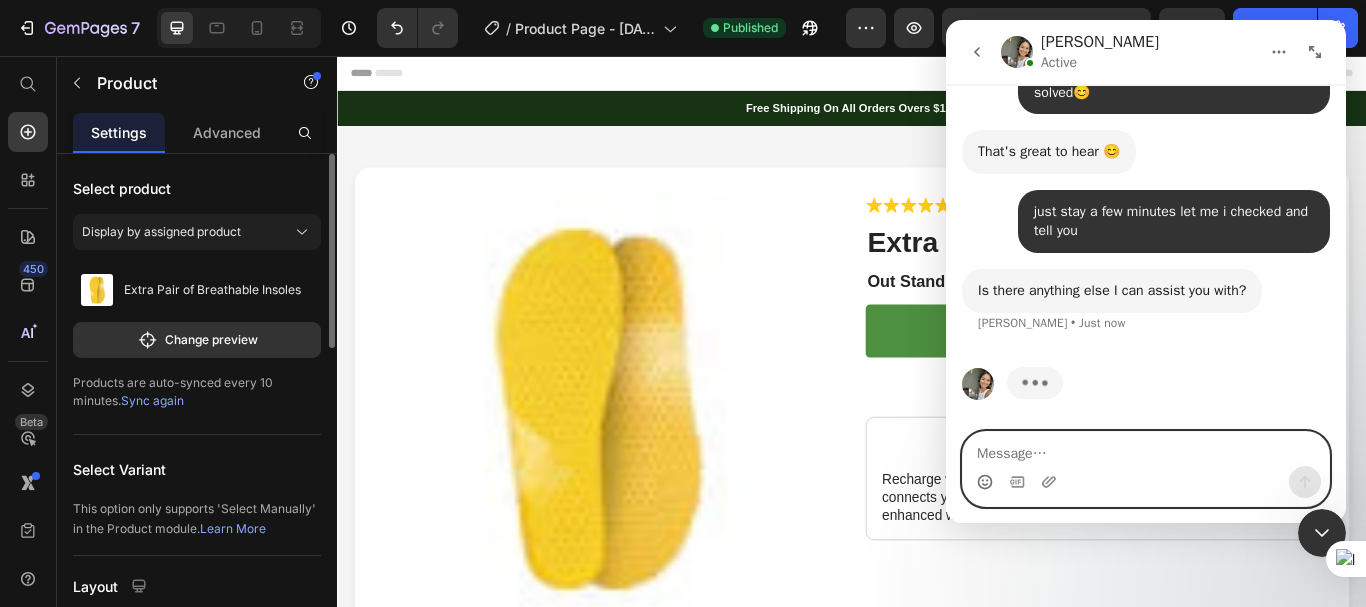 type on "o" 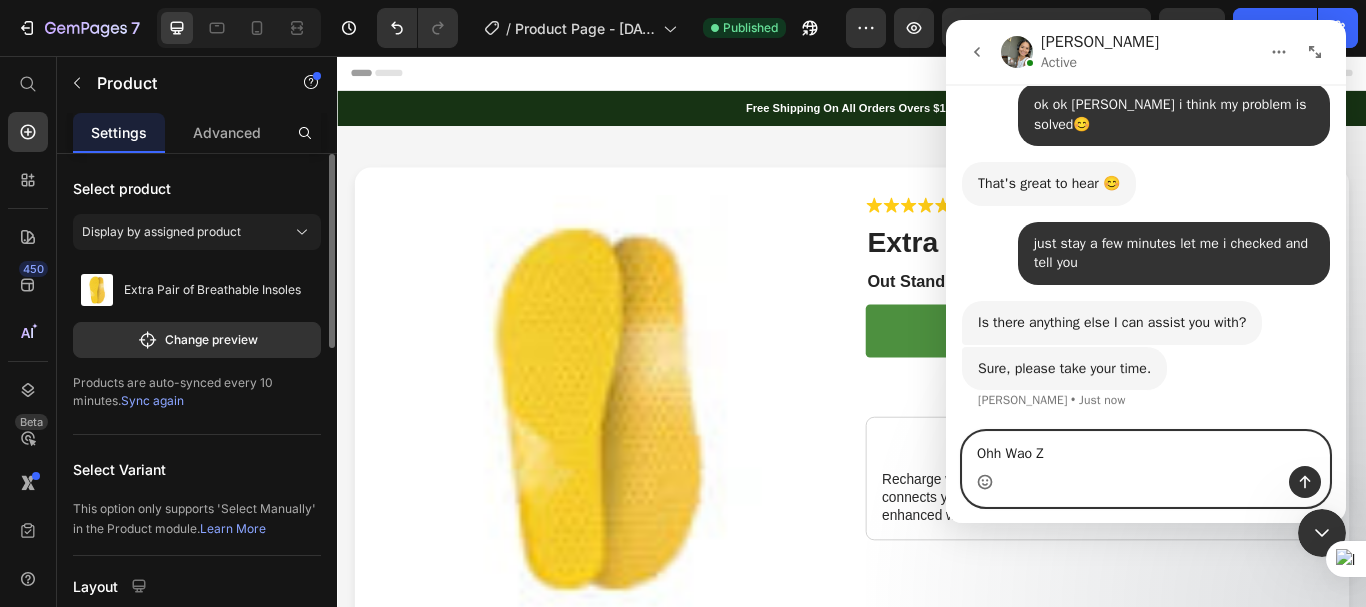 scroll, scrollTop: 4428, scrollLeft: 0, axis: vertical 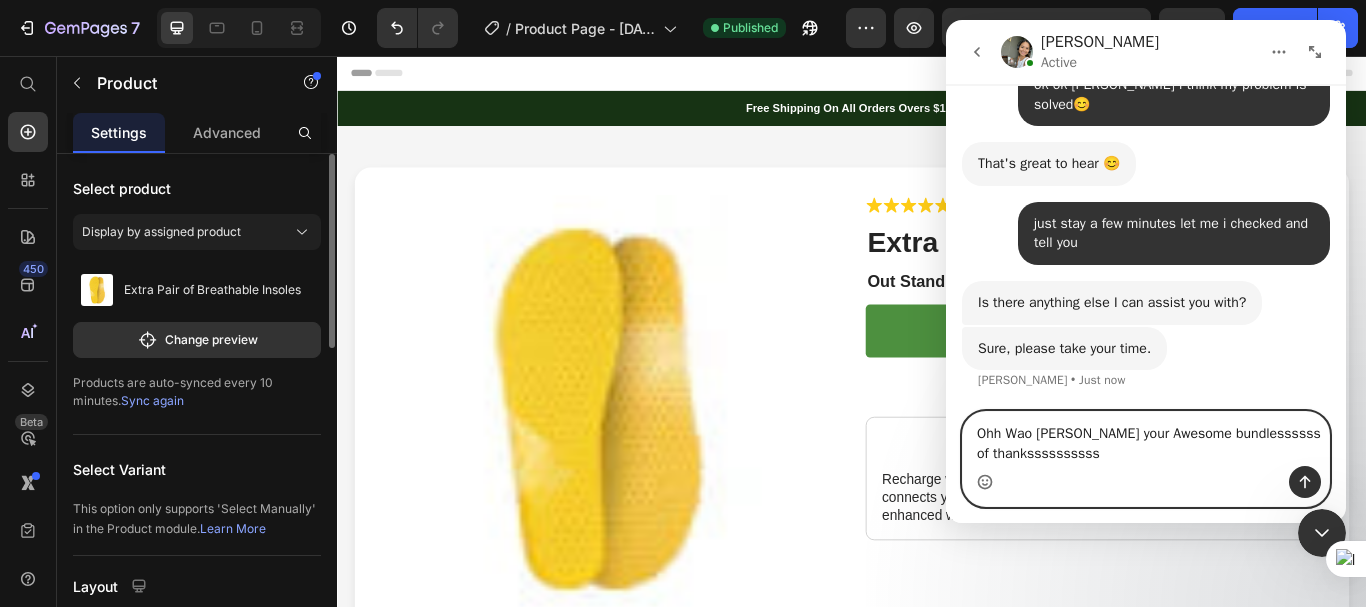 click 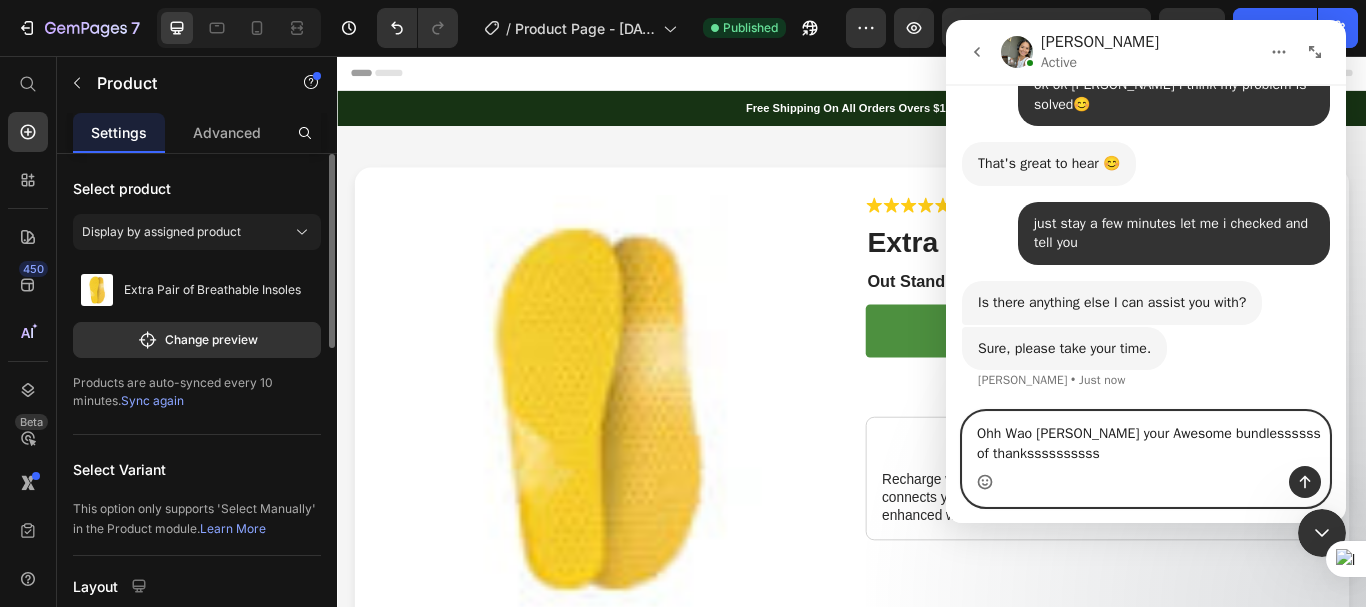 type on "Ohh Wao [PERSON_NAME] your Awesome bundlessssss of thankssssssssss😍" 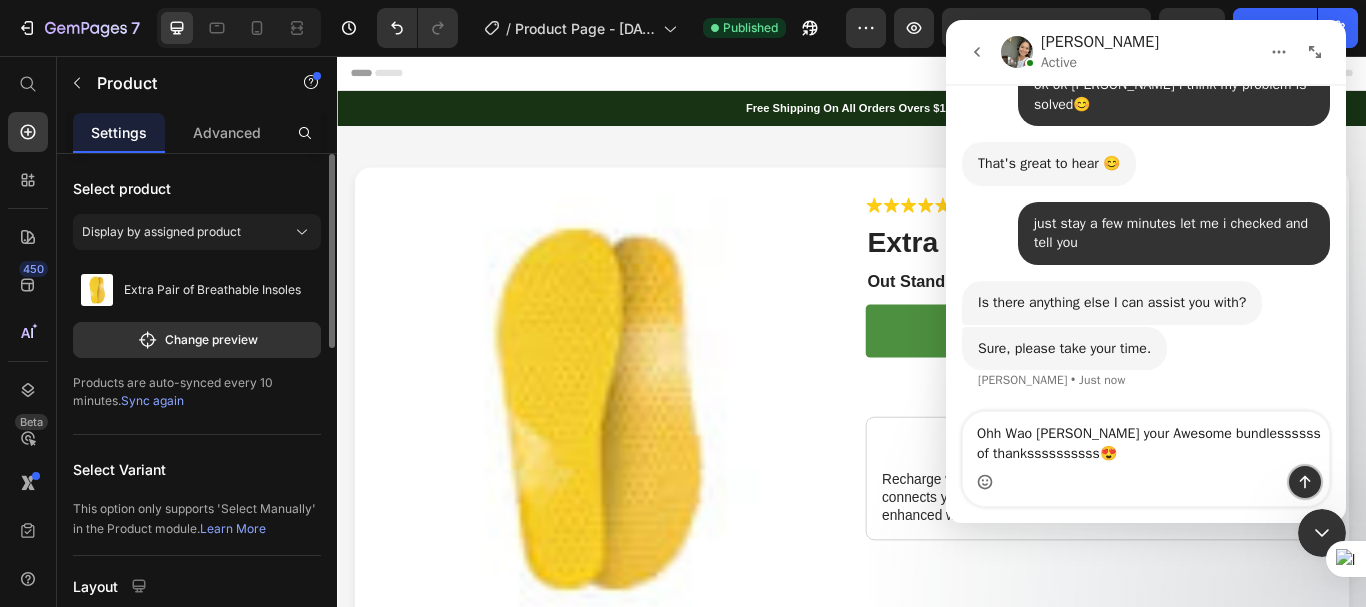 click 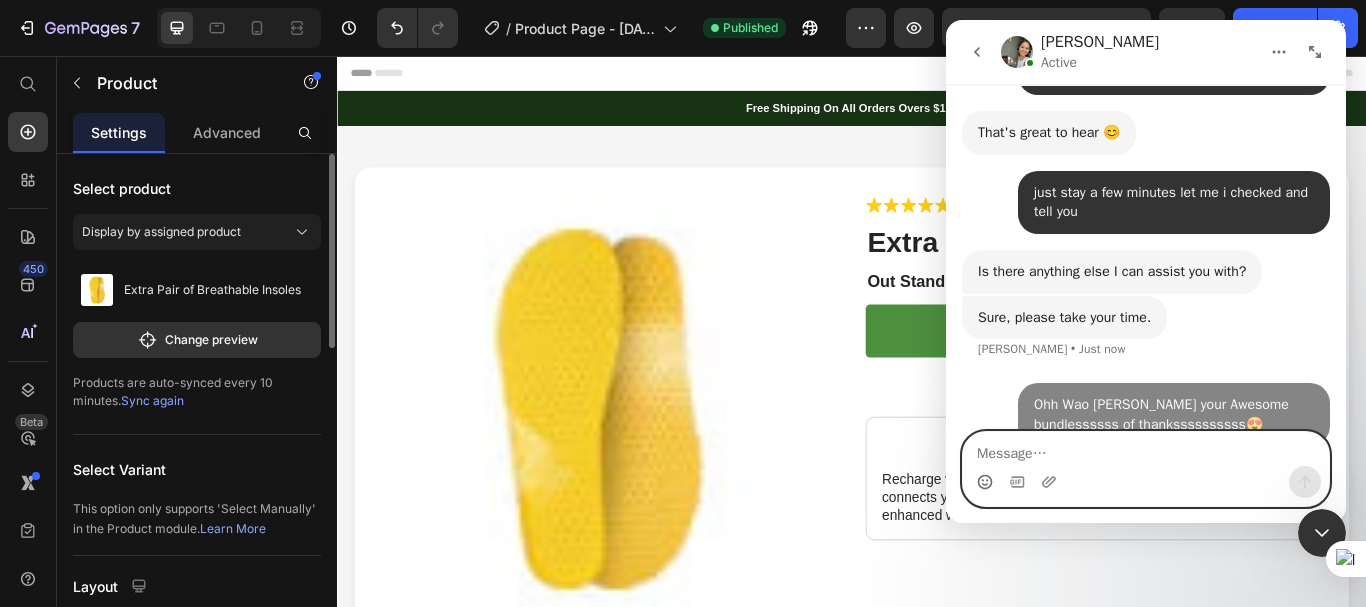 scroll, scrollTop: 4507, scrollLeft: 0, axis: vertical 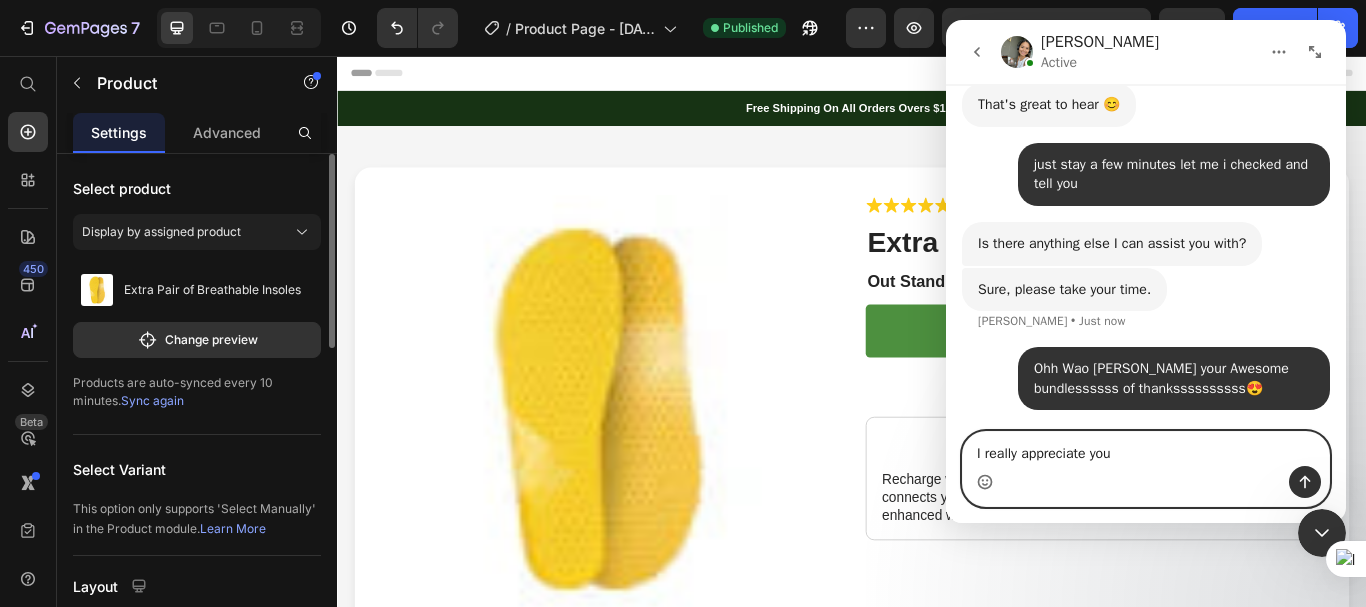 drag, startPoint x: 1112, startPoint y: 446, endPoint x: 1139, endPoint y: 464, distance: 32.449963 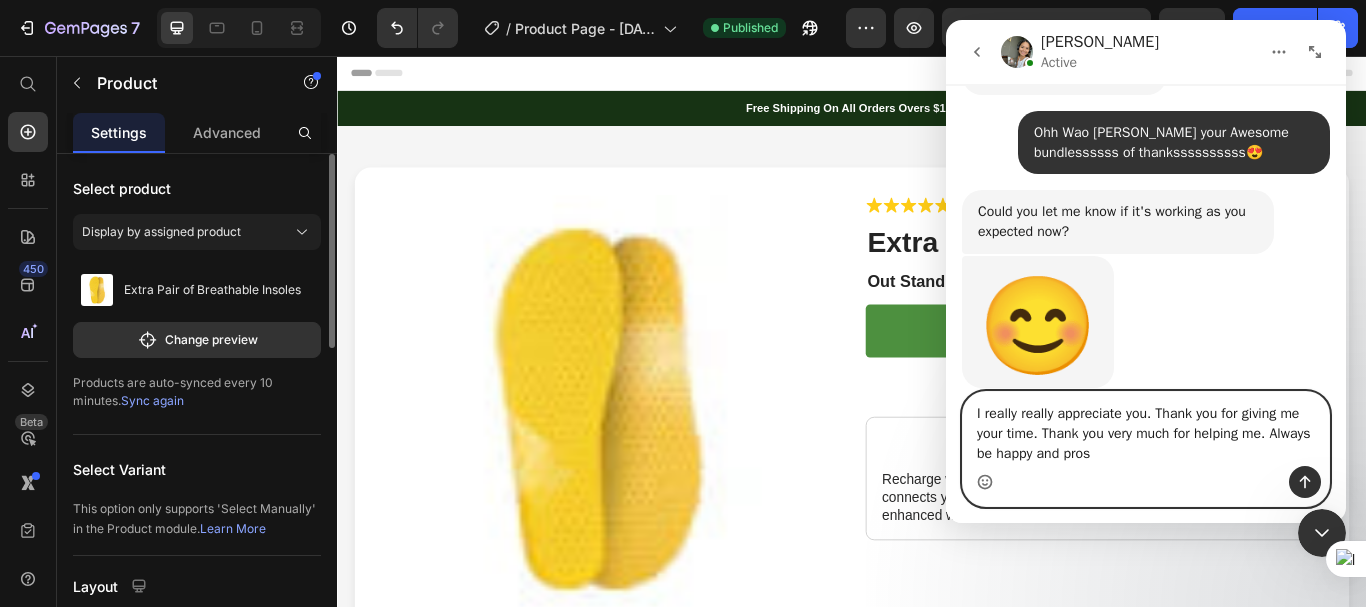 scroll, scrollTop: 4760, scrollLeft: 0, axis: vertical 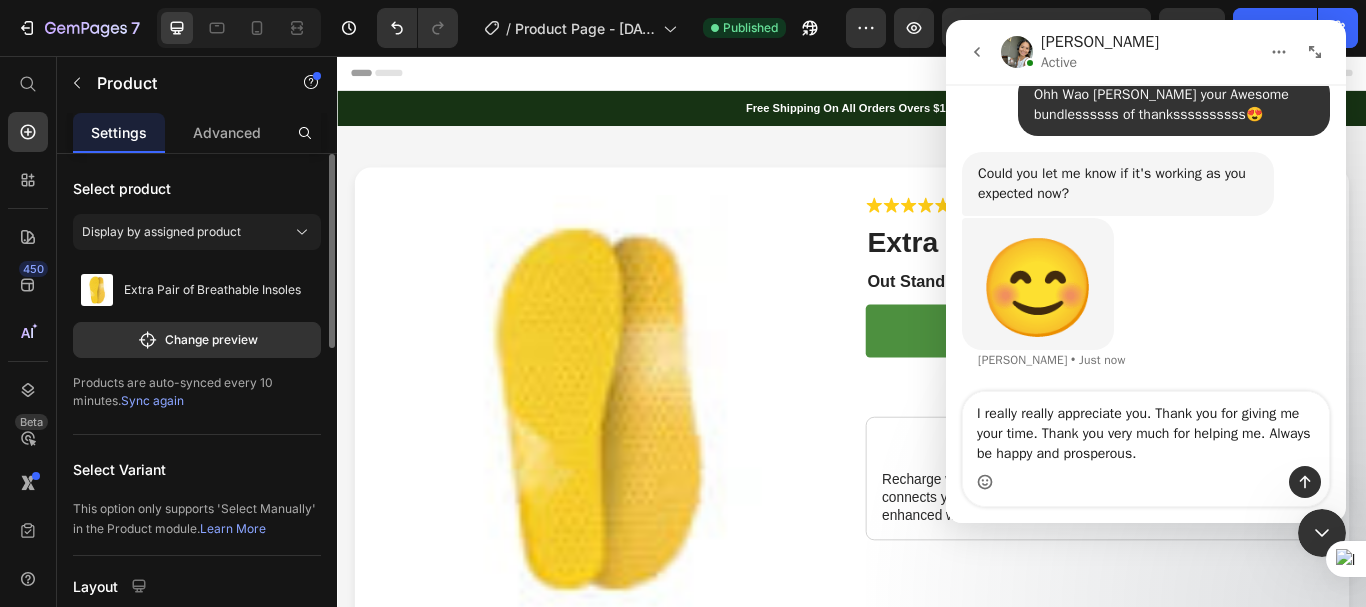 click 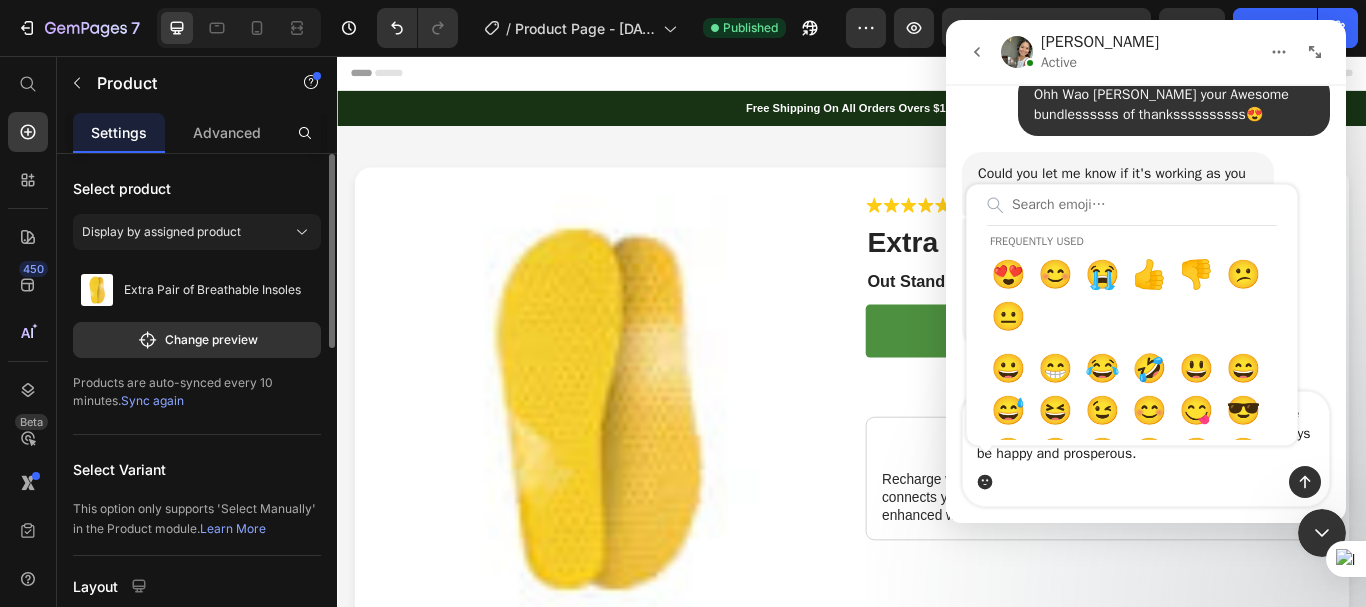 scroll, scrollTop: 100, scrollLeft: 0, axis: vertical 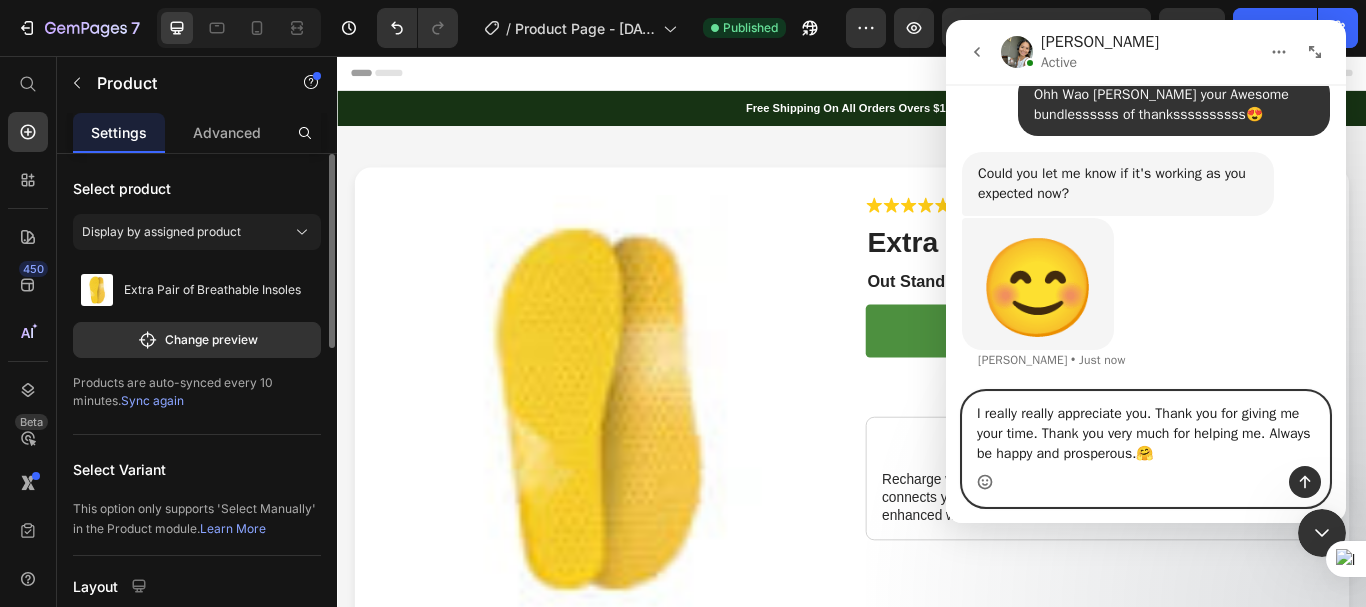 click 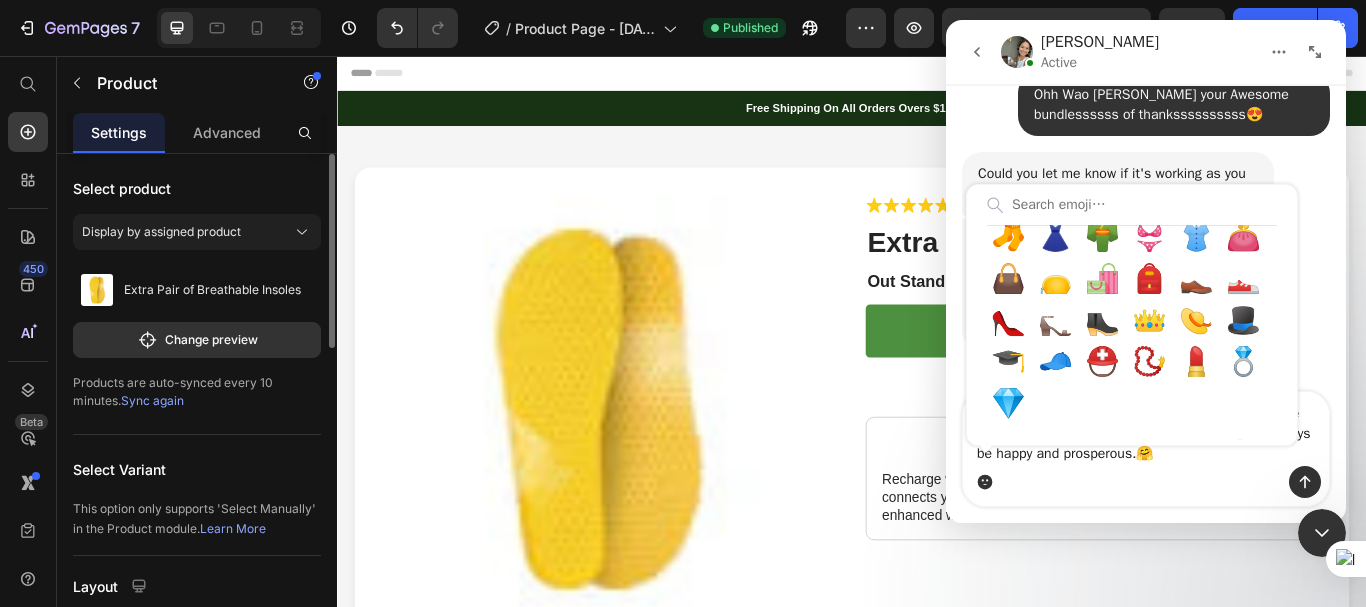 scroll, scrollTop: 3100, scrollLeft: 0, axis: vertical 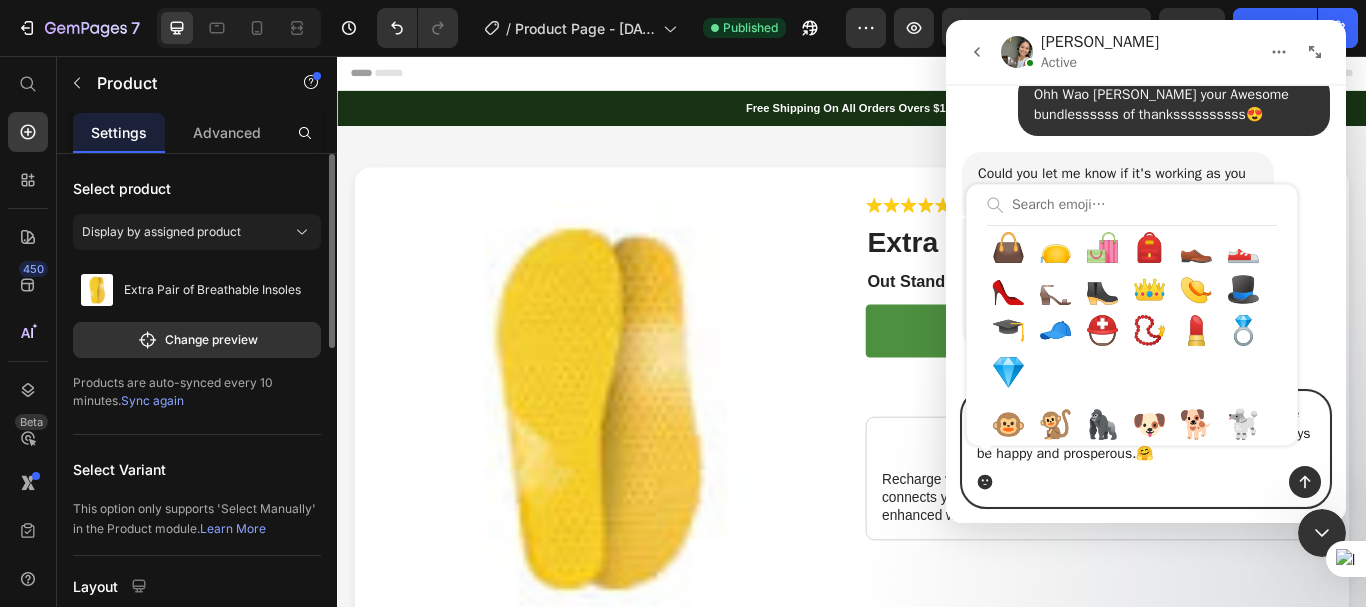 type on "I really really appreciate you. Thank you for giving me your time. Thank you very much for helping me. Always be happy and prosperous.🤗❤️" 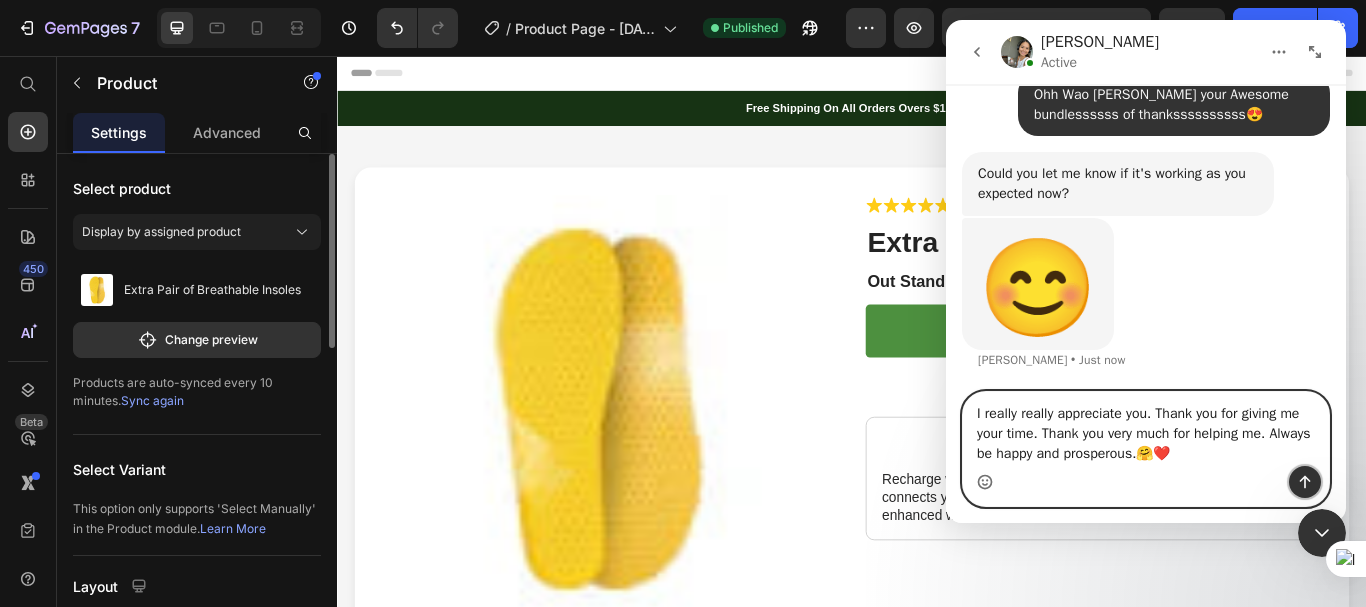 click 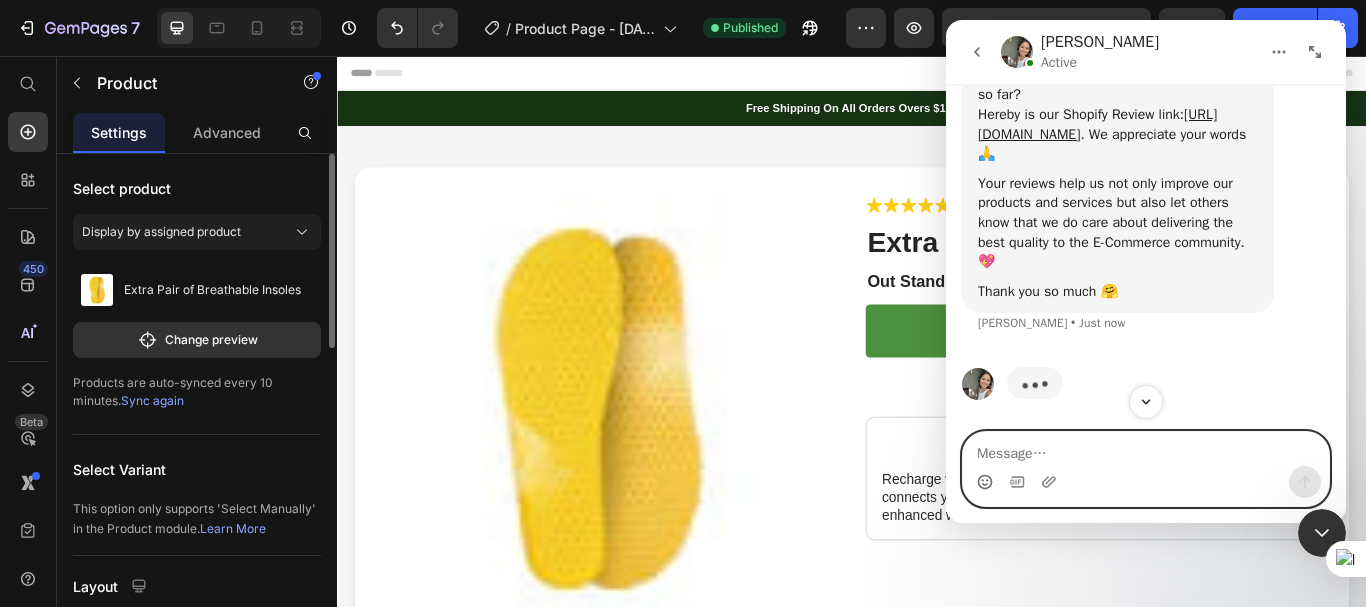 scroll, scrollTop: 5426, scrollLeft: 0, axis: vertical 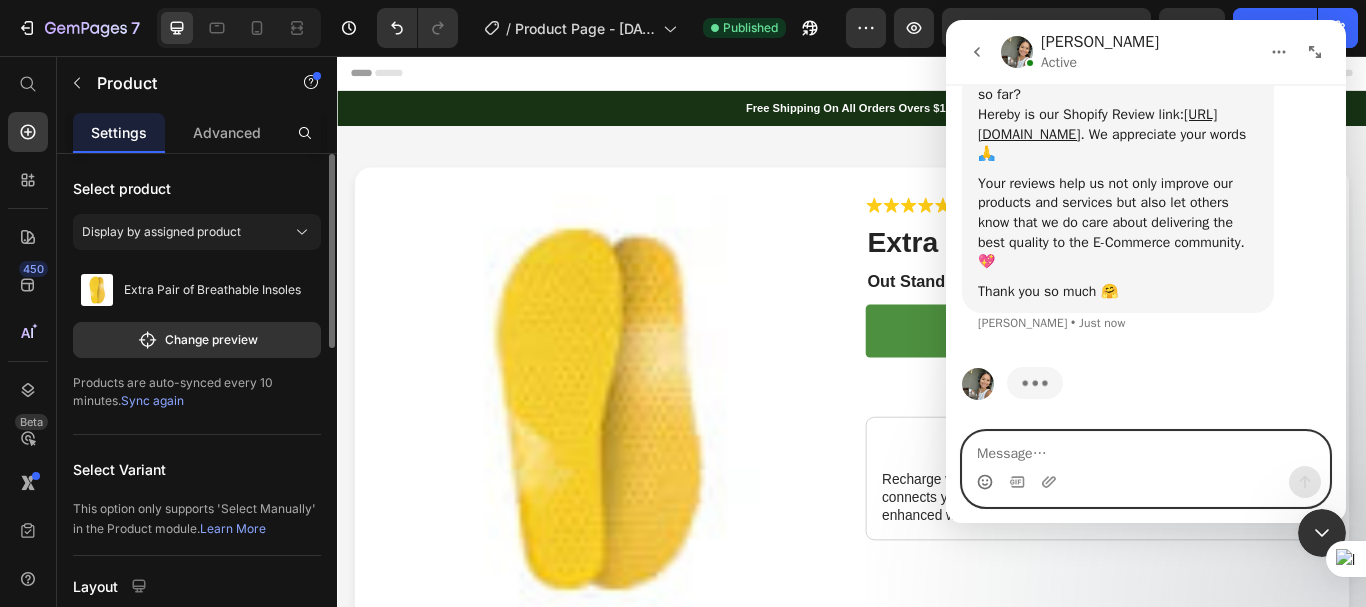 click at bounding box center (1146, 449) 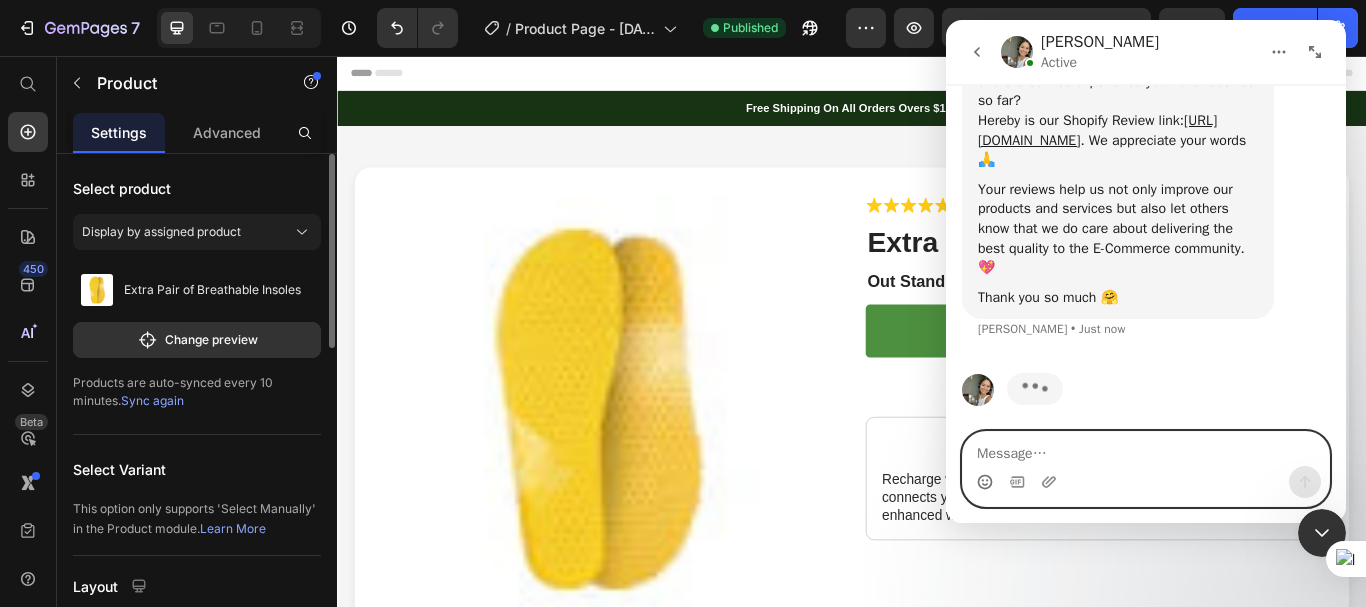 scroll, scrollTop: 5426, scrollLeft: 0, axis: vertical 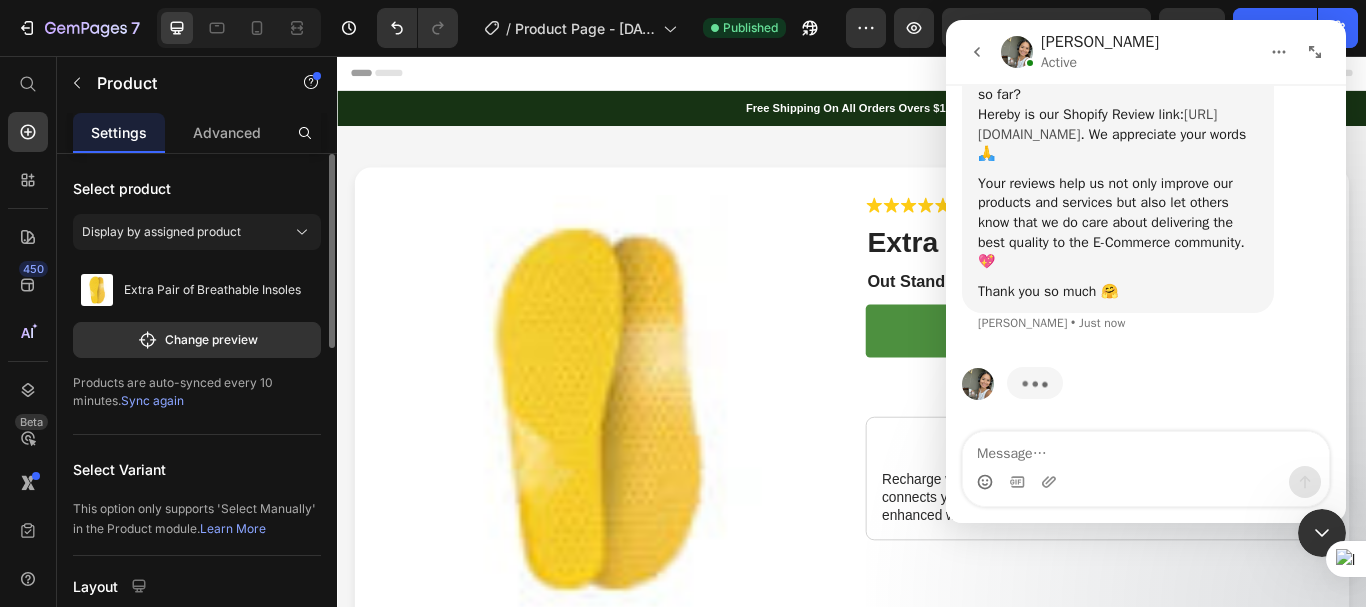 click on "[URL][DOMAIN_NAME]" at bounding box center (1097, 124) 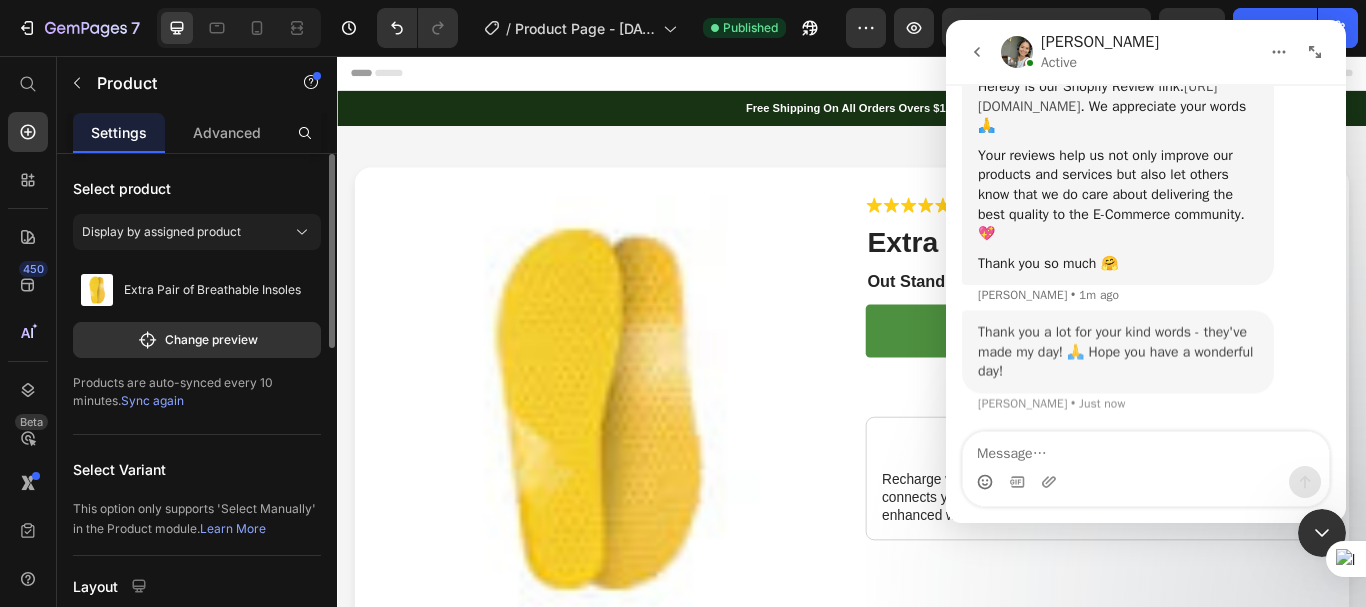 scroll, scrollTop: 5421, scrollLeft: 0, axis: vertical 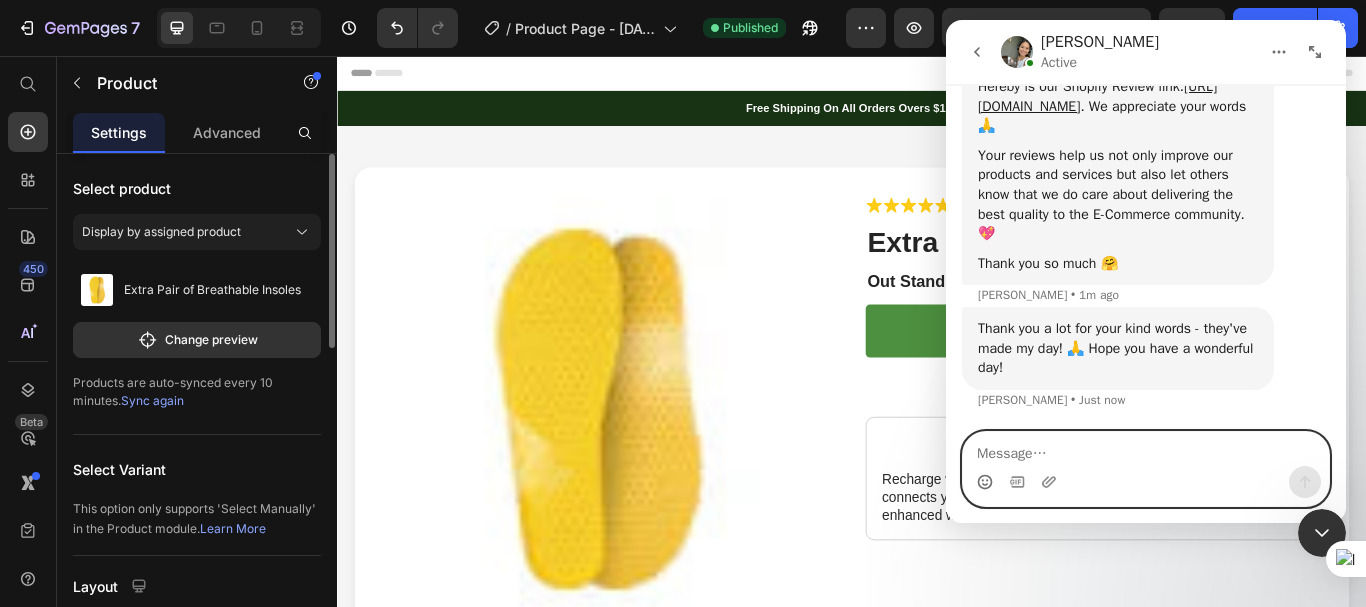 click at bounding box center [1146, 449] 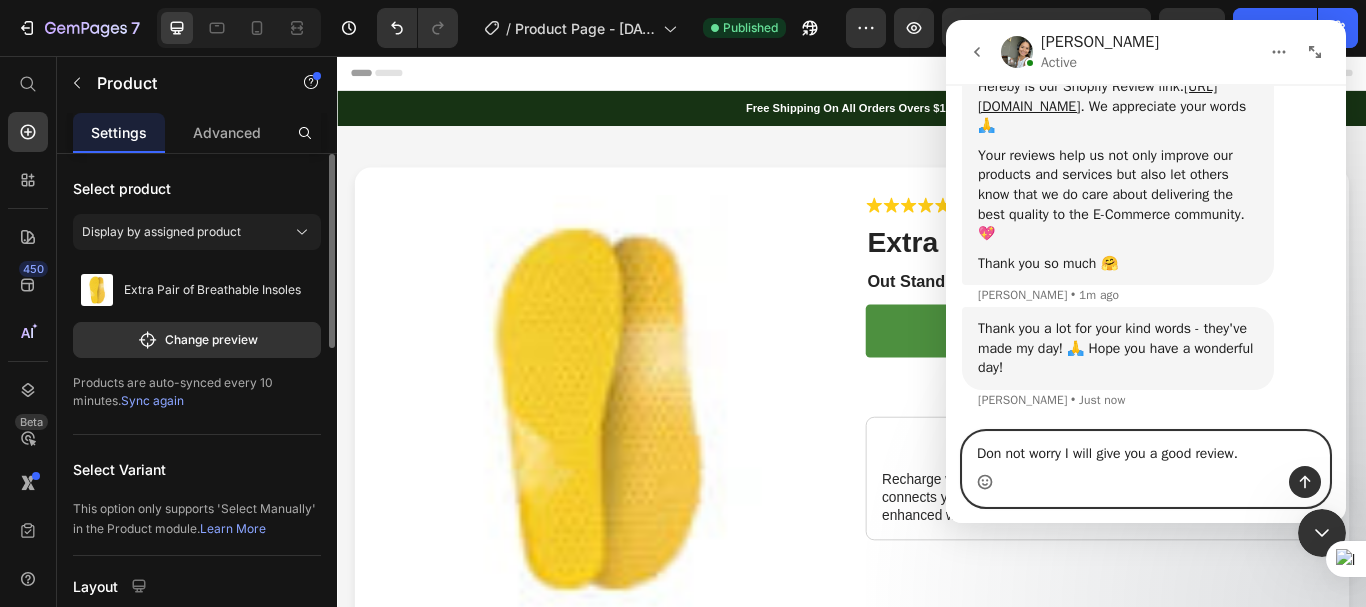 click 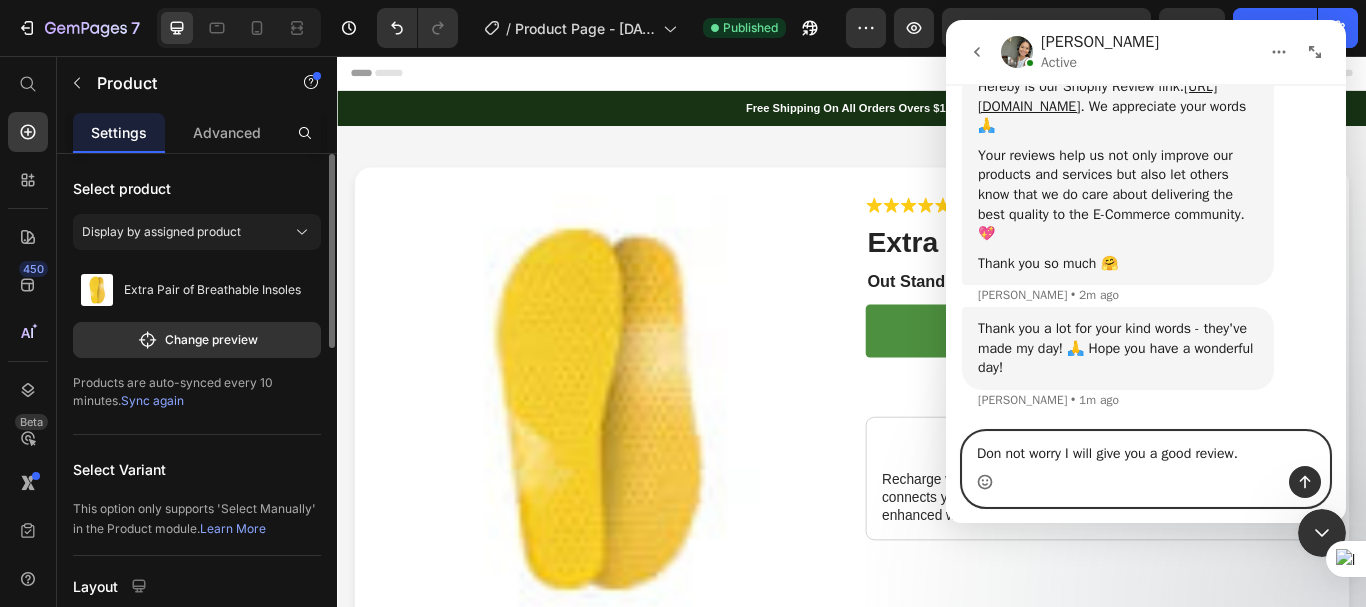 type on "Don not worry I will give you a good review.❤️" 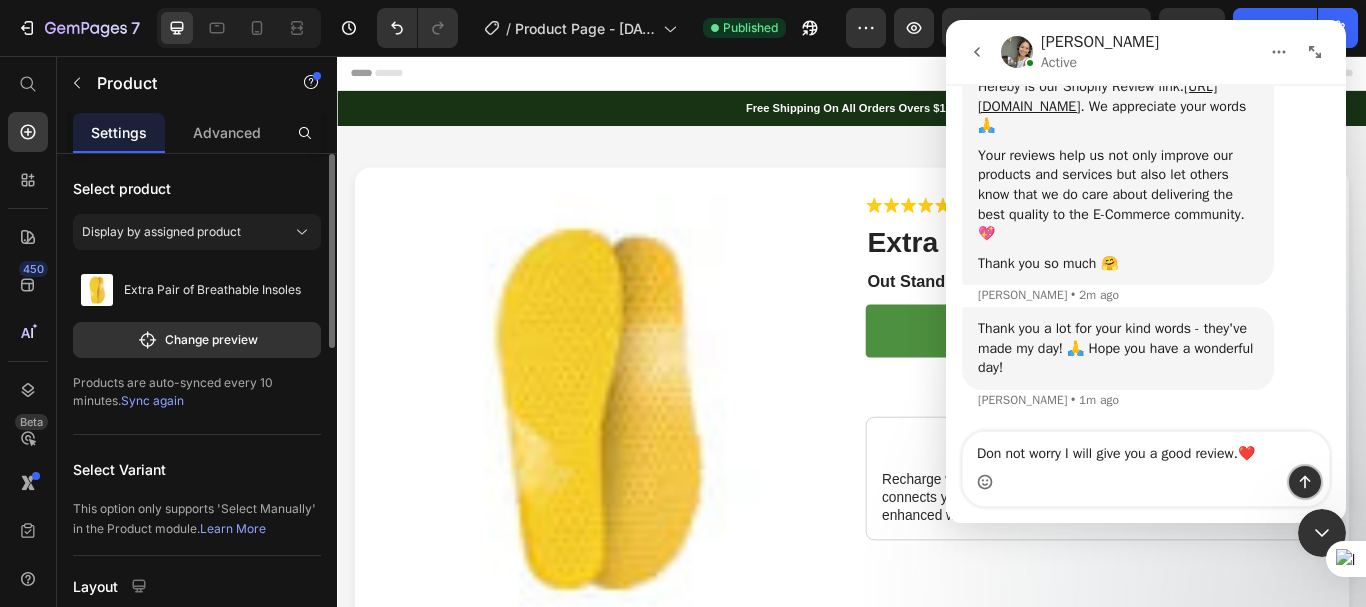 click 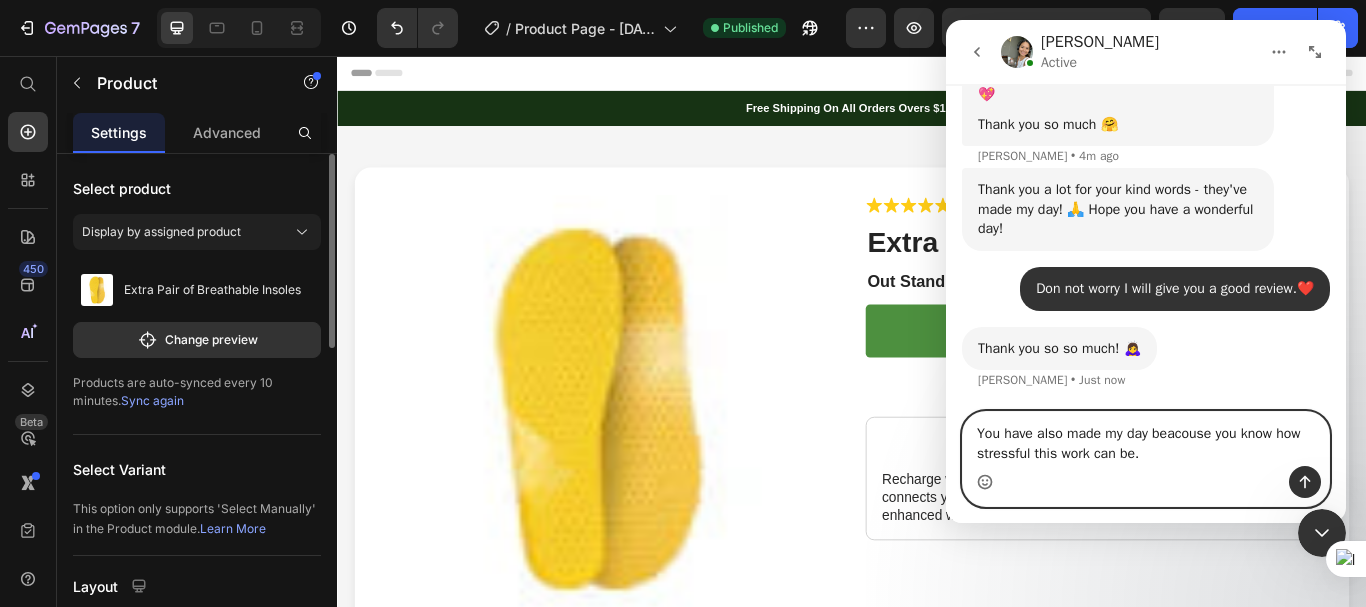scroll, scrollTop: 5580, scrollLeft: 0, axis: vertical 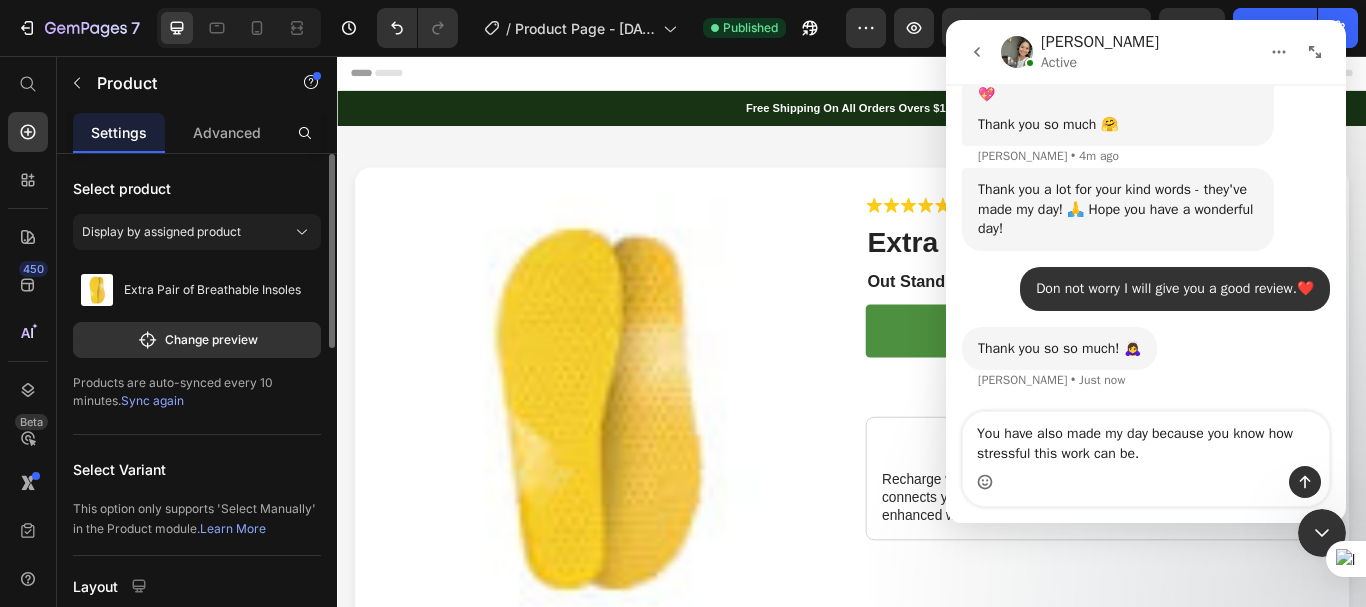 click at bounding box center [1146, 482] 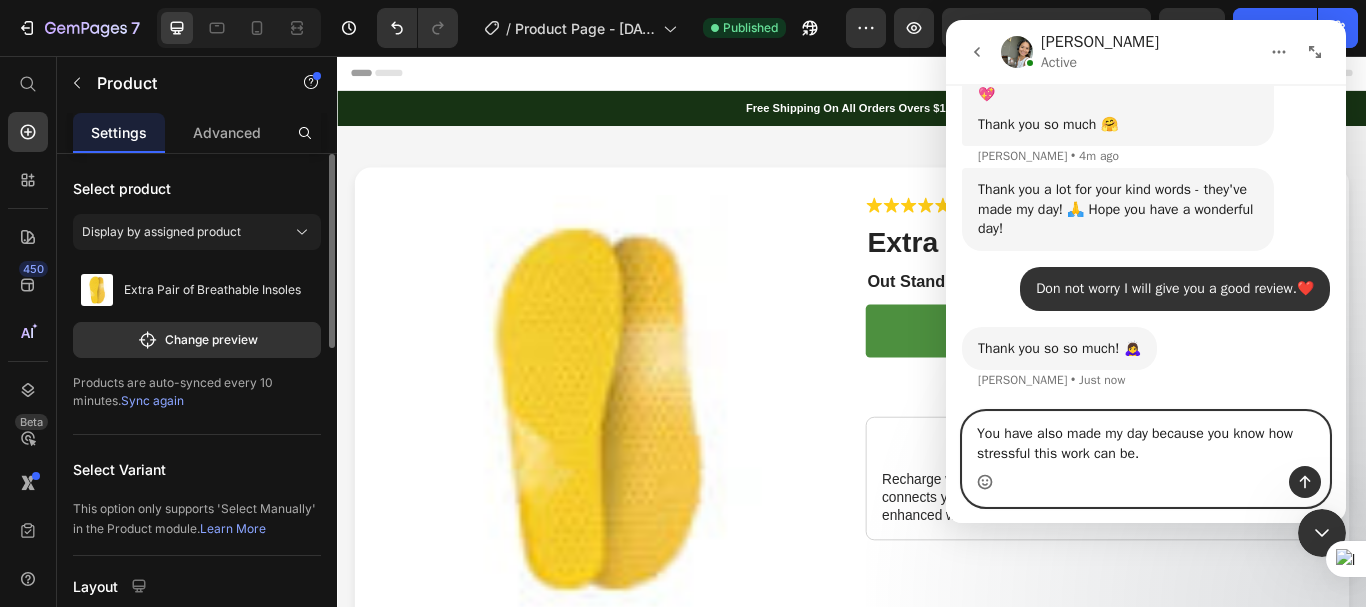 drag, startPoint x: 1135, startPoint y: 461, endPoint x: 1163, endPoint y: 467, distance: 28.635643 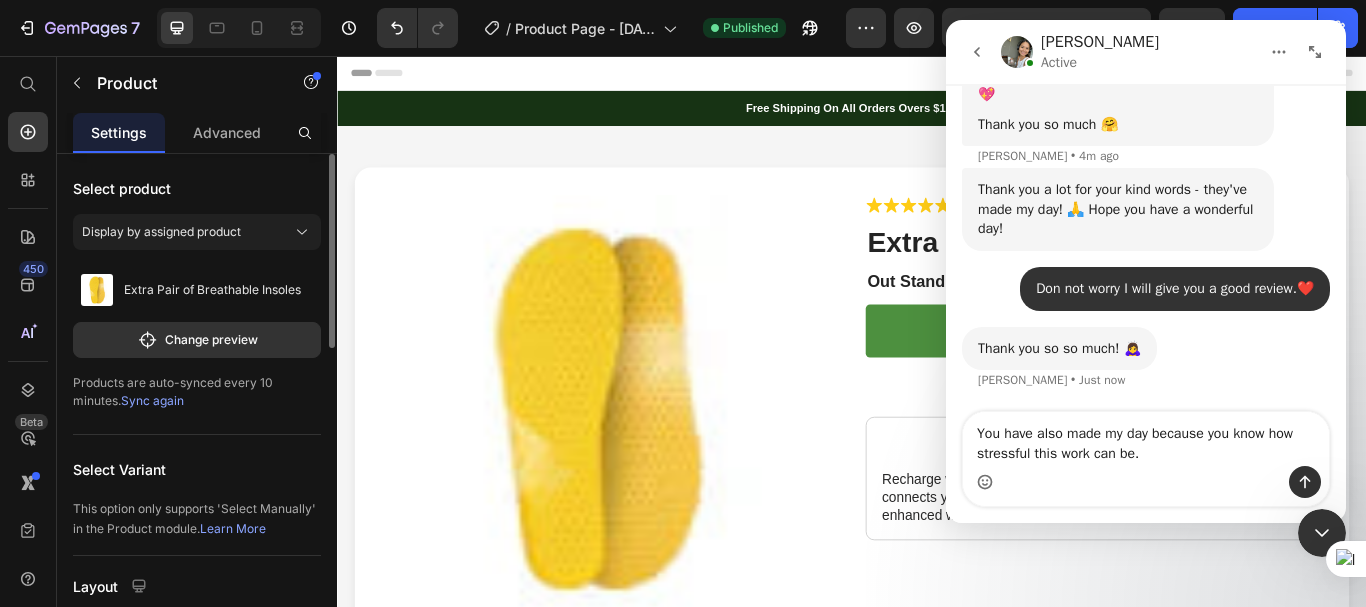 click 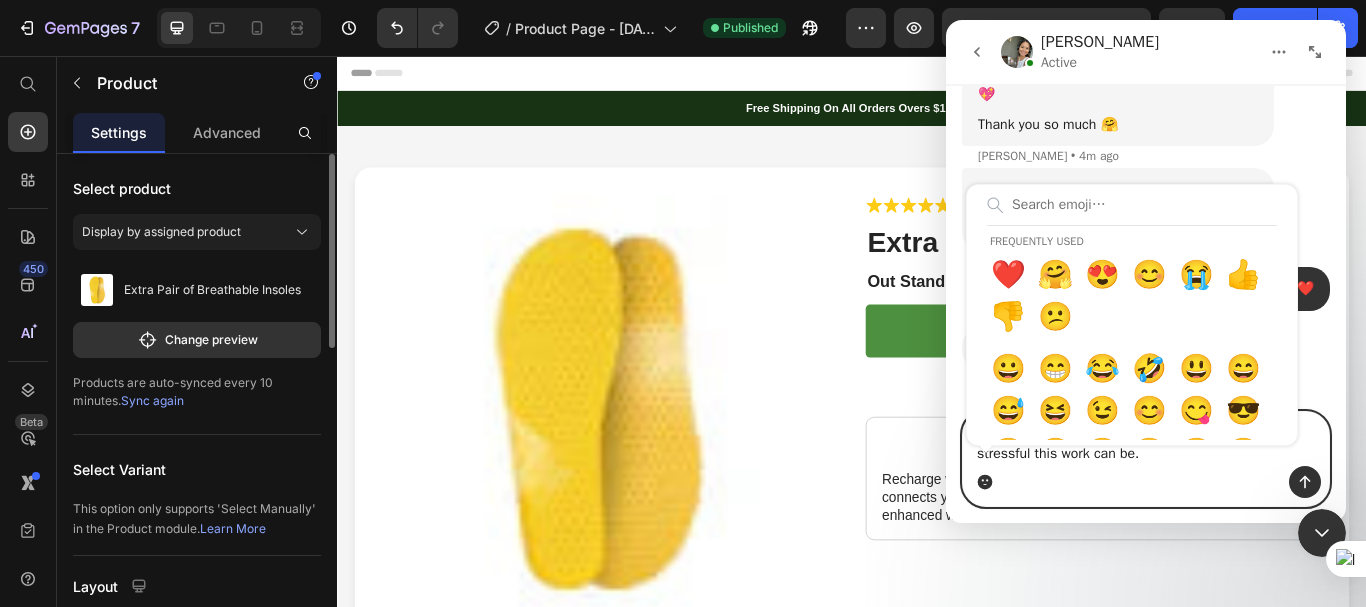 click 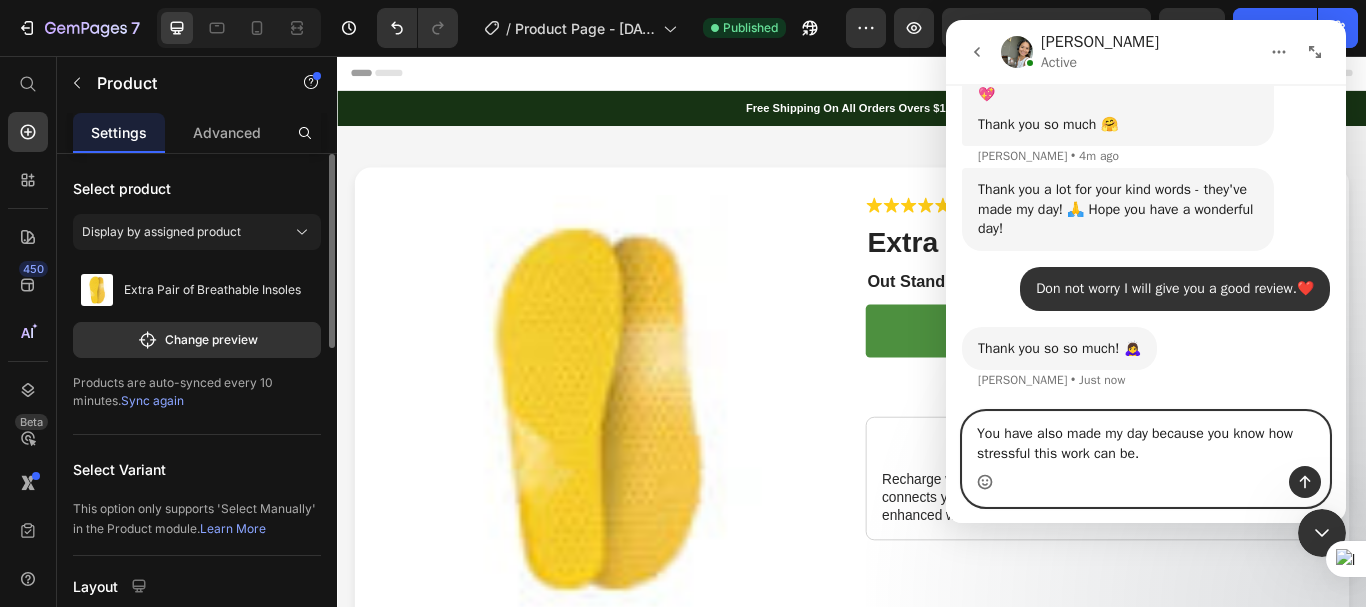 click on "You have also made my day because you know how stressful this work can be." at bounding box center [1146, 439] 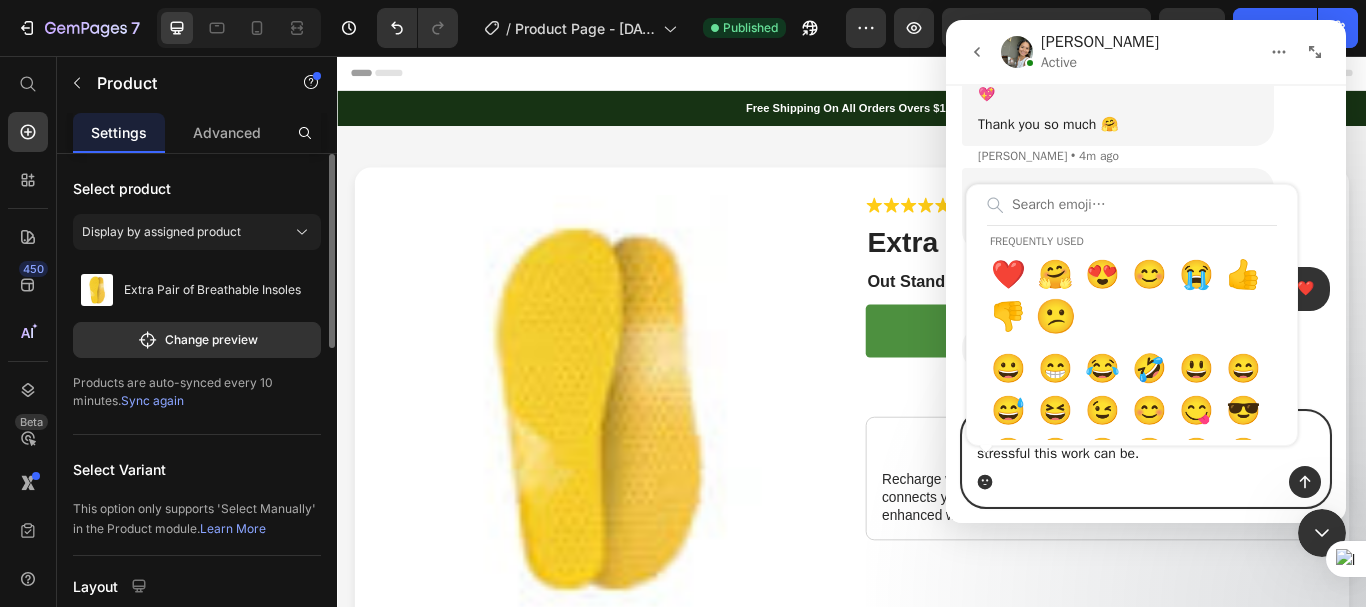 type on "You have also made my day😍 because you know how stressful this work can be." 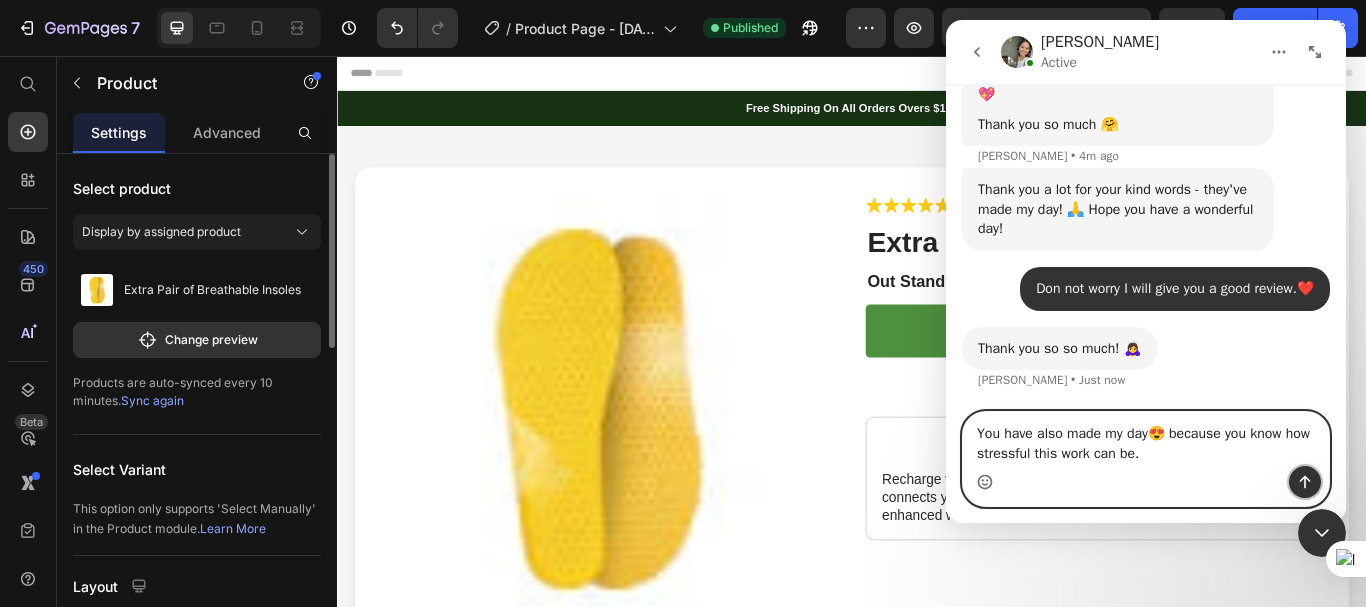 click 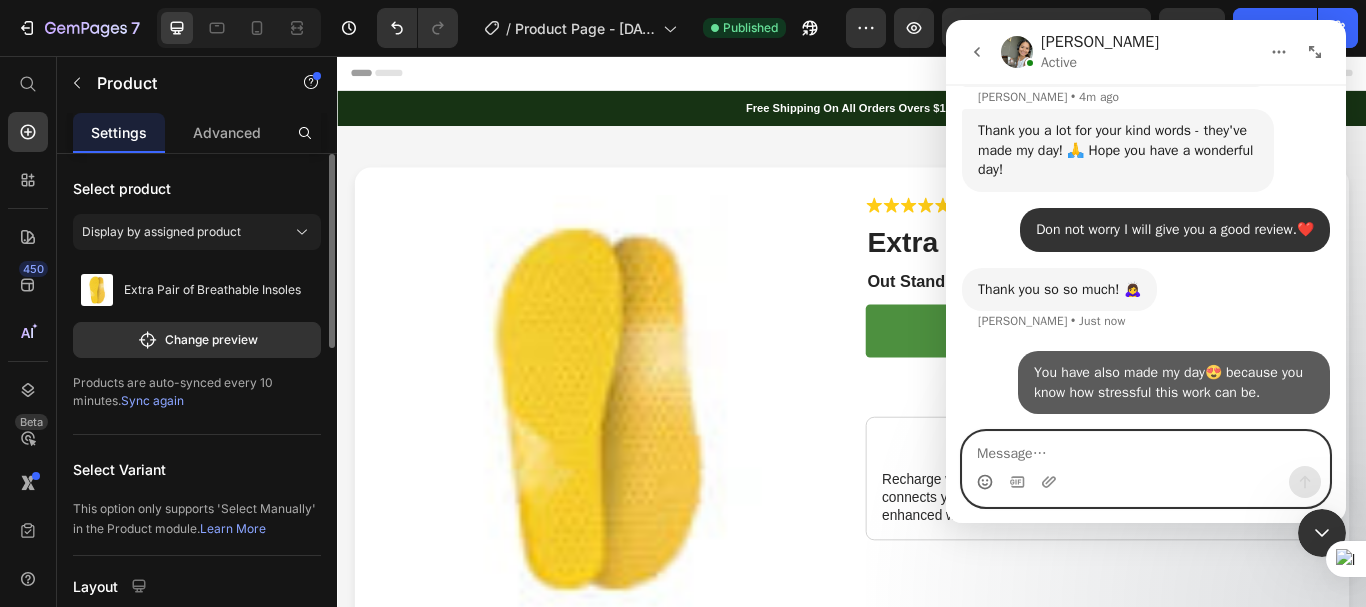 scroll, scrollTop: 5639, scrollLeft: 0, axis: vertical 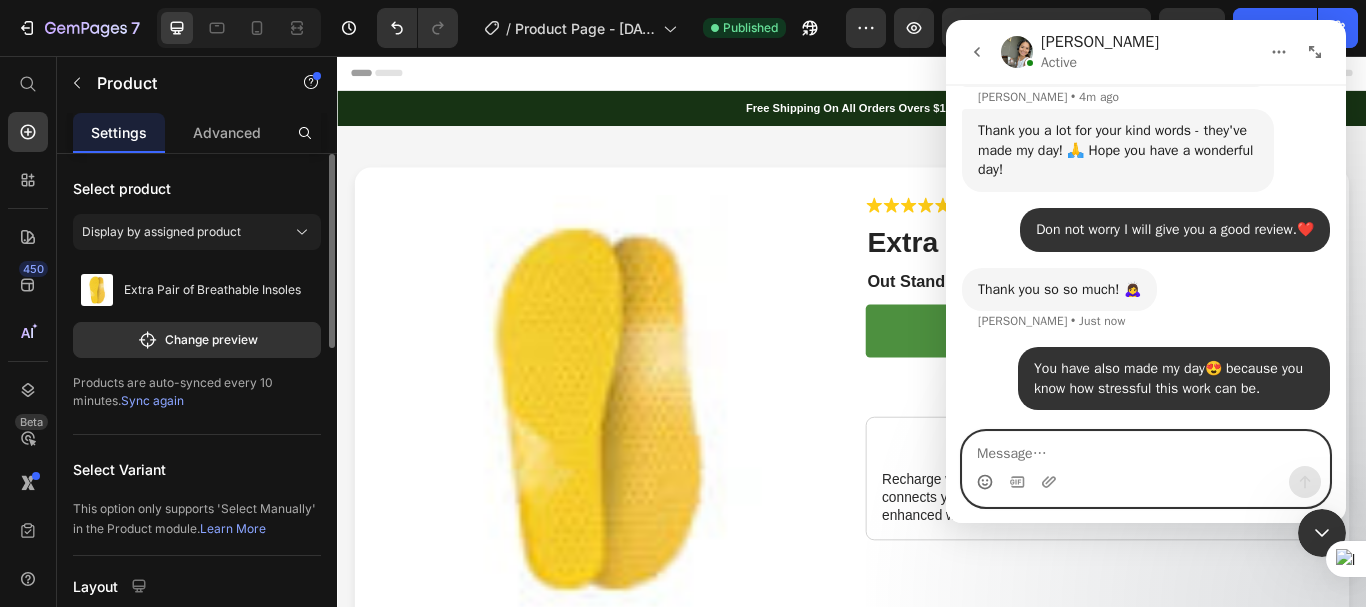 click at bounding box center (1146, 449) 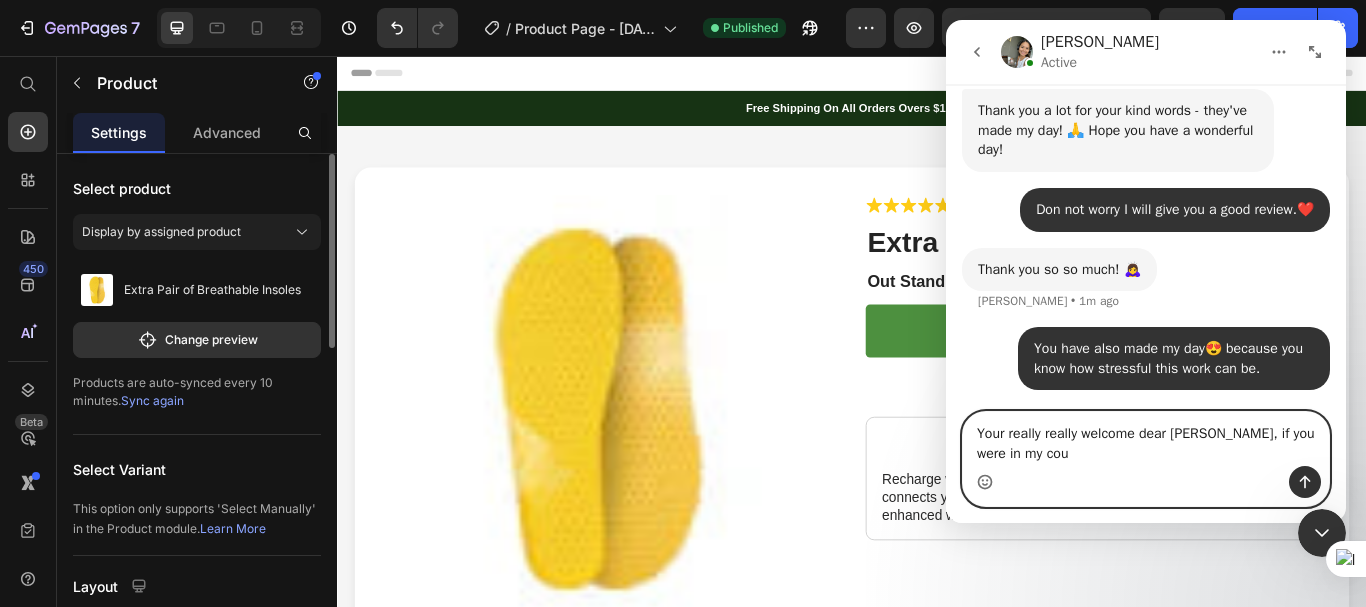scroll, scrollTop: 5659, scrollLeft: 0, axis: vertical 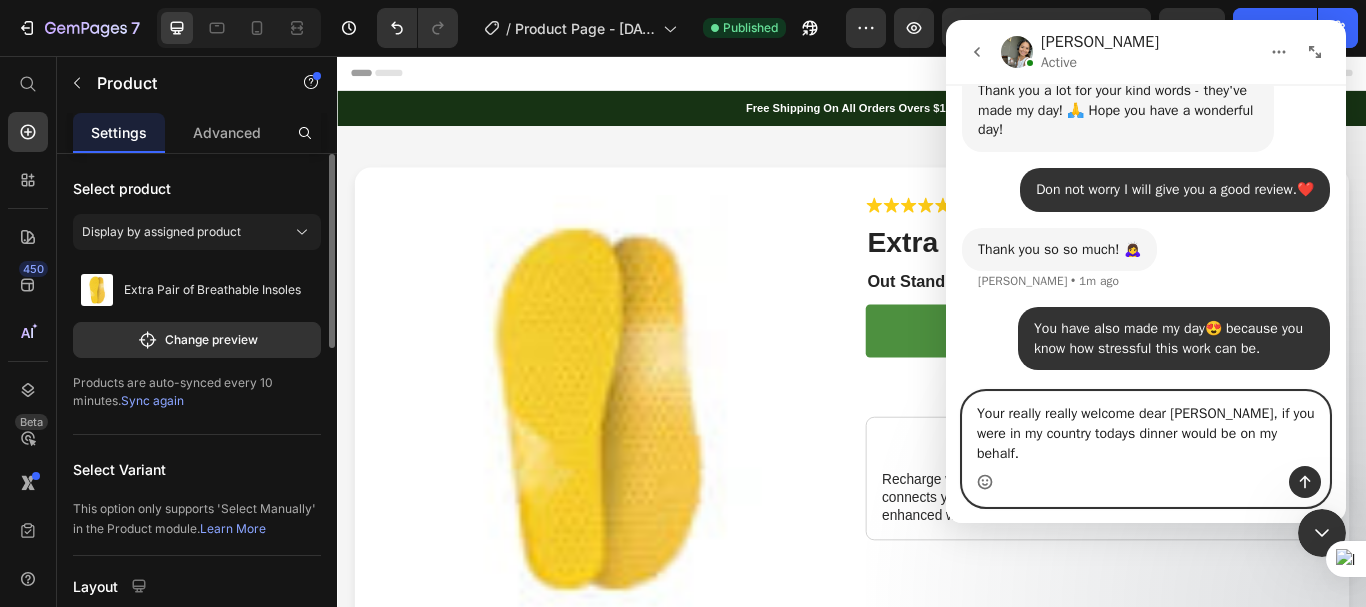 click 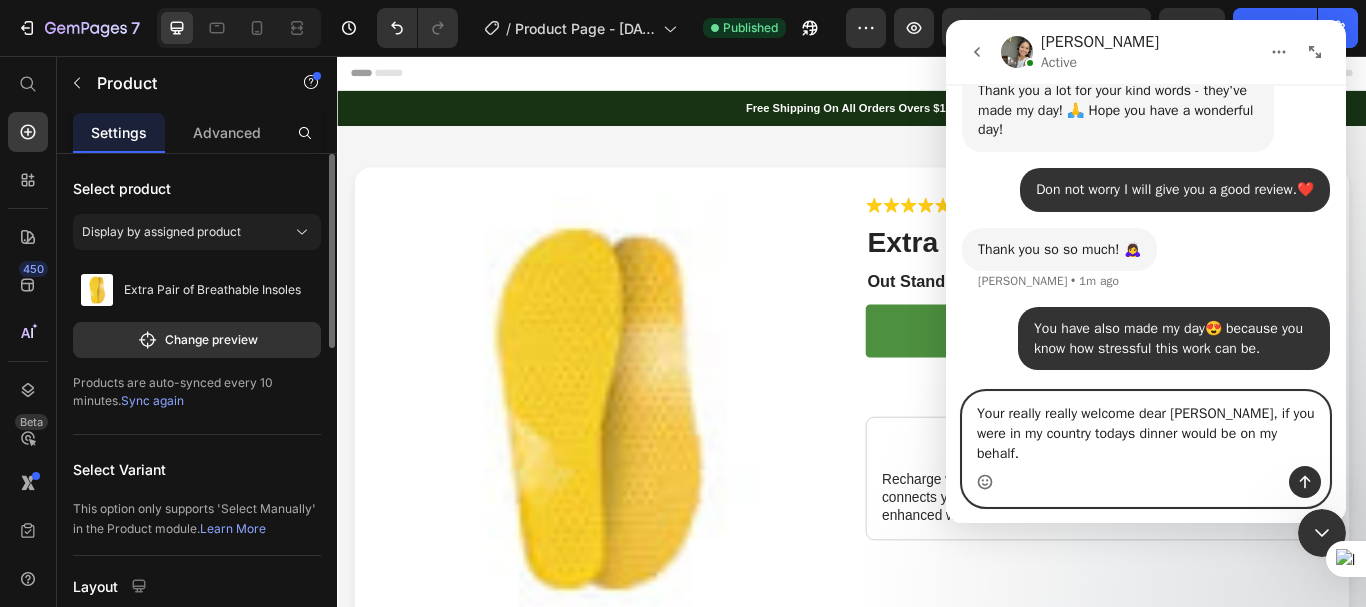 type on "Your really really welcome dear [PERSON_NAME], if you were in my country todays dinner would be on my behalf.🤗" 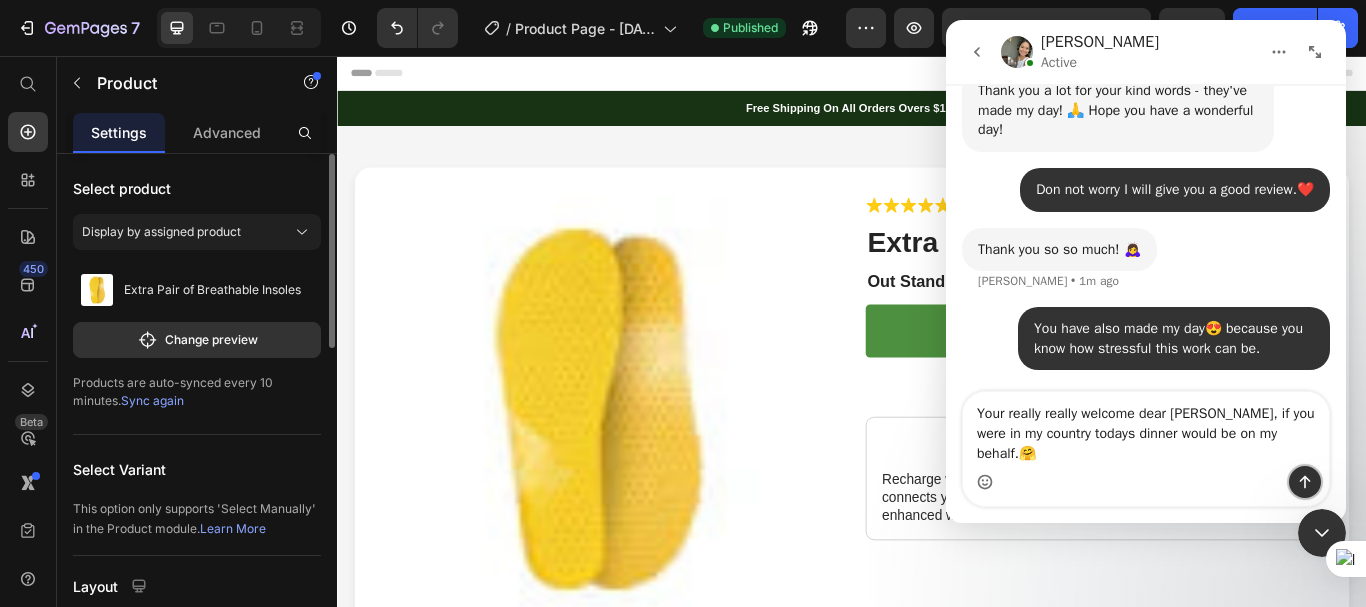 click 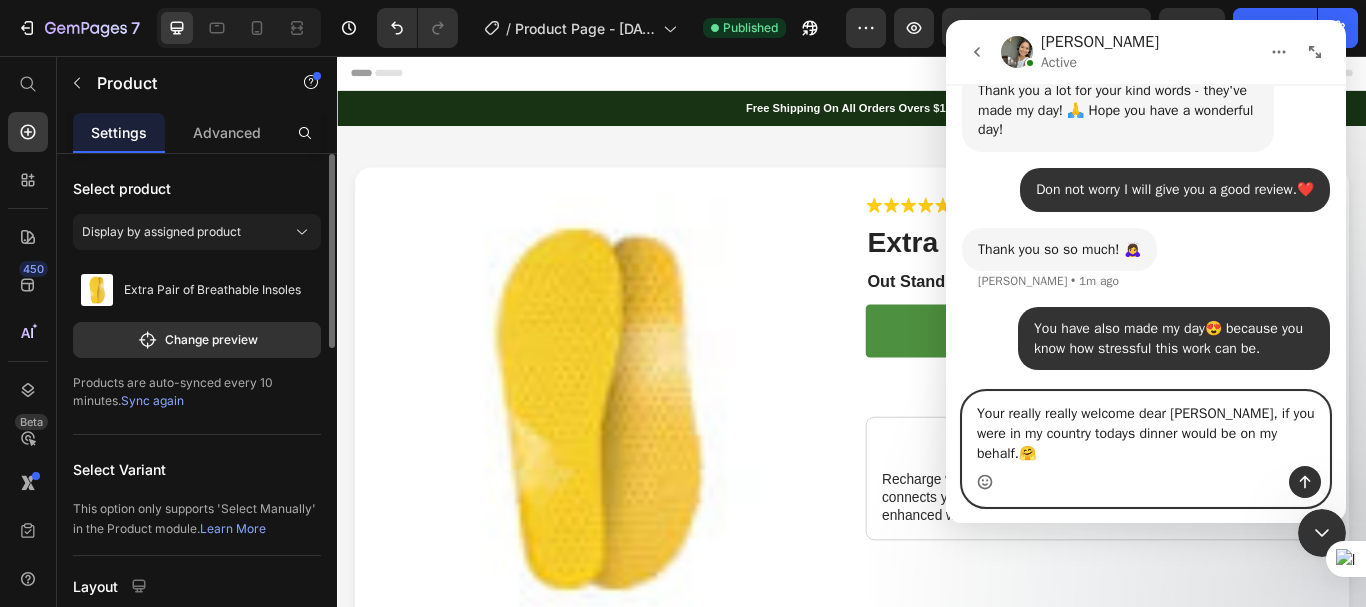 type 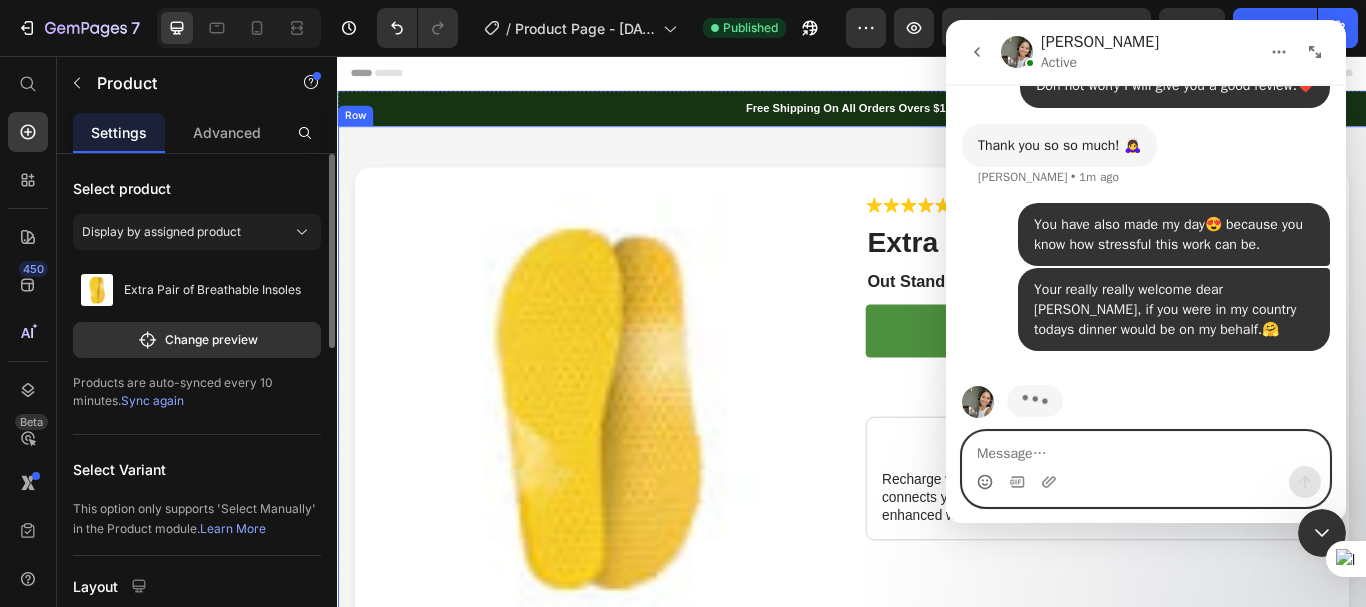 scroll, scrollTop: 5801, scrollLeft: 0, axis: vertical 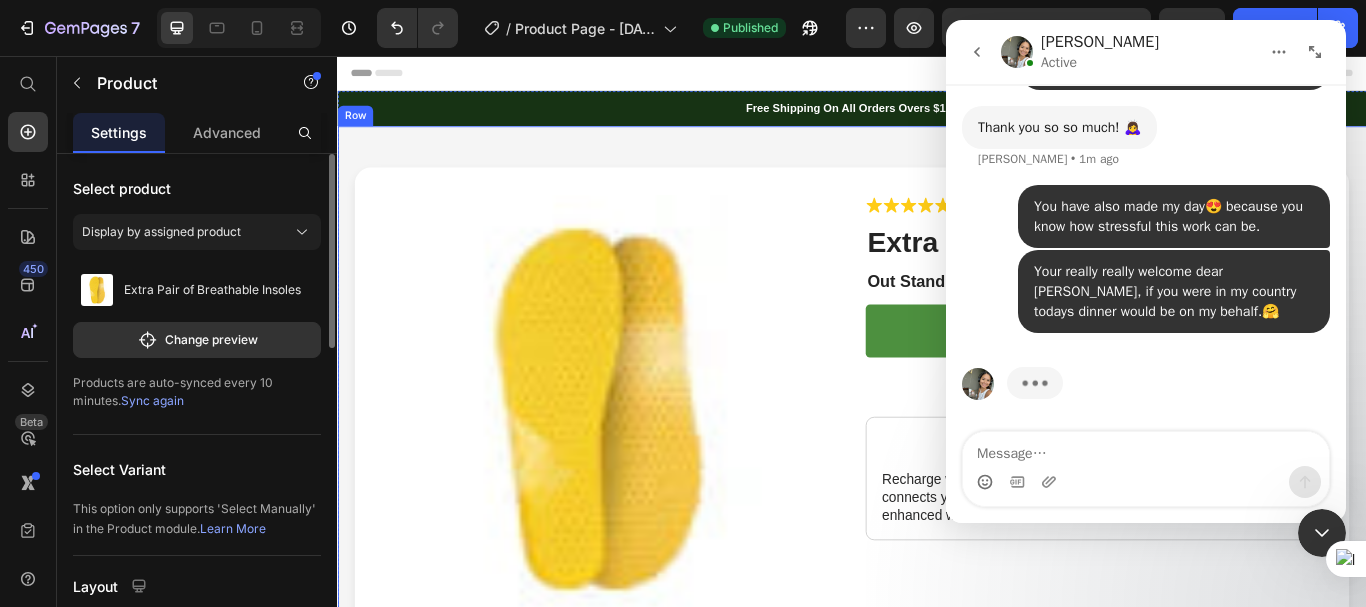 click on "Product Images
Icon
Icon
Icon
Icon
Icon Icon List Rated 5/5 based on 248 reviews. Text Block Row Extra Pair of Breathable Insoles Product Title Out Standing Grounding Results  Text Block buy now Add to Cart Try it for 30 days or your money back guarantee Text Block Description Product Care Returns Recharge while you rest: This grounding mat, infused with silver, connects you to Earth's natural energy for improved sleep and enhanced wellbeing. Text Block ✅  Washing Instructions: Wash regularly  — every 1–2 weeks for best results. Use warm or cold water  (not hot). Use a mild detergent  — free from bleach, fabric softeners, or whitening agents (these can block conductivity). Avoid dryer sheets  or strong chemicals. Air-dry  when possible or tumble dry on  low heat . 🚫  Do Not: Do  not use bleach , vinegar, or essential oils. Do  not dry clean . Do  not iron  directly on the silver fibers. Text Block Easy Return Policy [DATE] Warranty.   Text Block Tab Product Description" at bounding box center (937, 484) 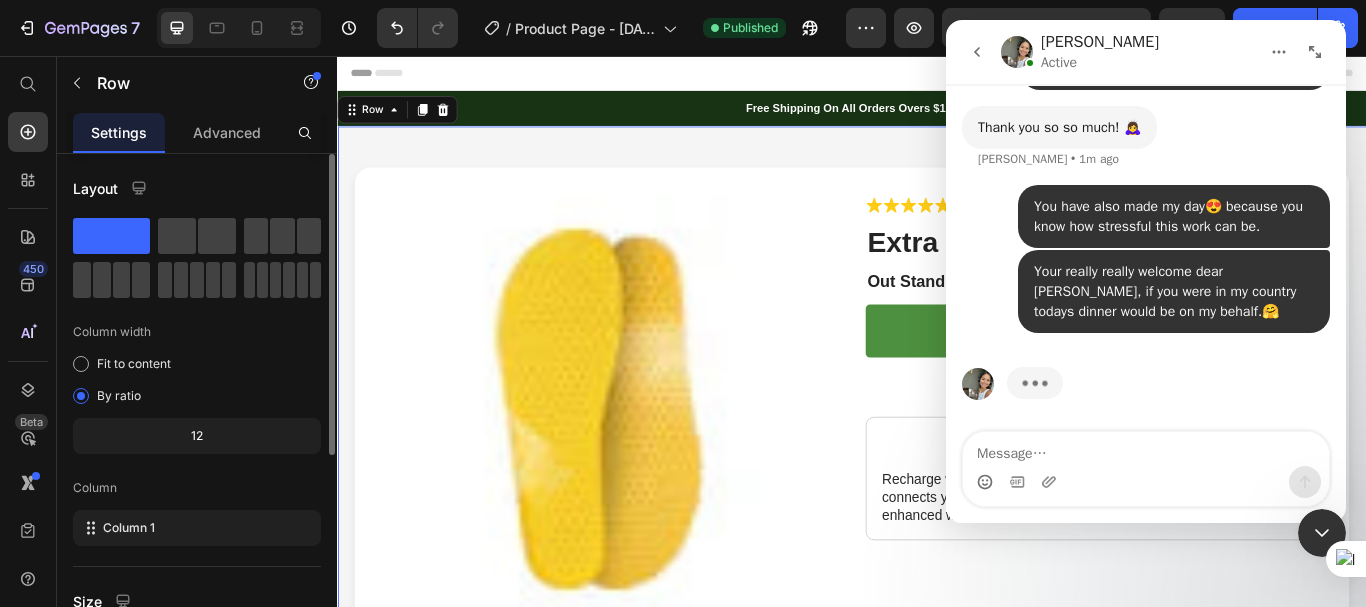 click at bounding box center [1322, 533] 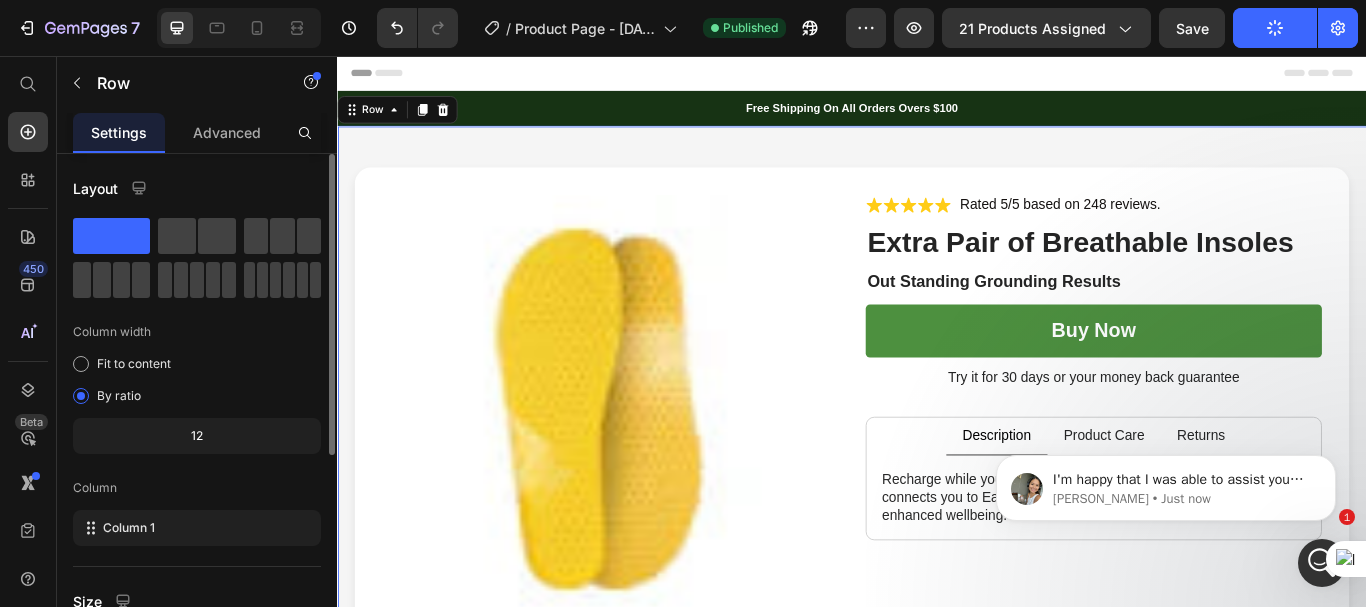 scroll, scrollTop: 5842, scrollLeft: 0, axis: vertical 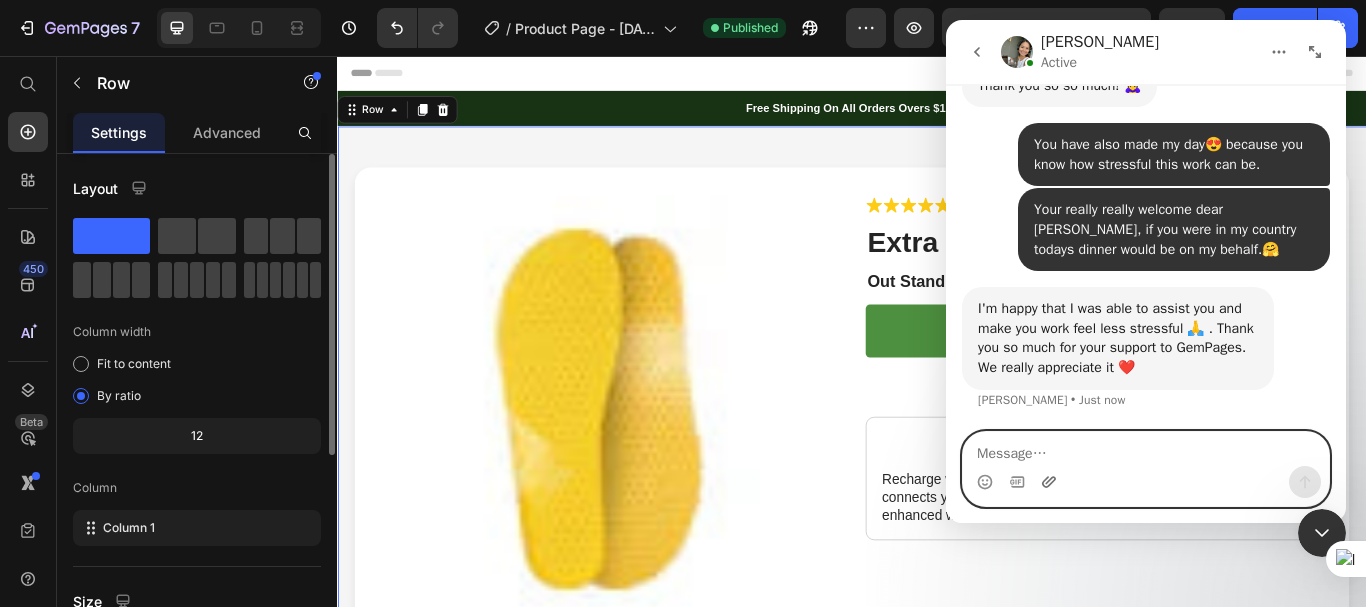 click 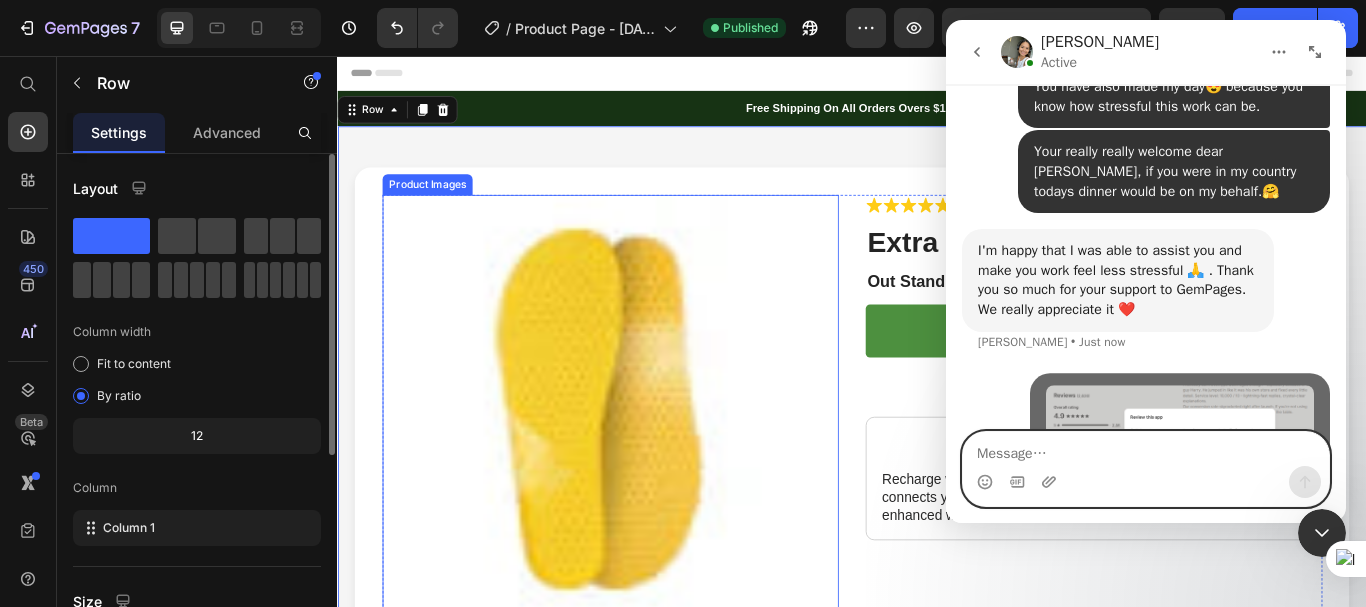 scroll, scrollTop: 5980, scrollLeft: 0, axis: vertical 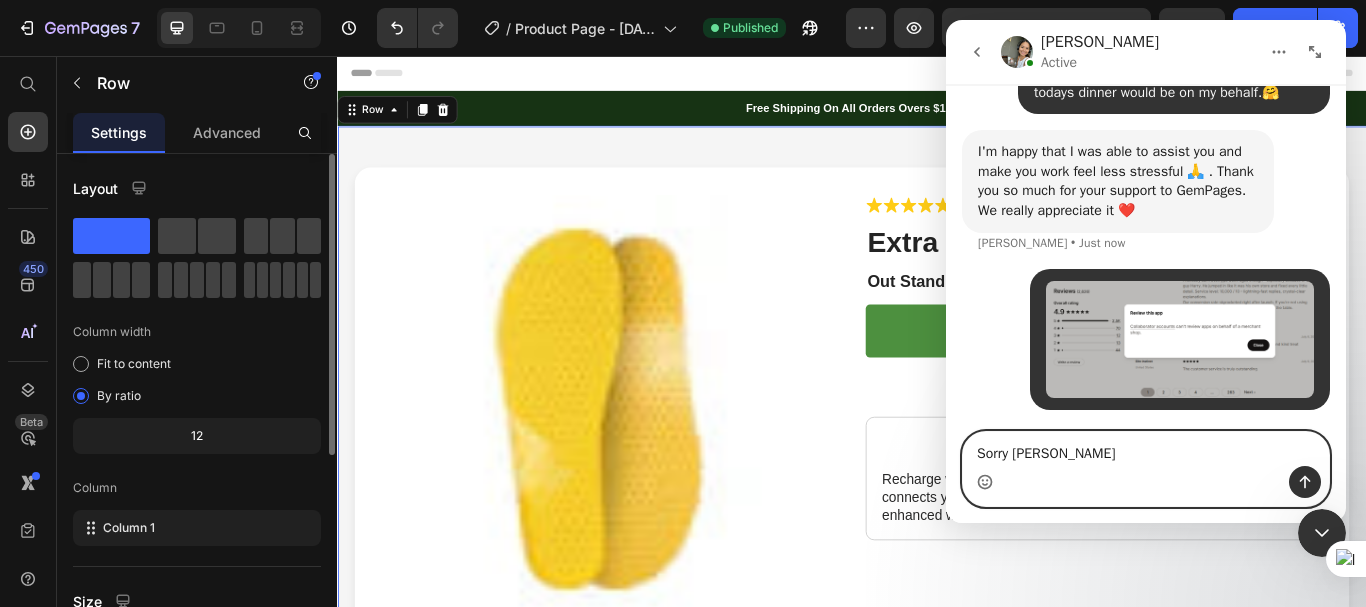 click 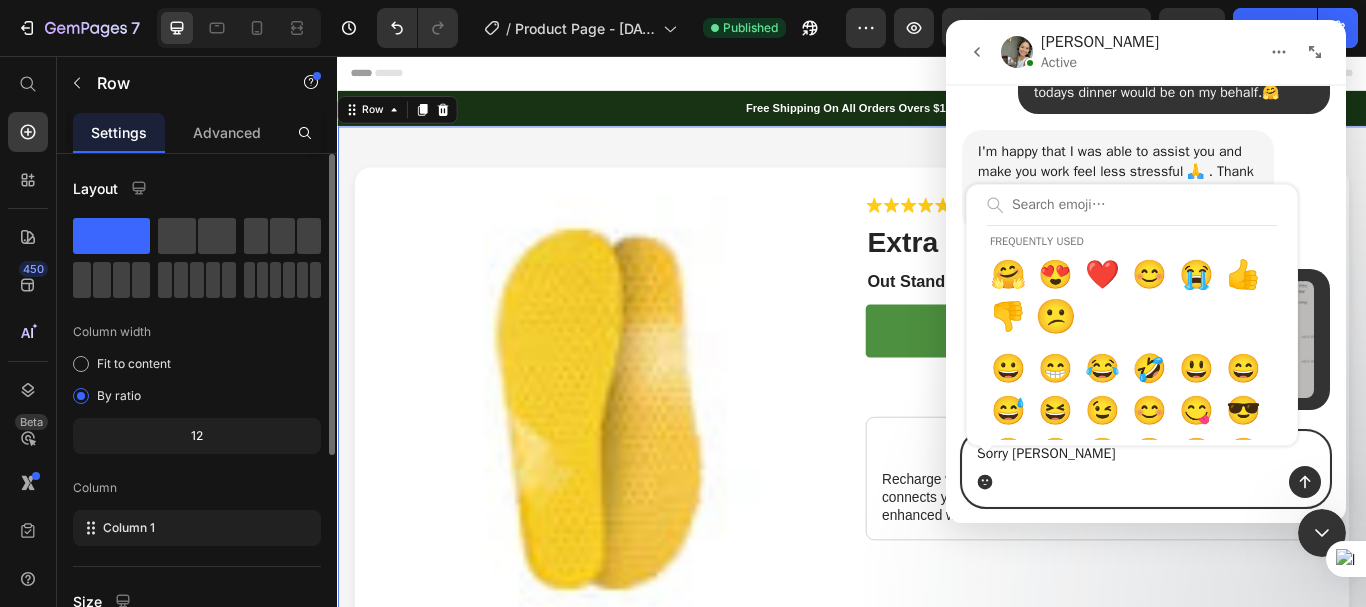 type on "Sorry [PERSON_NAME]😕" 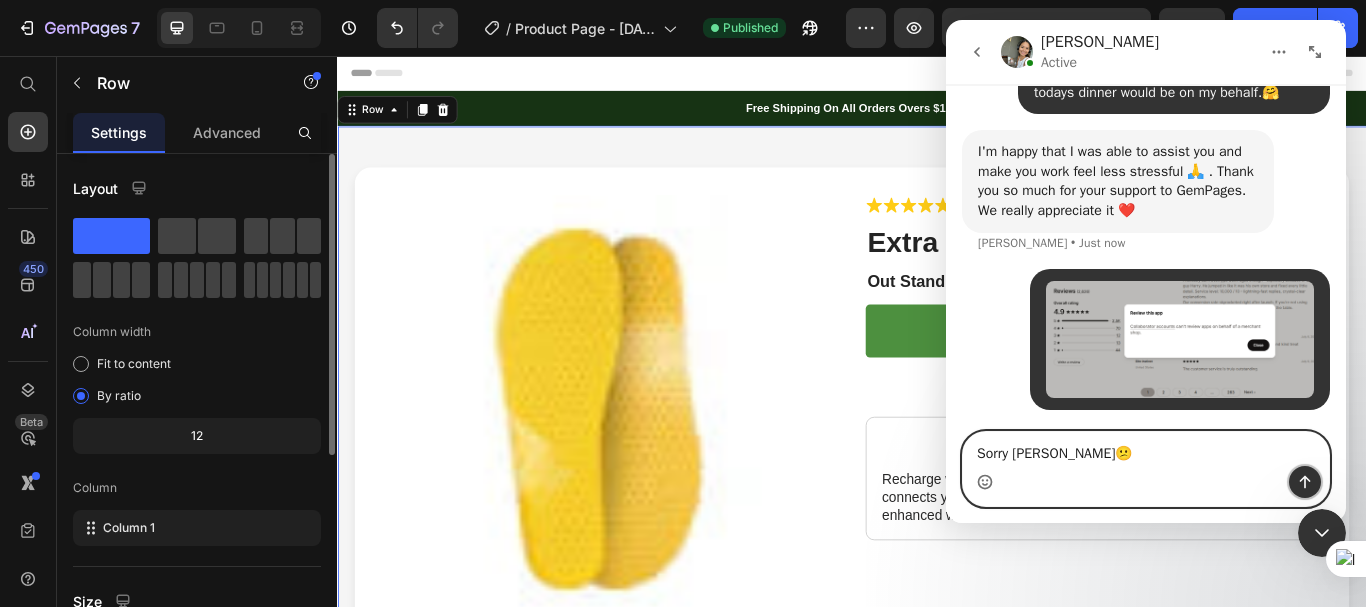 click at bounding box center [1305, 482] 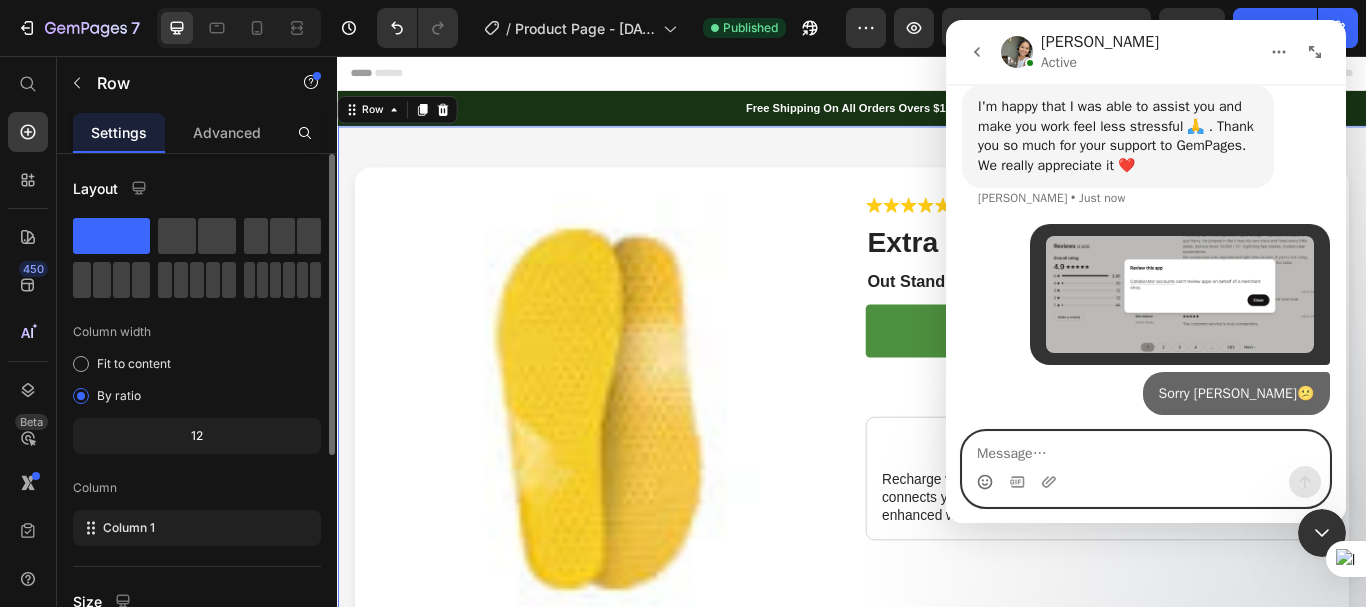 scroll, scrollTop: 6025, scrollLeft: 0, axis: vertical 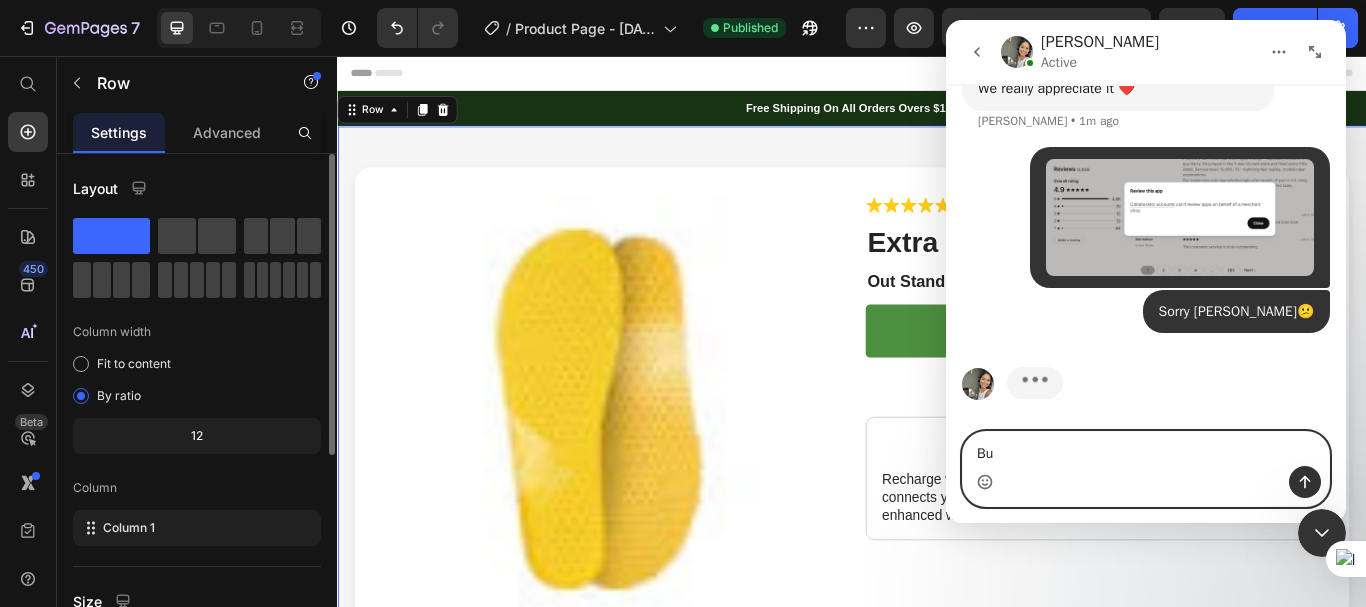 type on "B" 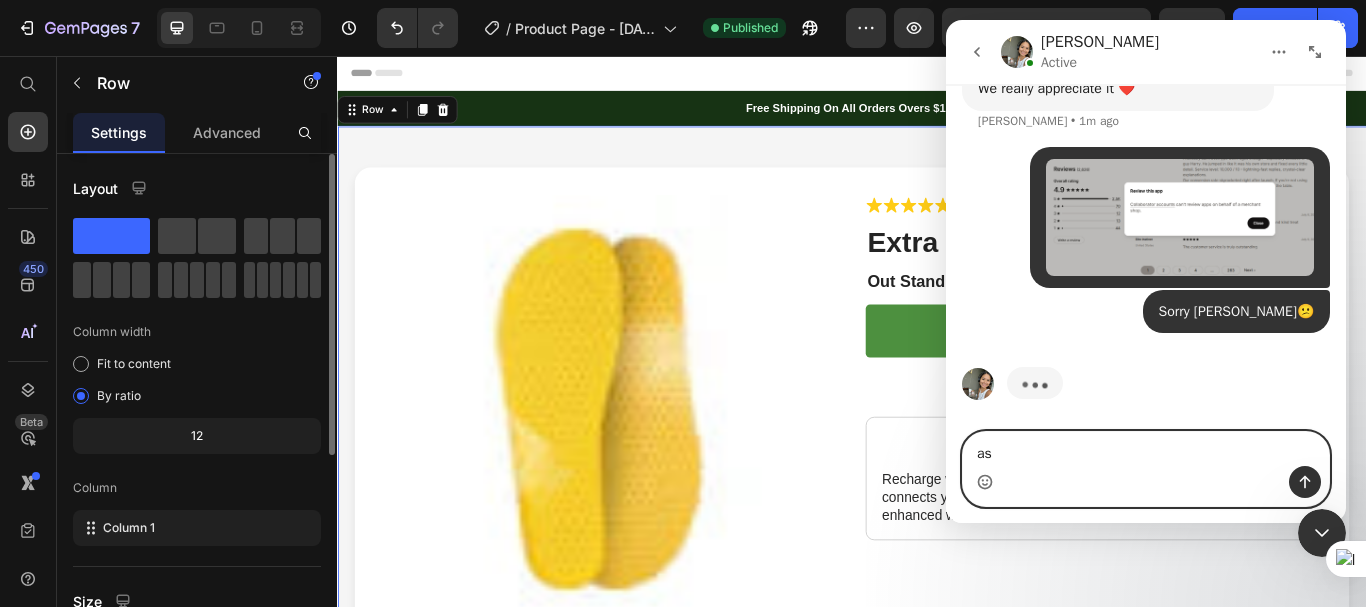 type on "a" 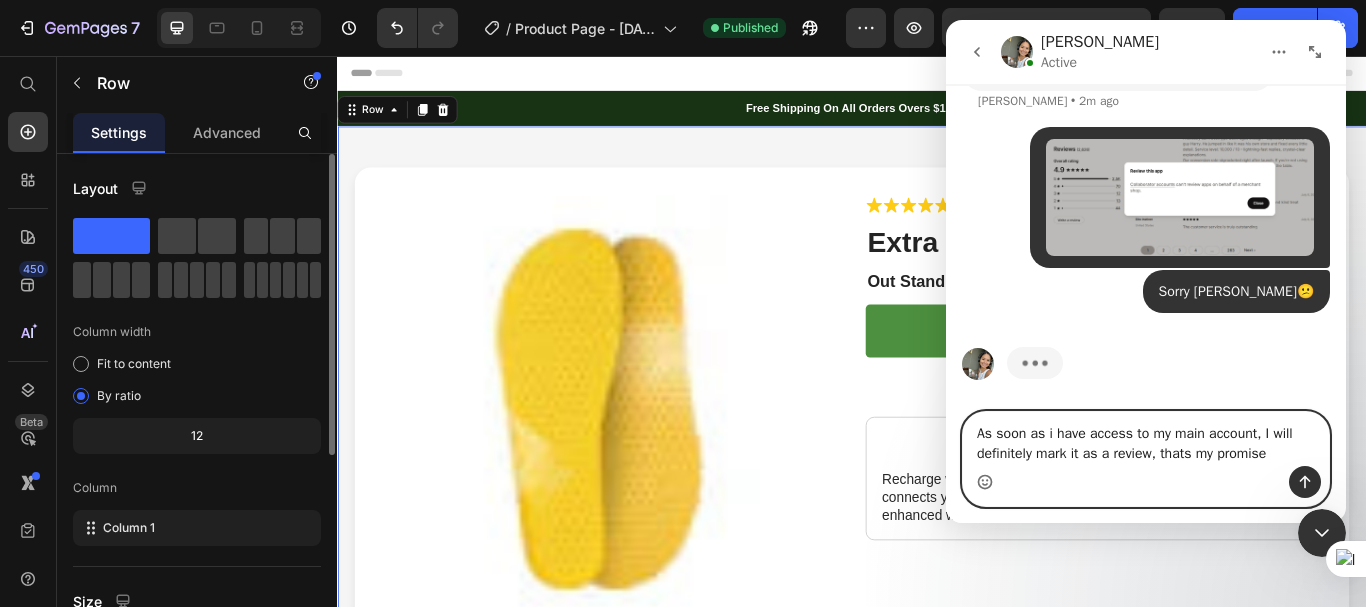 scroll, scrollTop: 6045, scrollLeft: 0, axis: vertical 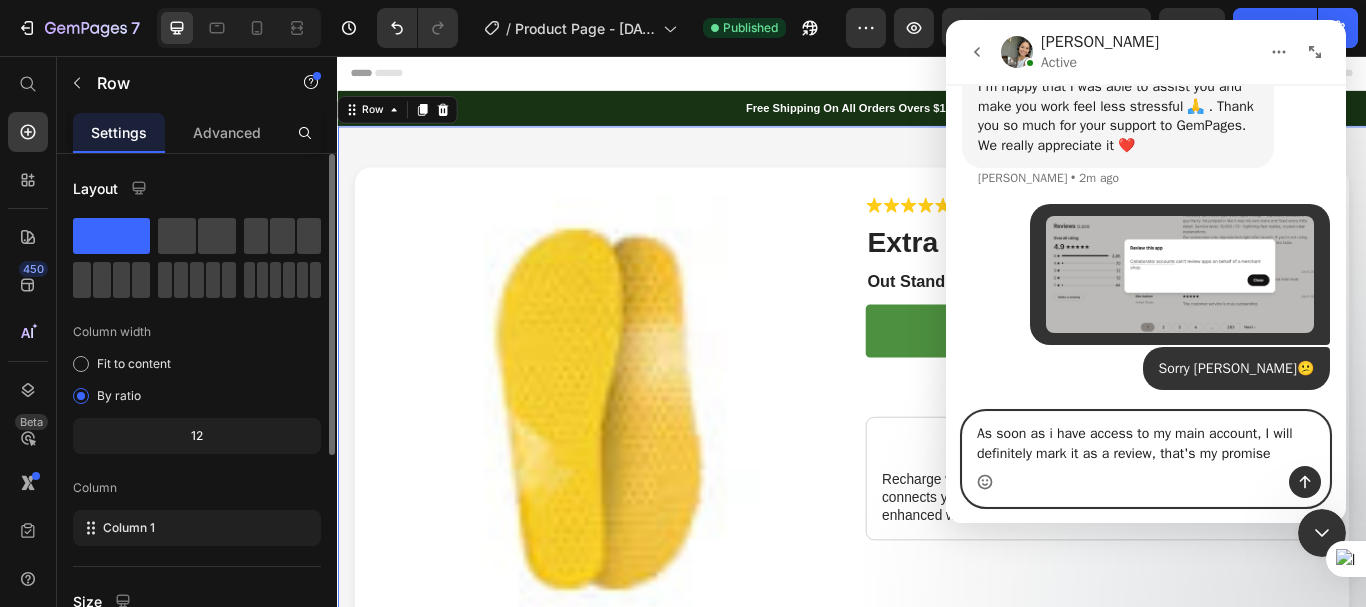 type on "As soon as i have access to my main account, I will definitely mark it as a review, that's my promise" 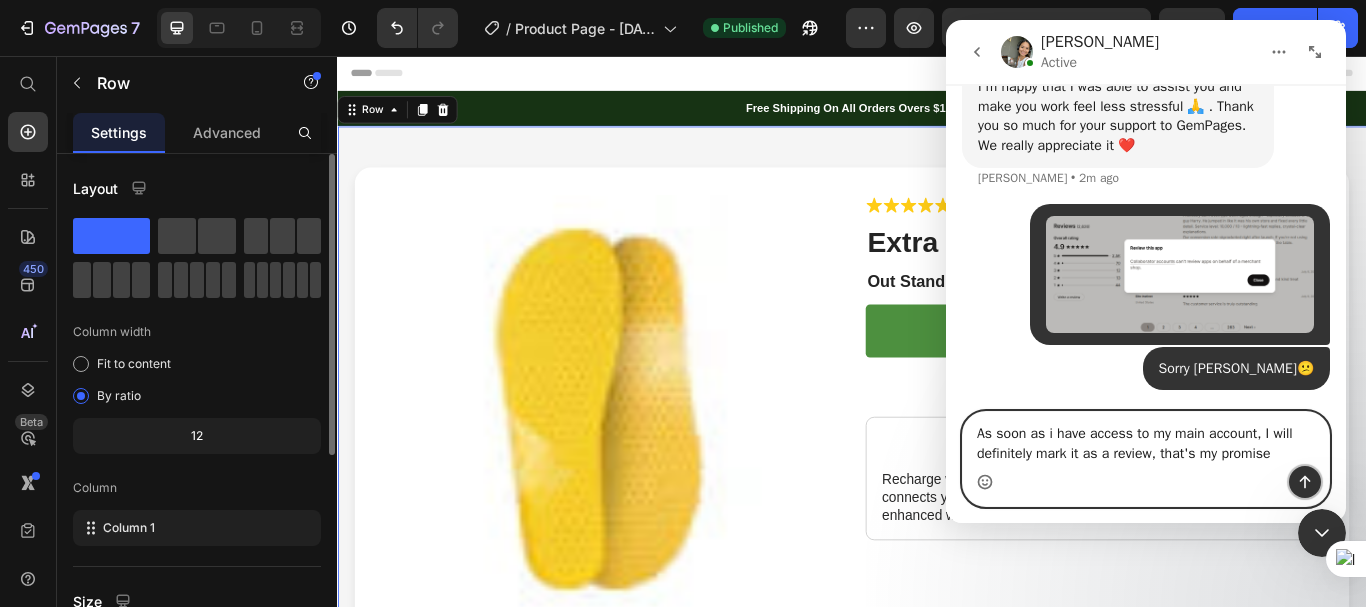 click 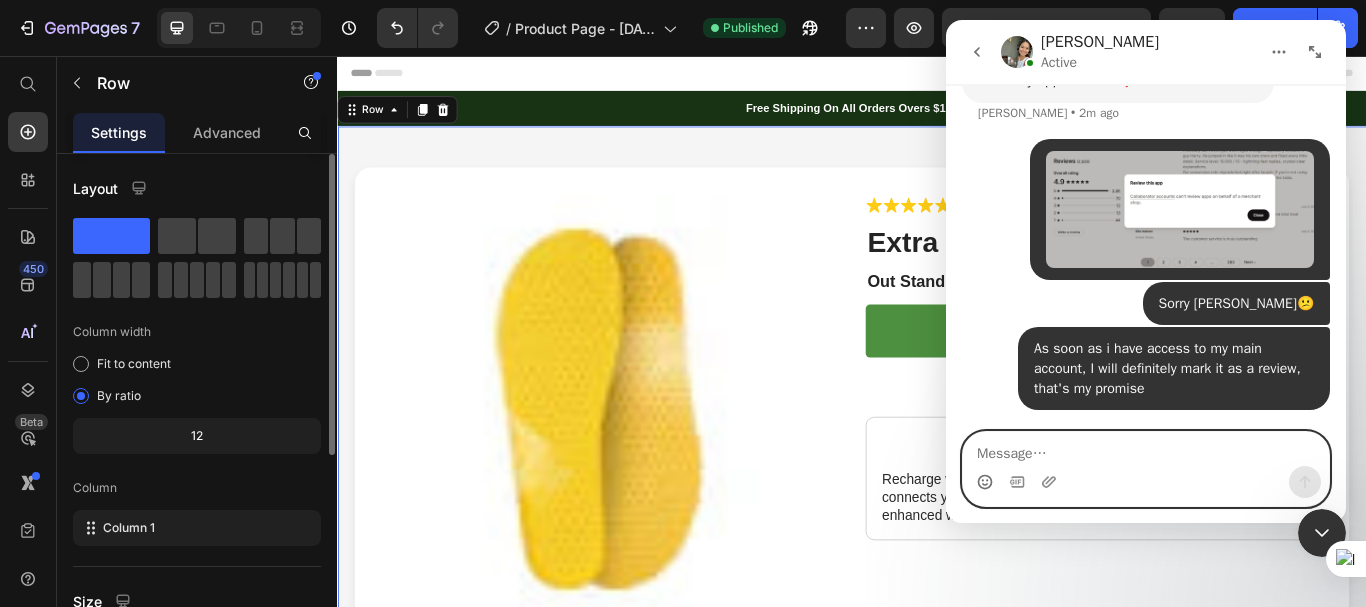 scroll, scrollTop: 6110, scrollLeft: 0, axis: vertical 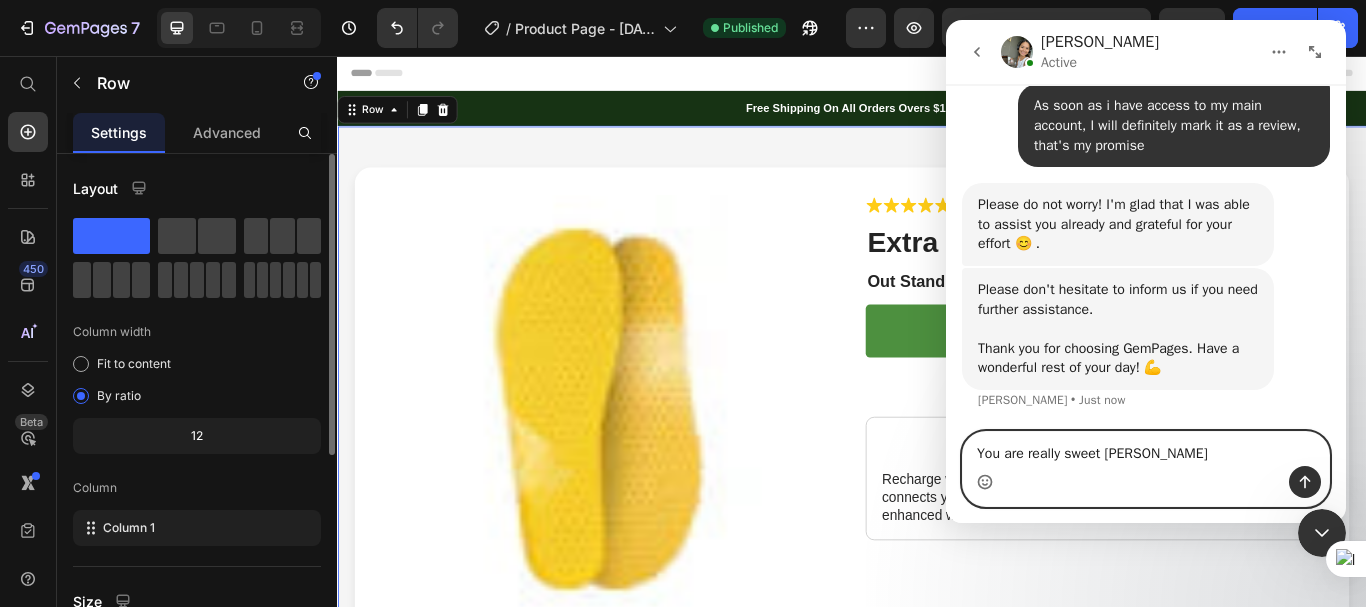 click 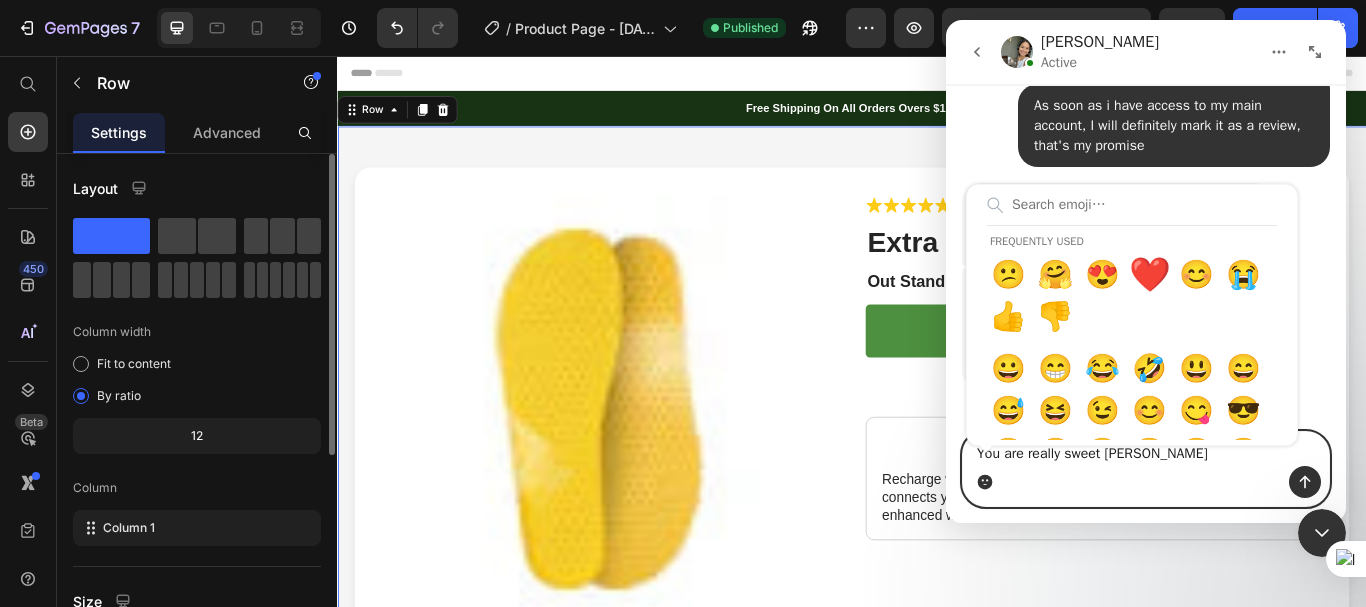 type on "You are really sweet [PERSON_NAME]❤️" 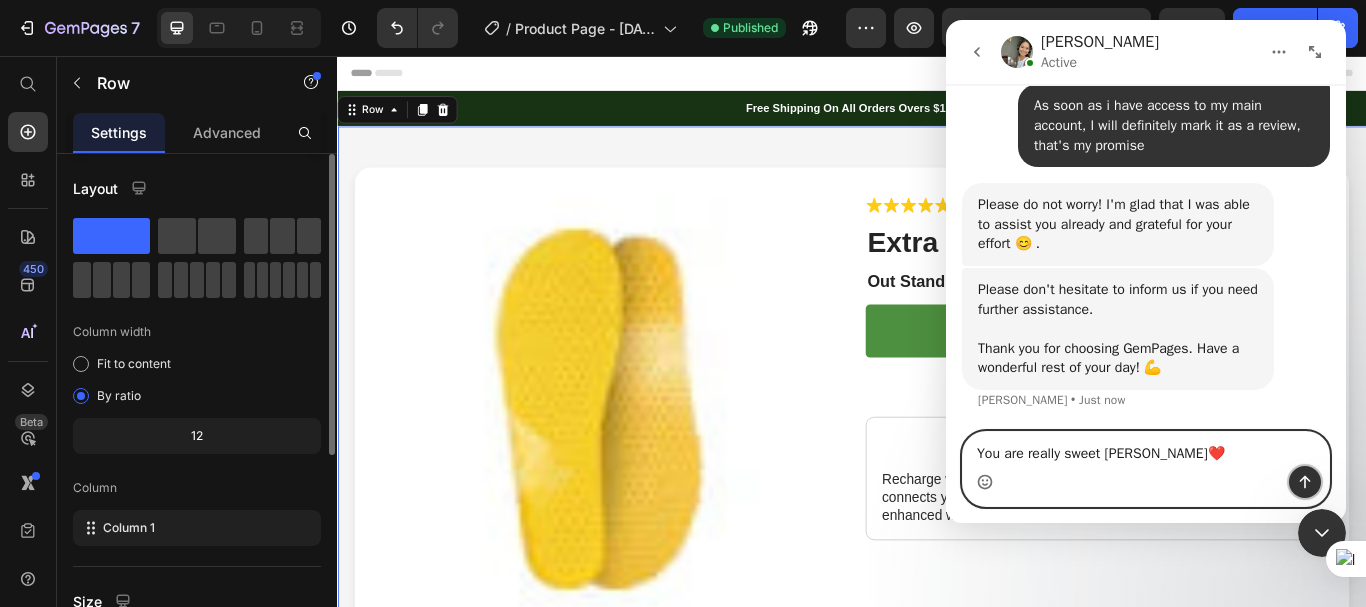 click 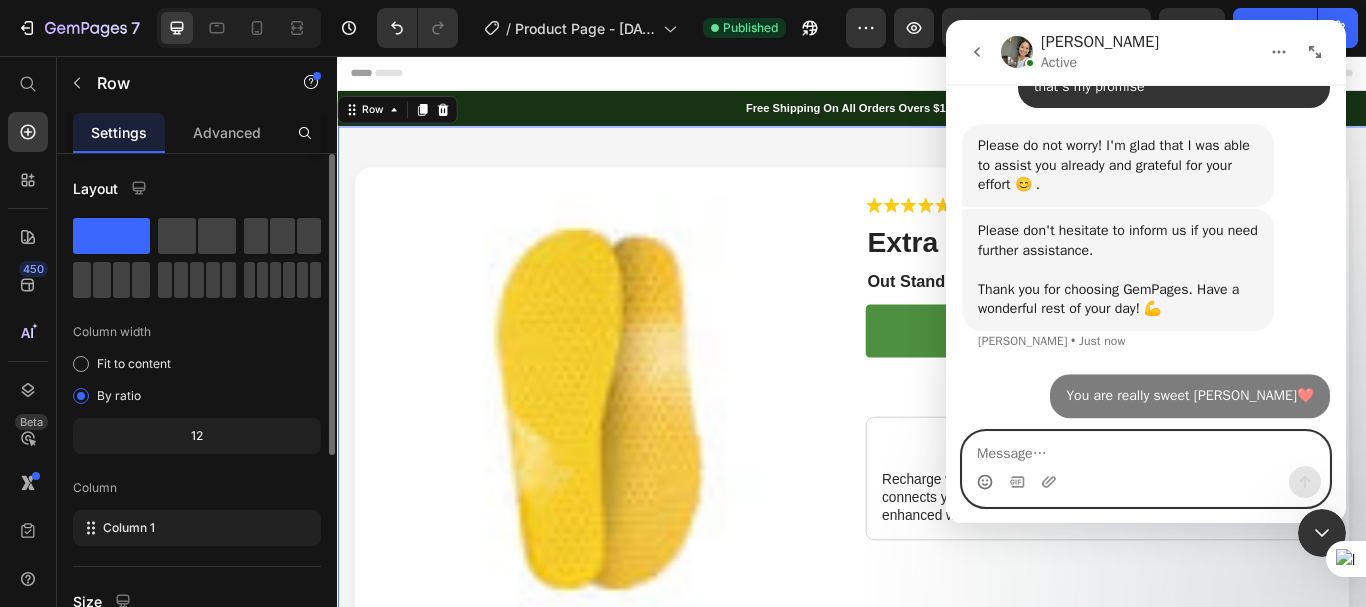 scroll, scrollTop: 6392, scrollLeft: 0, axis: vertical 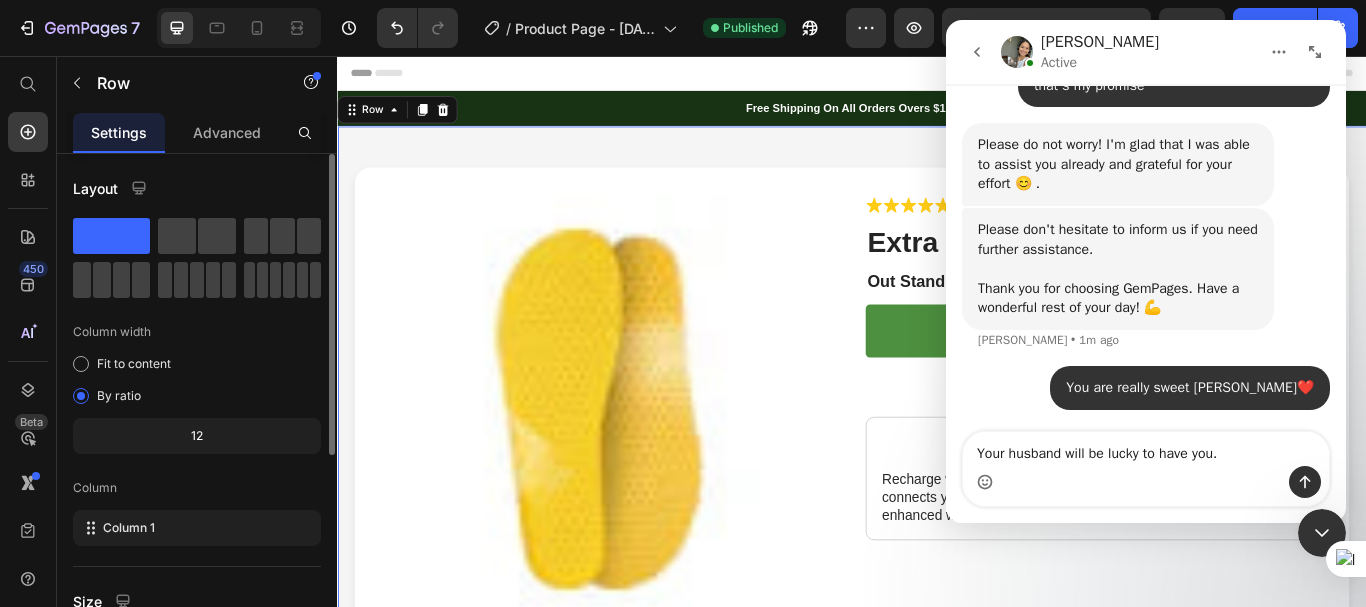 click at bounding box center [985, 482] 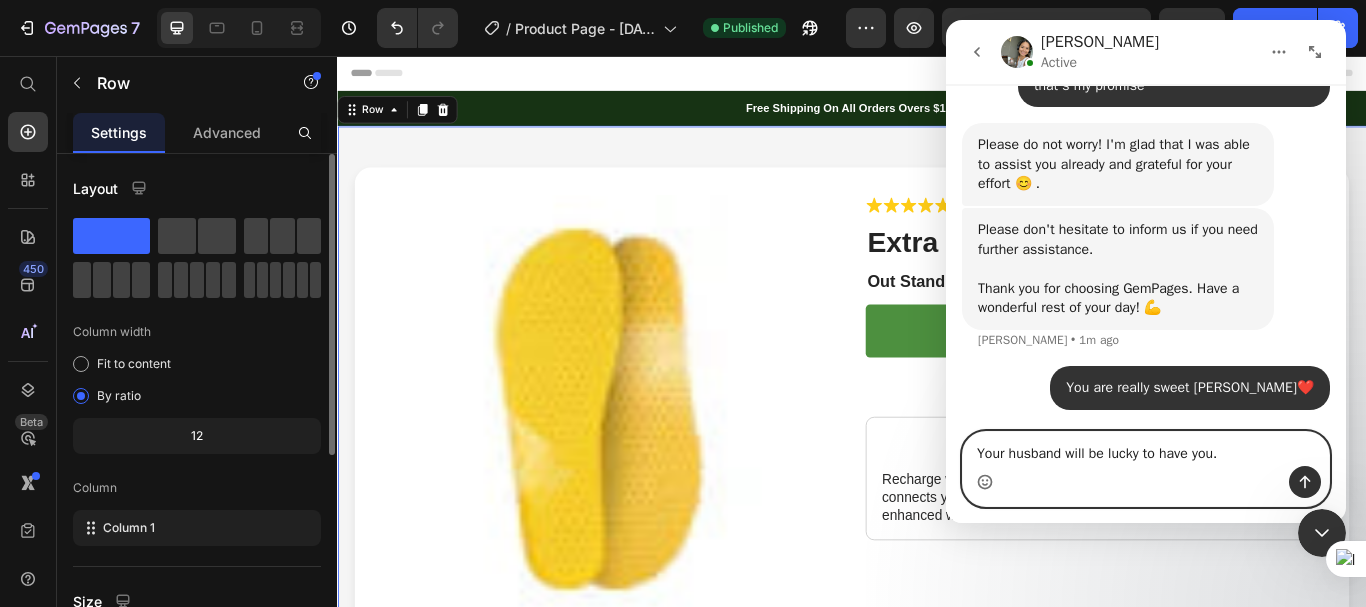 click 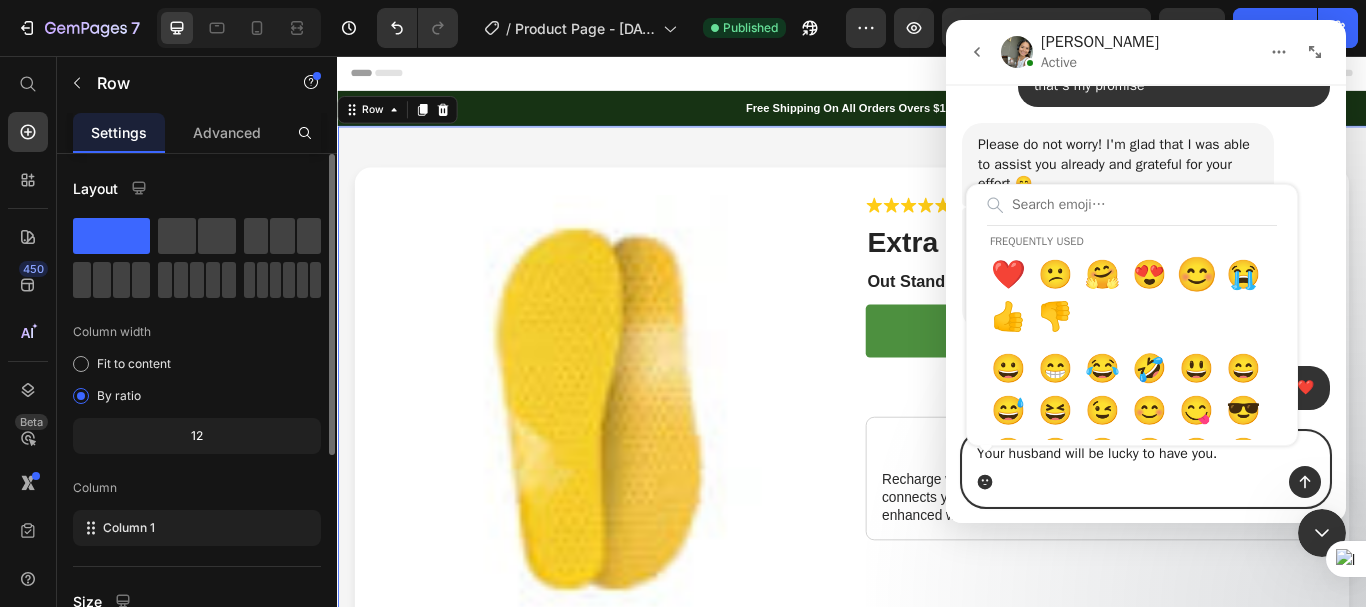 type on "Your husband will be lucky to have you.😊" 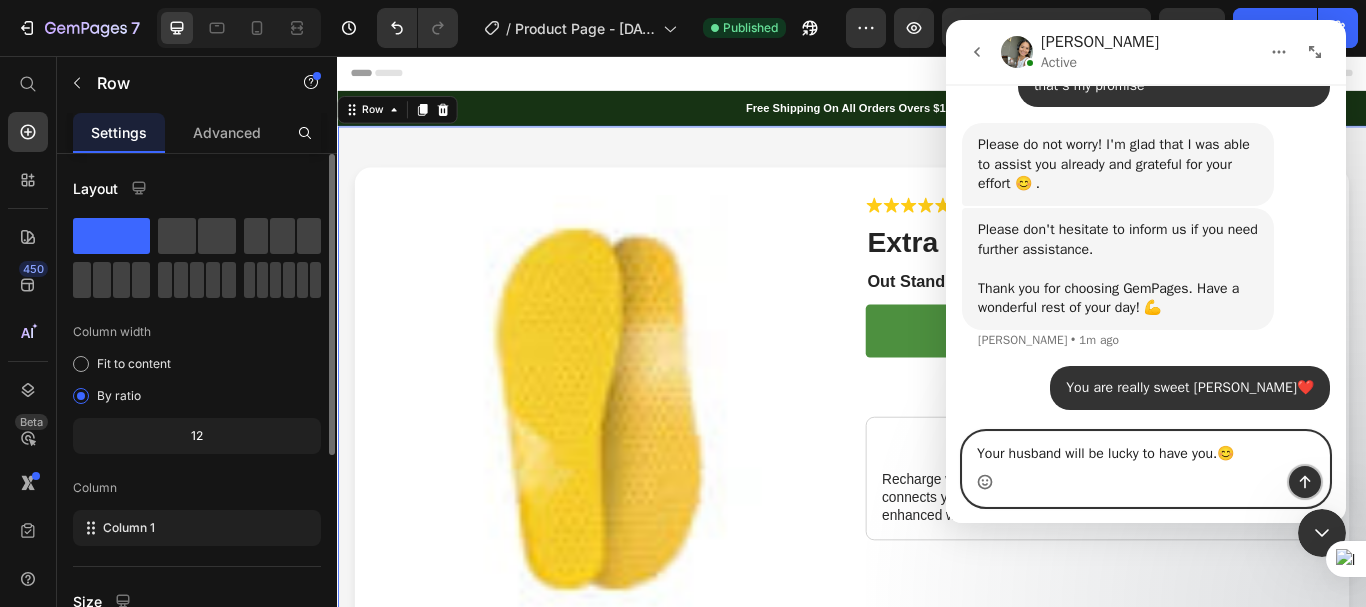 click 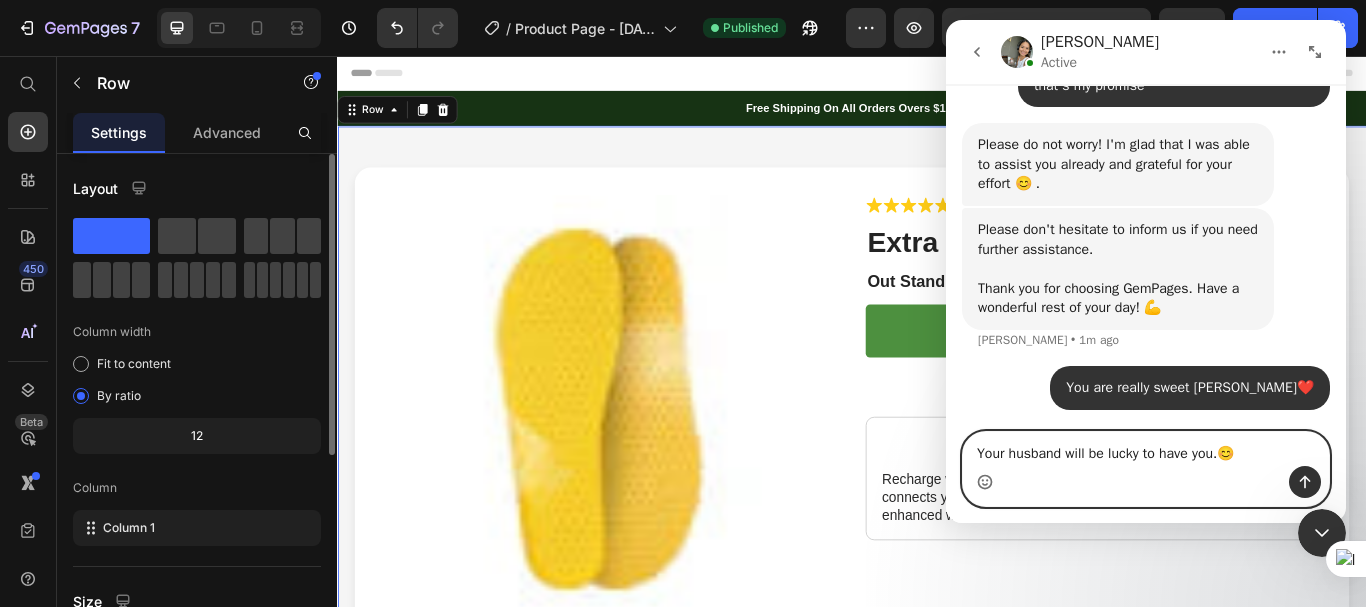 type 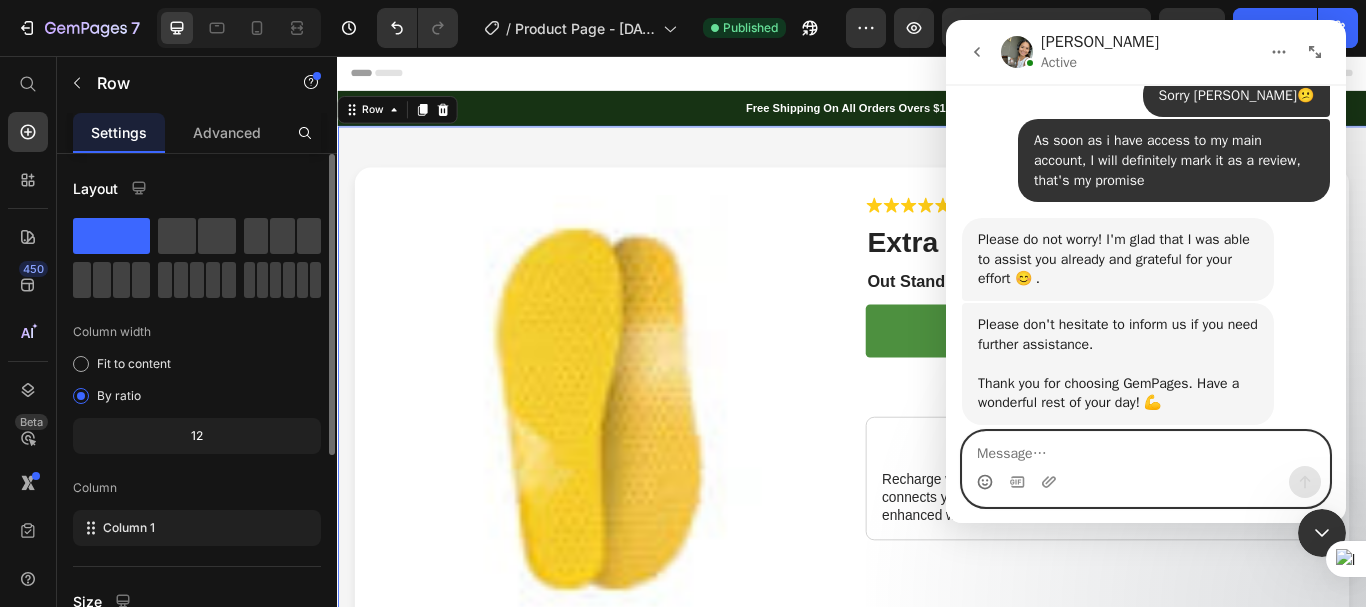scroll, scrollTop: 6238, scrollLeft: 0, axis: vertical 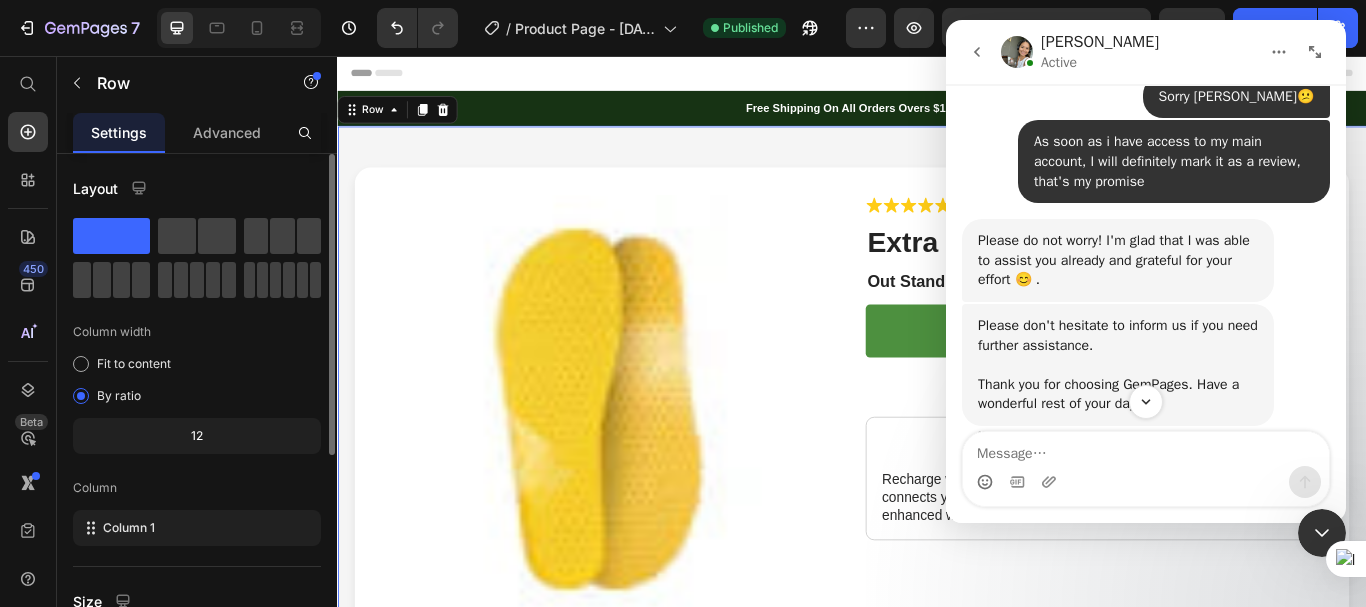 drag, startPoint x: 1316, startPoint y: 532, endPoint x: 2379, endPoint y: 1019, distance: 1169.2468 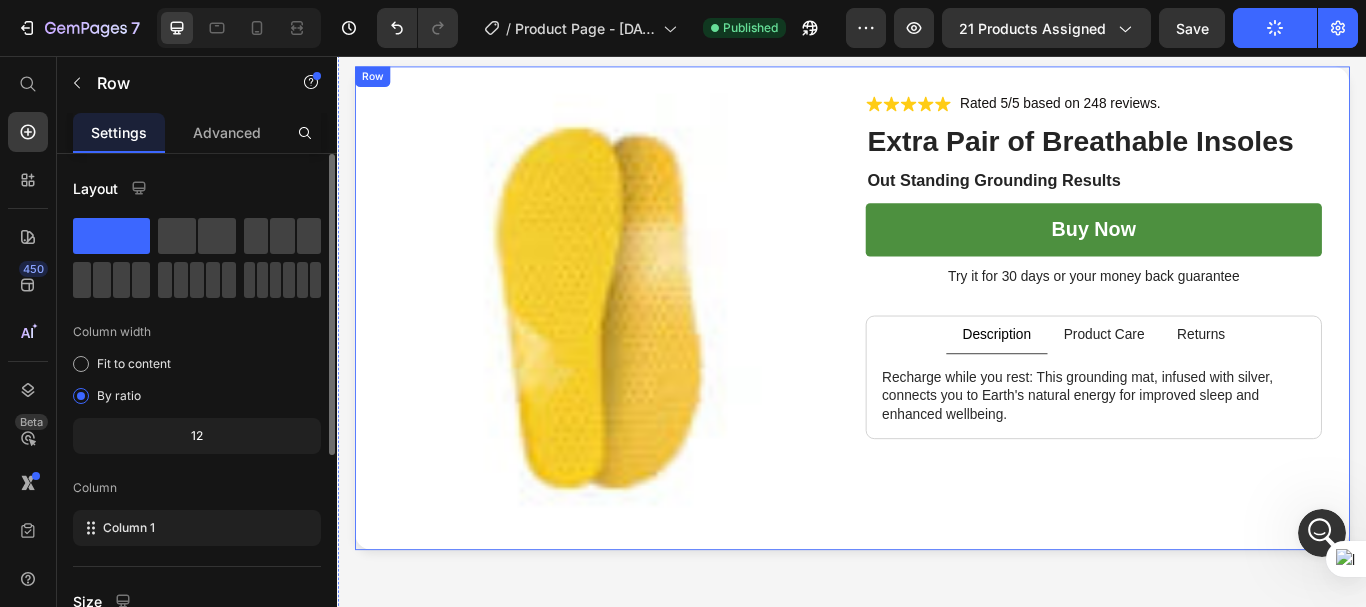 scroll, scrollTop: 100, scrollLeft: 0, axis: vertical 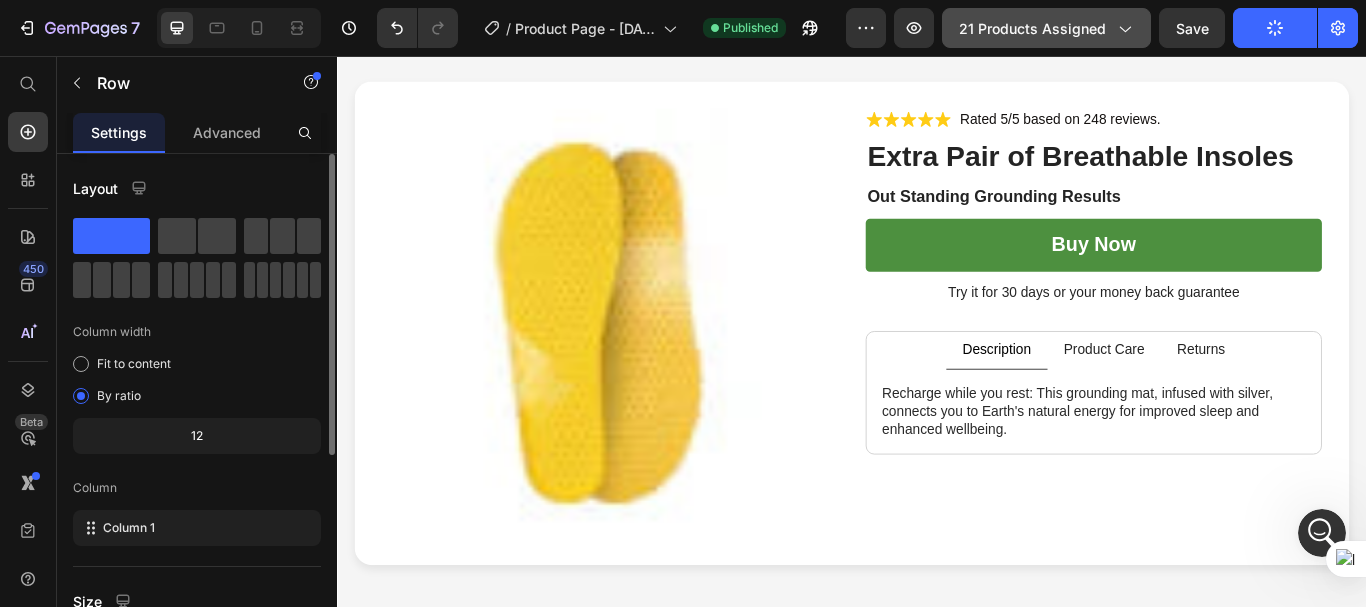 click on "21 products assigned" 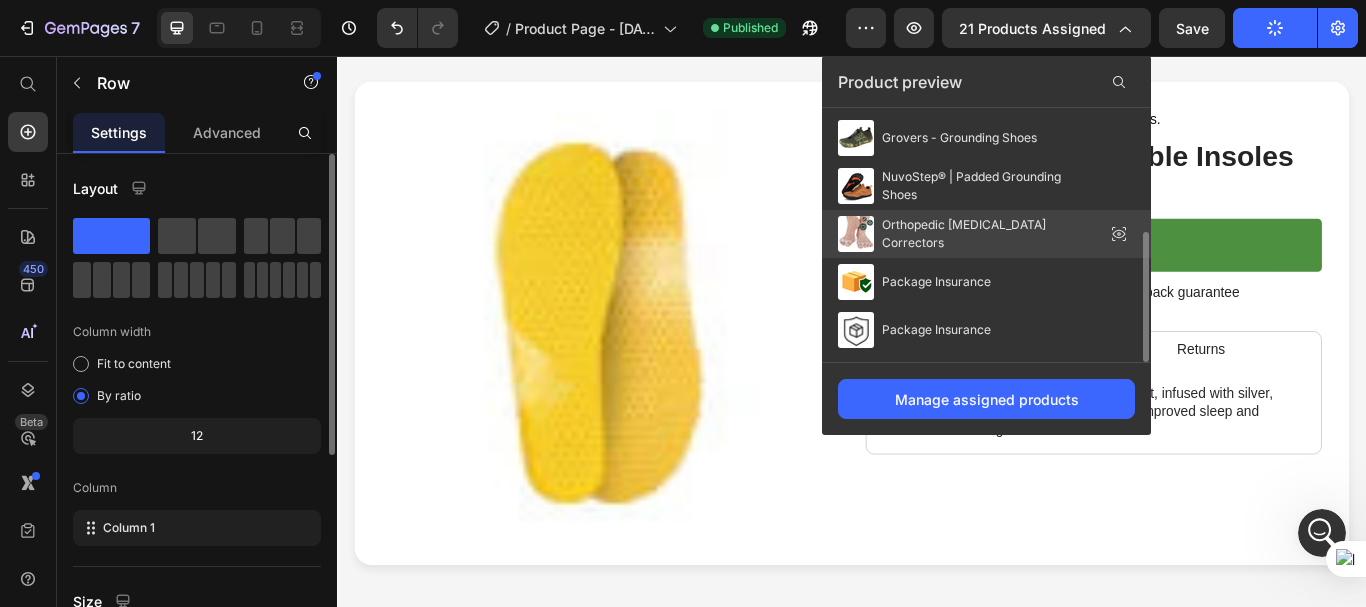 scroll, scrollTop: 242, scrollLeft: 0, axis: vertical 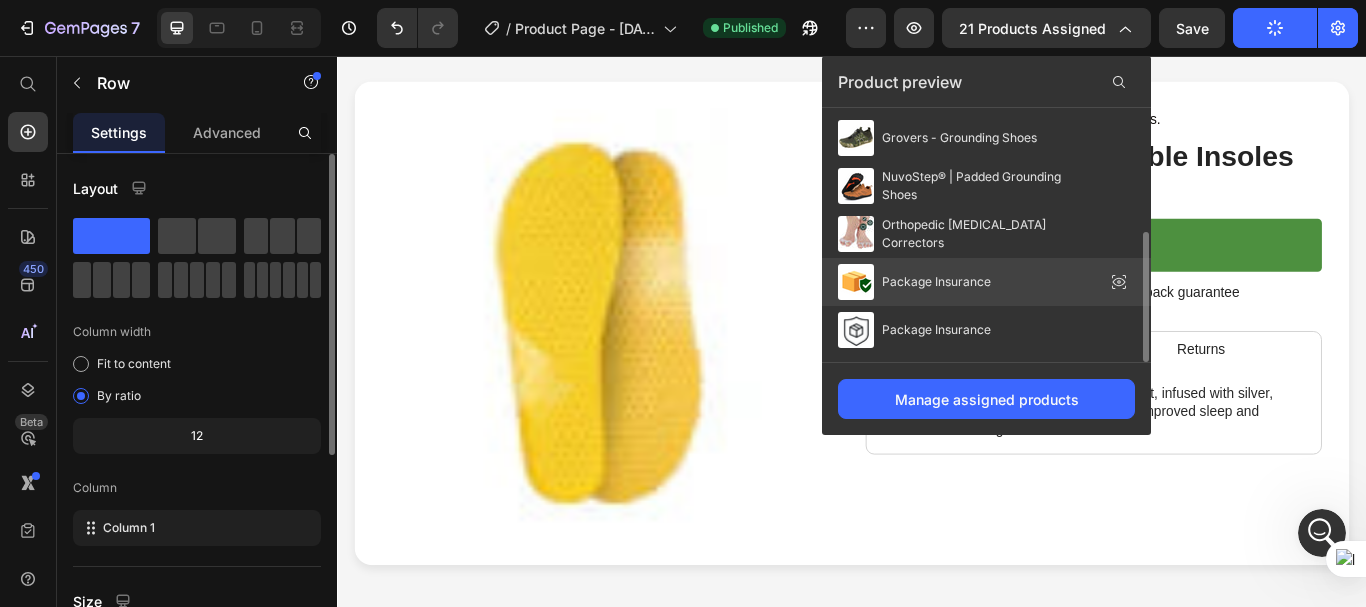 click on "Package Insurance" at bounding box center (936, 282) 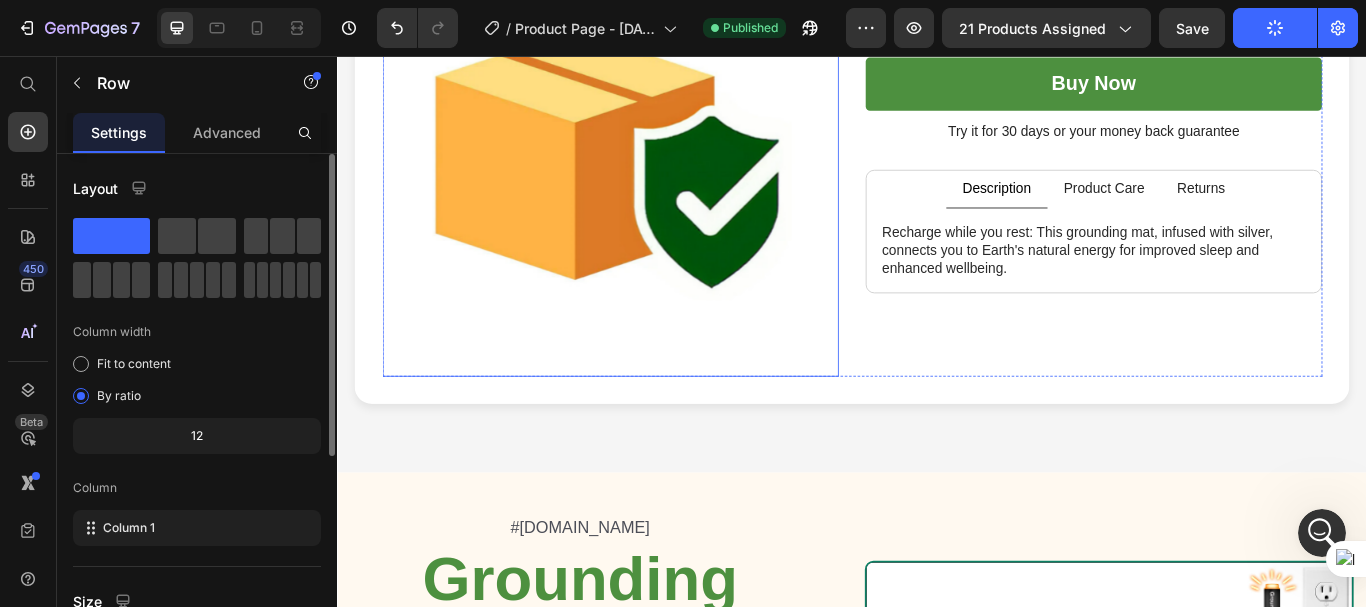 scroll, scrollTop: 0, scrollLeft: 0, axis: both 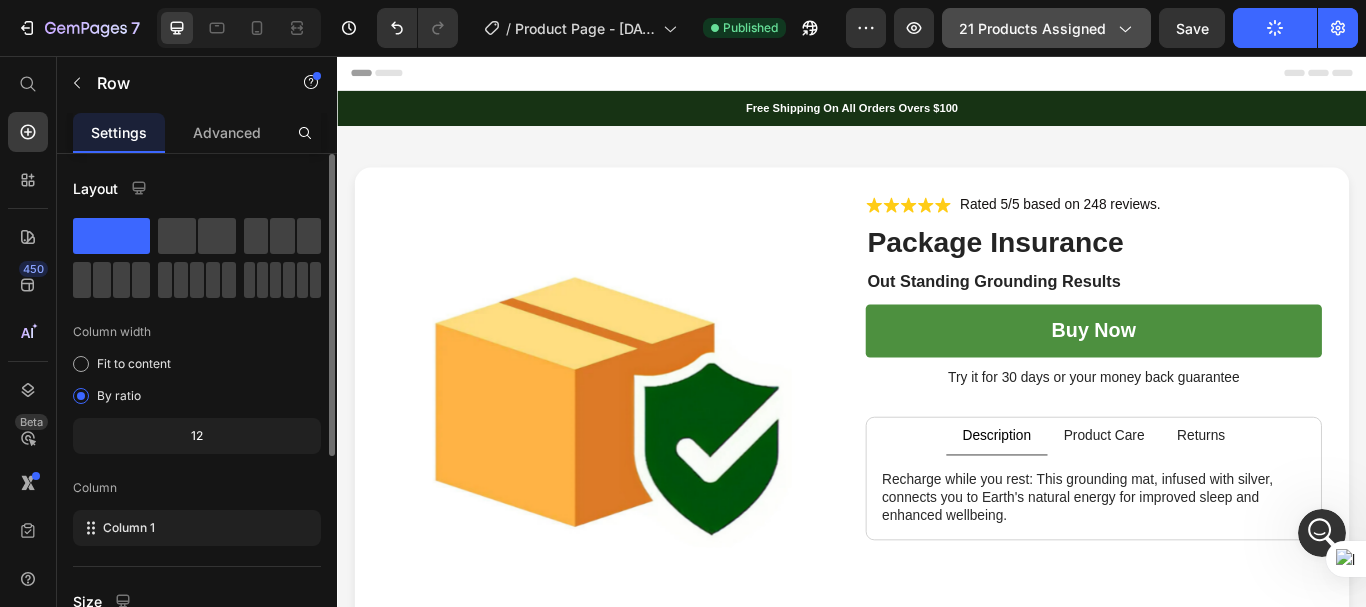 click on "21 products assigned" 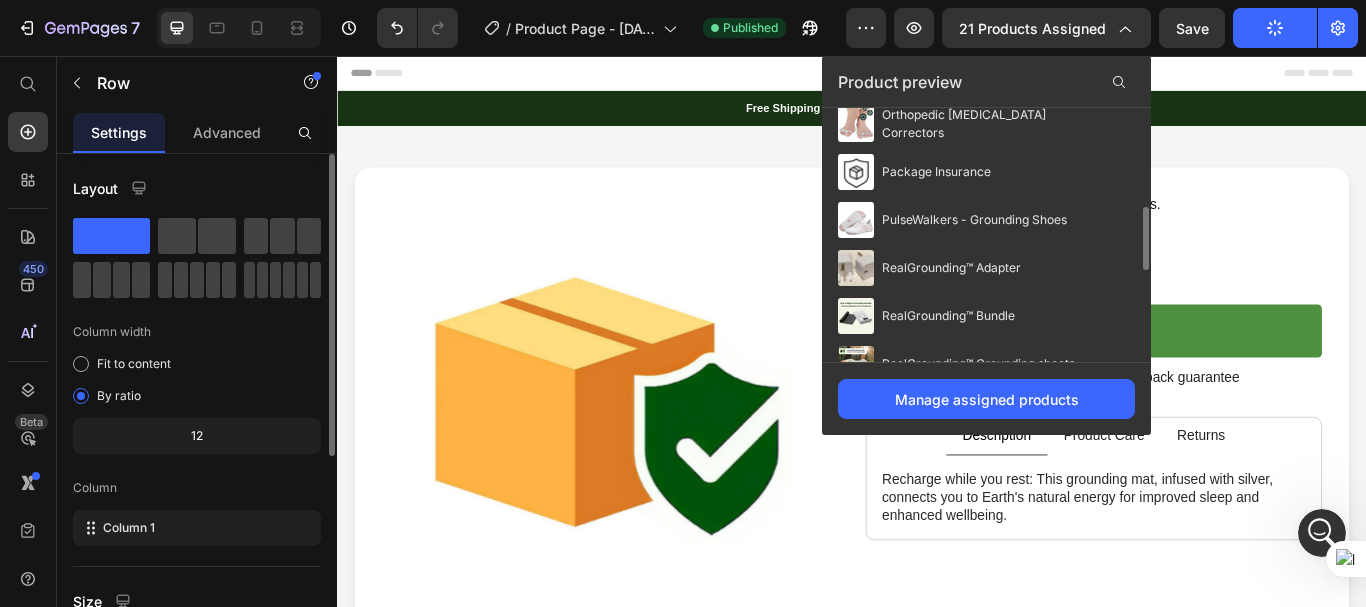 scroll, scrollTop: 600, scrollLeft: 0, axis: vertical 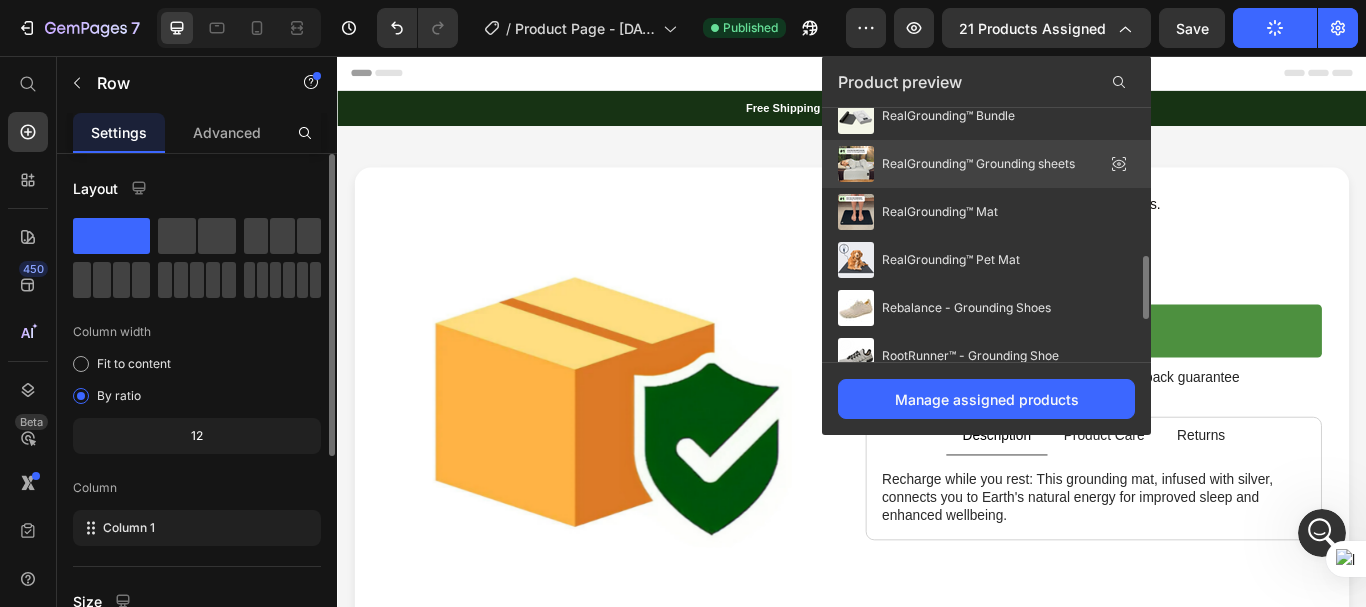click on "RealGrounding™ Grounding sheets" at bounding box center [956, 164] 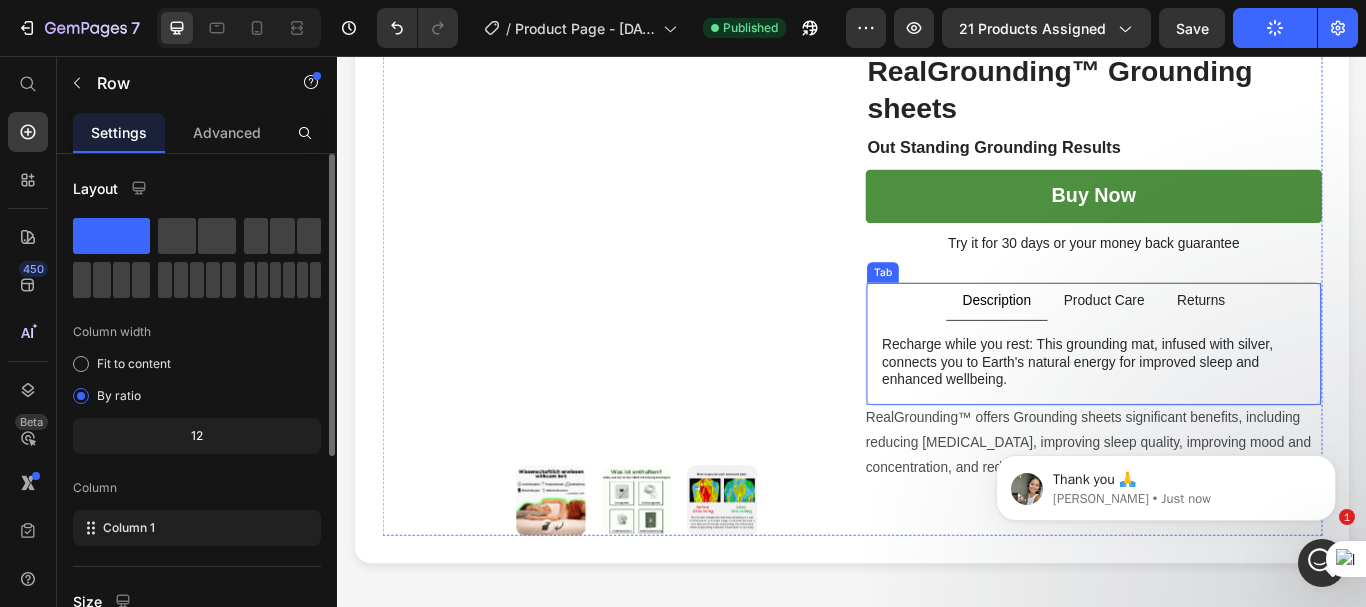 scroll, scrollTop: 500, scrollLeft: 0, axis: vertical 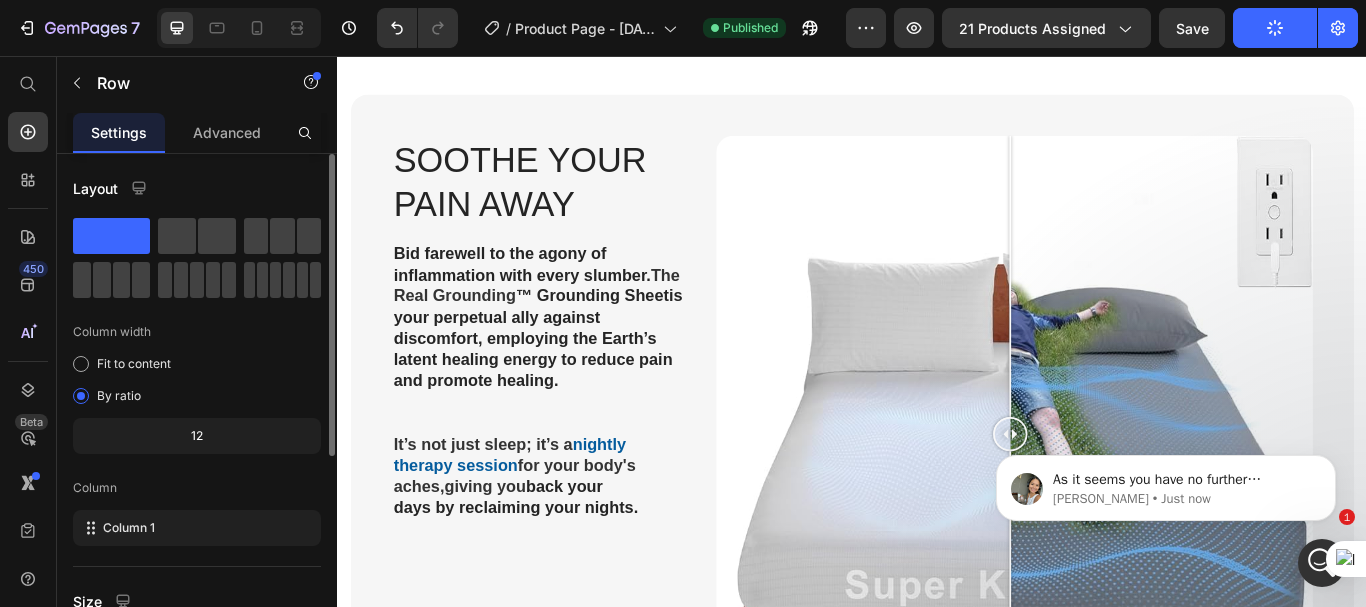 click at bounding box center [1322, 563] 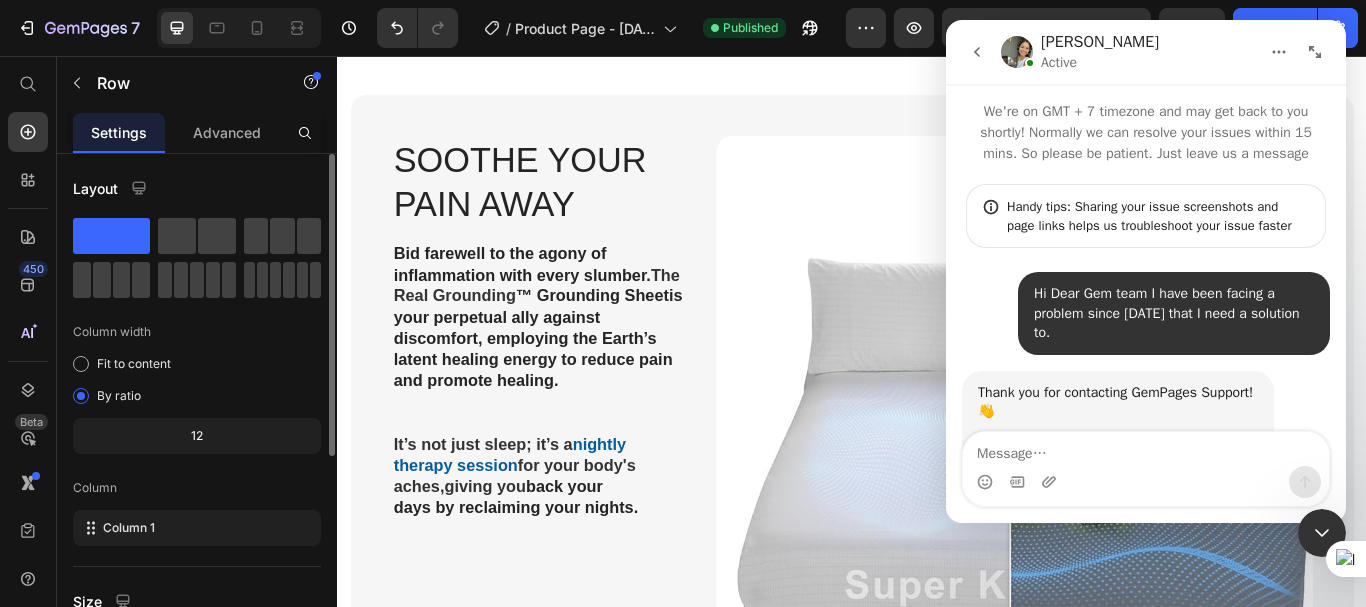 scroll, scrollTop: 3, scrollLeft: 0, axis: vertical 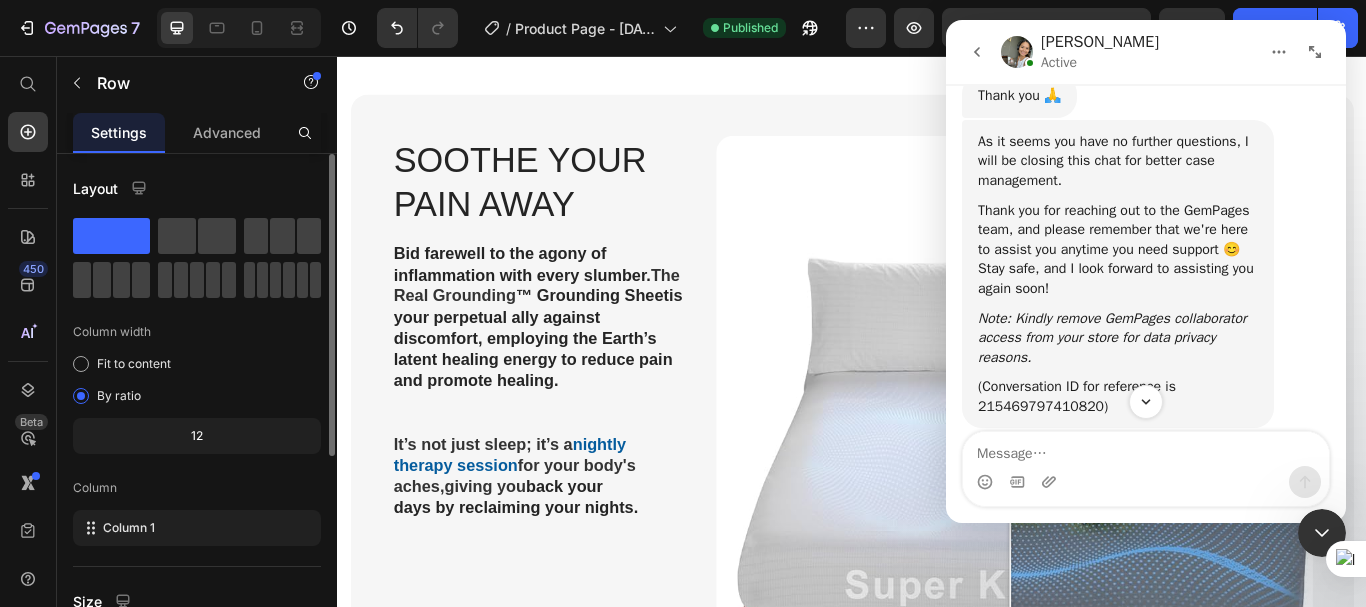 click at bounding box center [1146, 449] 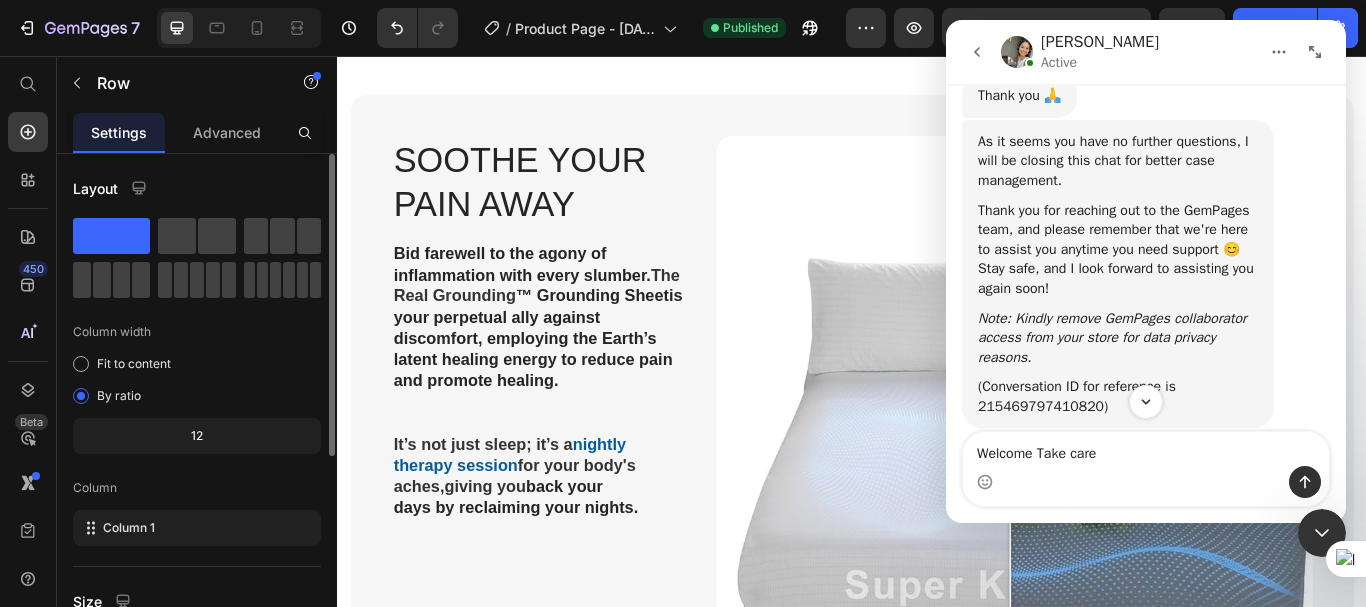 type on "Welcome Take care" 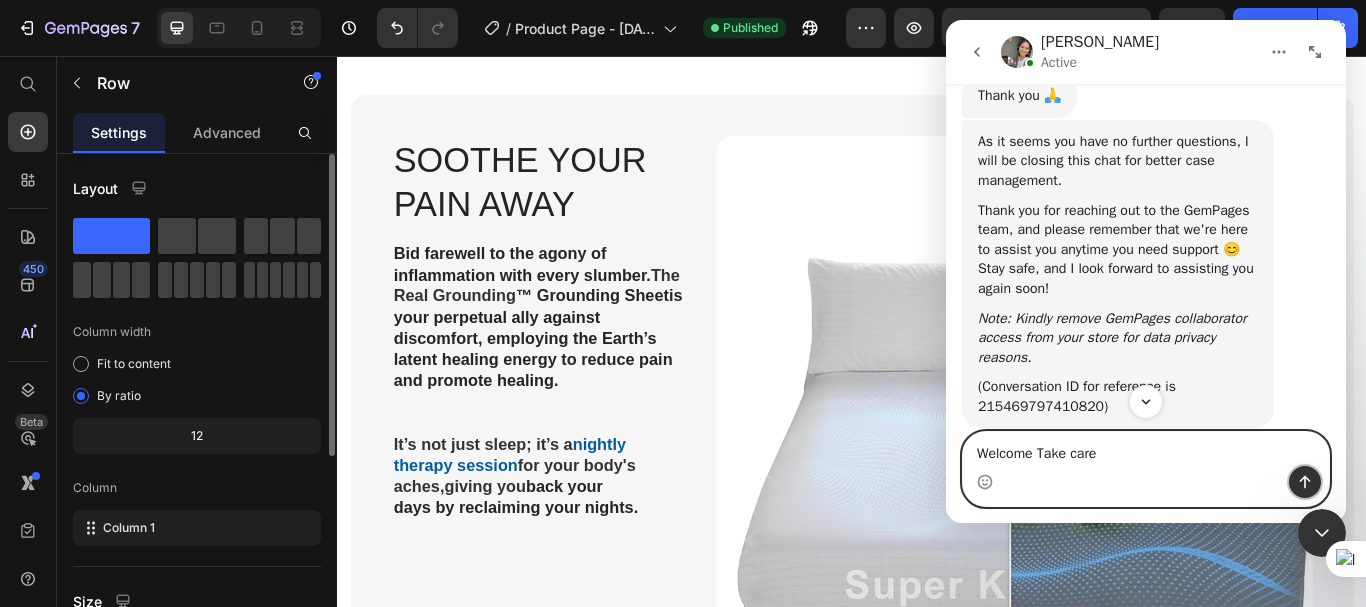 click 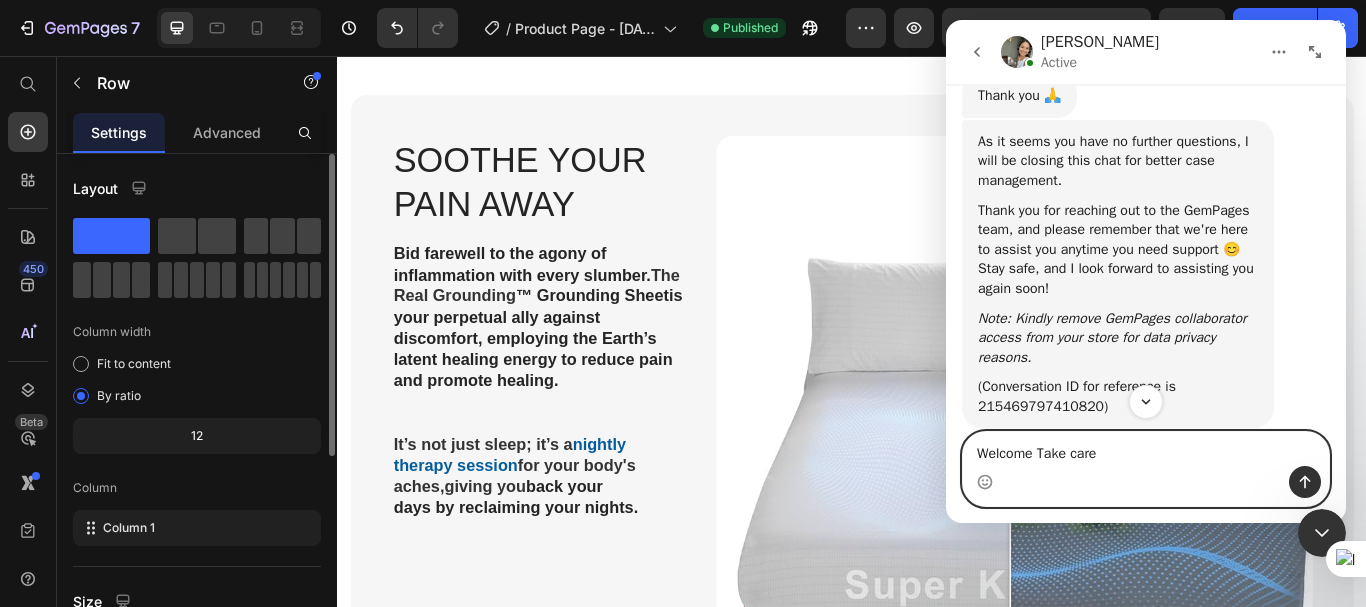 type 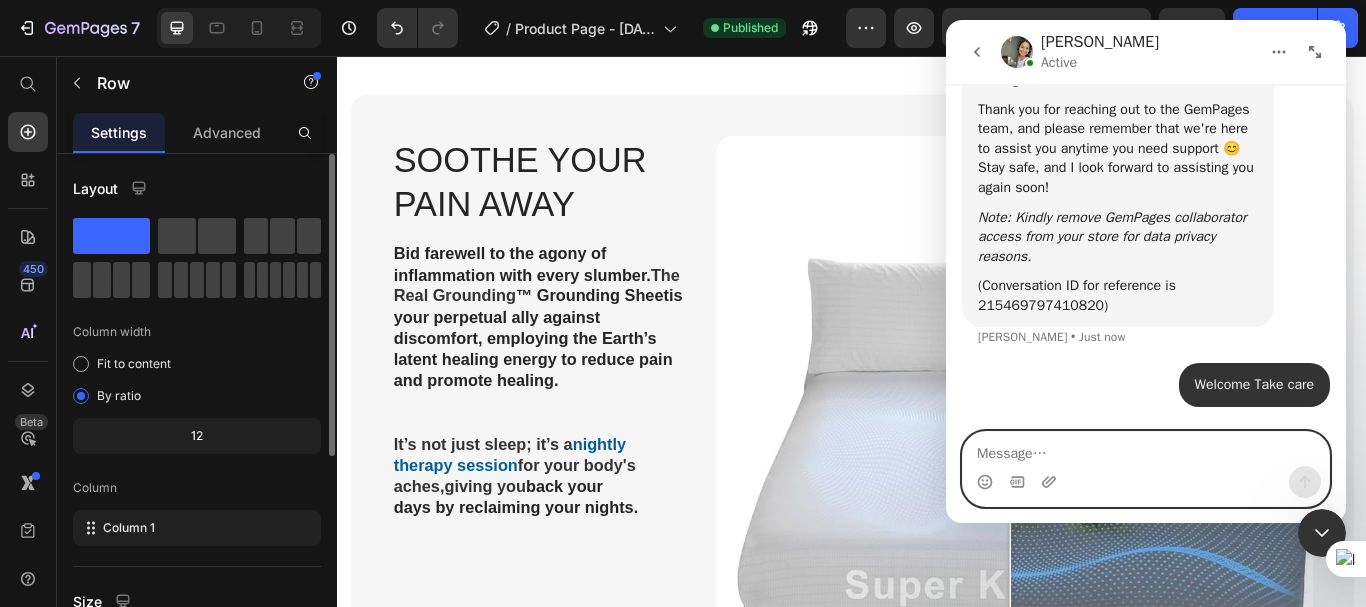 scroll, scrollTop: 6868, scrollLeft: 0, axis: vertical 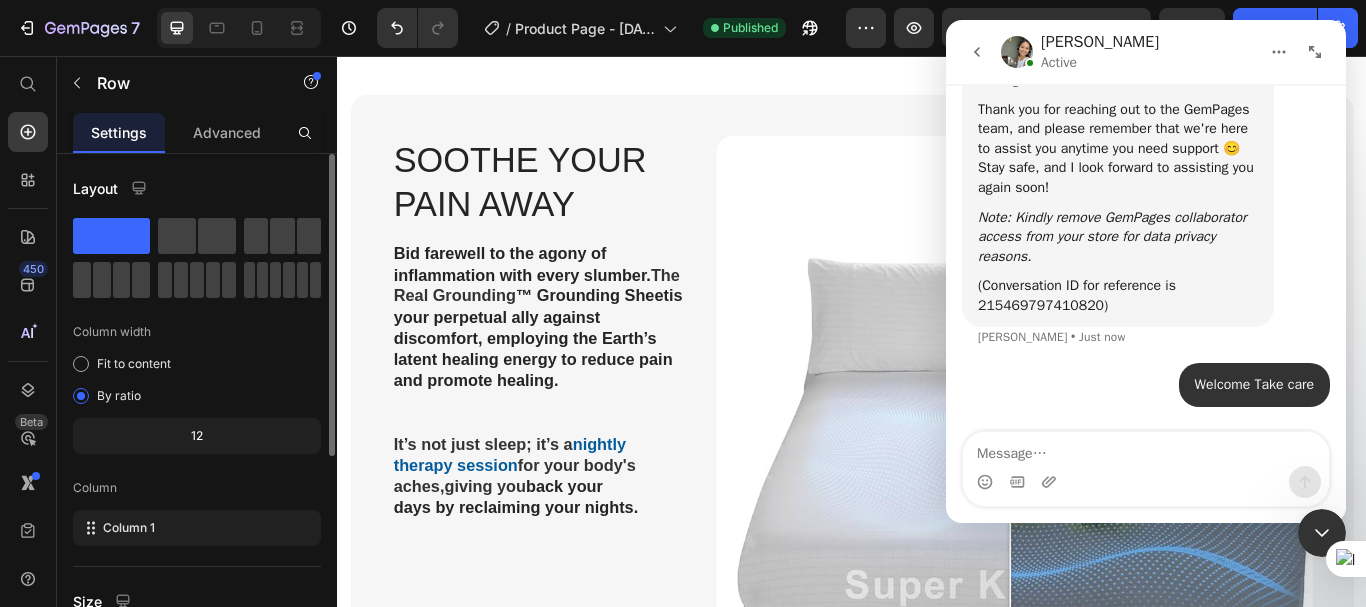 click 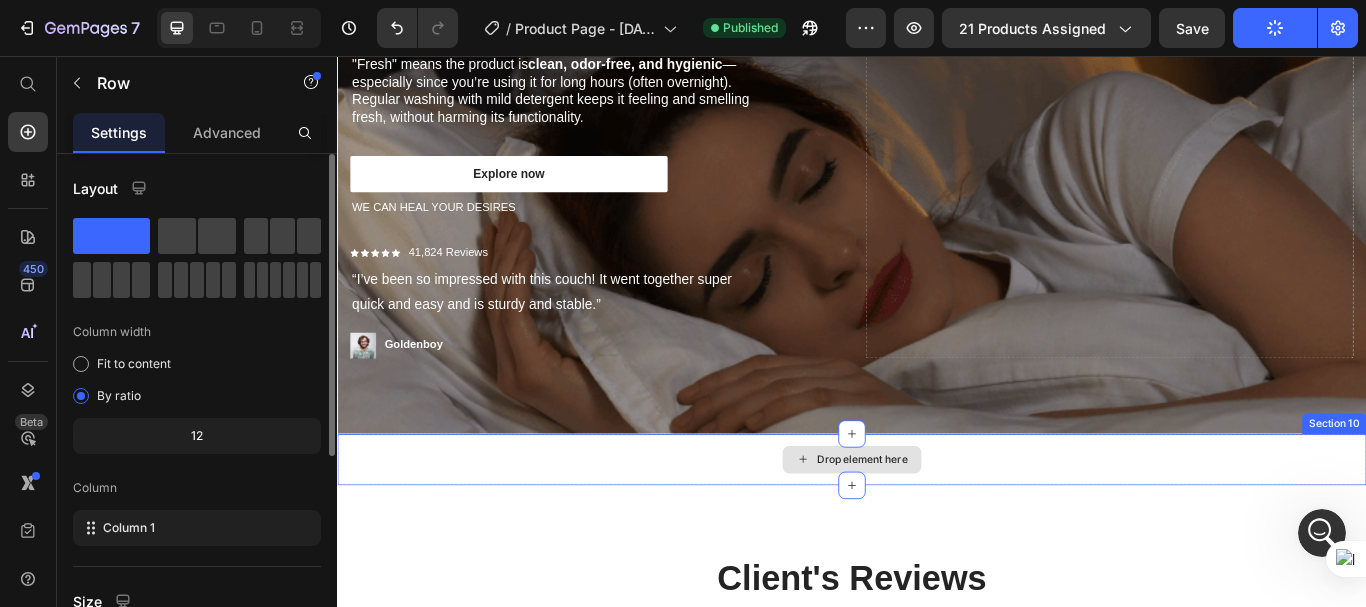 scroll, scrollTop: 7000, scrollLeft: 0, axis: vertical 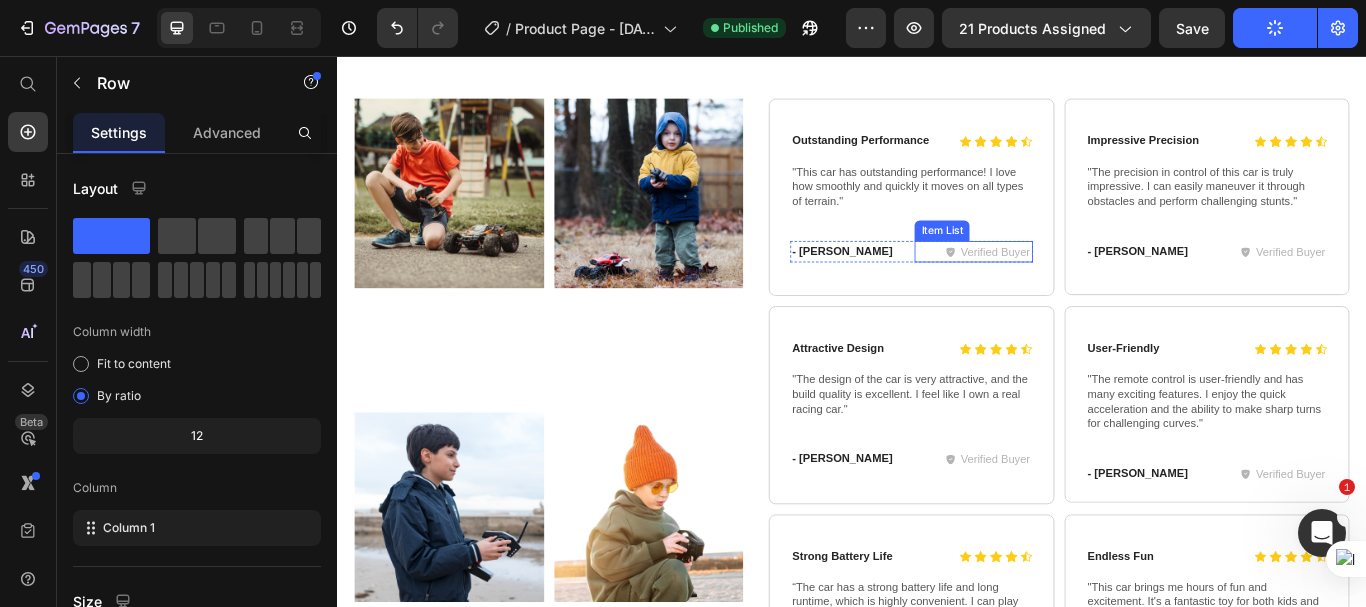 click on "Verified Buyer" at bounding box center [1104, 285] 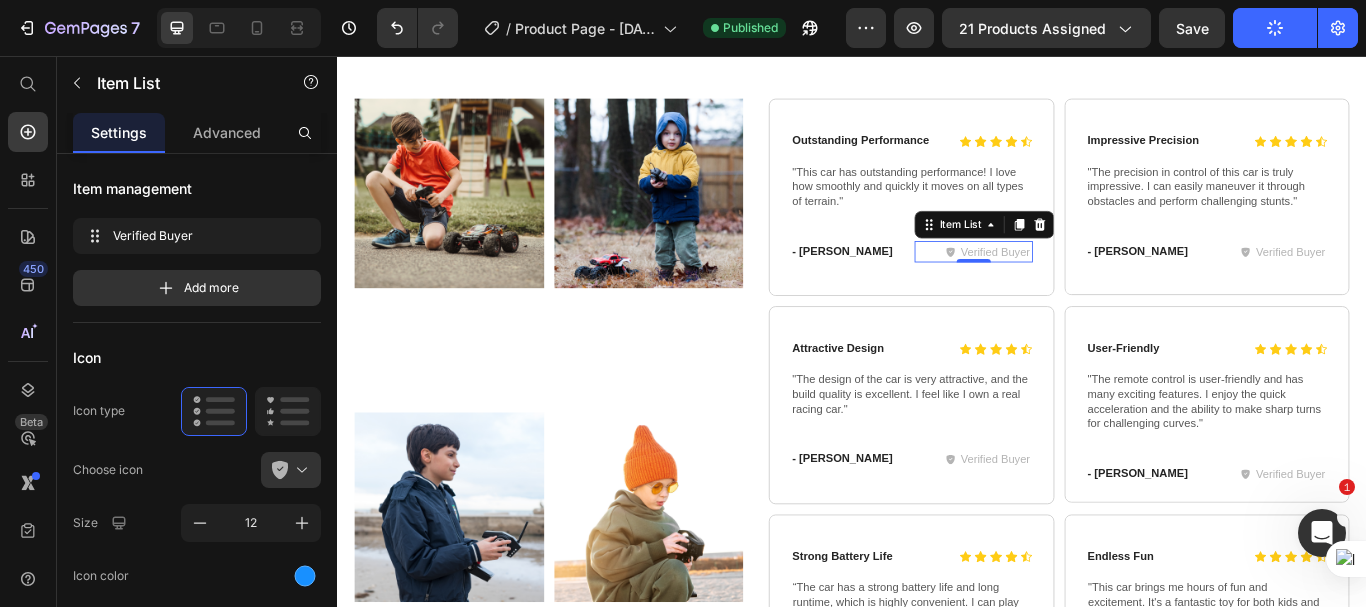 scroll, scrollTop: 7179, scrollLeft: 0, axis: vertical 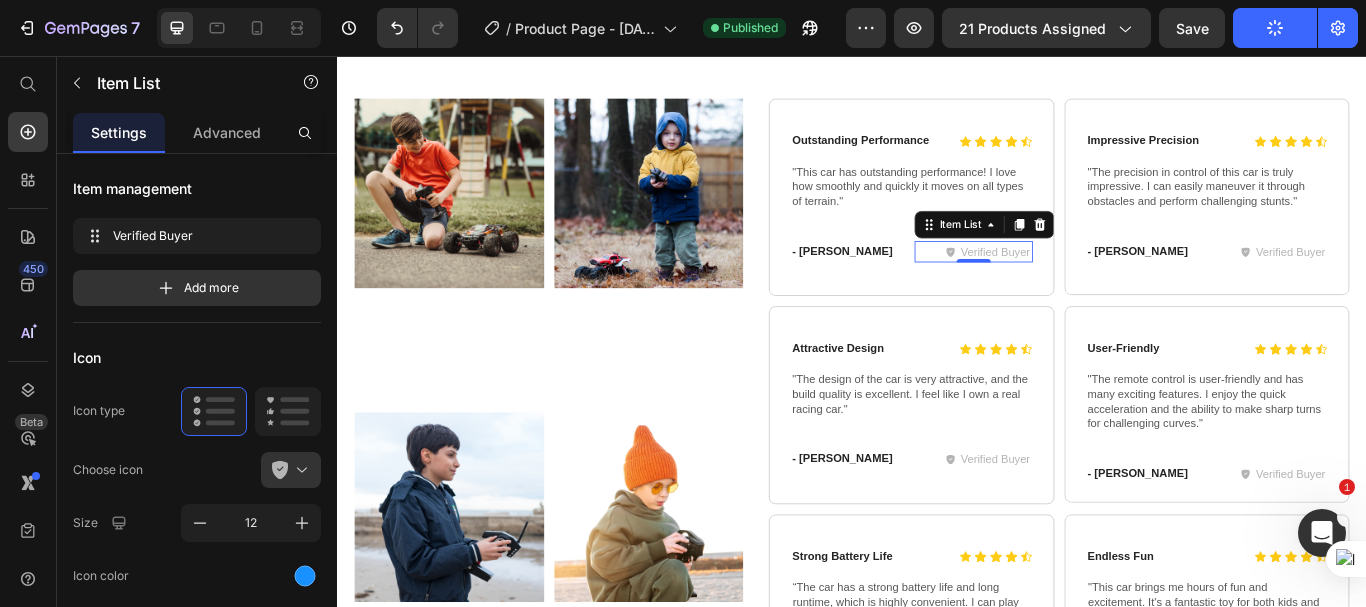 click on "Verified Buyer" at bounding box center (1104, 285) 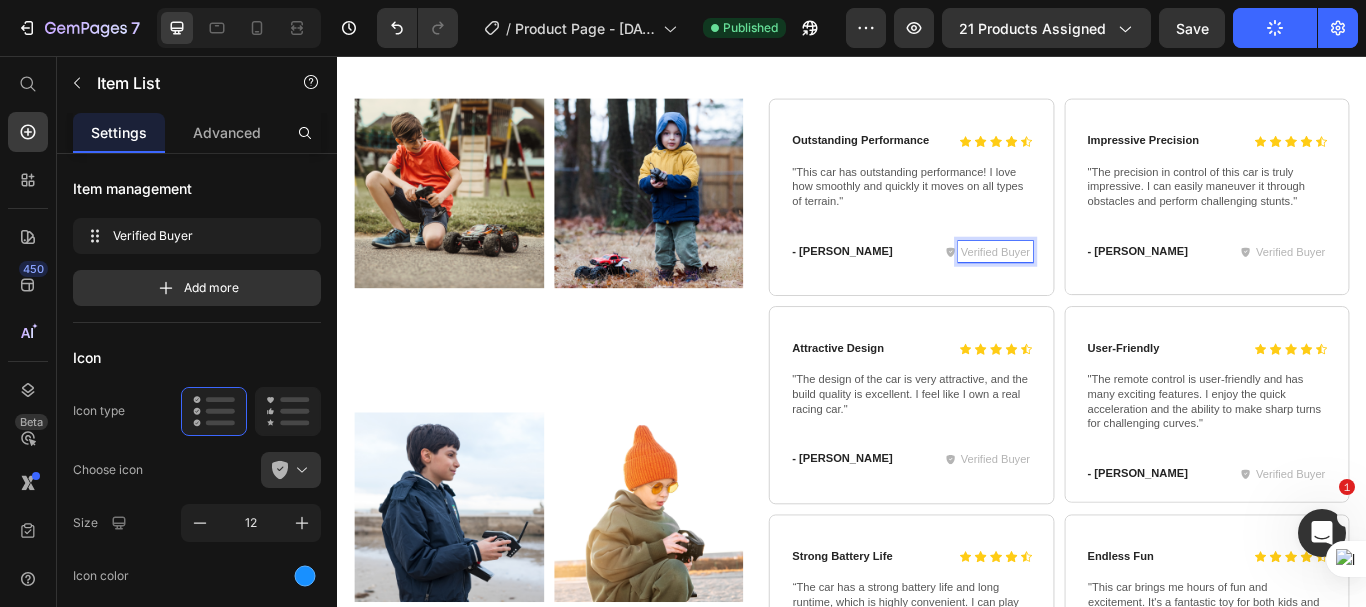 click 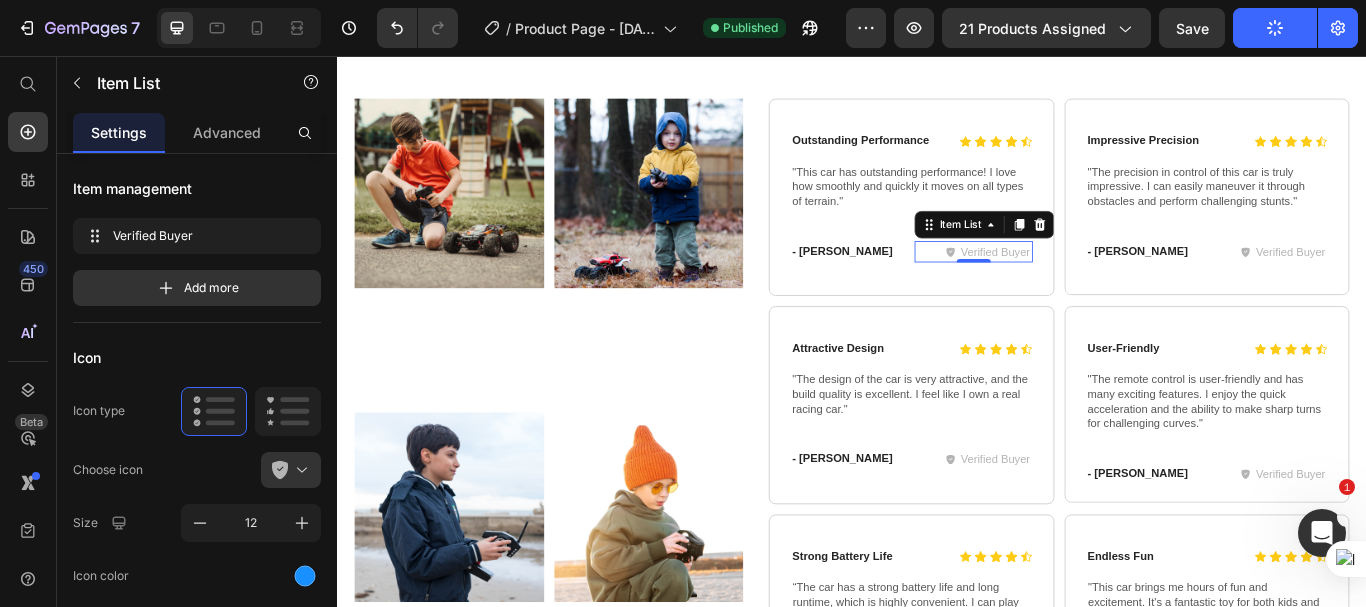 click 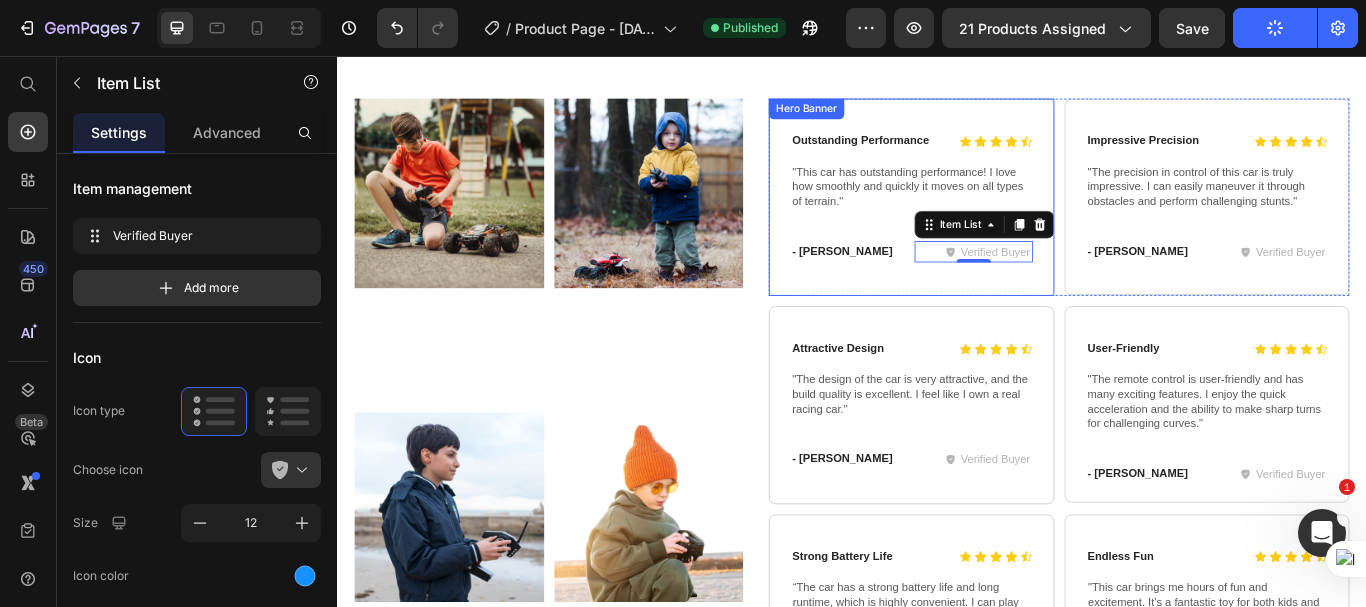click on "Icon Icon Icon Icon
Icon Icon List Outstanding Performance Text Block Row "This car has outstanding performance! I love how smoothly and quickly it moves on all types of terrain." Text Block Row - John D Text Block
Verified Buyer Item List   0 Row" at bounding box center [1006, 221] 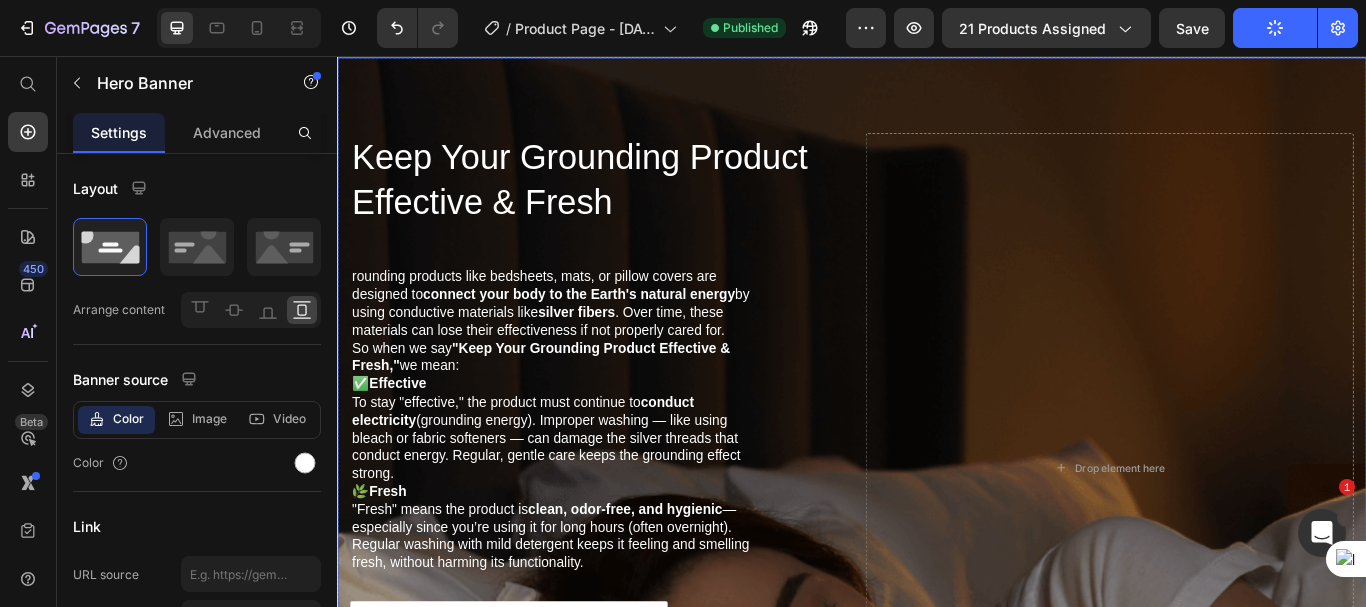 scroll, scrollTop: 6244, scrollLeft: 0, axis: vertical 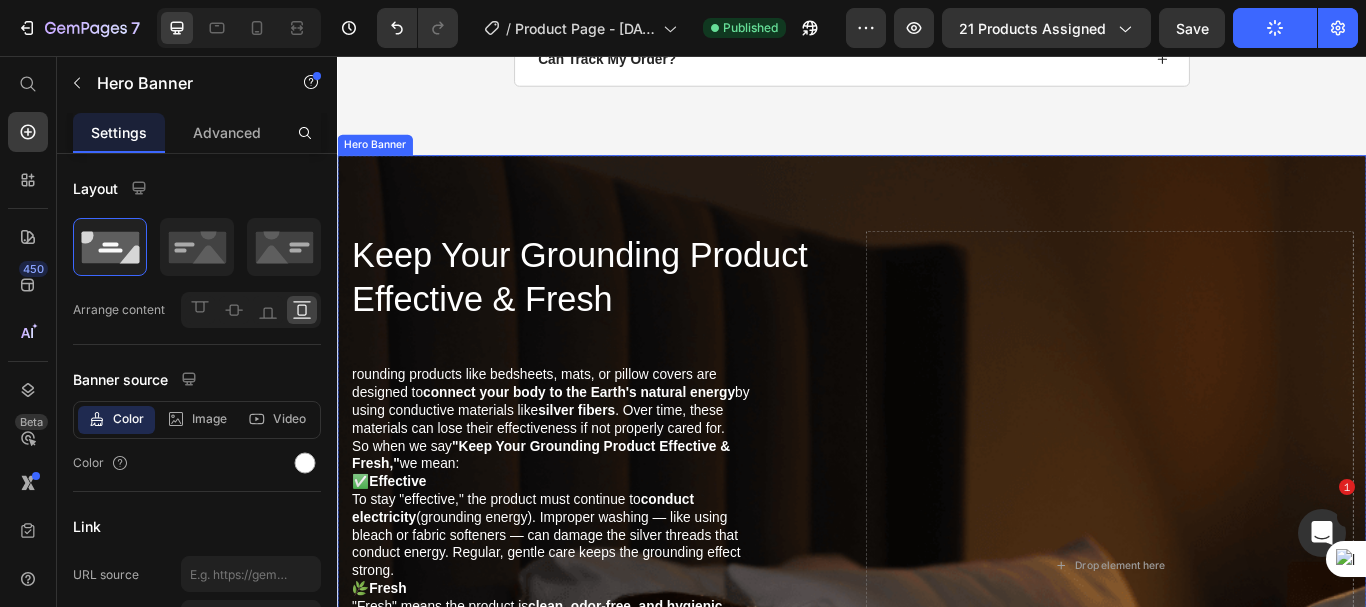 click on "Keep Your Grounding Product Effective & Fresh Heading rounding products like bedsheets, mats, or pillow covers are designed to  connect your body to the Earth's natural energy  by using conductive materials like  silver fibers . Over time, these materials can lose their effectiveness if not properly cared for. So when we say  "Keep Your Grounding Product Effective & Fresh,"  we mean: ✅  Effective To stay "effective," the product must continue to  conduct electricity  (grounding energy). Improper washing — like using bleach or fabric softeners — can damage the silver threads that conduct energy. Regular, gentle care keeps the grounding effect strong. 🌿  Fresh "Fresh" means the product is  clean, odor-free, and hygienic  — especially since you’re using it for long hours (often overnight). Regular washing with mild detergent keeps it feeling and smelling fresh, without harming its functionality. Text Block Explore now Button WE CAN HEAL YOUR DESIRES  Text Block Icon Icon Icon Icon Icon Icon List" at bounding box center [937, 650] 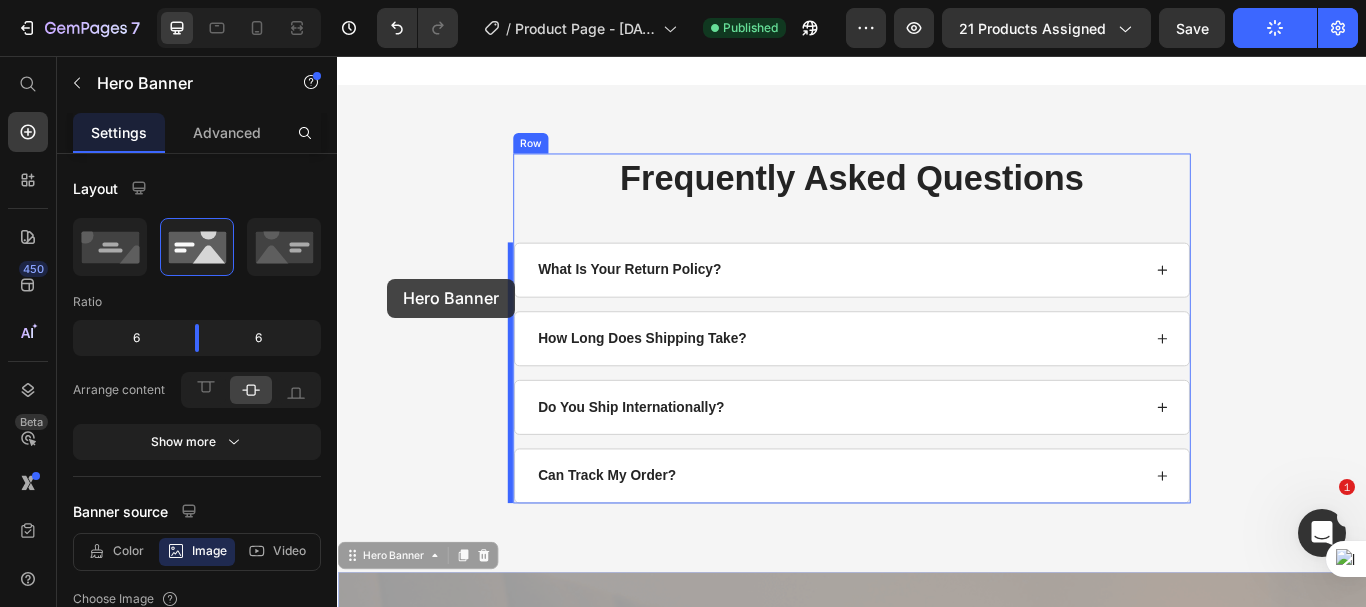 scroll, scrollTop: 5668, scrollLeft: 0, axis: vertical 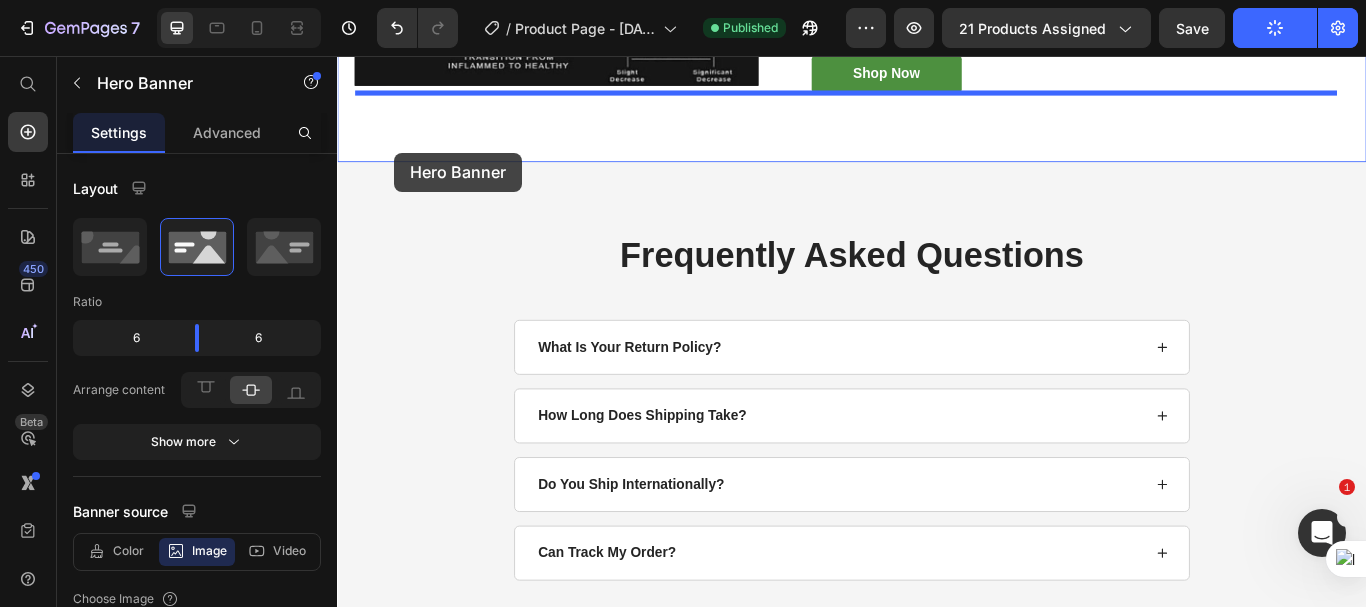 drag, startPoint x: 370, startPoint y: 155, endPoint x: 404, endPoint y: 169, distance: 36.769554 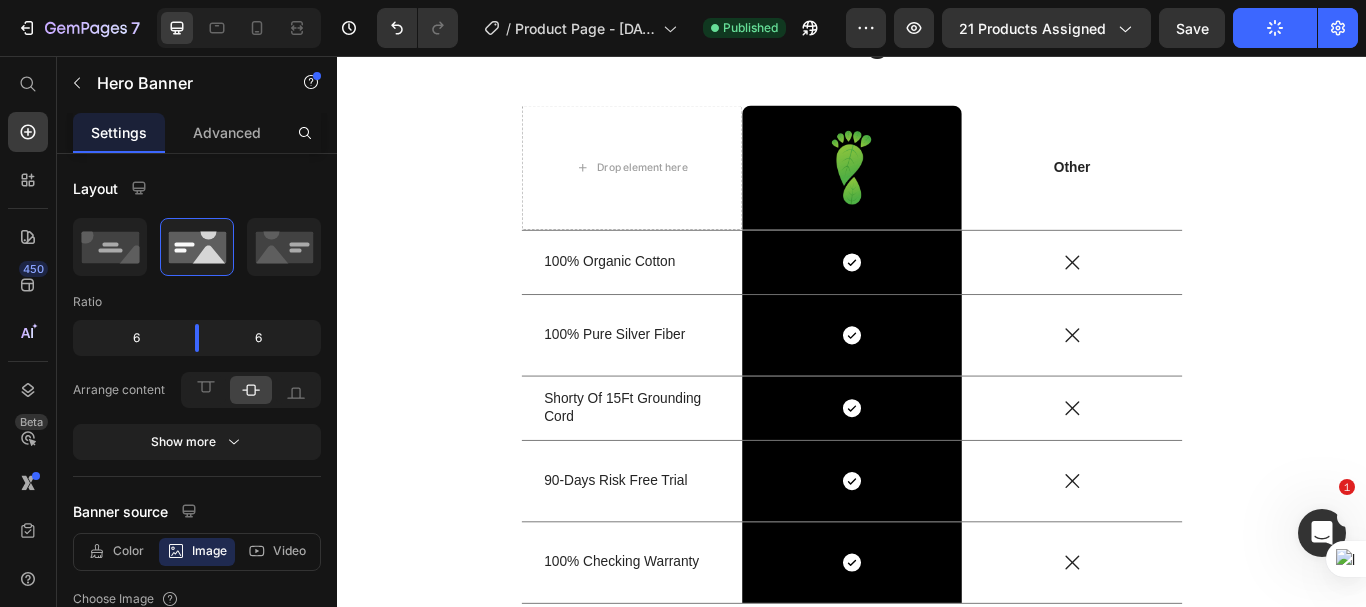scroll, scrollTop: 4068, scrollLeft: 0, axis: vertical 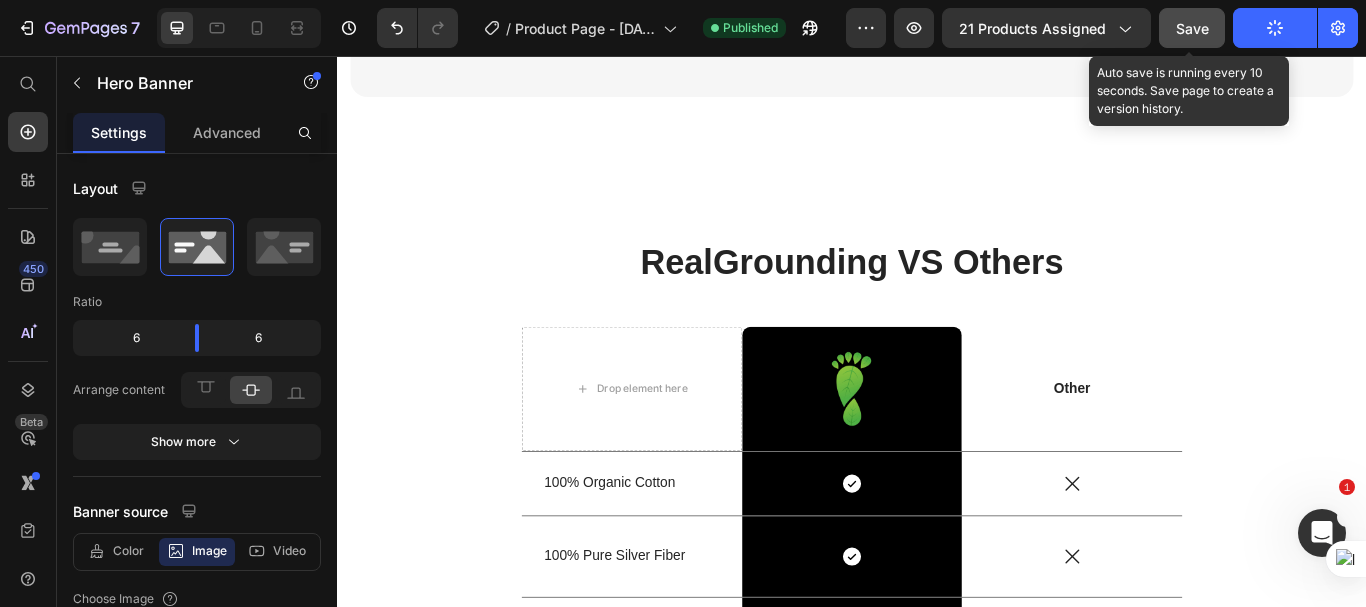 drag, startPoint x: 831, startPoint y: 237, endPoint x: 1200, endPoint y: 24, distance: 426.0634 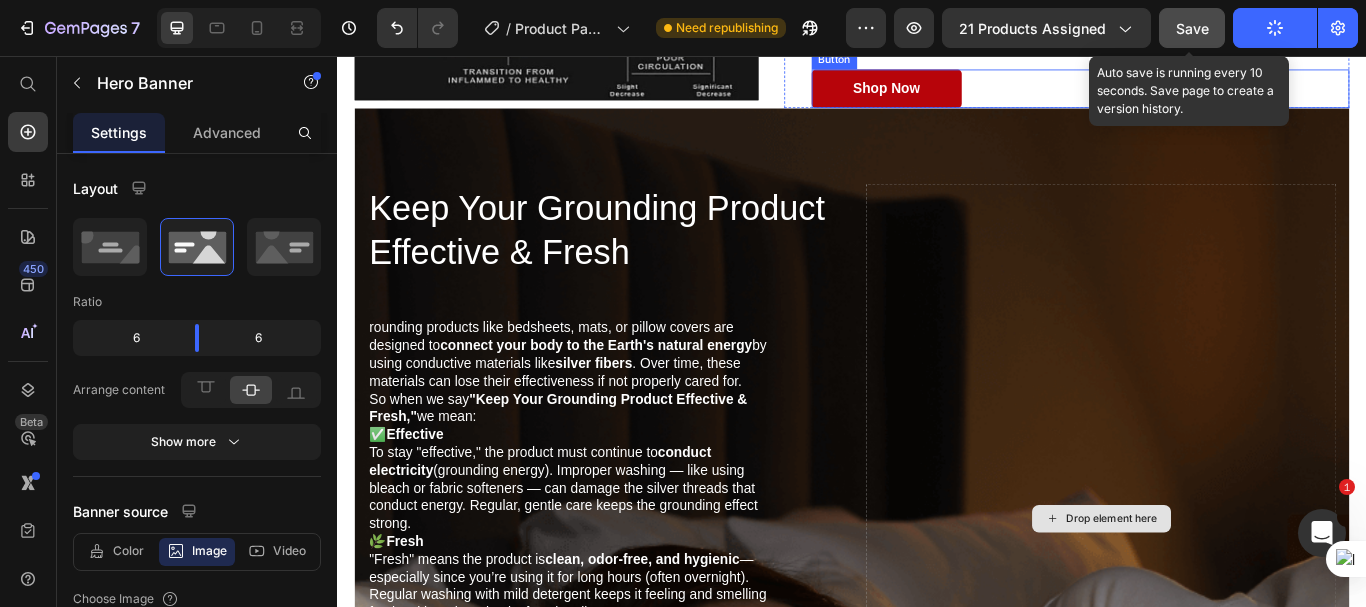 scroll, scrollTop: 5504, scrollLeft: 0, axis: vertical 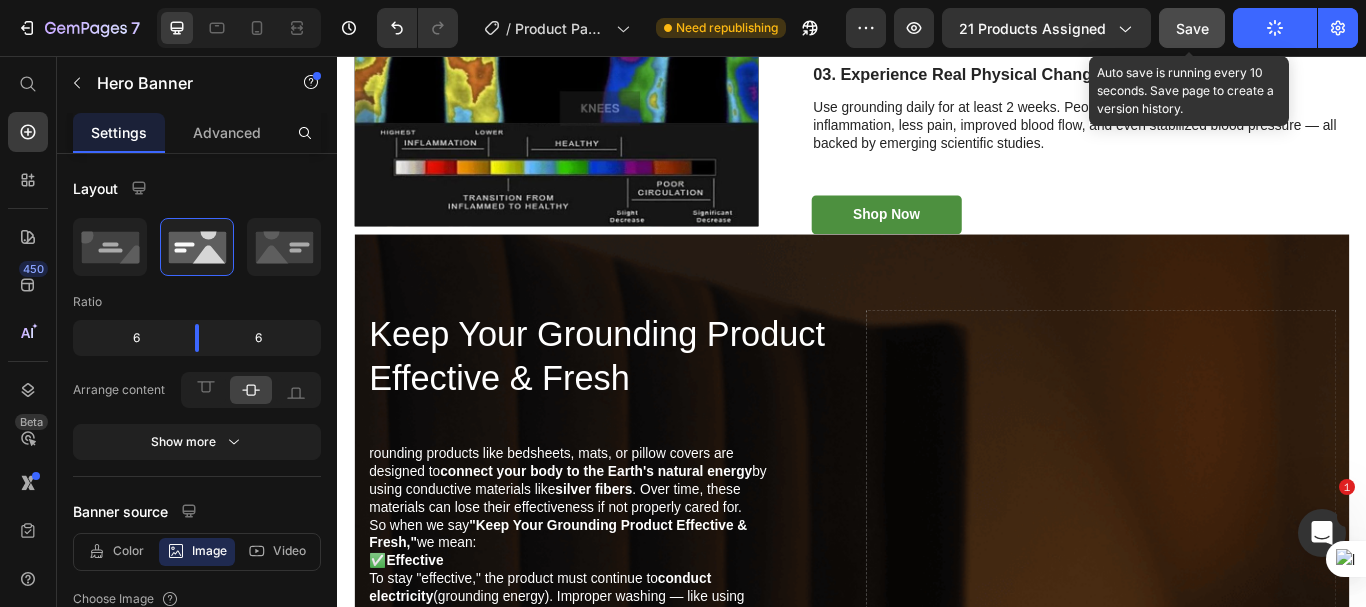click on "Keep Your Grounding Product Effective & Fresh Heading rounding products like bedsheets, mats, or pillow covers are designed to  connect your body to the Earth's natural energy  by using conductive materials like  silver fibers . Over time, these materials can lose their effectiveness if not properly cared for. So when we say  "Keep Your Grounding Product Effective & Fresh,"  we mean: ✅  Effective To stay "effective," the product must continue to  conduct electricity  (grounding energy). Improper washing — like using bleach or fabric softeners — can damage the silver threads that conduct energy. Regular, gentle care keeps the grounding effect strong. 🌿  Fresh "Fresh" means the product is  clean, odor-free, and hygienic  — especially since you’re using it for long hours (often overnight). Regular washing with mild detergent keeps it feeling and smelling fresh, without harming its functionality. Text Block Explore now Button WE CAN HEAL YOUR DESIRES  Text Block Icon Icon Icon Icon Icon Icon List" at bounding box center (937, 742) 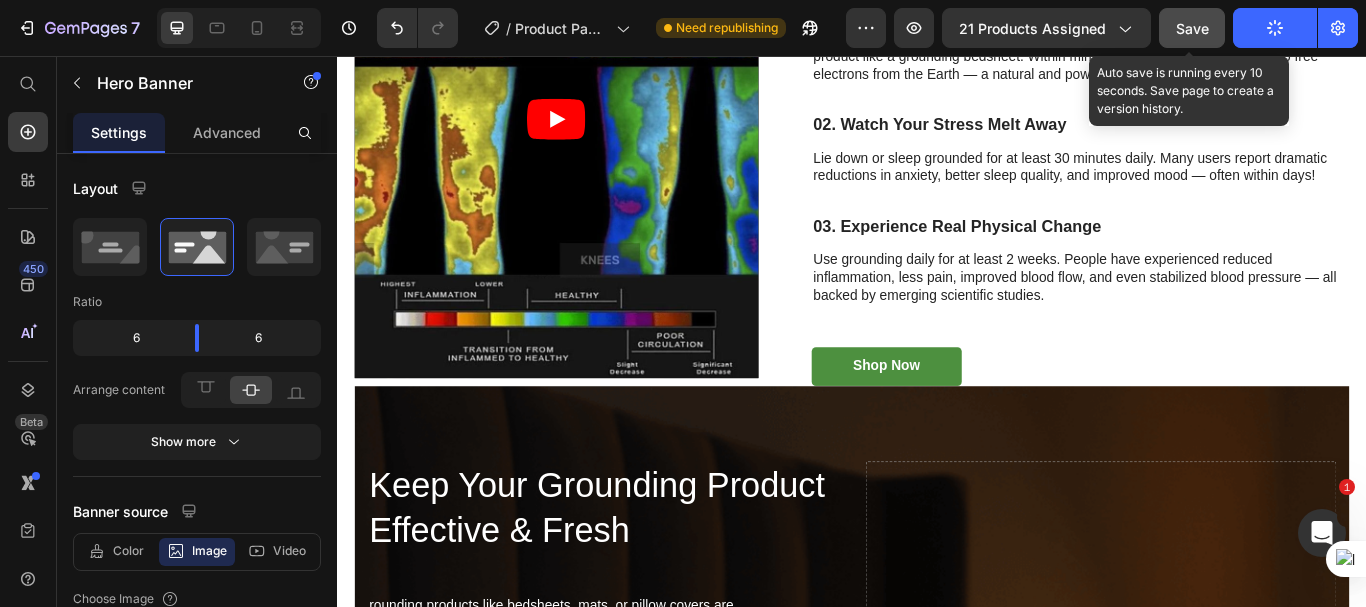 scroll, scrollTop: 5304, scrollLeft: 0, axis: vertical 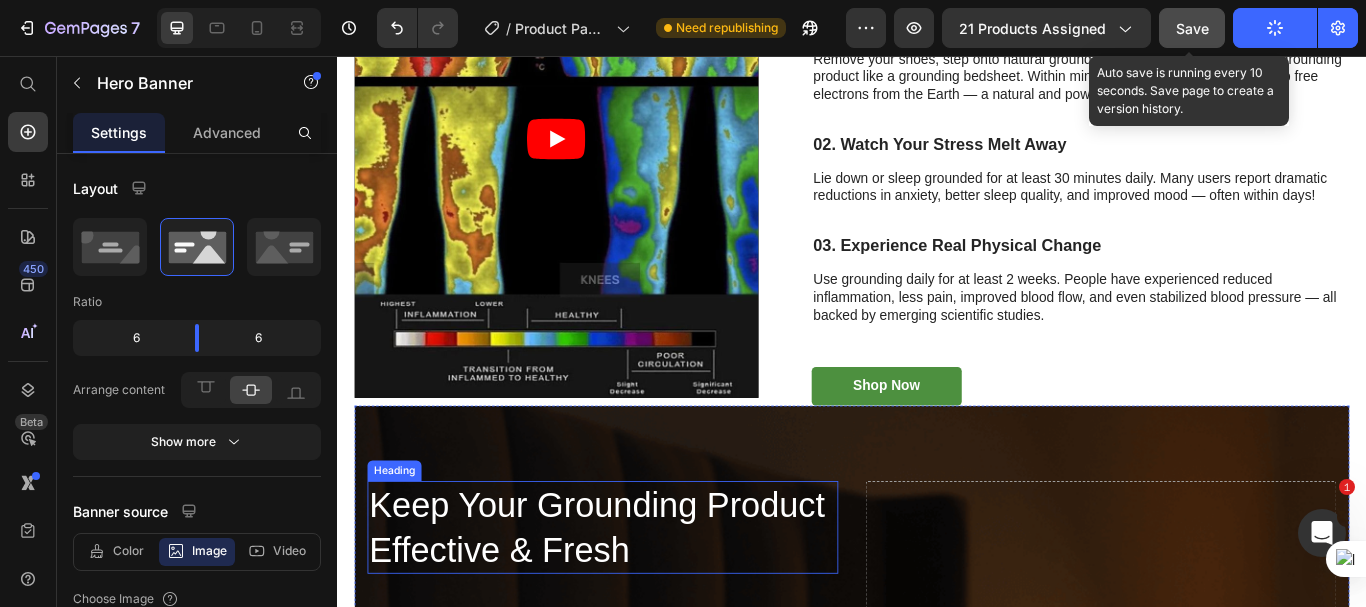 click on "Keep Your Grounding Product Effective & Fresh" at bounding box center (646, 606) 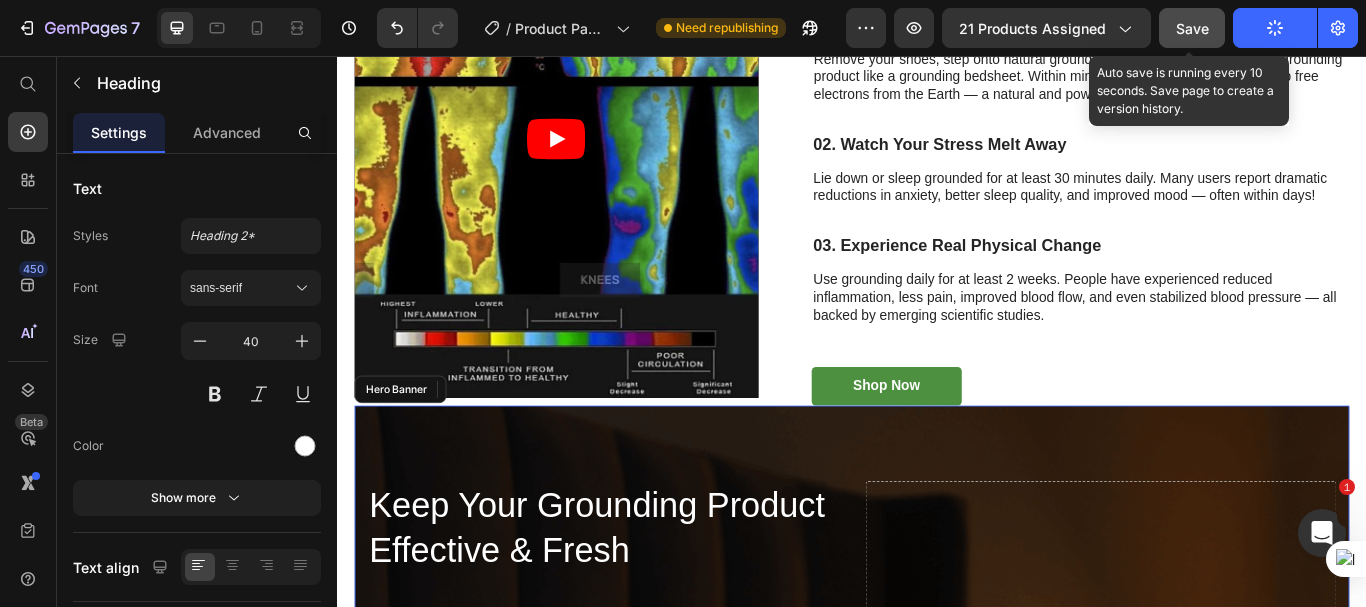 click on "Keep Your Grounding Product Effective & Fresh Heading   48 rounding products like bedsheets, mats, or pillow covers are designed to  connect your body to the Earth's natural energy  by using conductive materials like  silver fibers . Over time, these materials can lose their effectiveness if not properly cared for. So when we say  "Keep Your Grounding Product Effective & Fresh,"  we mean: ✅  Effective To stay "effective," the product must continue to  conduct electricity  (grounding energy). Improper washing — like using bleach or fabric softeners — can damage the silver threads that conduct energy. Regular, gentle care keeps the grounding effect strong. 🌿  Fresh "Fresh" means the product is  clean, odor-free, and hygienic  — especially since you’re using it for long hours (often overnight). Regular washing with mild detergent keeps it feeling and smelling fresh, without harming its functionality. Text Block Explore now Button WE CAN HEAL YOUR DESIRES  Text Block Icon Icon Icon Icon Icon Row Row" at bounding box center (937, 942) 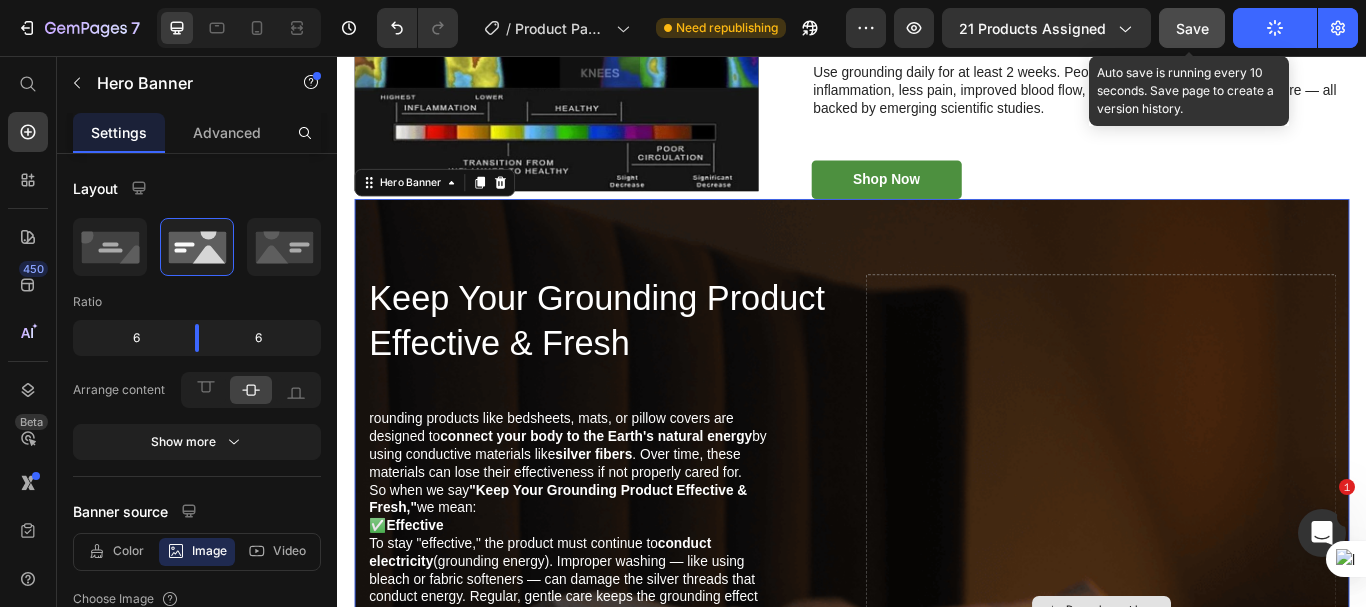 scroll, scrollTop: 5504, scrollLeft: 0, axis: vertical 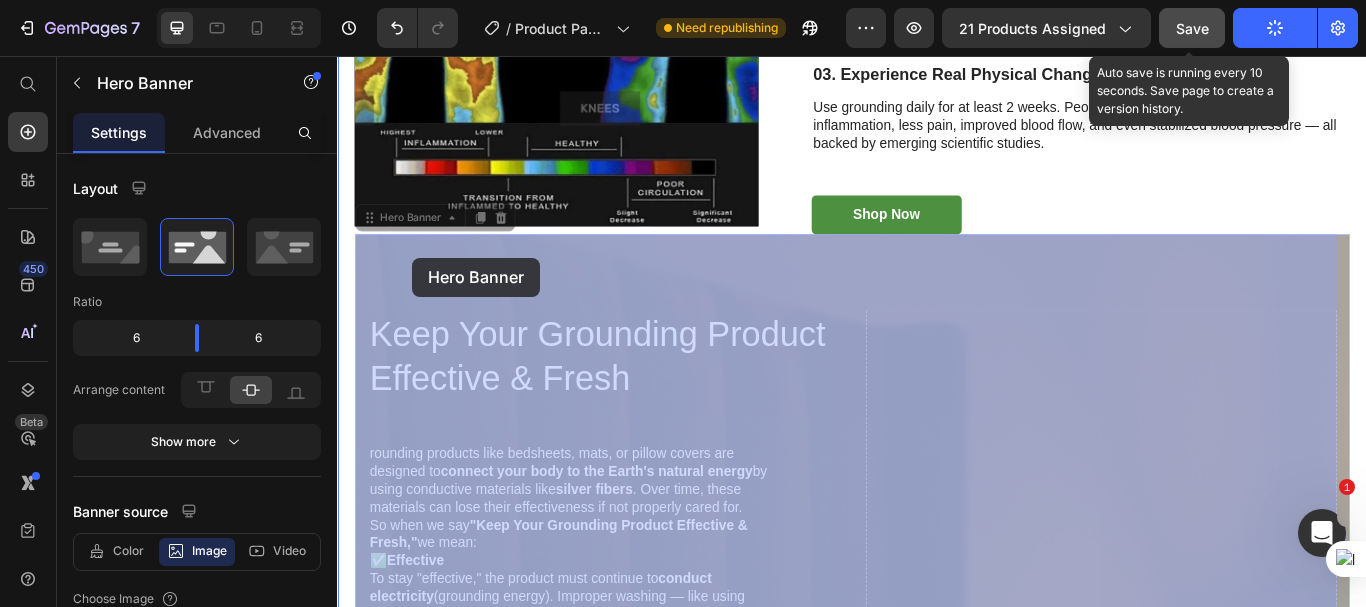 drag, startPoint x: 429, startPoint y: 246, endPoint x: 425, endPoint y: 291, distance: 45.17743 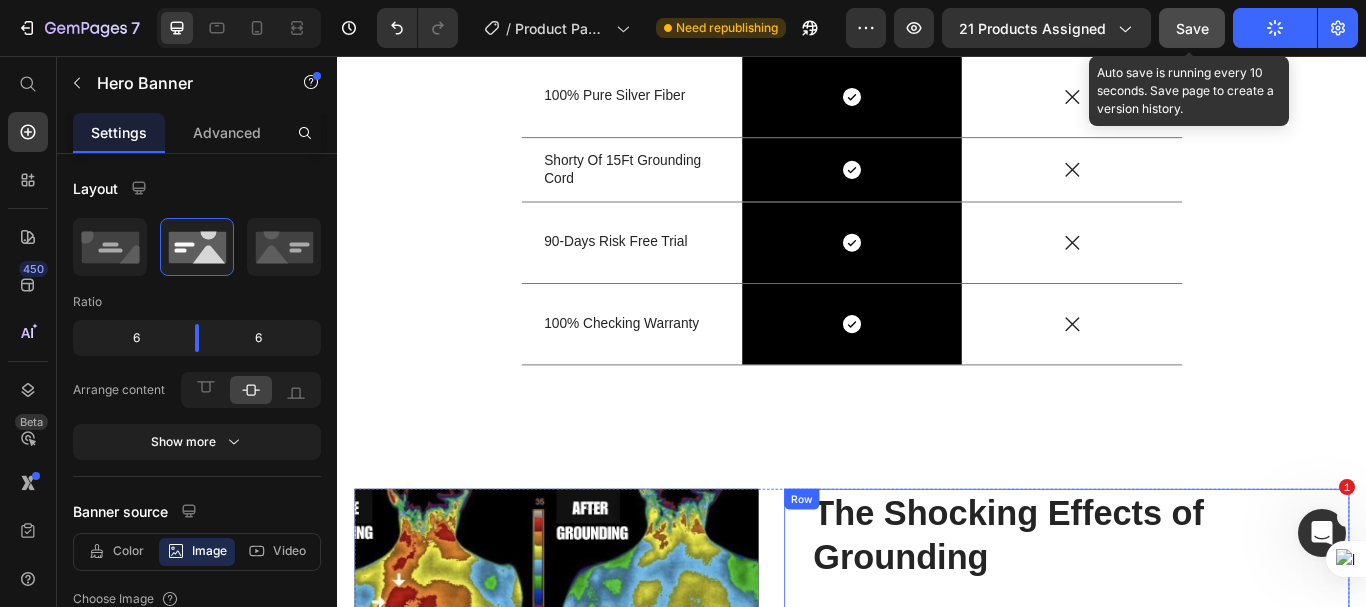 scroll, scrollTop: 4504, scrollLeft: 0, axis: vertical 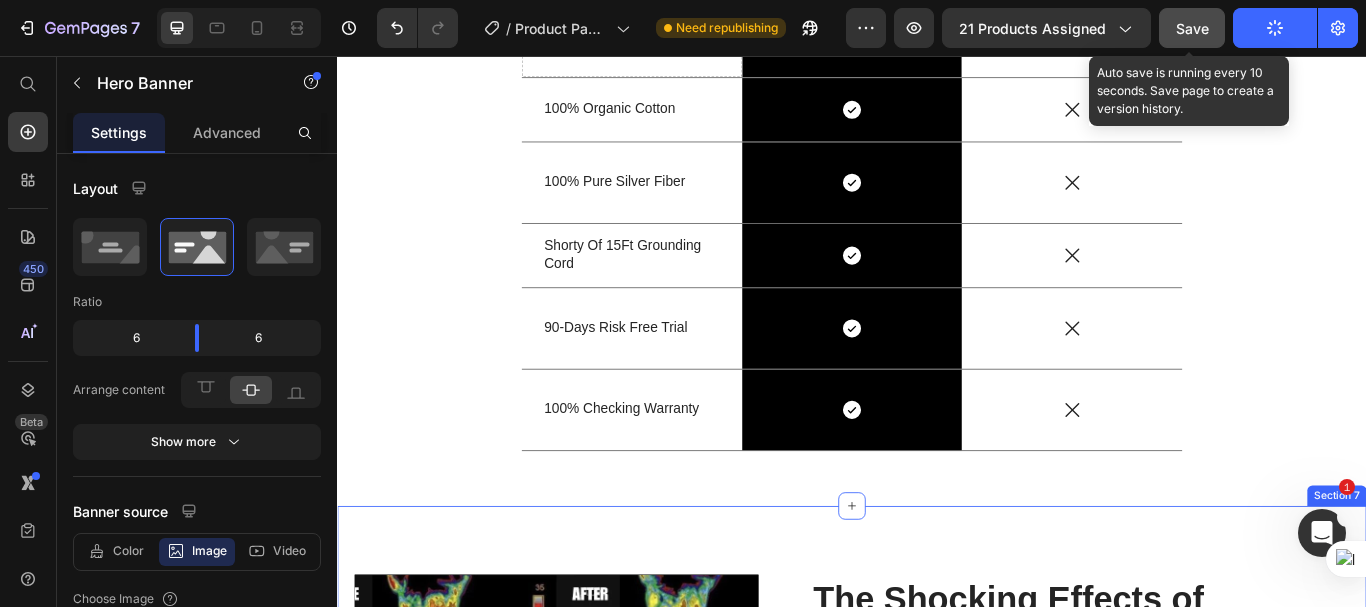 click on "Basic instructions Heading Video The Shocking Effects of Grounding   Heading 01.Feel the Earth — Literally! Text Block Remove your shoes, step onto natural ground (grass, soil, or sand), or use a grounding product like a grounding bedsheet. Within minutes, your body begins to absorb free electrons from the Earth — a natural and powerful antioxidant source. Text Block 02. Watch Your Stress Melt Away Text Block Lie down or sleep grounded for at least 30 minutes daily. Many users report dramatic reductions in anxiety, better sleep quality, and improved mood — often within days! Text Block 03. Experience Real Physical Change Text Block Use grounding daily for at least 2 weeks. People have experienced reduced inflammation, less pain, improved blood flow, and even stabilized blood pressure — all backed by emerging scientific studies. Text Block Shop Now Button Row Row Keep Your Grounding Product Effective & Fresh Heading rounding products like bedsheets, mats, or pillow covers are designed to   we mean:" at bounding box center (937, 1446) 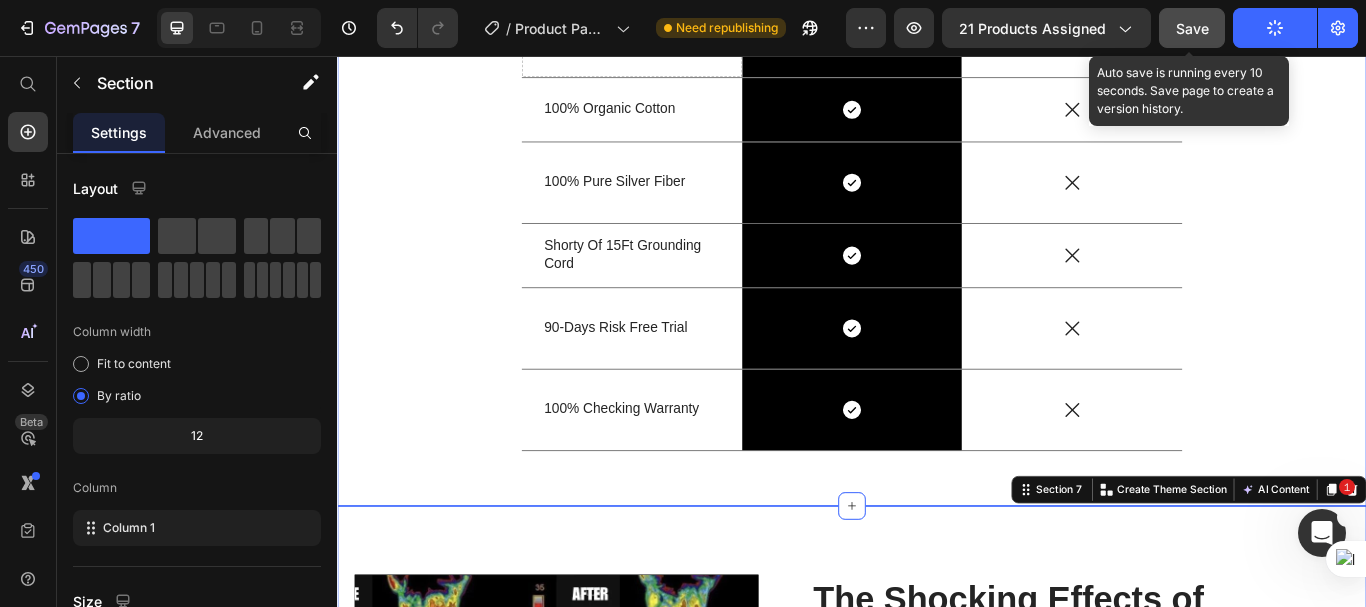 click on "RealGrounding VS Others Heading
Drop element here Image Row Other Text Block Row 100% Organic Cotton Text Block
Icon Row
Icon Row 100% Pure Silver Fiber Text Block
Icon Row
Icon Row Shorty Of 15Ft Grounding Cord Text Block
Icon Row
Icon Row 90-Days Risk Free Trial Text Block
Icon Row
Icon Row 100% Checking Warranty Text Block
Icon Row
Icon Row Row" at bounding box center [937, 182] 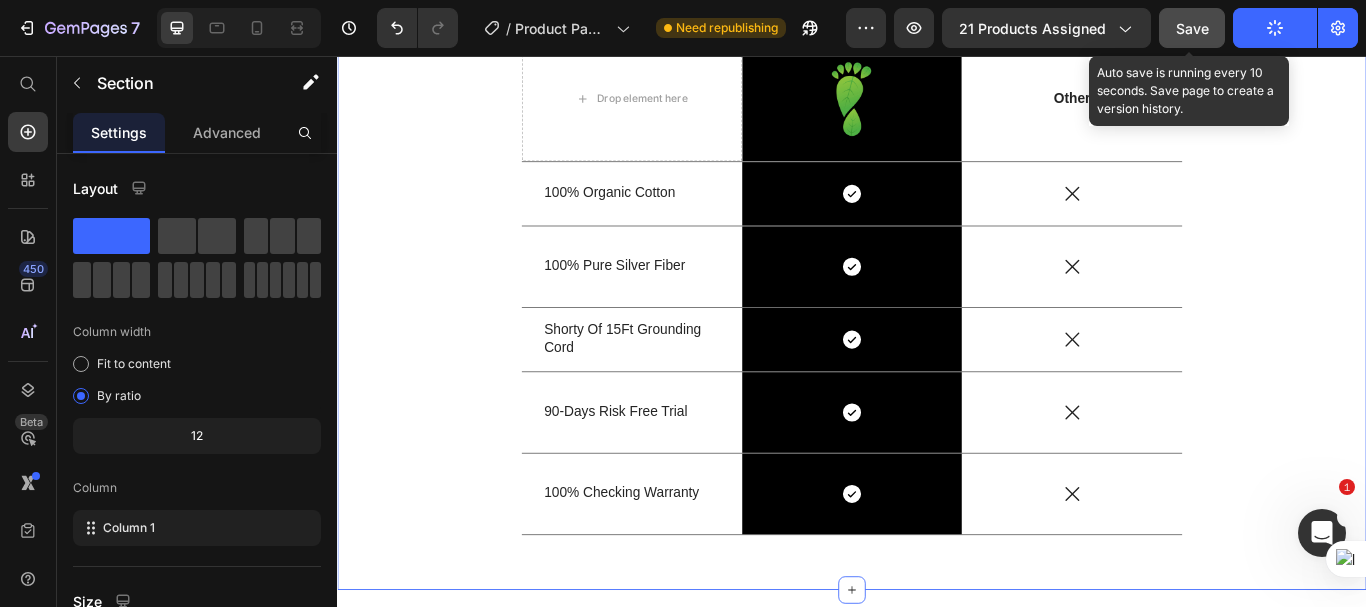 scroll, scrollTop: 3604, scrollLeft: 0, axis: vertical 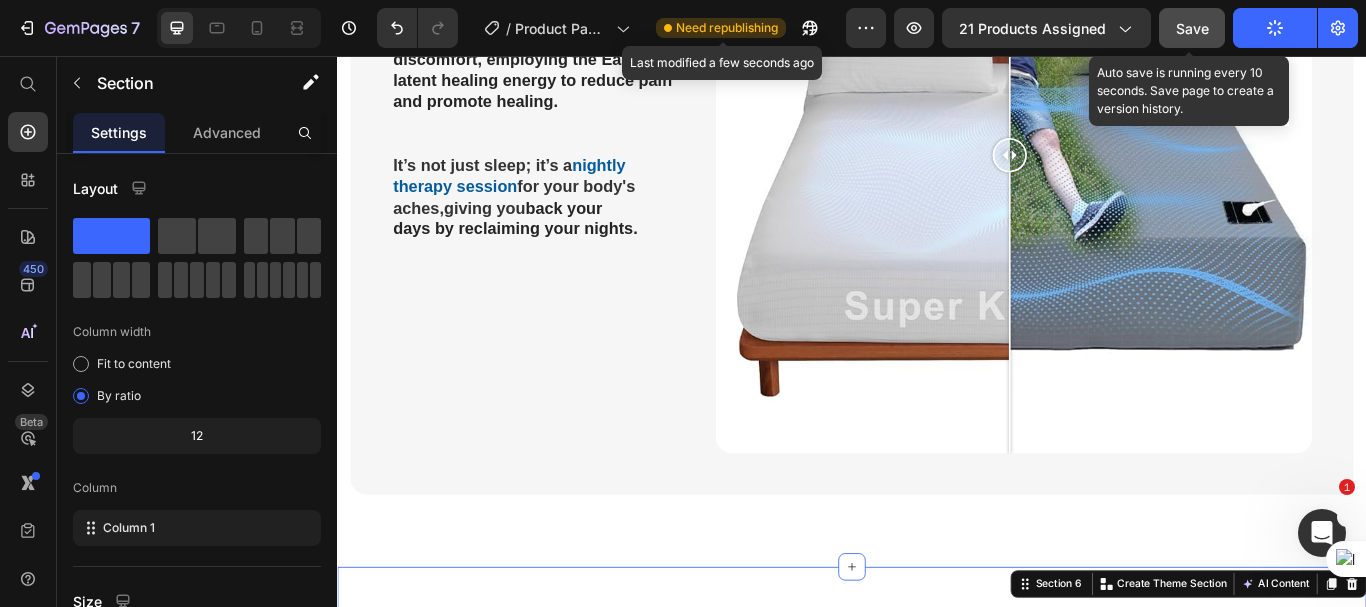 click on "Need republishing" at bounding box center [727, 28] 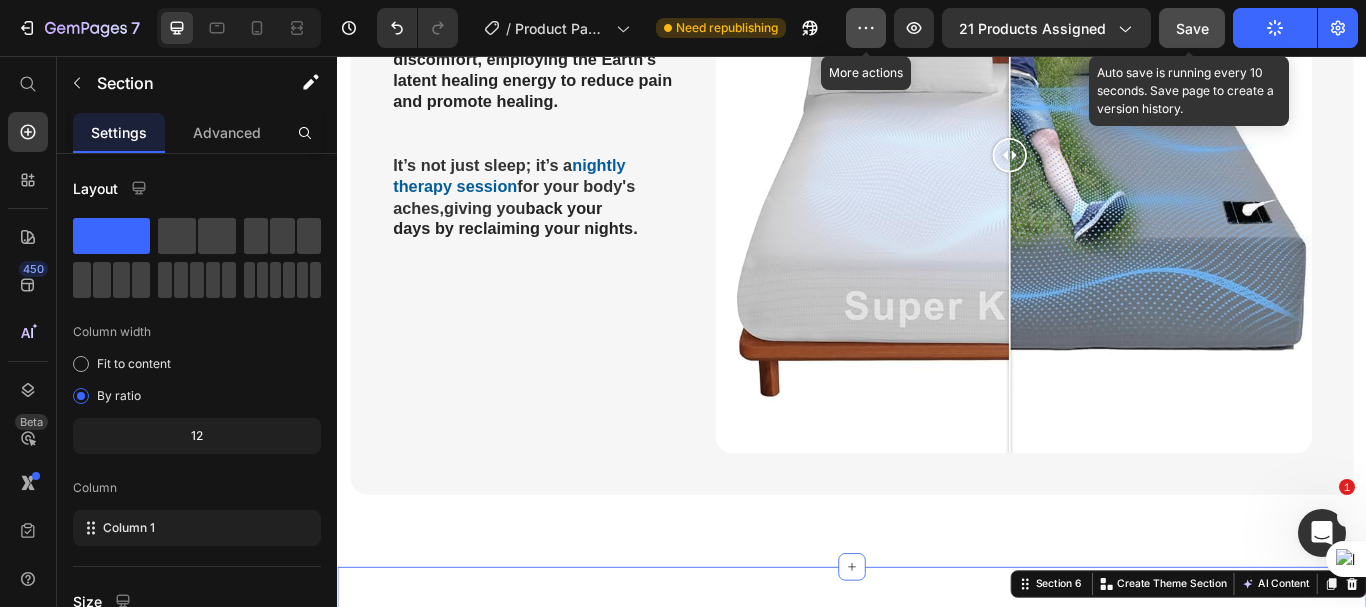 click 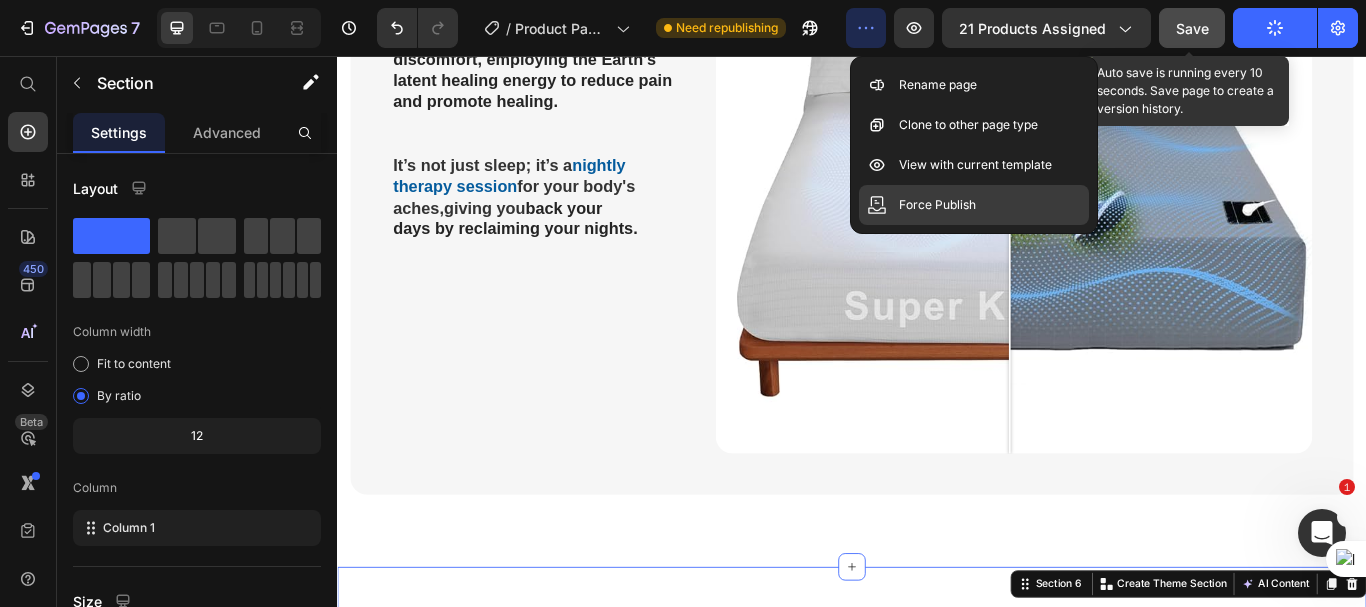 click on "Force Publish" at bounding box center [937, 205] 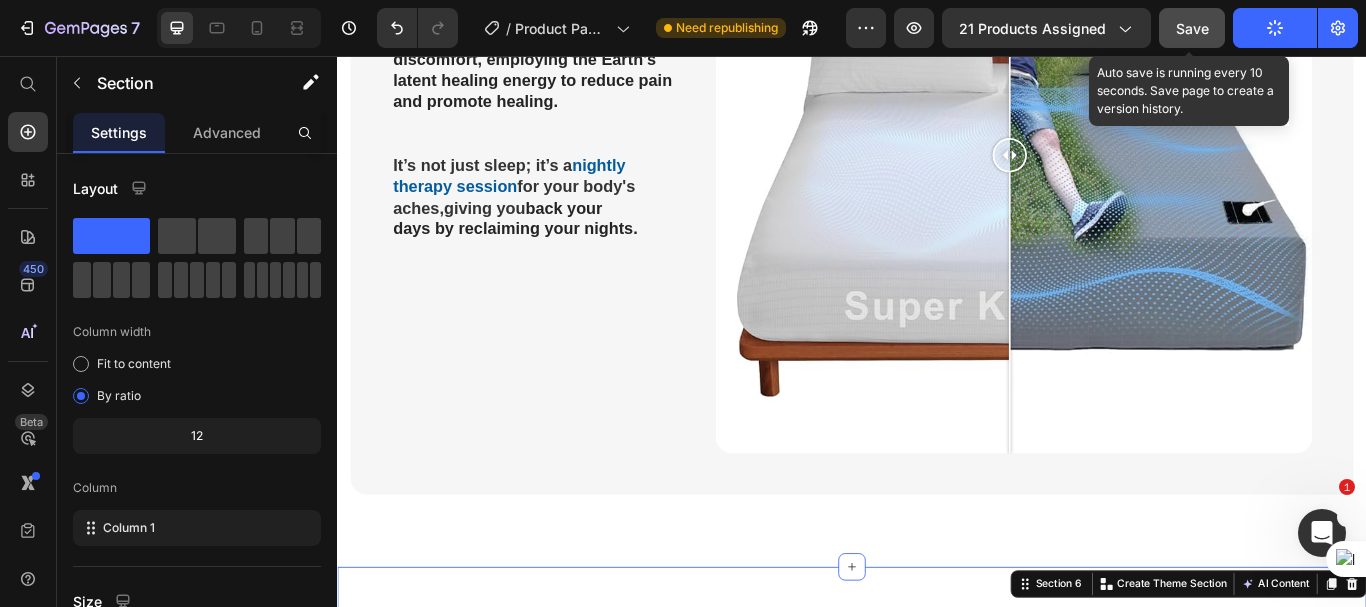 click at bounding box center [1322, 533] 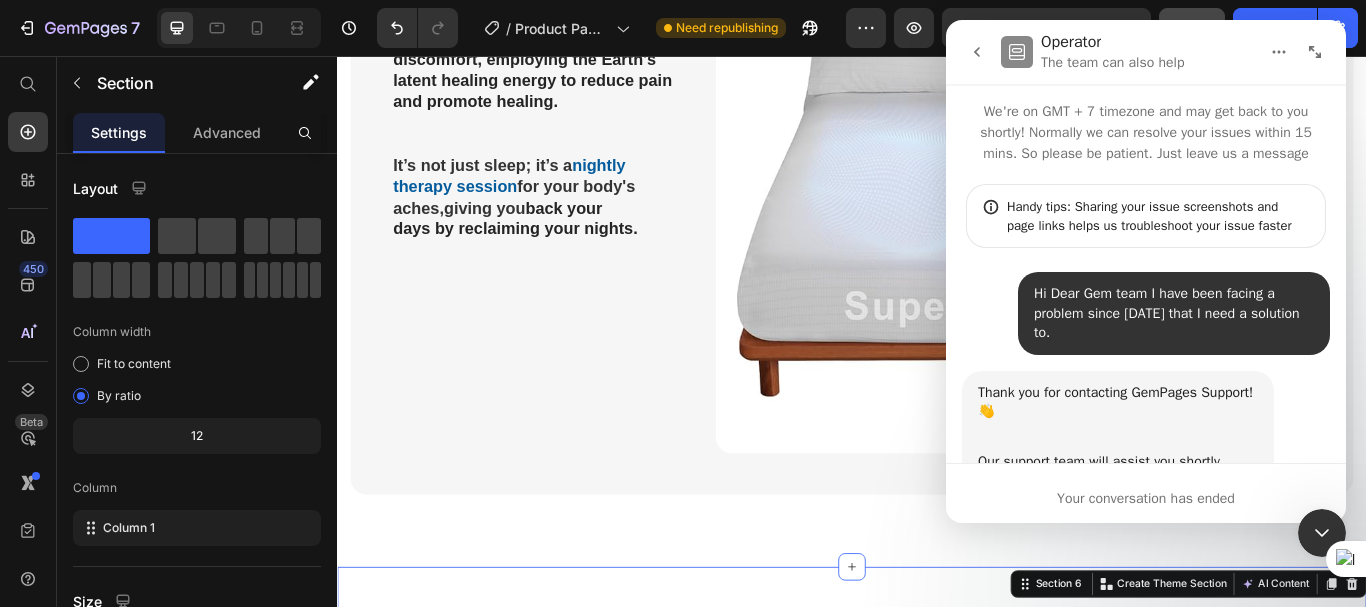 scroll, scrollTop: 3, scrollLeft: 0, axis: vertical 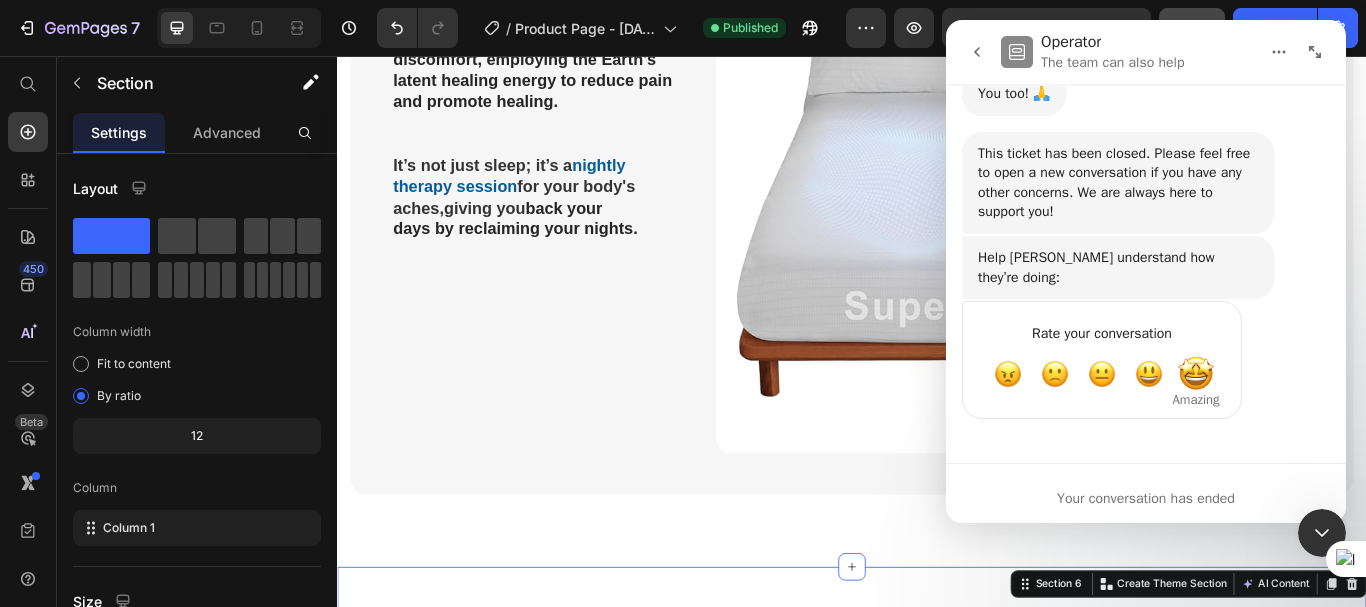 click at bounding box center (1196, 374) 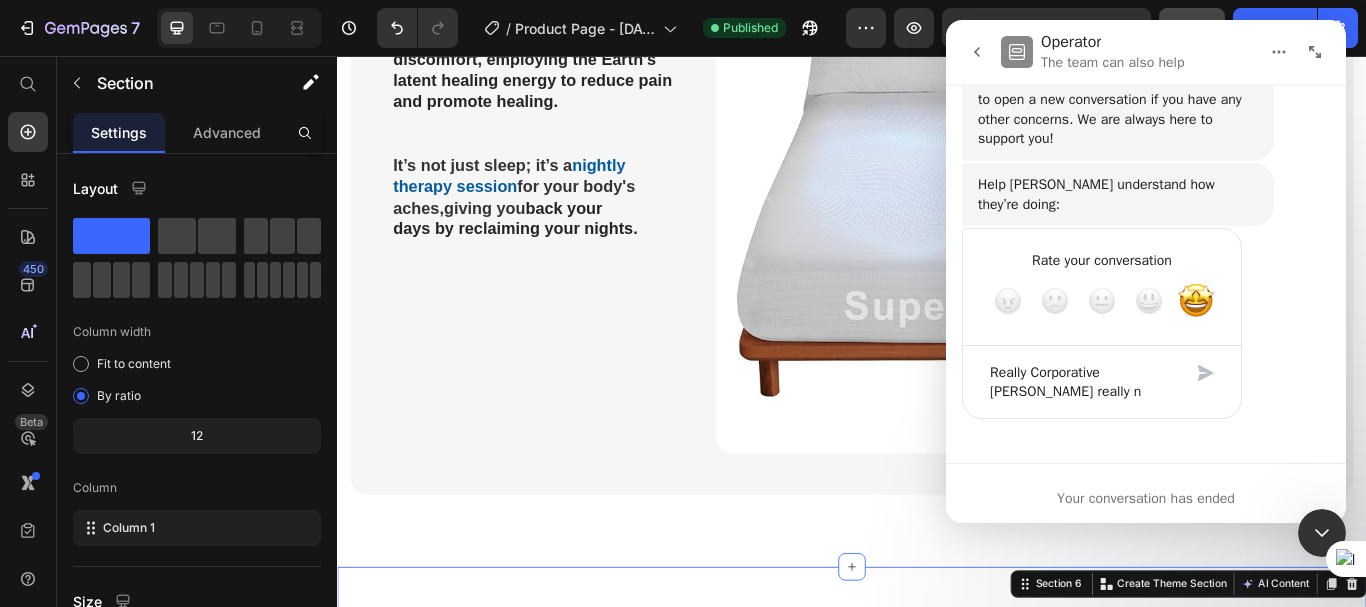 scroll, scrollTop: 7285, scrollLeft: 0, axis: vertical 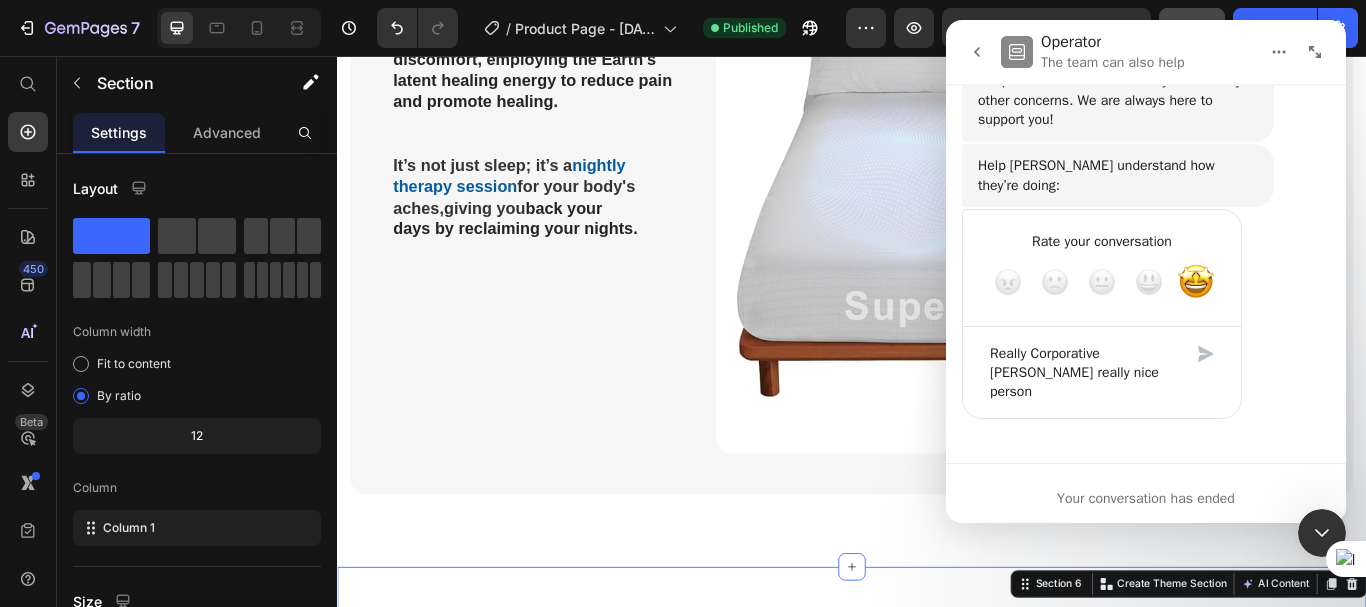 click on "Really Corporative Zoe really nice person" at bounding box center (1082, 372) 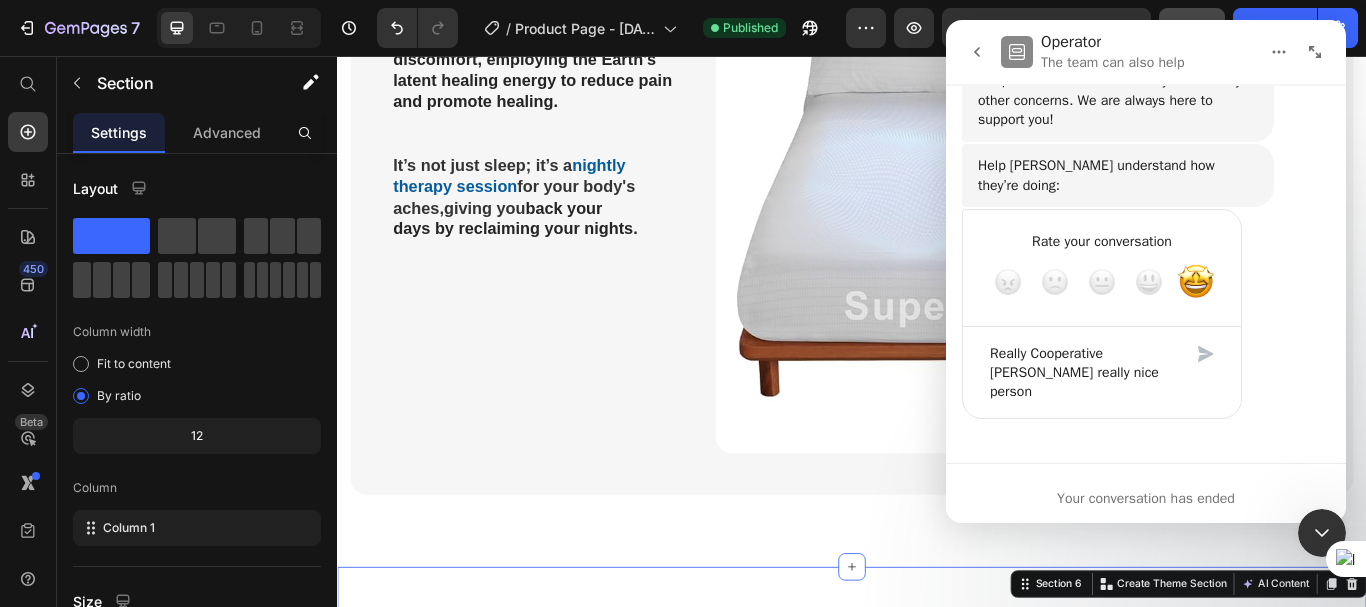 click on "Really Cooperative Zoe really nice person" at bounding box center [1082, 372] 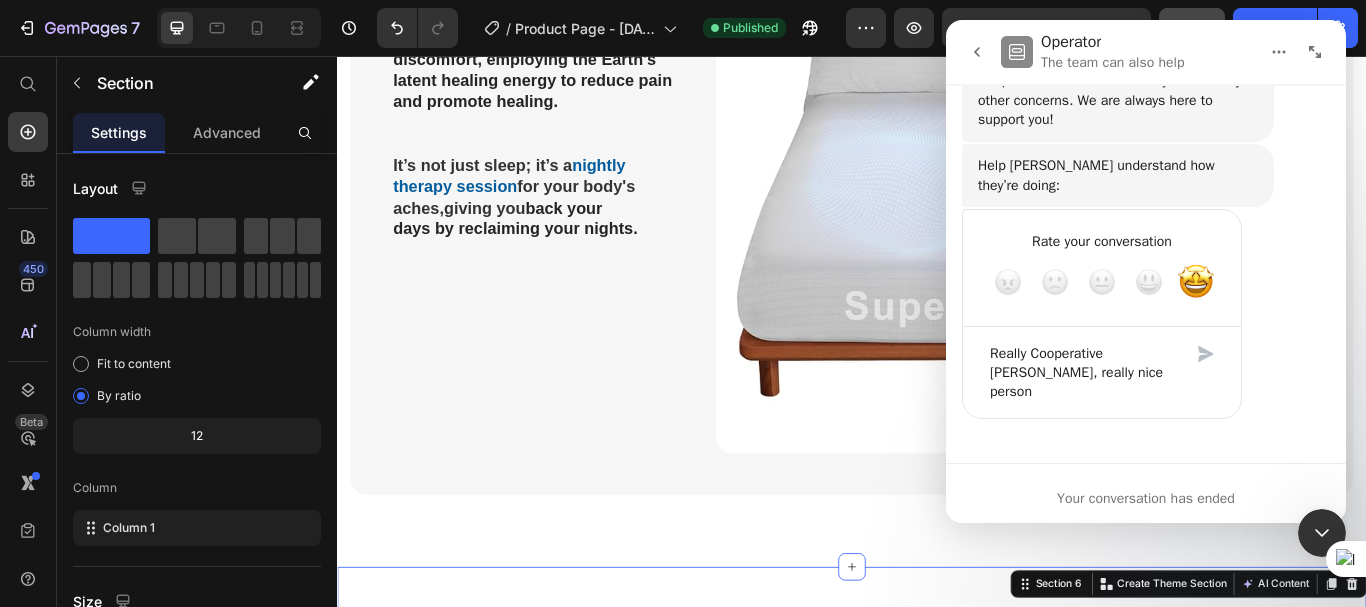 click on "Really Cooperative Zoe, really nice person" at bounding box center (1082, 372) 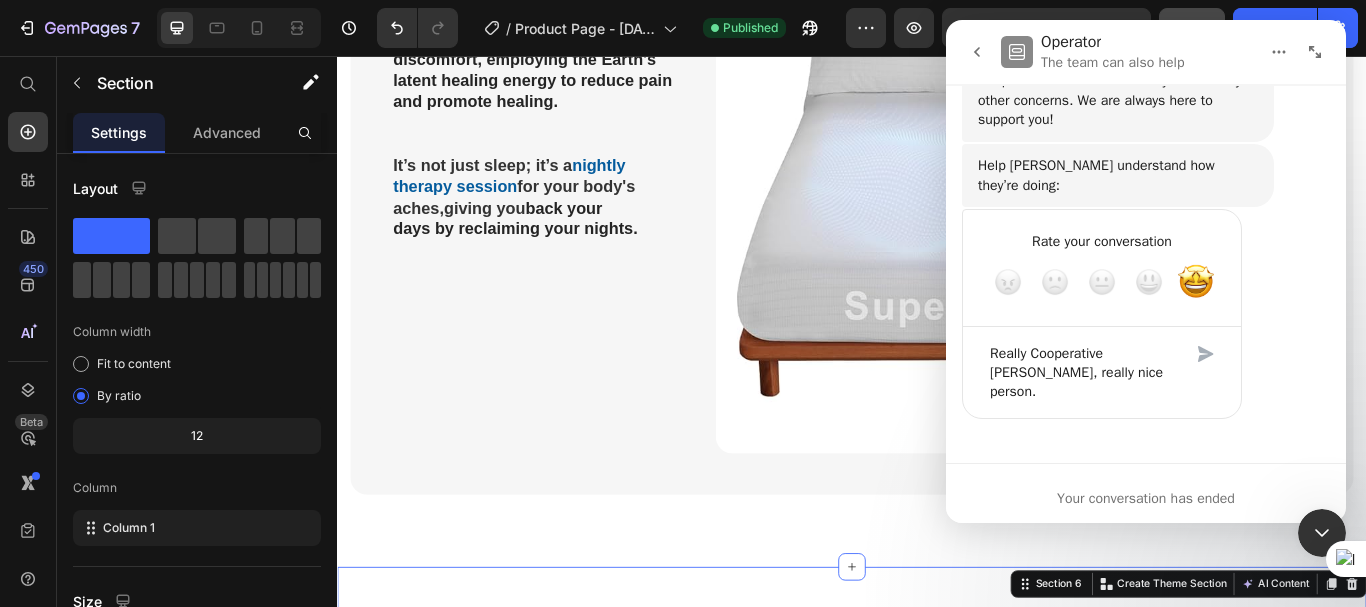 type on "Really Cooperative Zoe, really nice person." 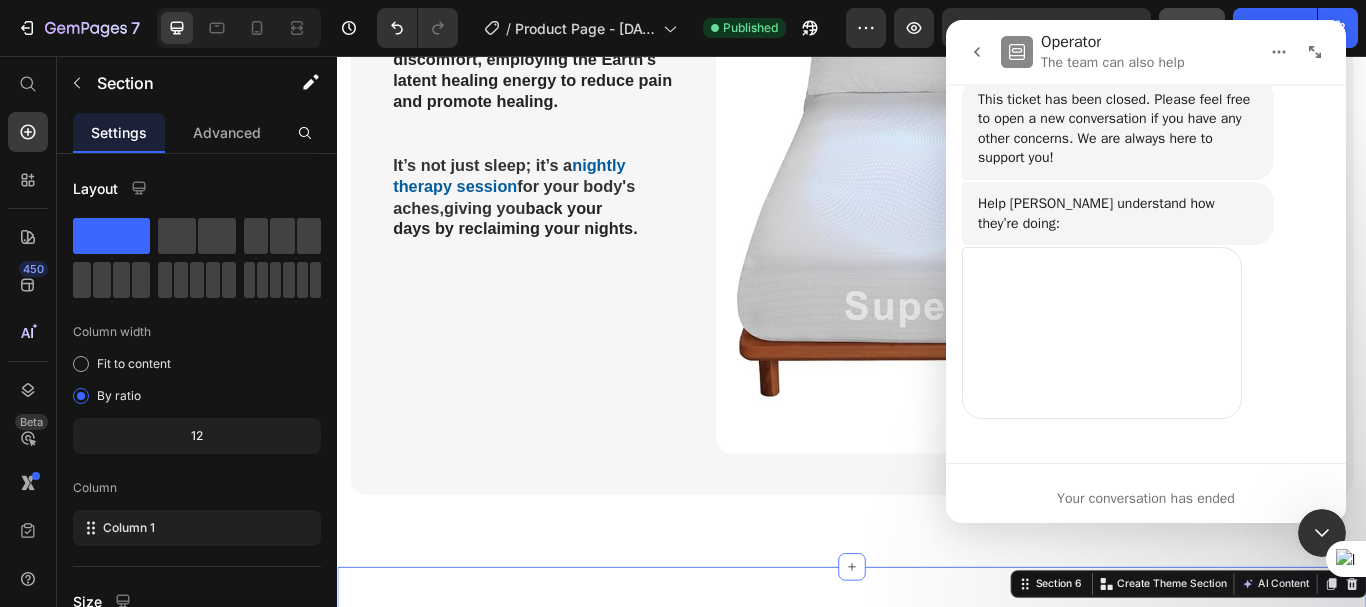 scroll, scrollTop: 7259, scrollLeft: 0, axis: vertical 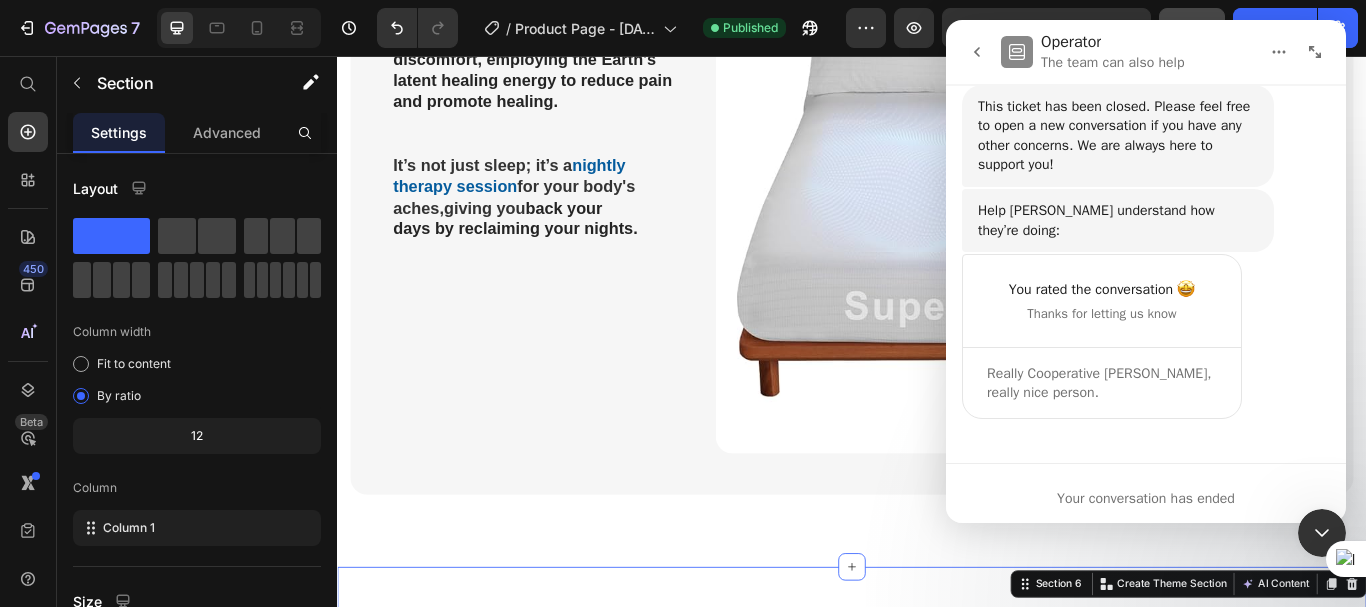 click 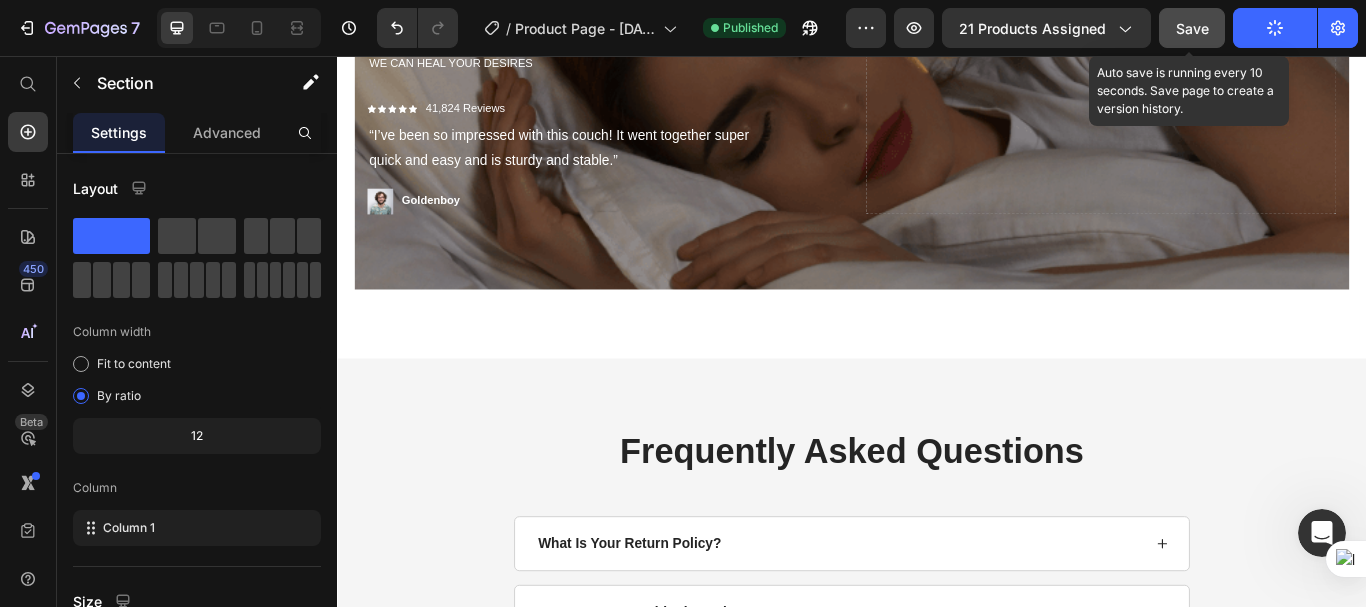 scroll, scrollTop: 6204, scrollLeft: 0, axis: vertical 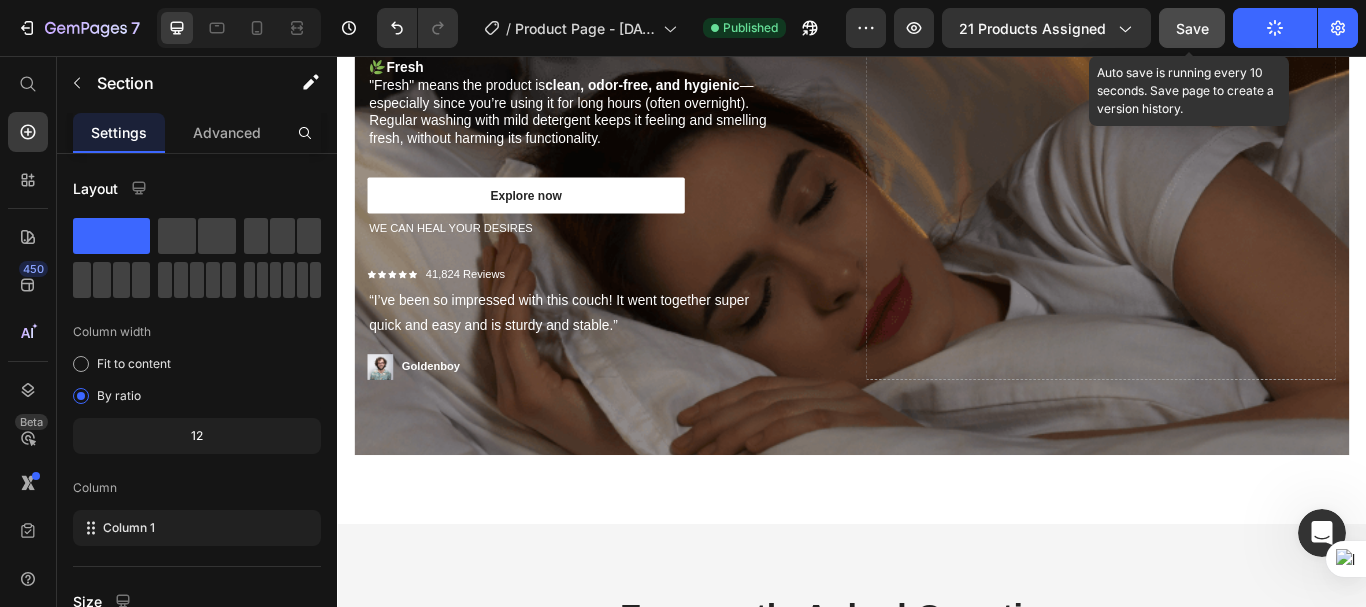 click on "Save" at bounding box center [1192, 28] 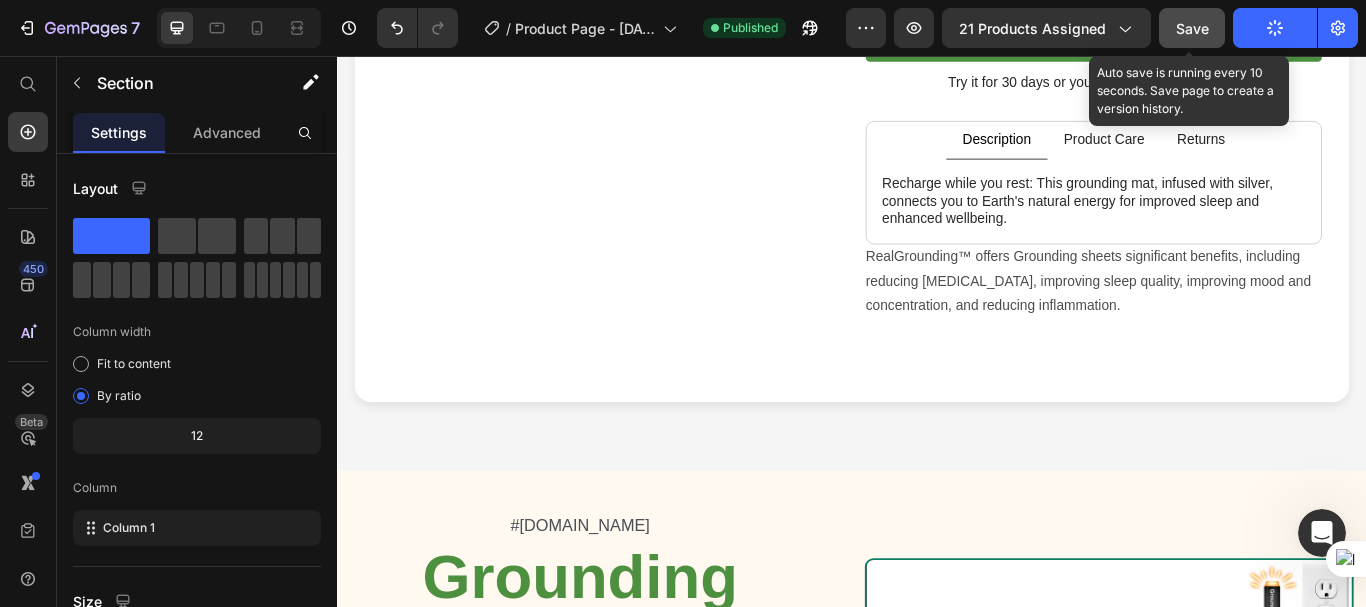 scroll, scrollTop: 400, scrollLeft: 0, axis: vertical 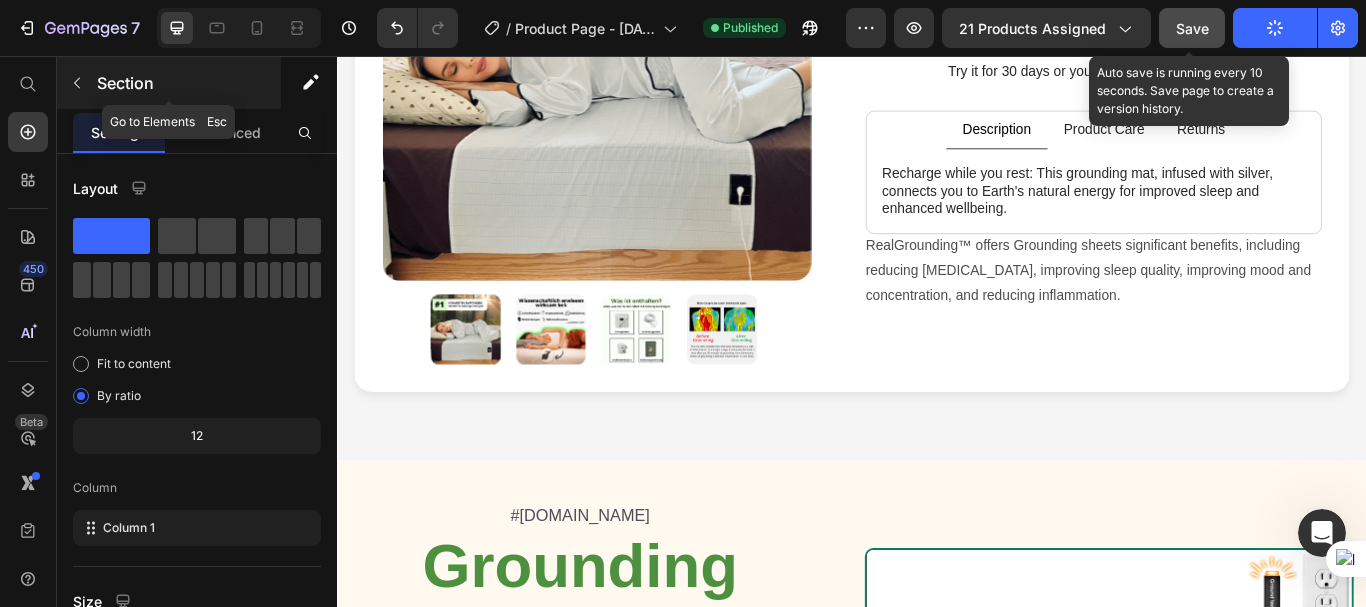 click at bounding box center (77, 83) 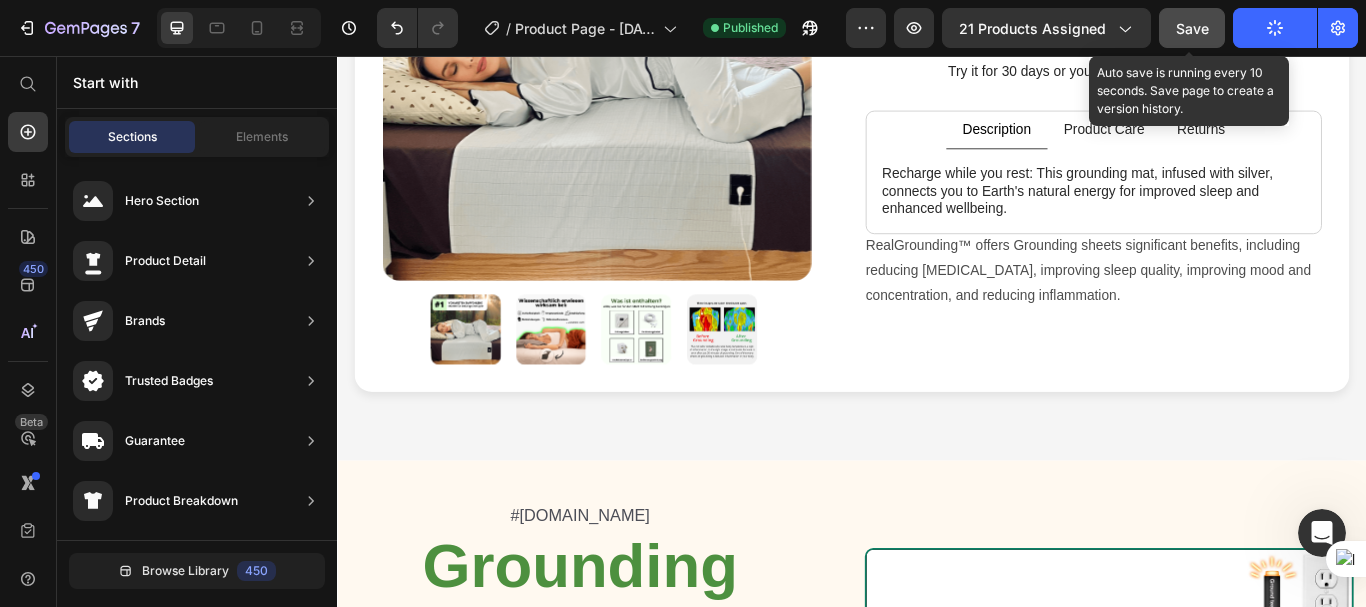 scroll, scrollTop: 0, scrollLeft: 0, axis: both 